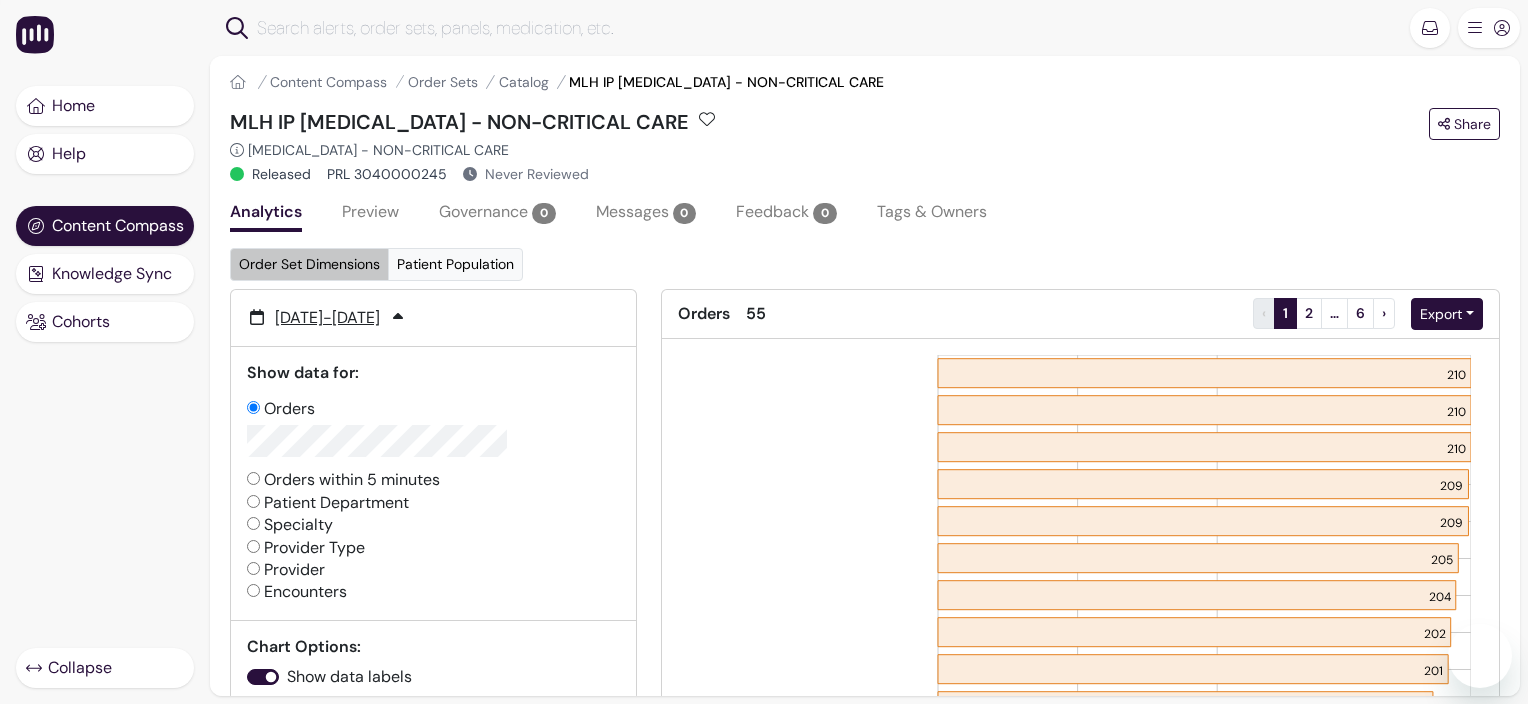 scroll, scrollTop: 0, scrollLeft: 0, axis: both 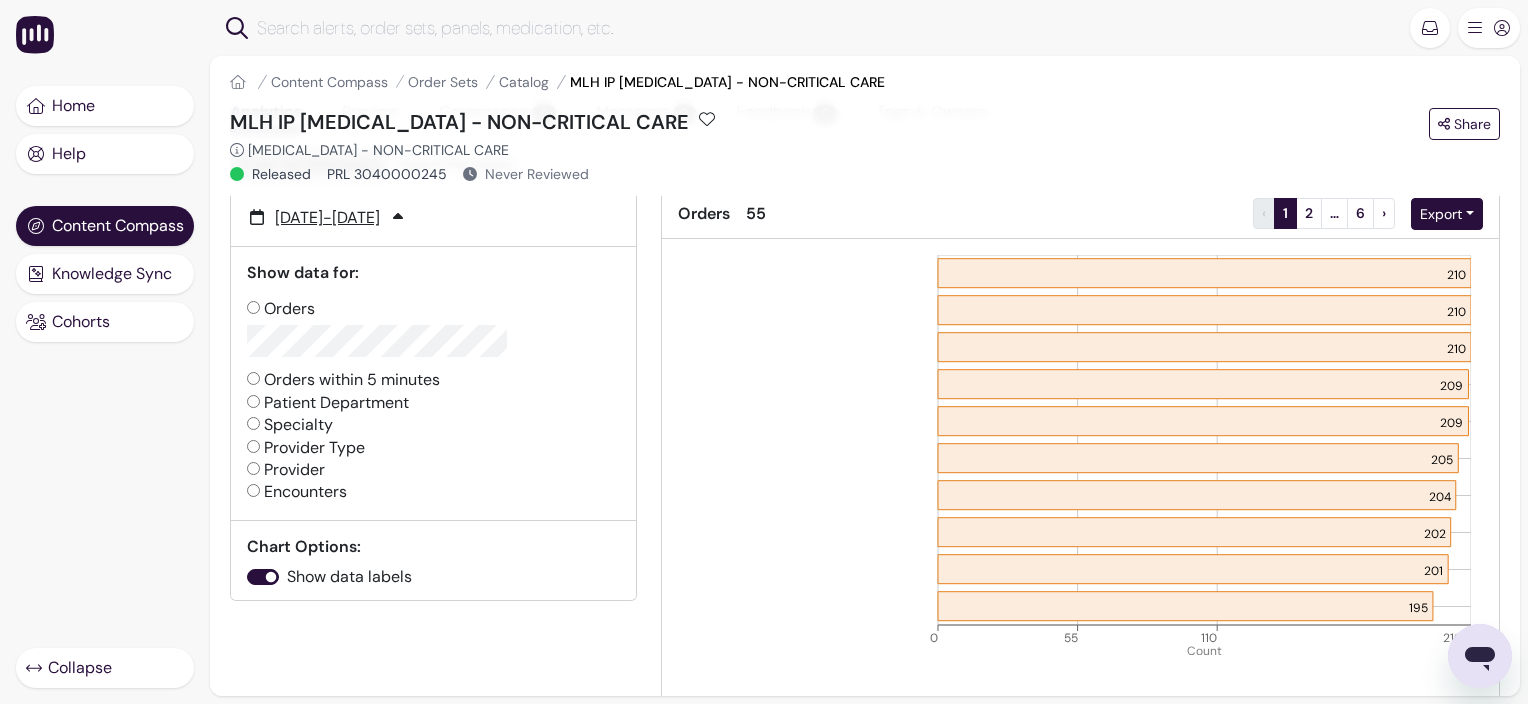 click on "Orders within 5 minutes" at bounding box center [343, 380] 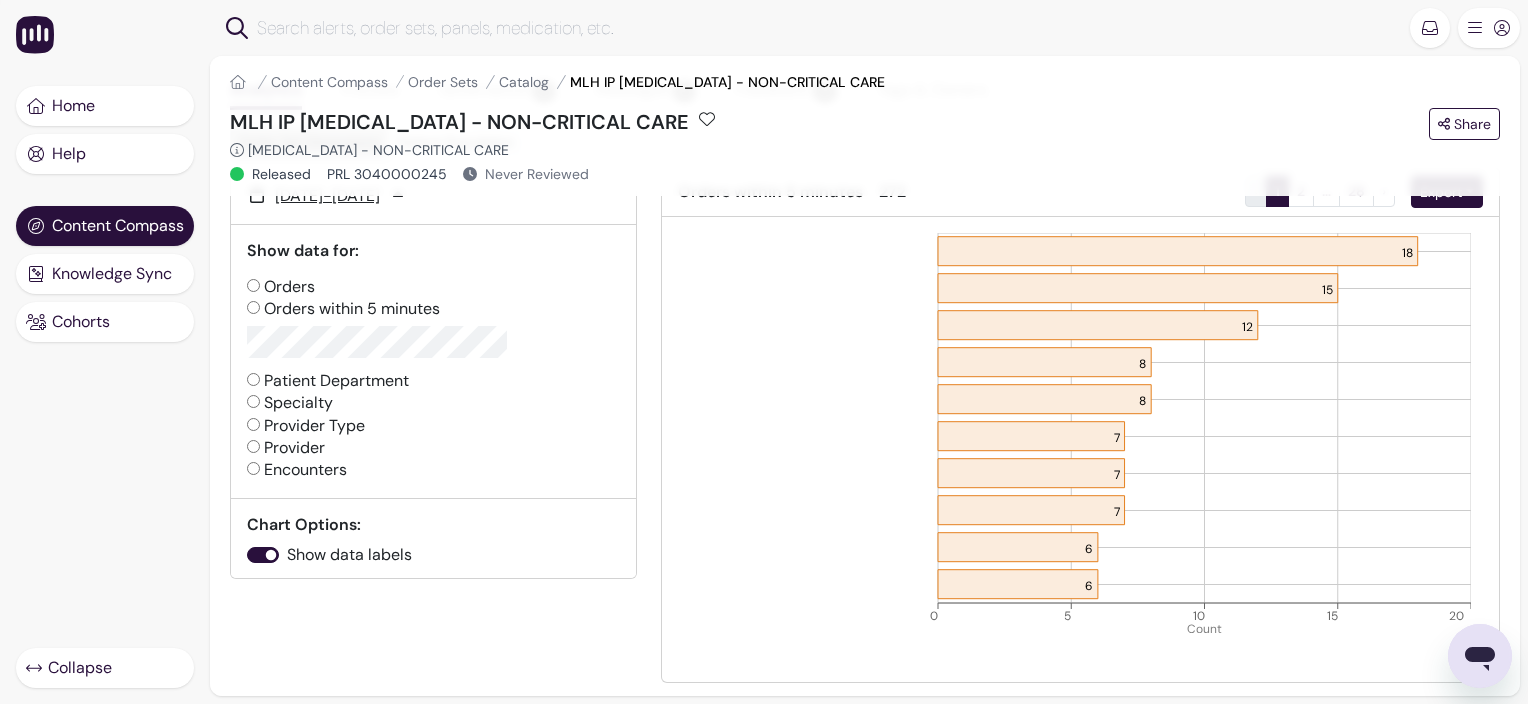 scroll, scrollTop: 0, scrollLeft: 0, axis: both 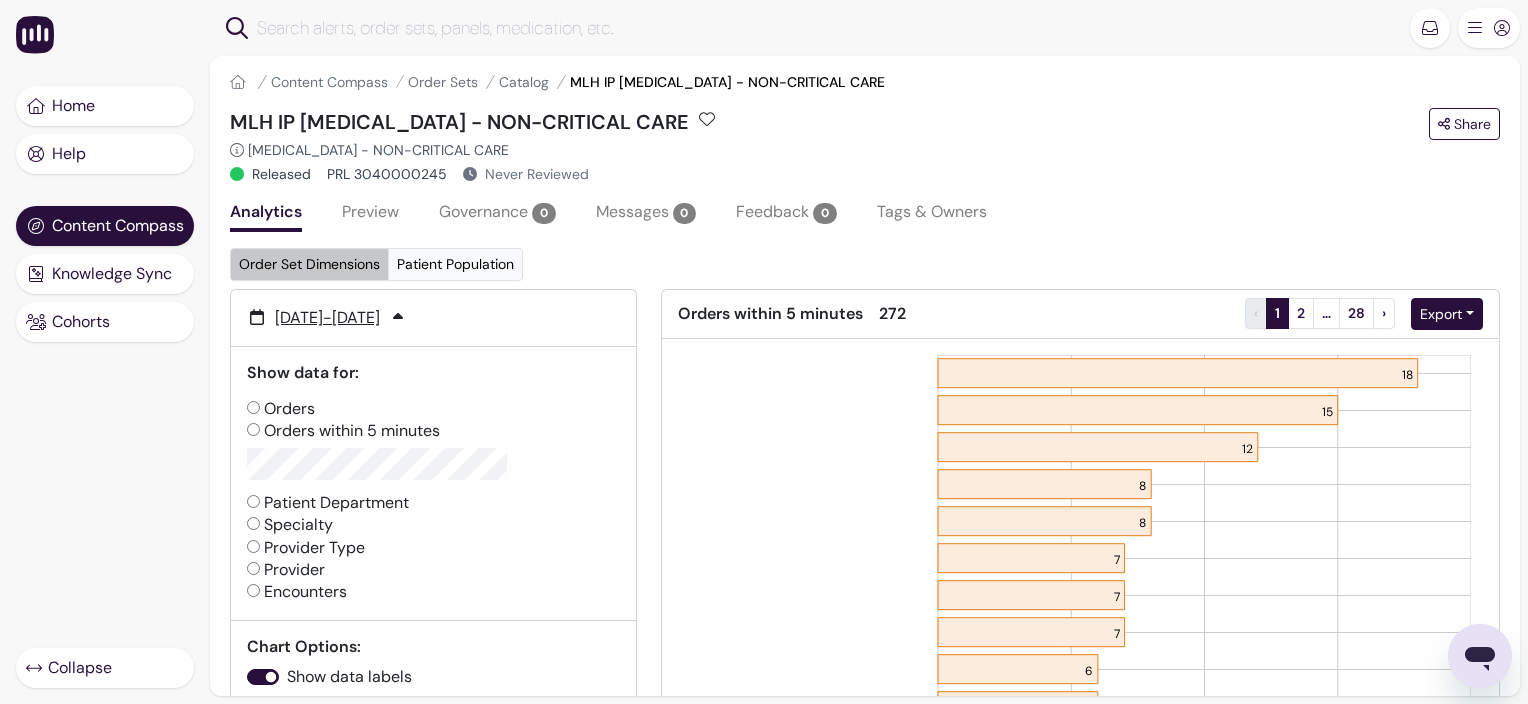 click on "Order Set Dimensions" at bounding box center (309, 264) 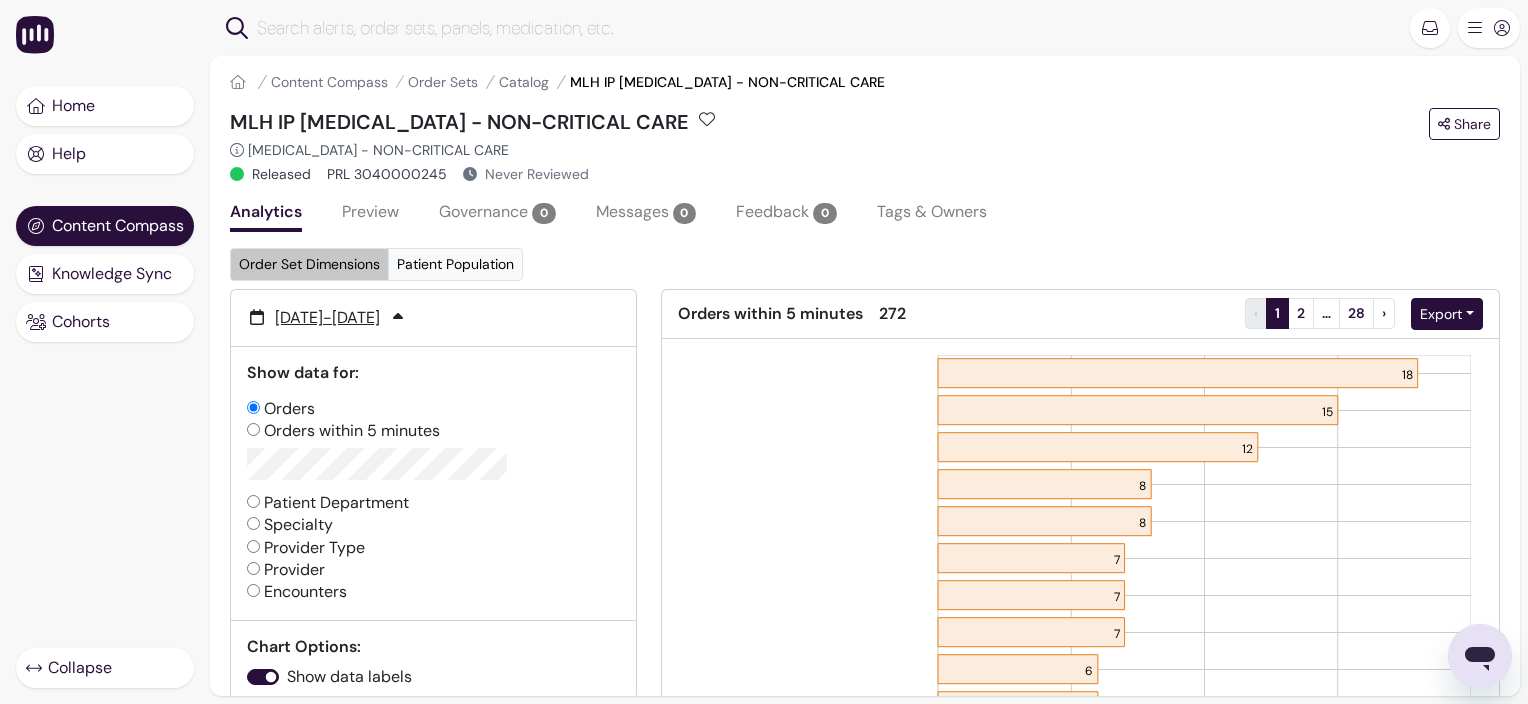 radio on "false" 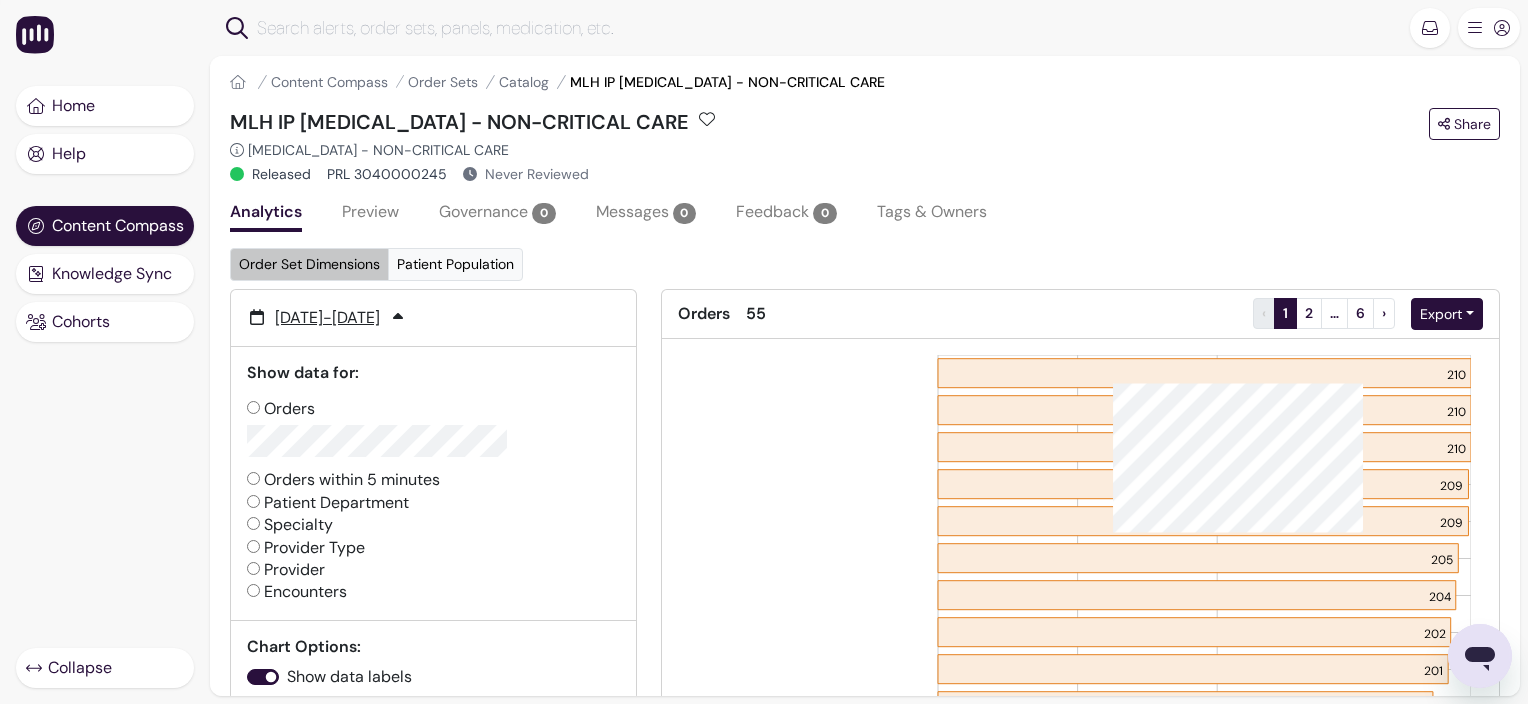 click 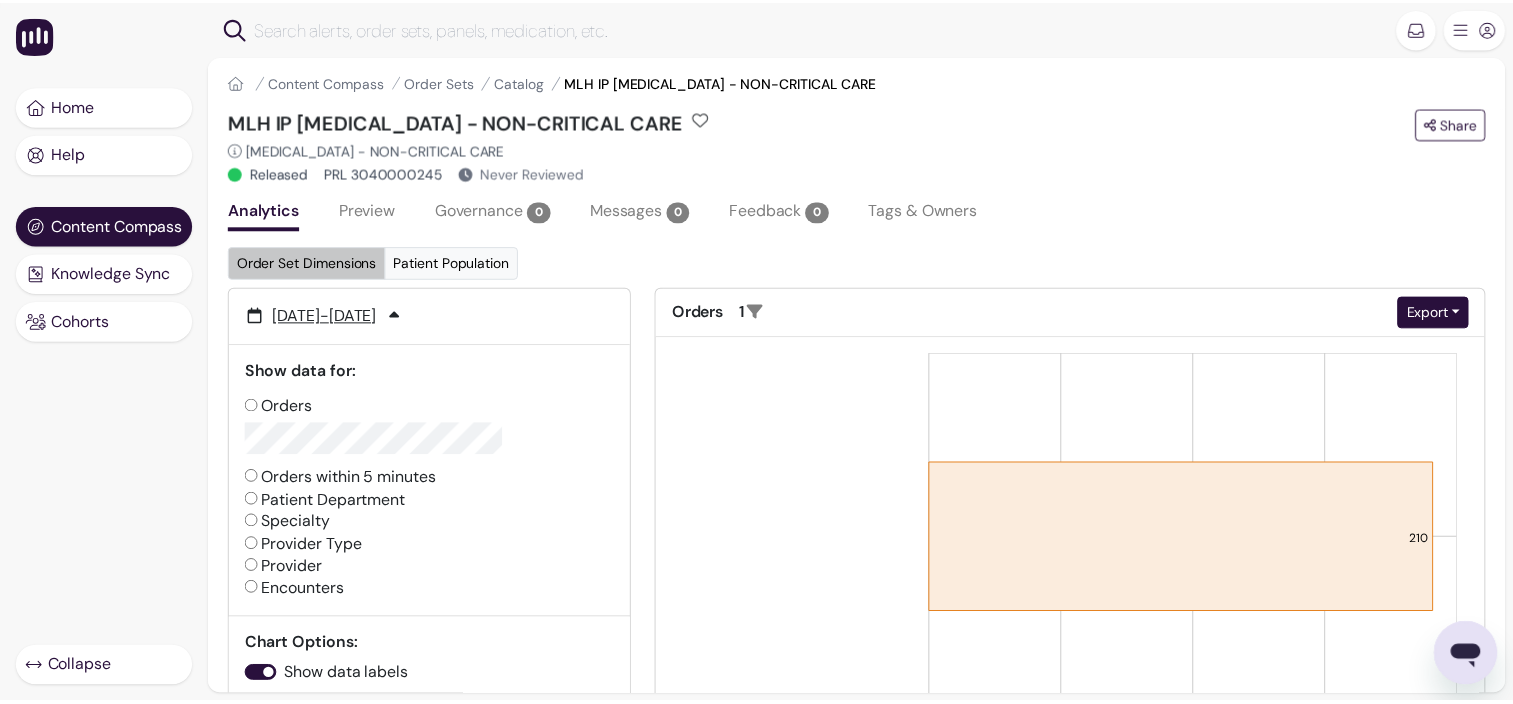scroll, scrollTop: 0, scrollLeft: 0, axis: both 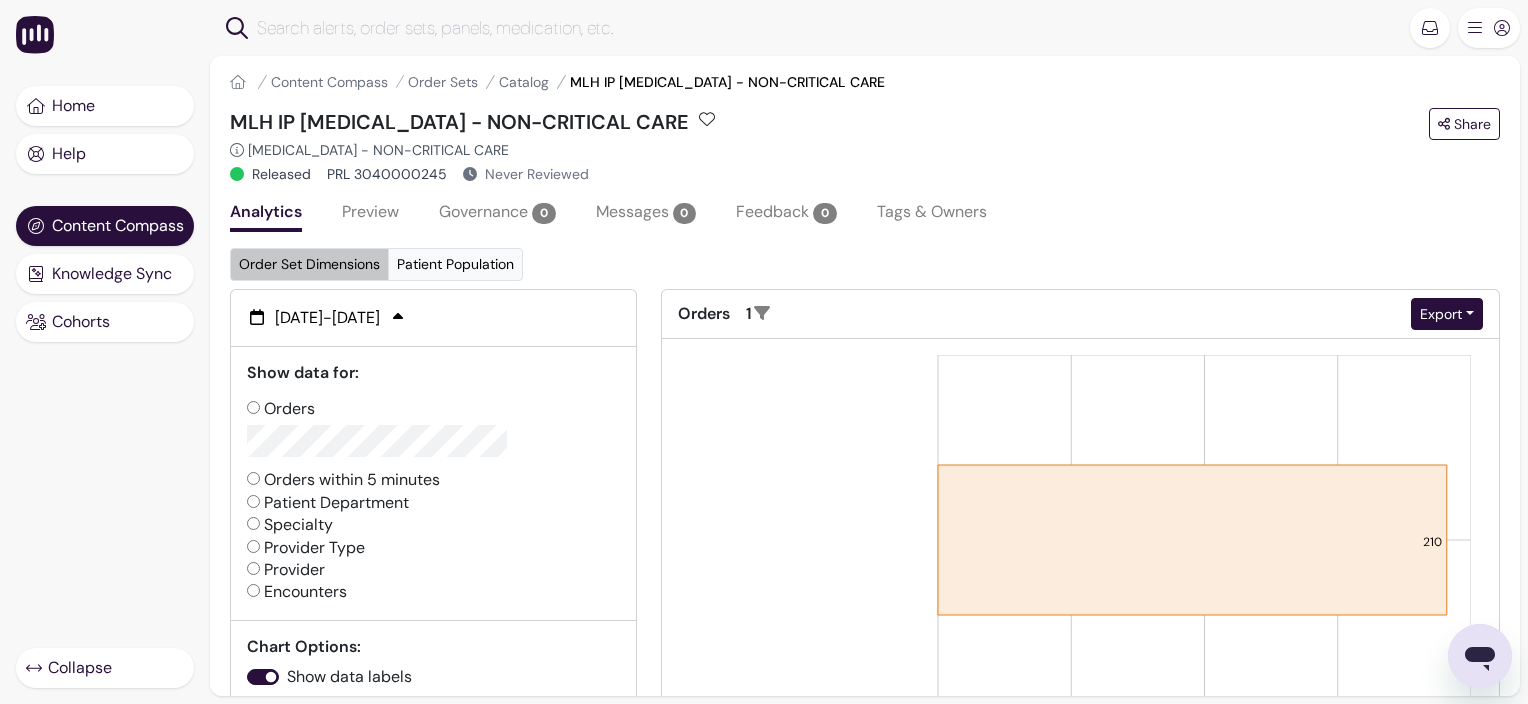 click on "[DATE]  -  [DATE]" at bounding box center (327, 318) 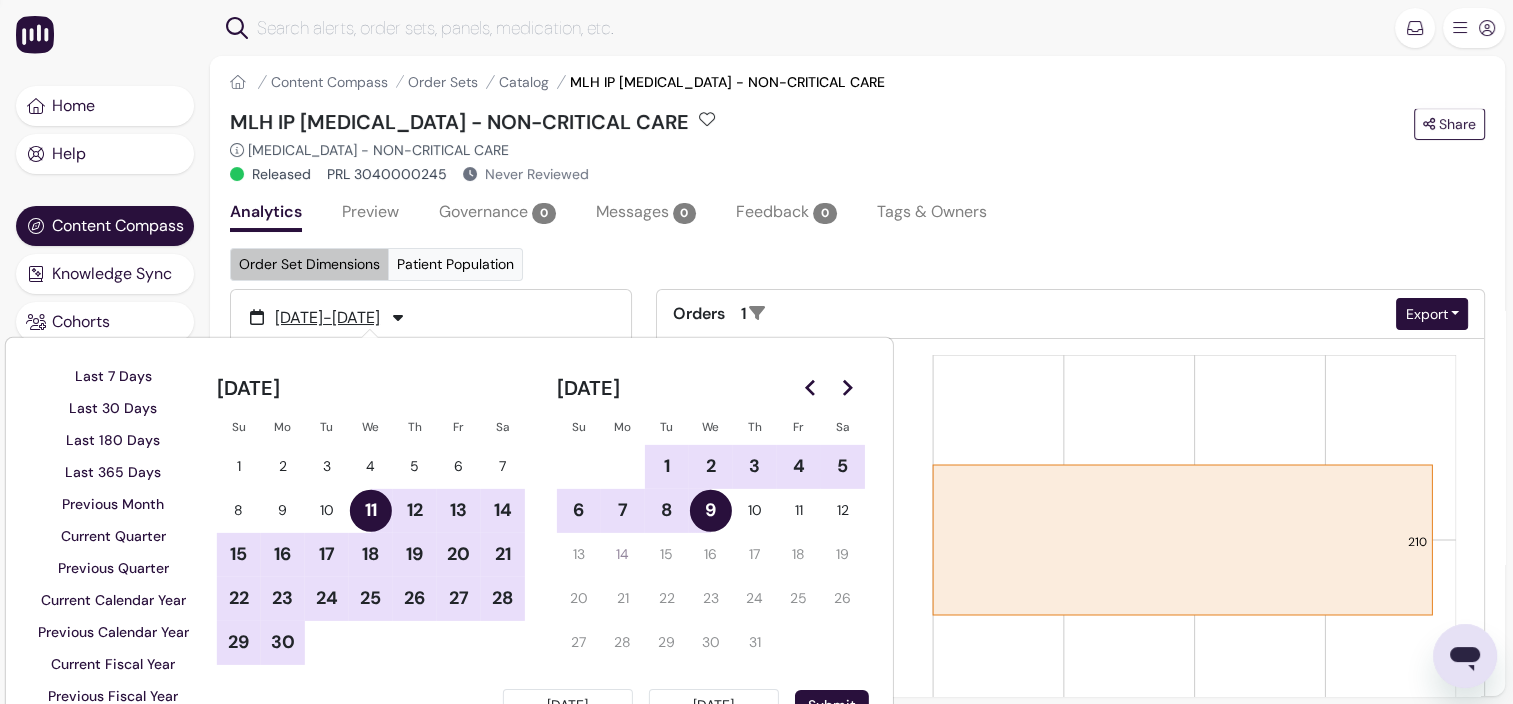 click 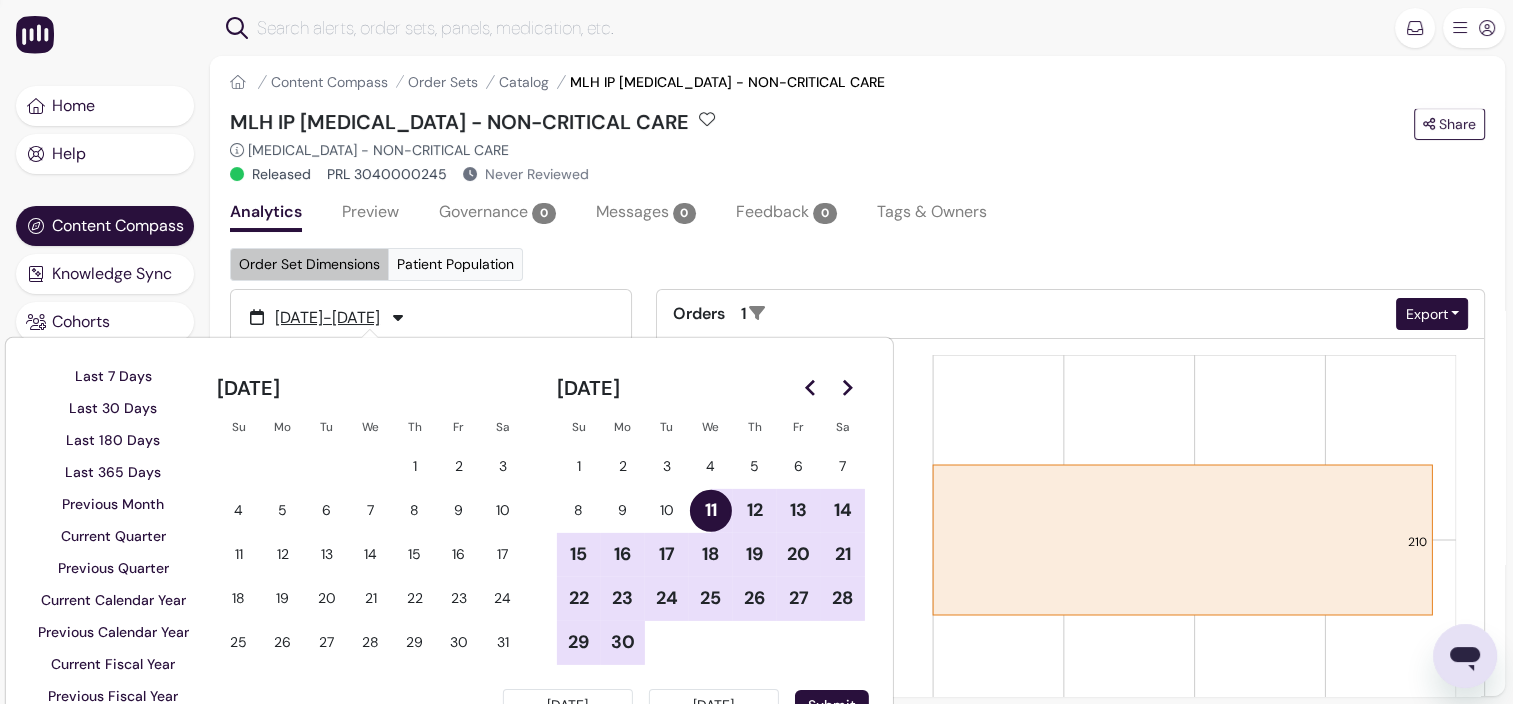 click 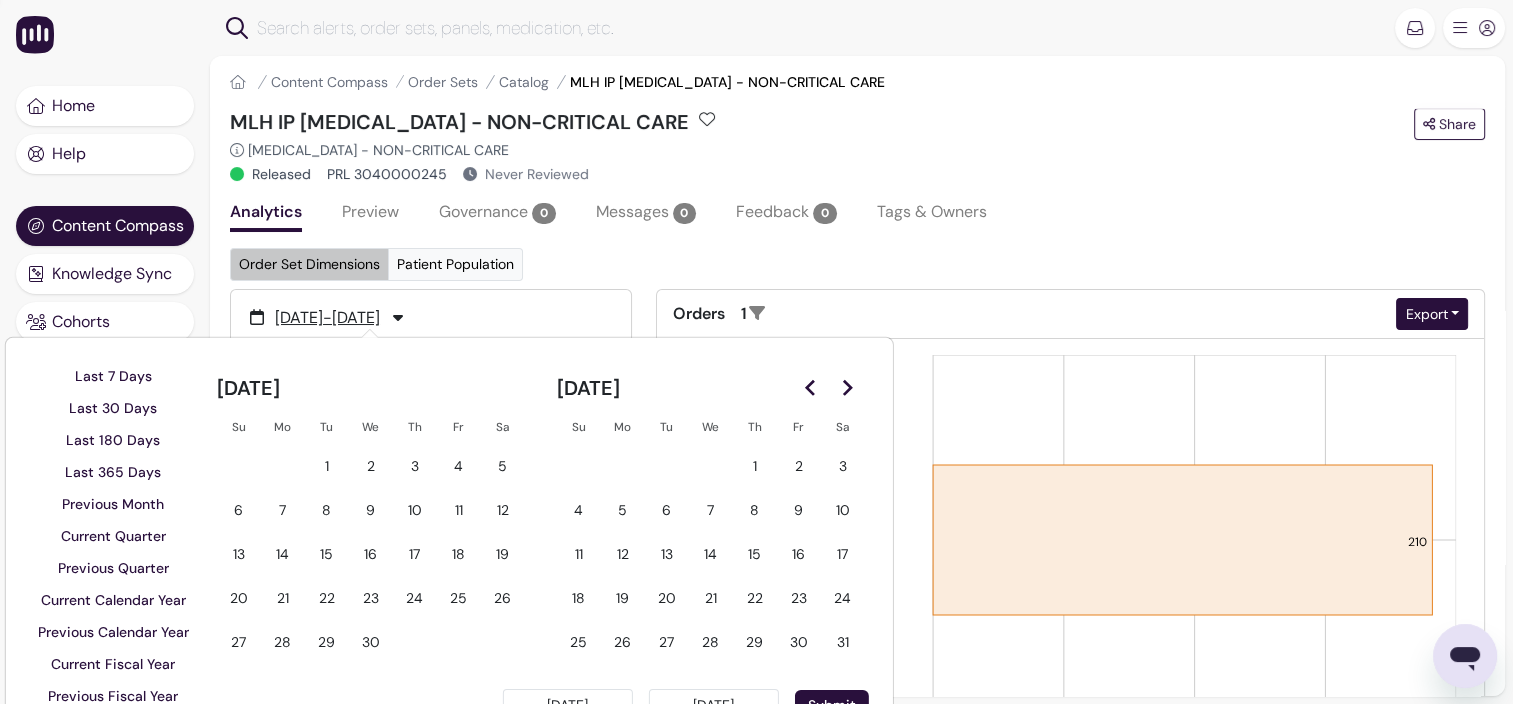 click 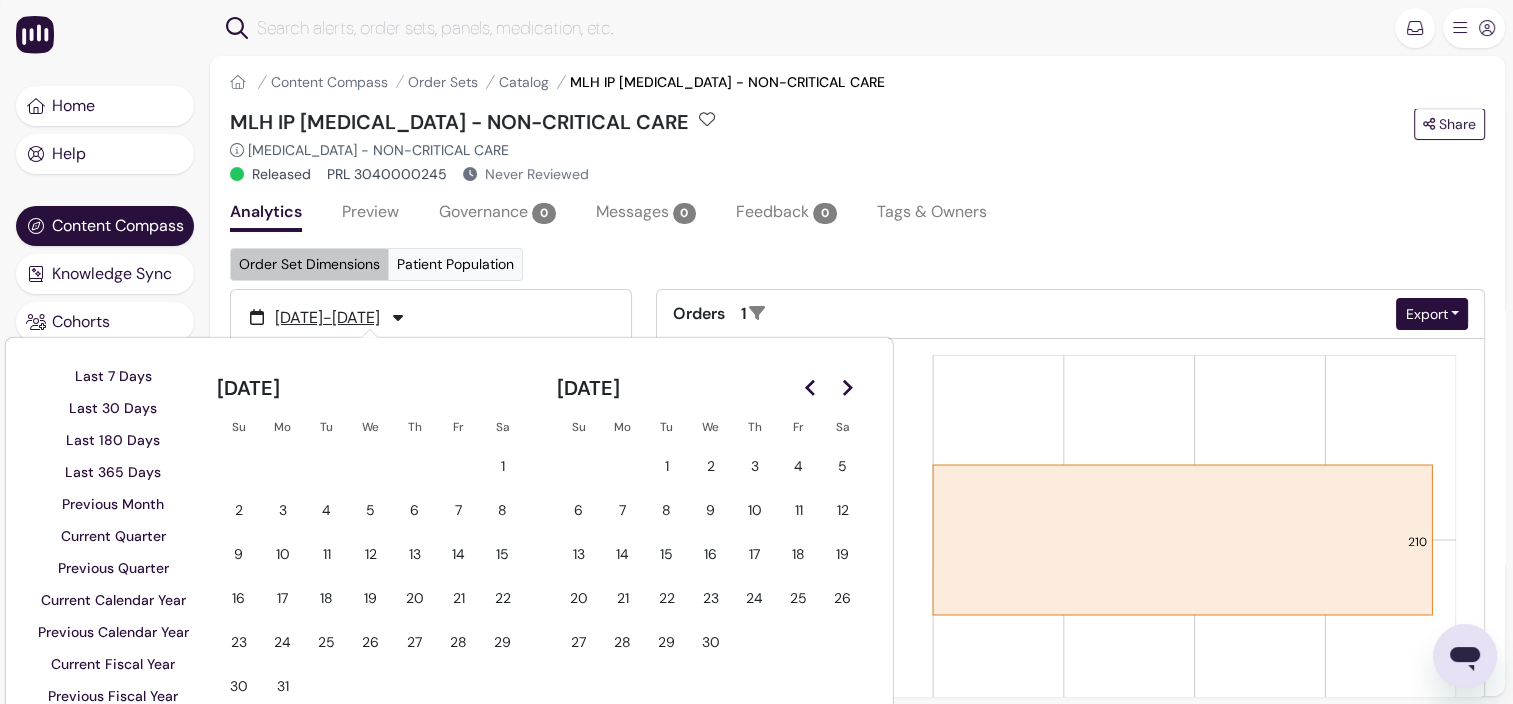 click 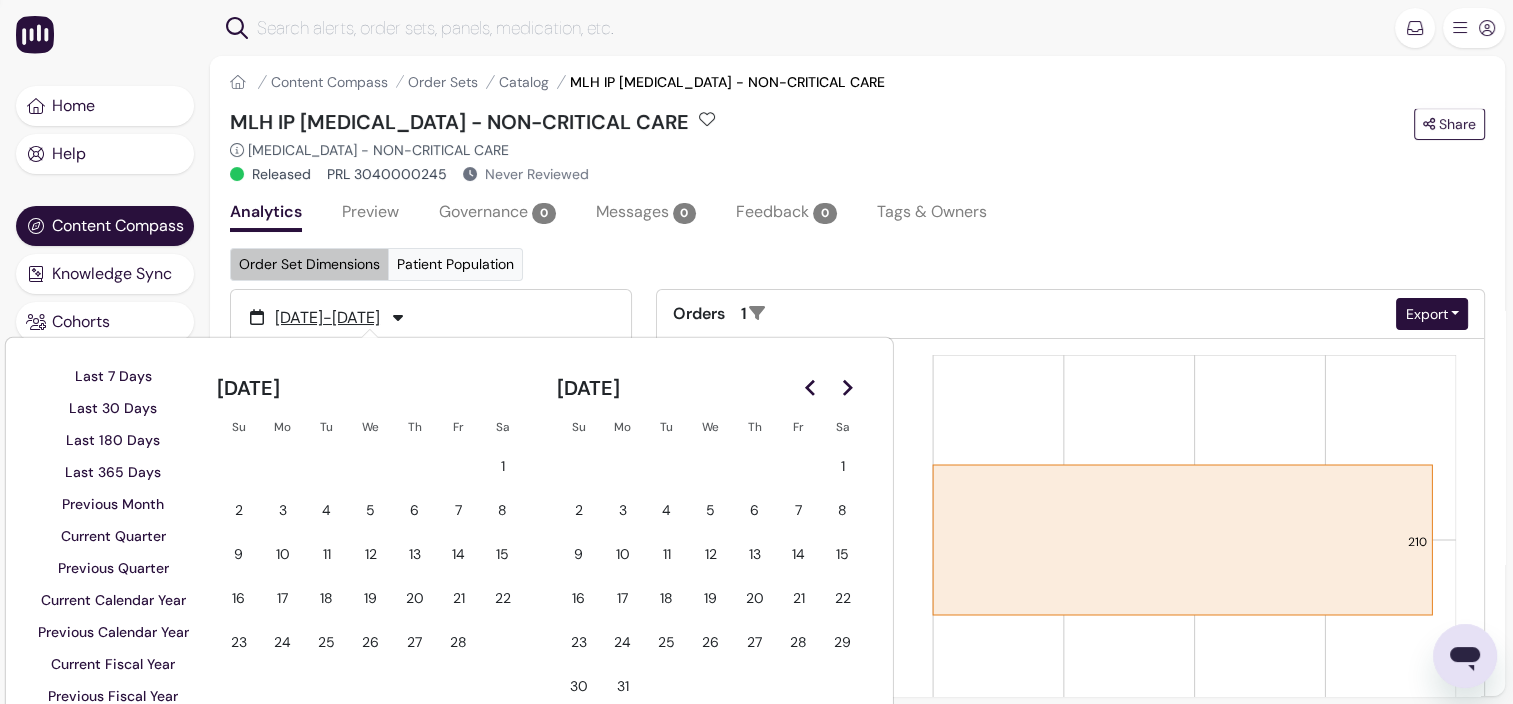 click on "3" at bounding box center [283, 510] 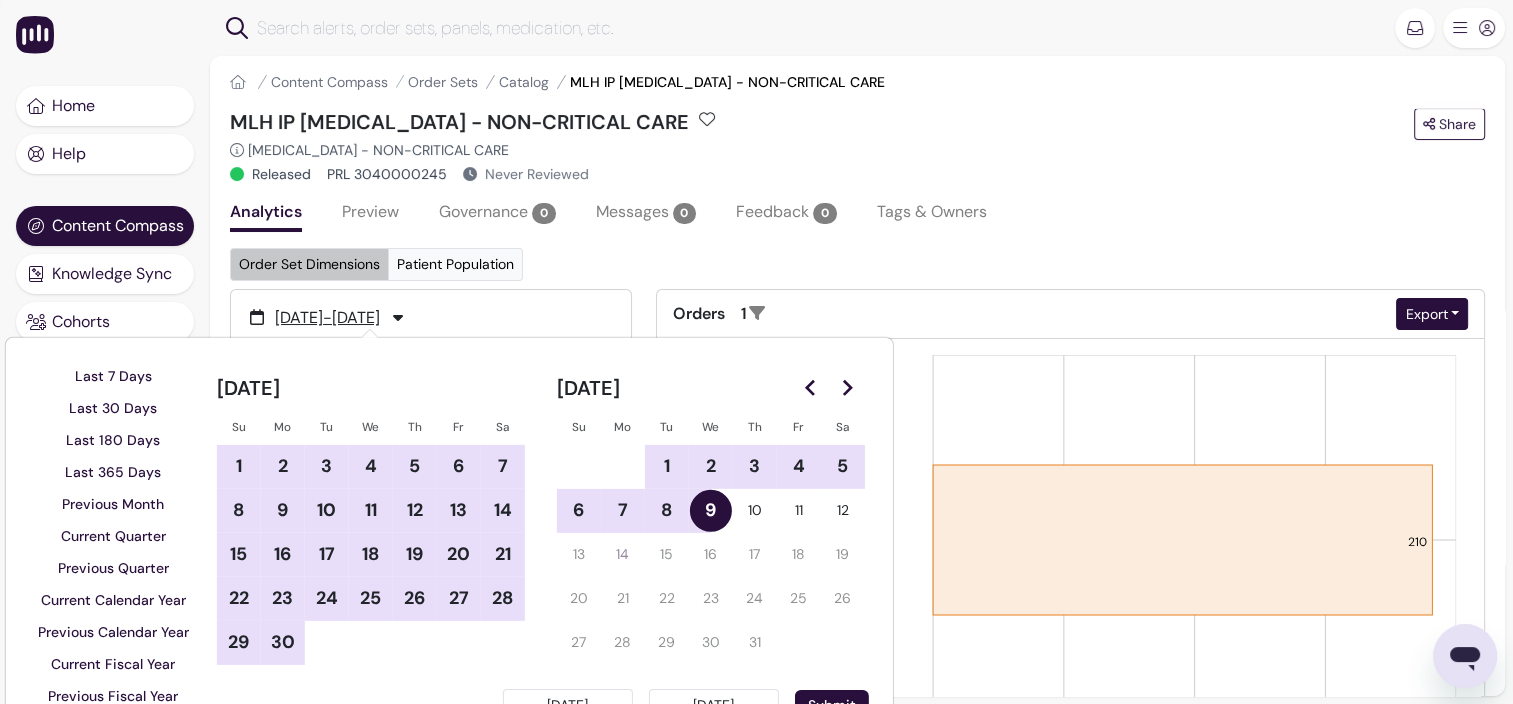 click 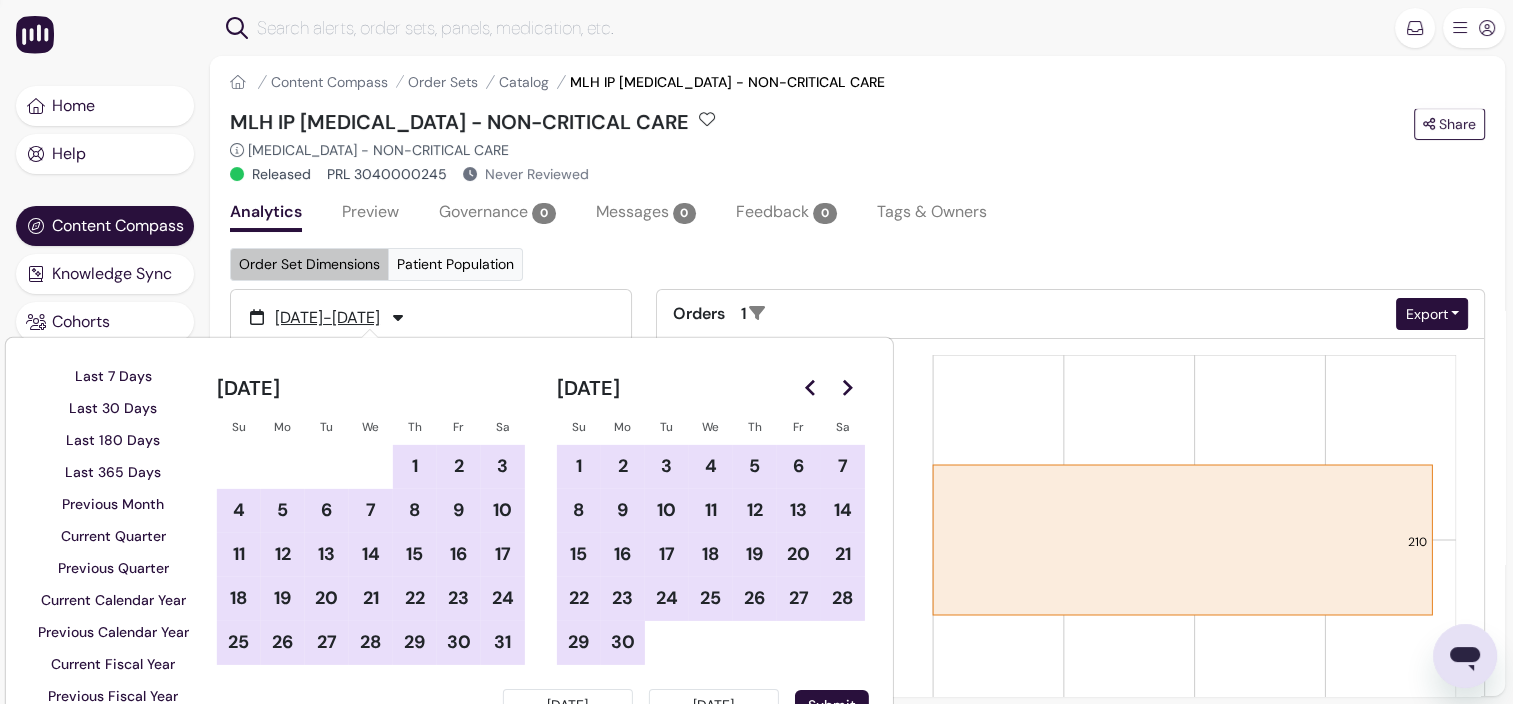 click 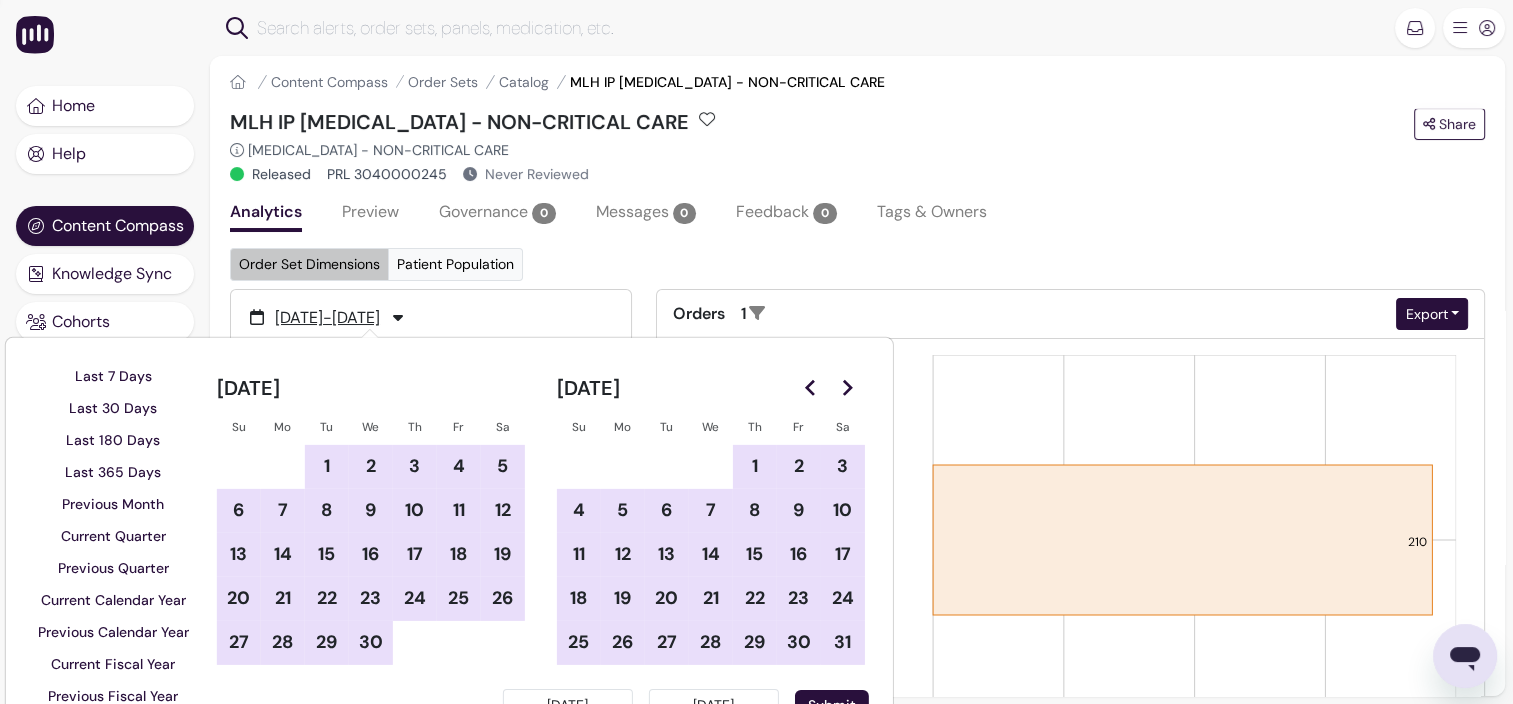 click 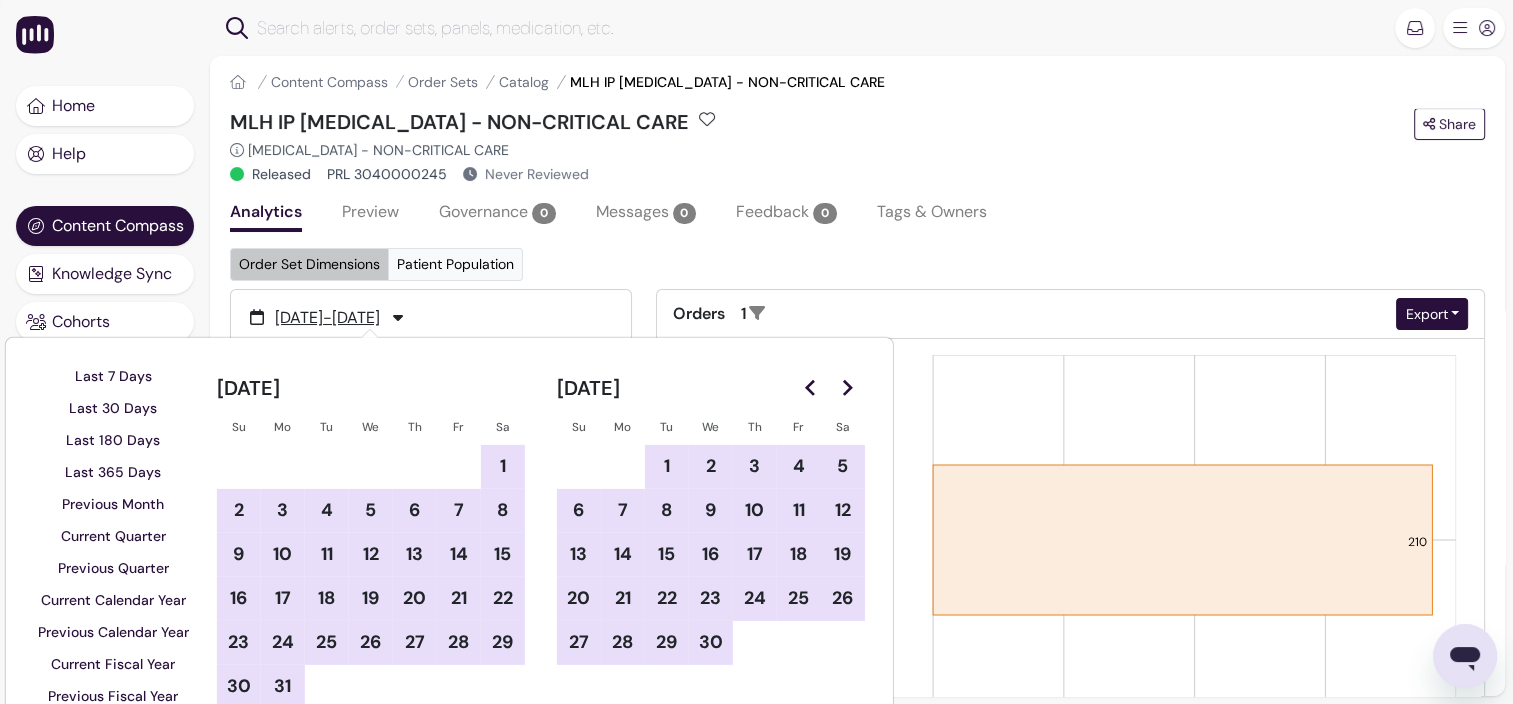click 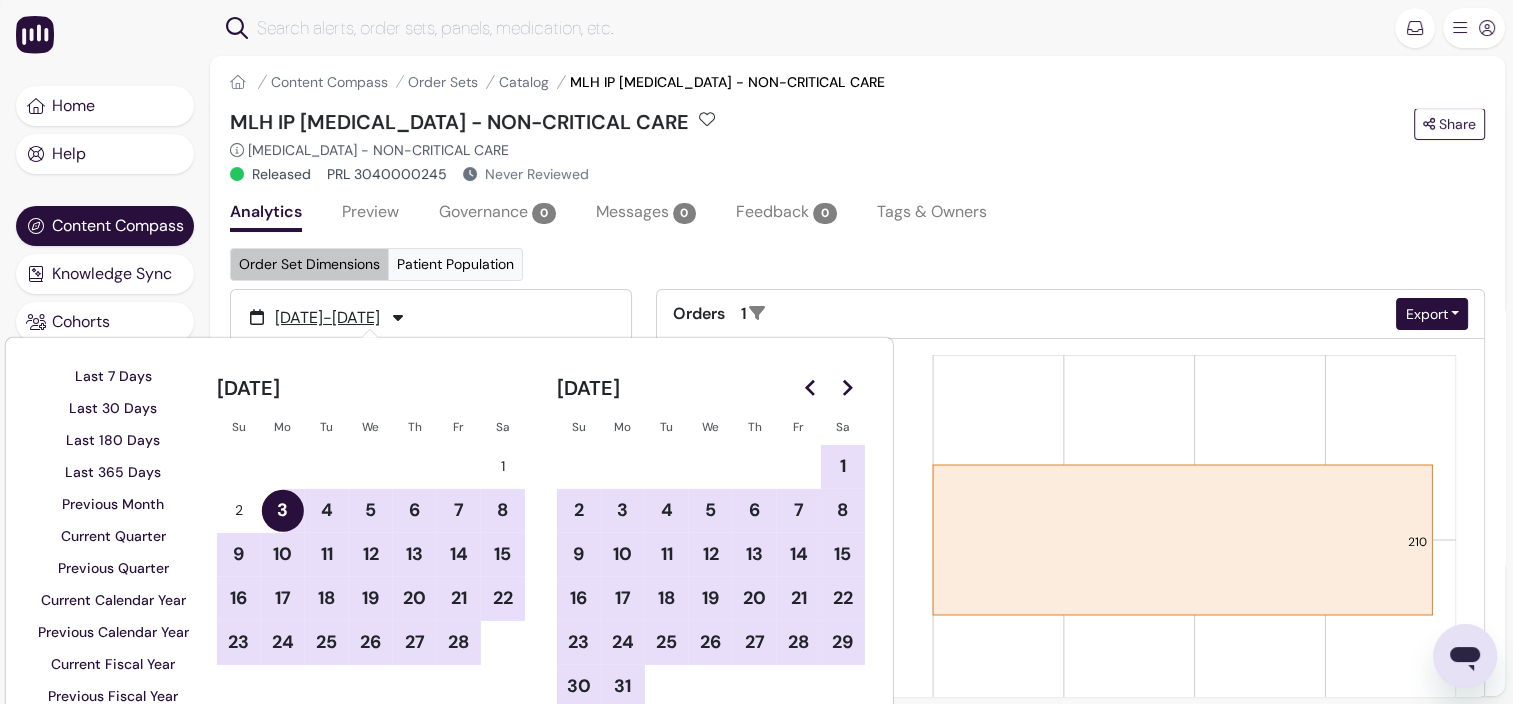 click on "31" at bounding box center [623, 686] 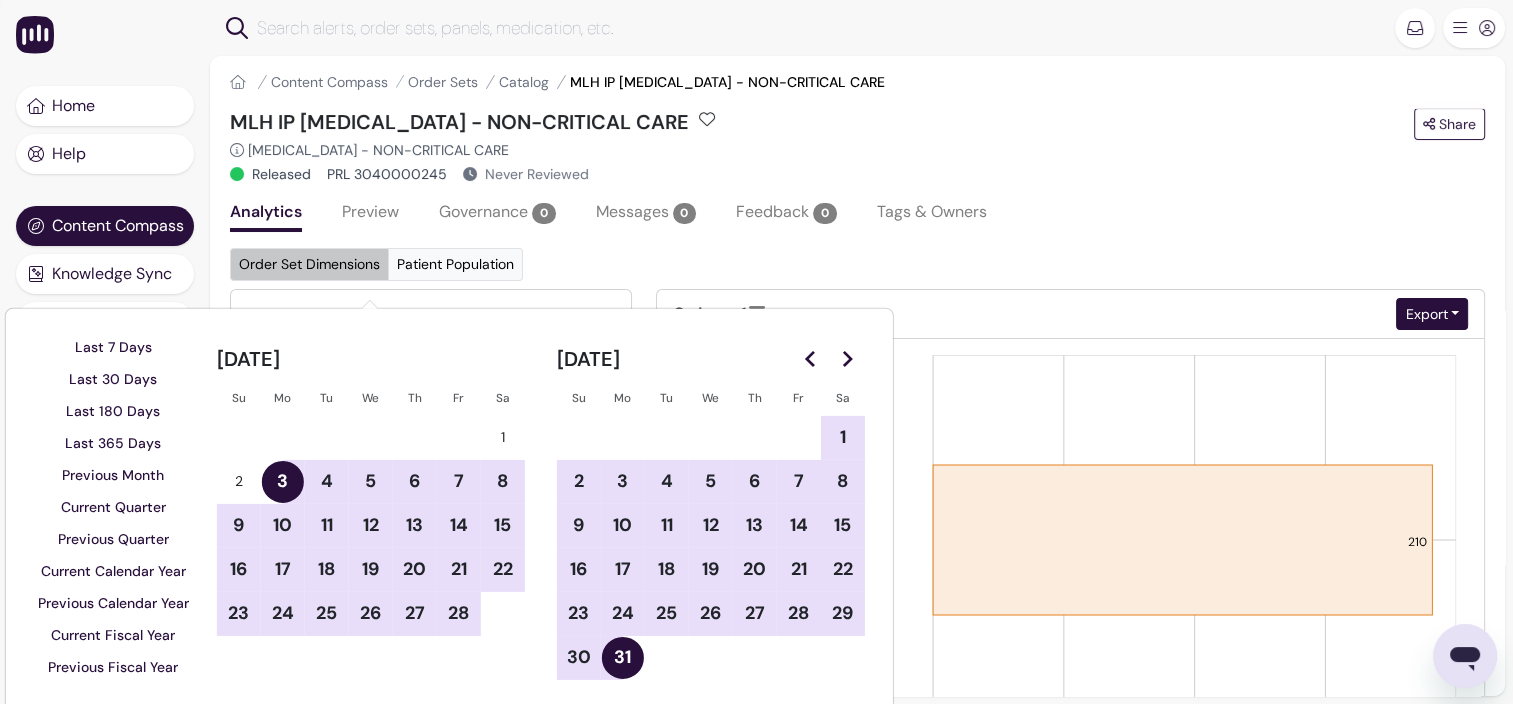 scroll, scrollTop: 262, scrollLeft: 0, axis: vertical 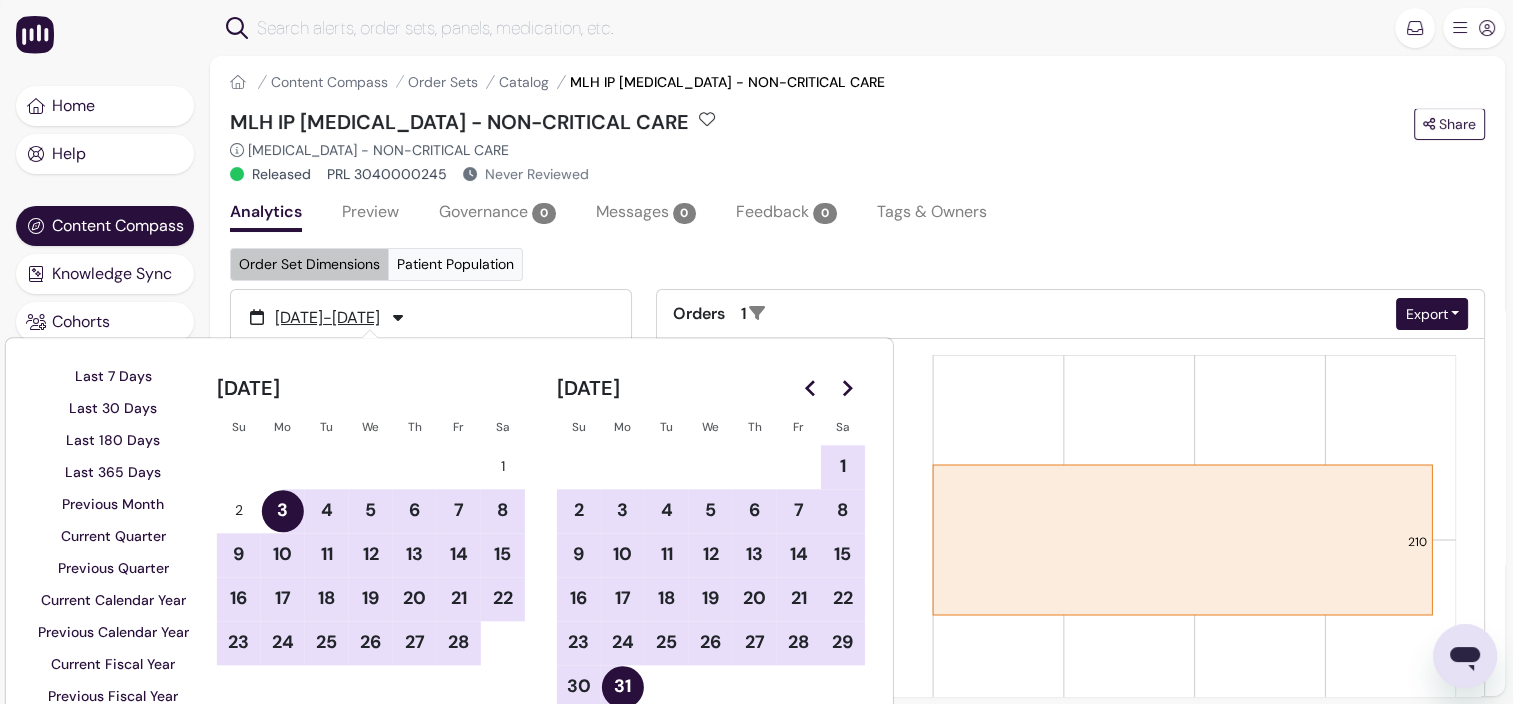 click on "Order Set Dimensions Patient Population" at bounding box center [857, 264] 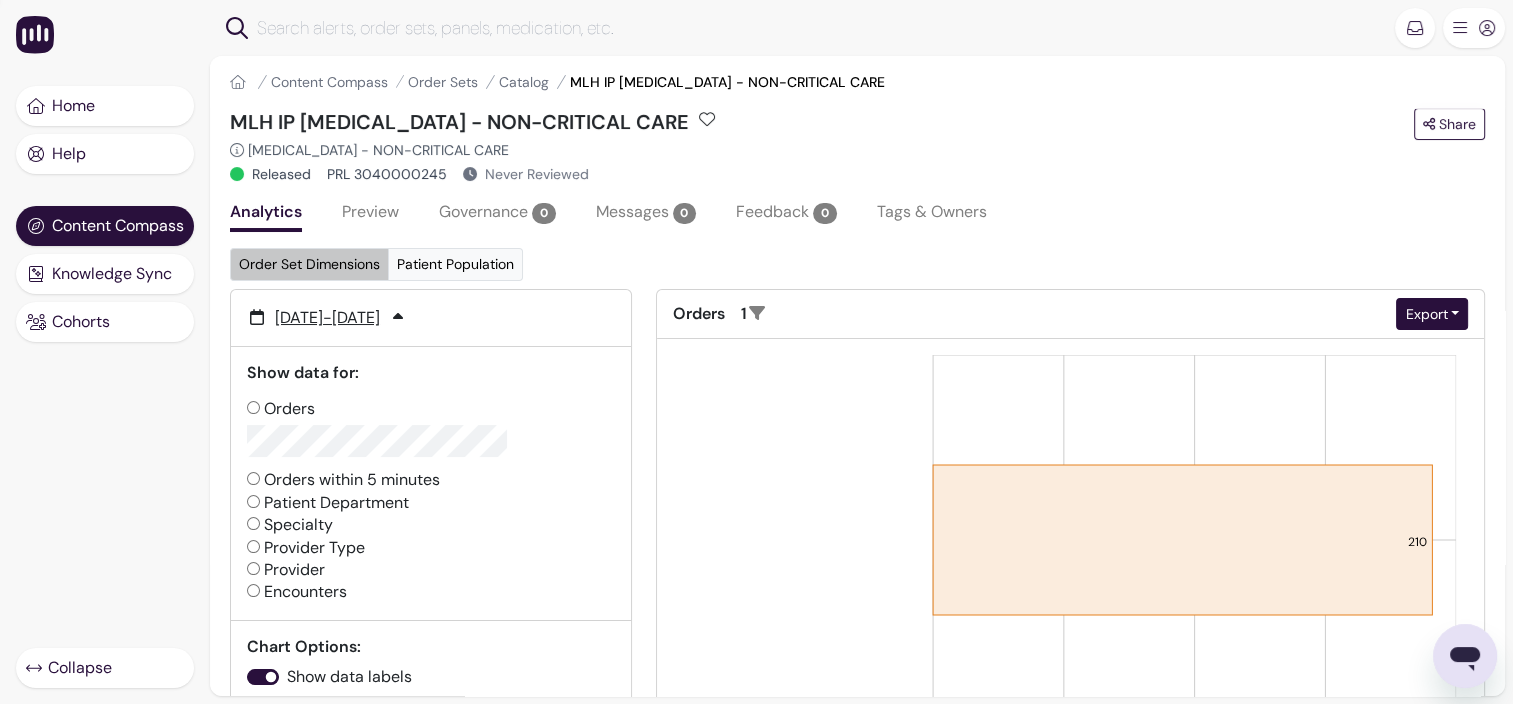 scroll, scrollTop: 0, scrollLeft: 0, axis: both 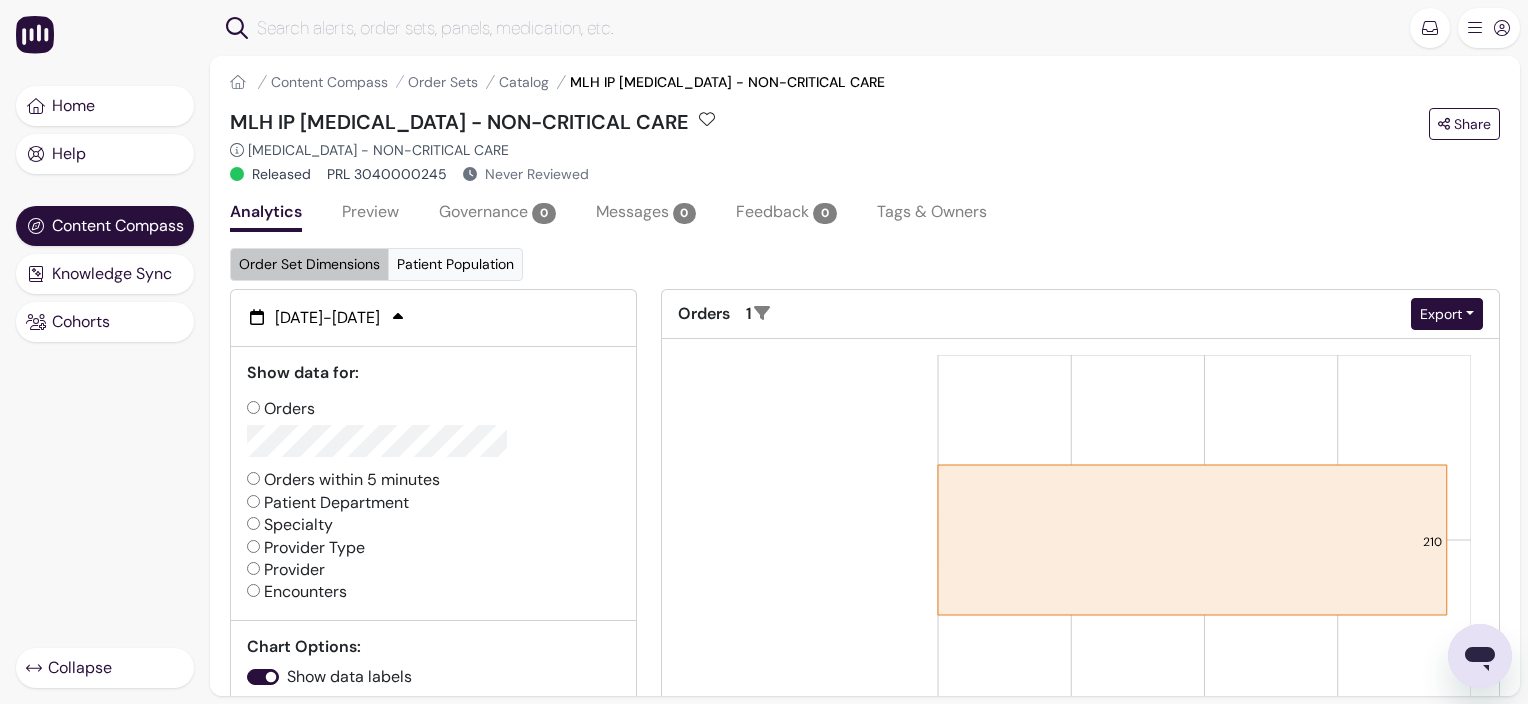click on "[DATE]  -  [DATE]" at bounding box center [327, 318] 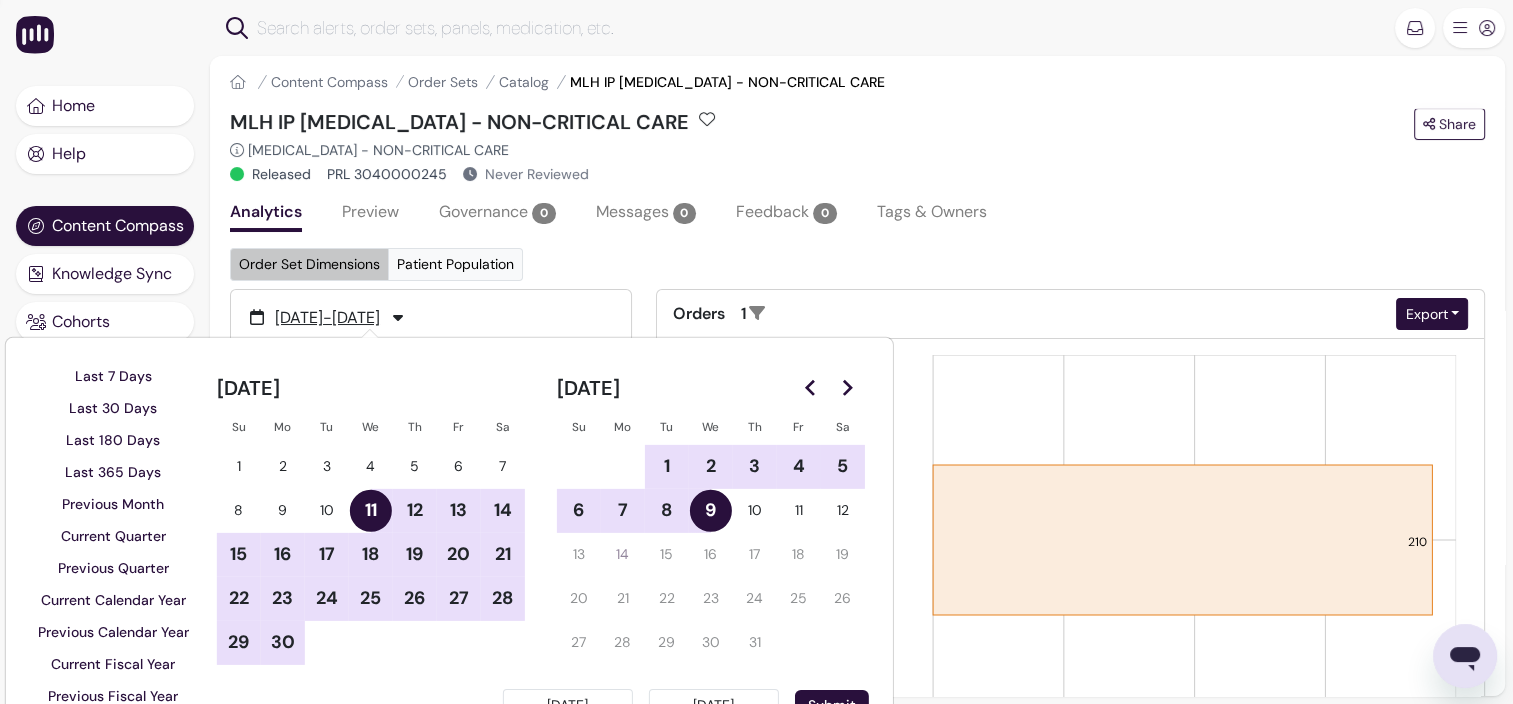 click 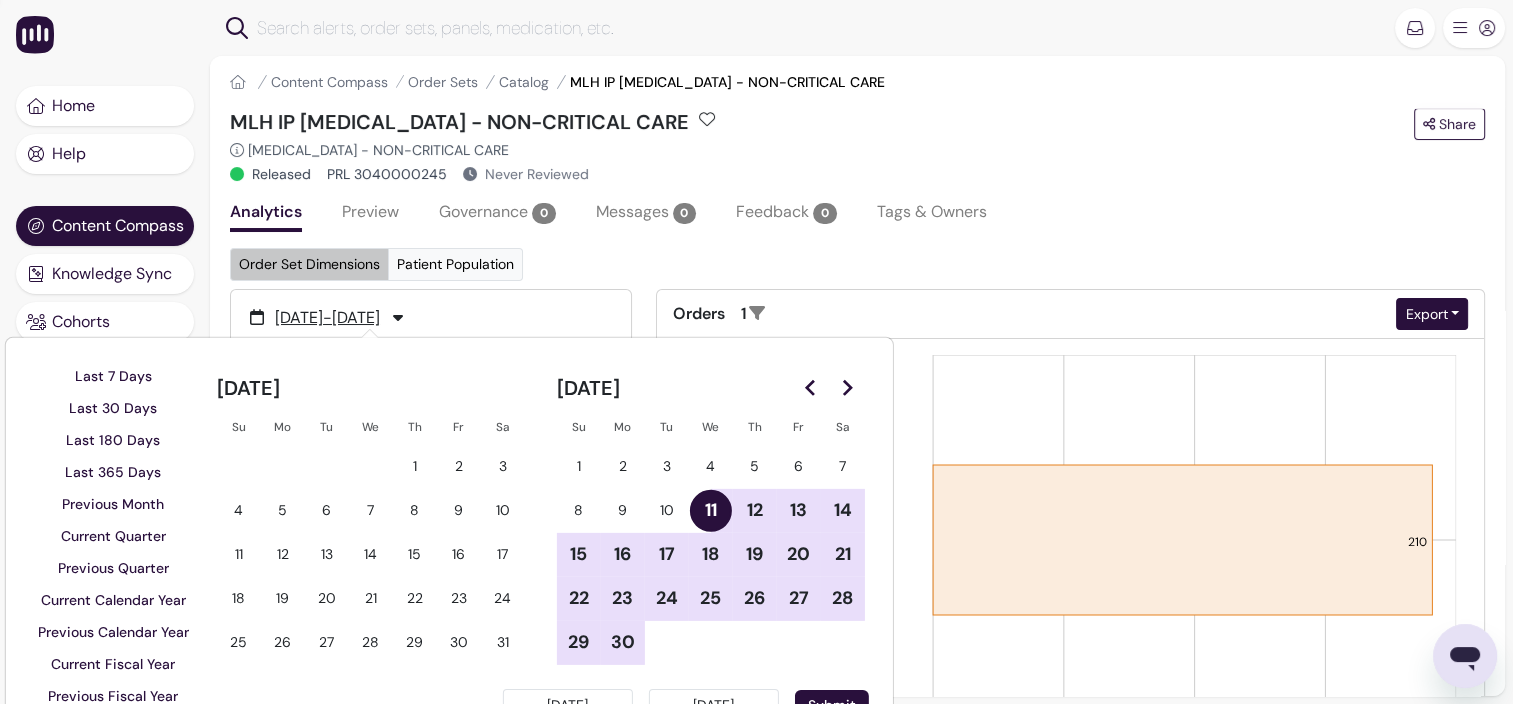 click 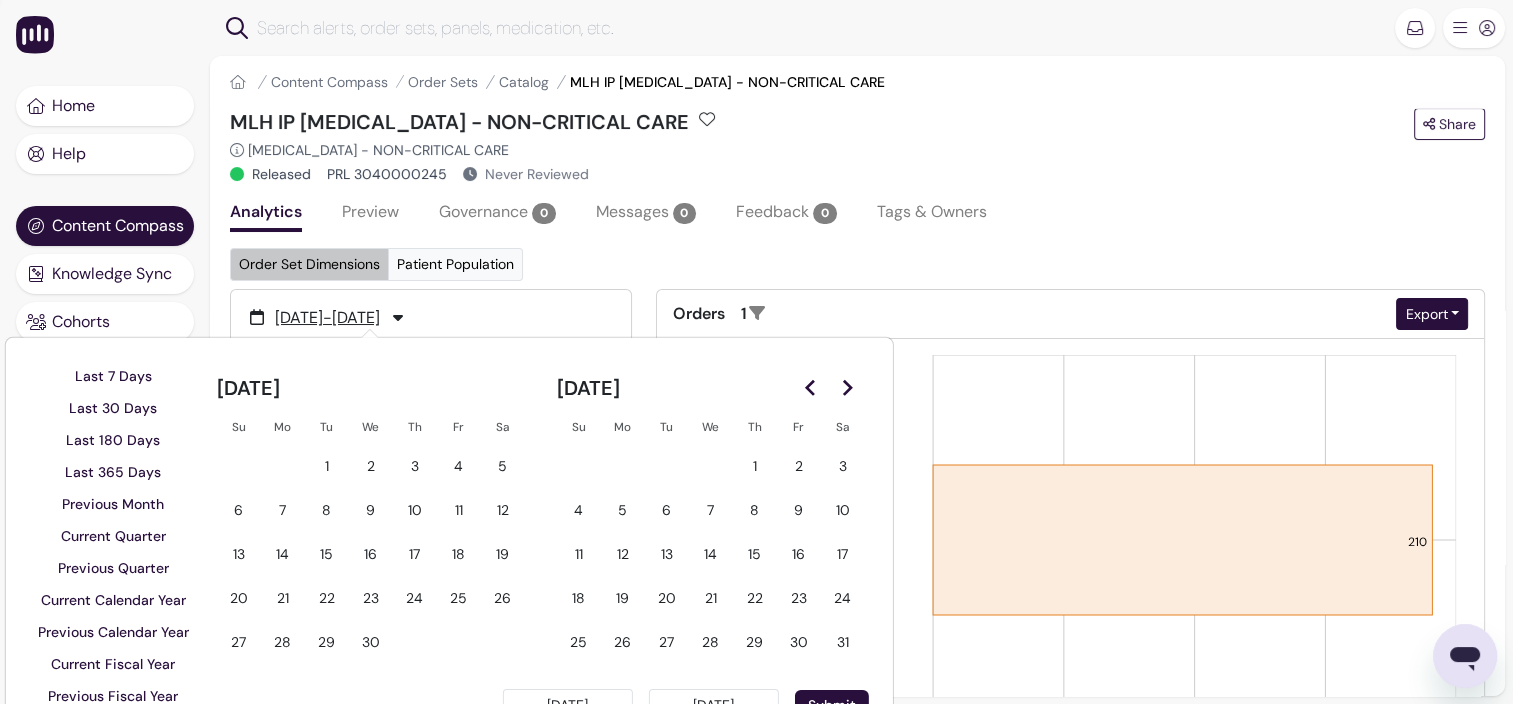 click 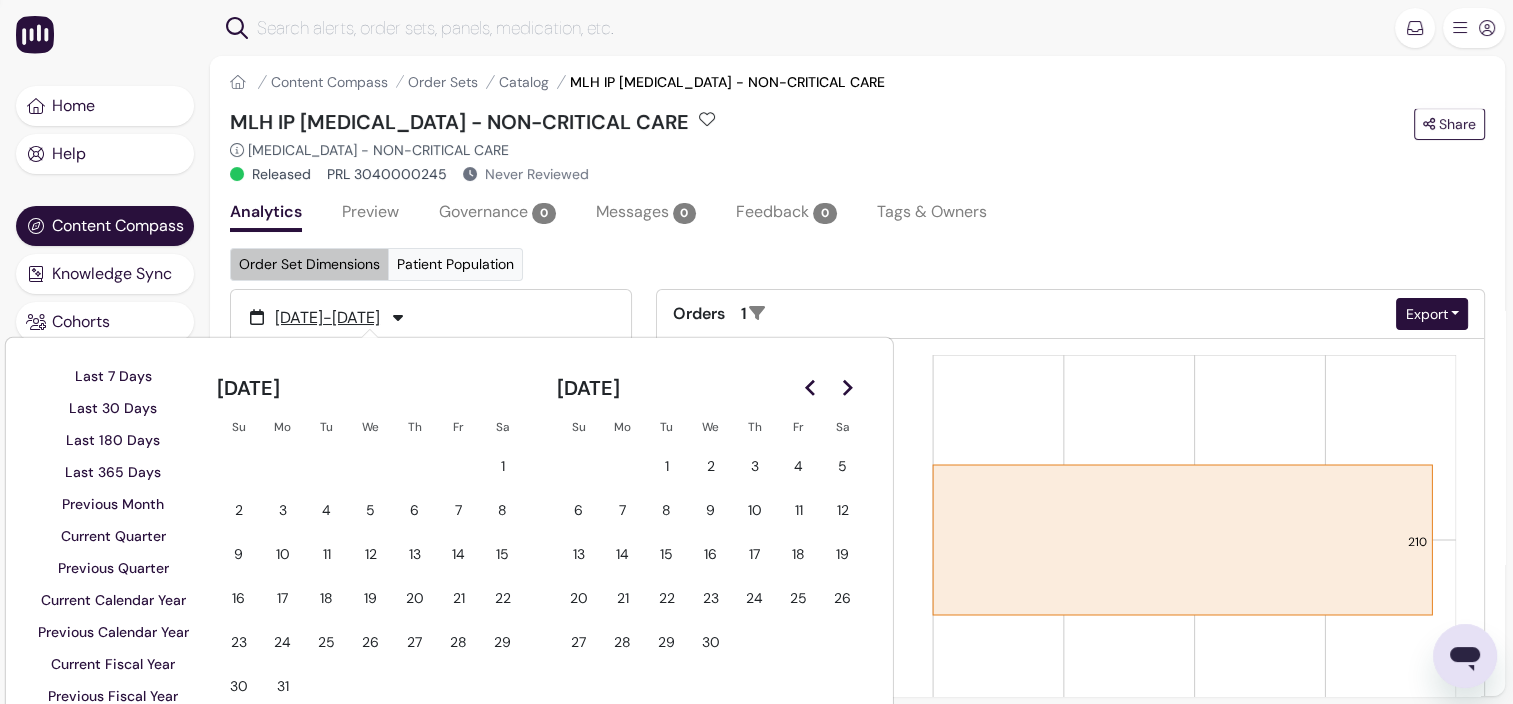 click 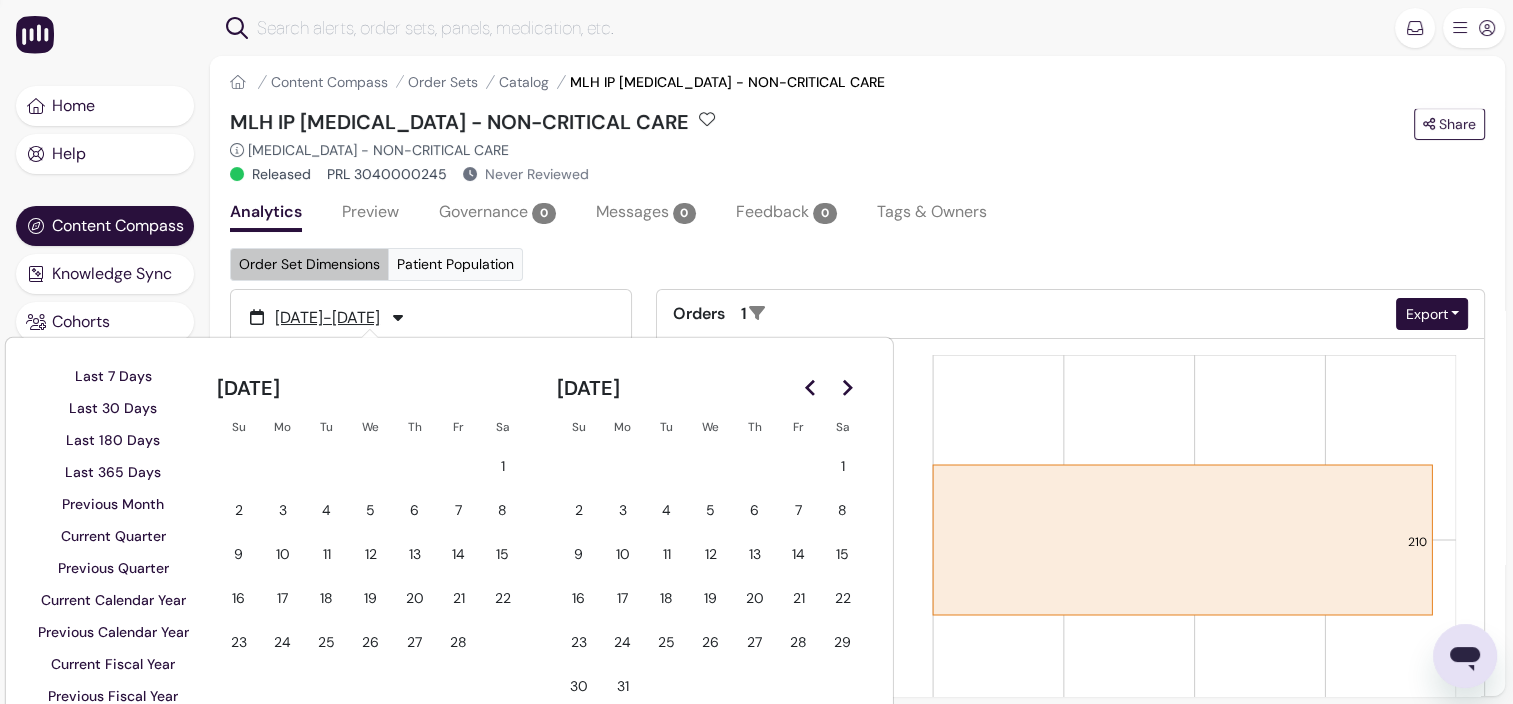 click on "2" at bounding box center (239, 510) 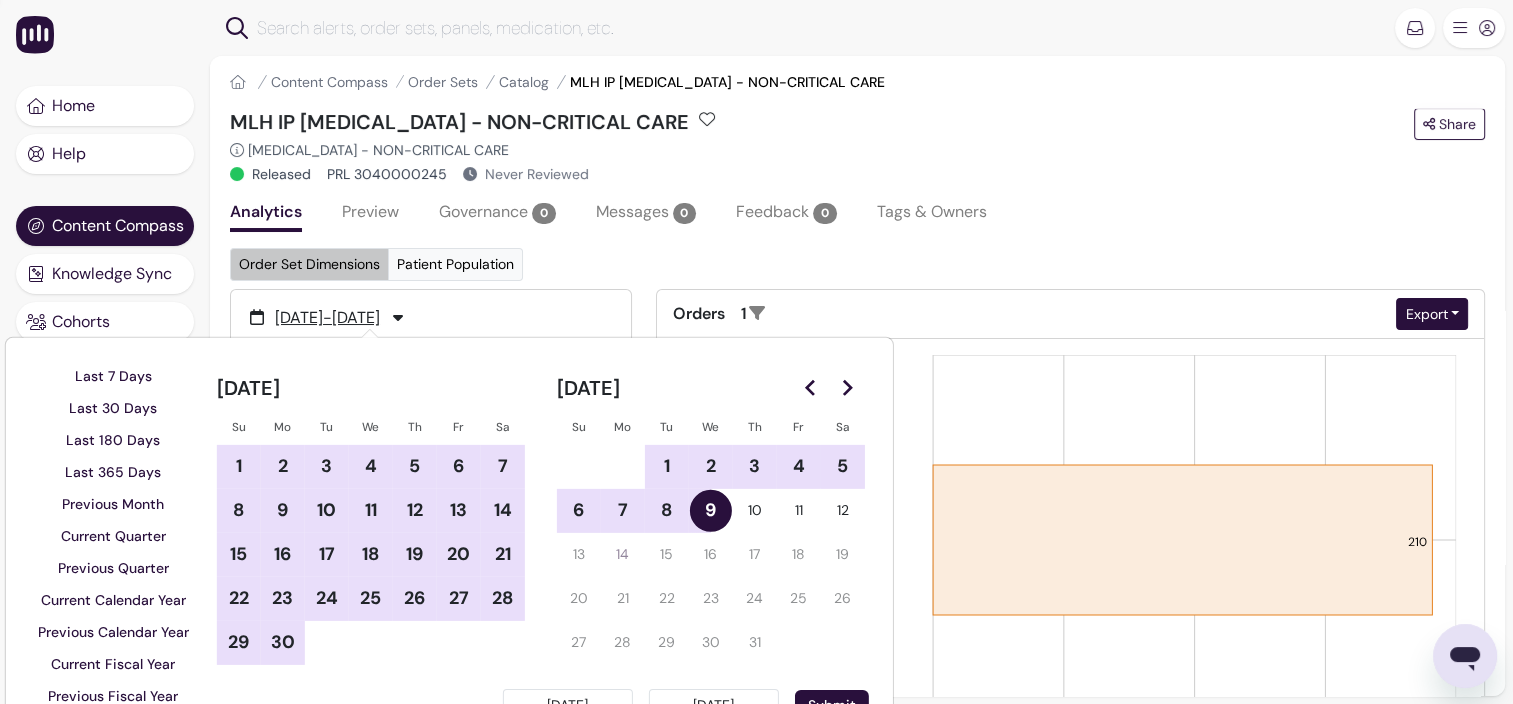 click 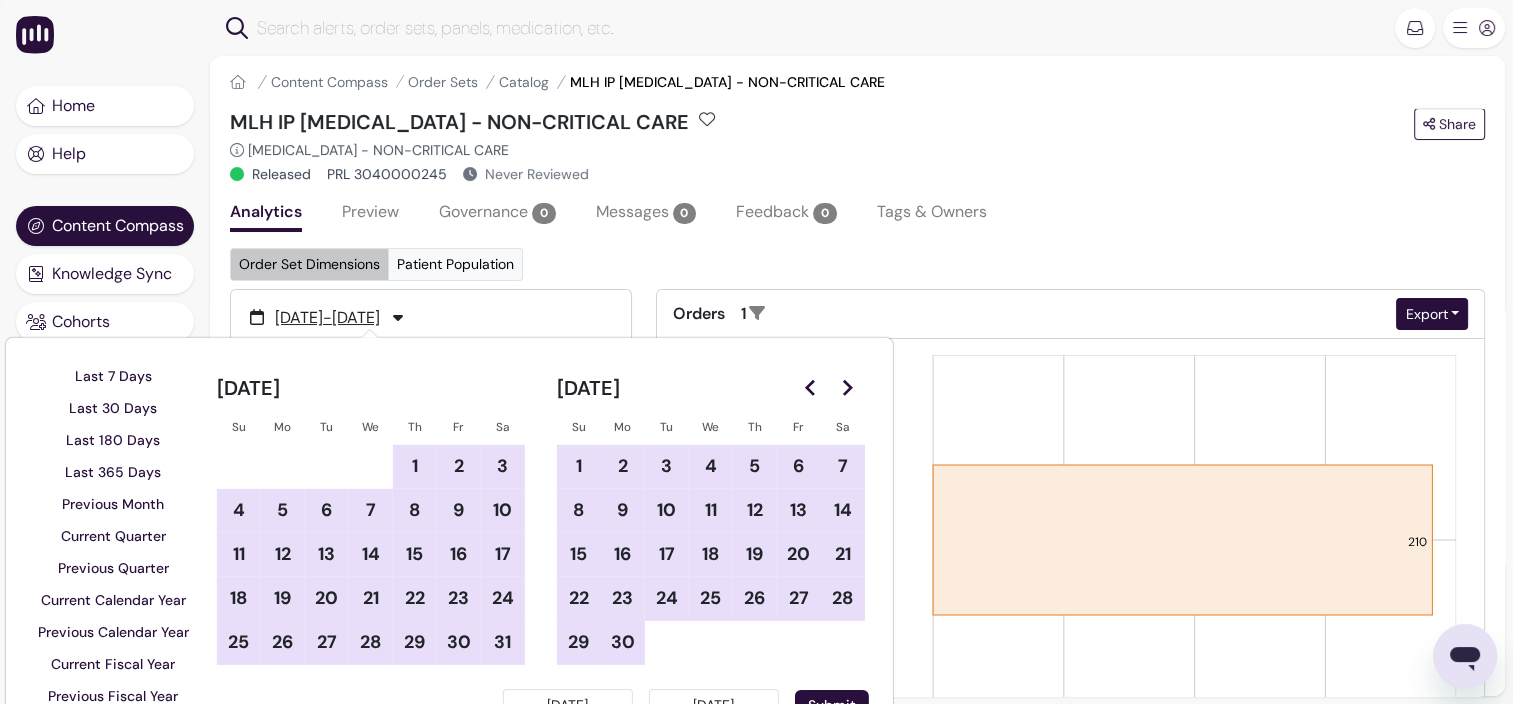 click 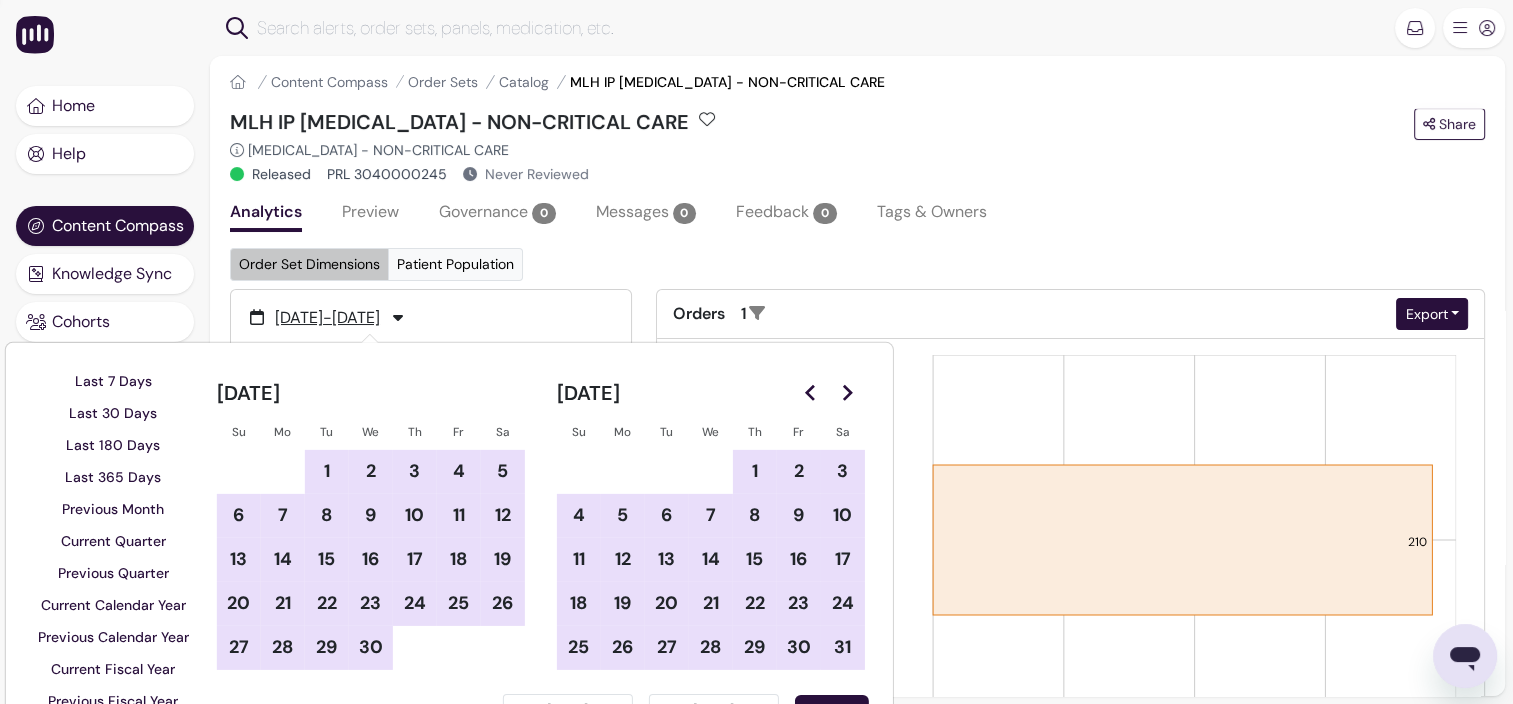 scroll, scrollTop: 41, scrollLeft: 0, axis: vertical 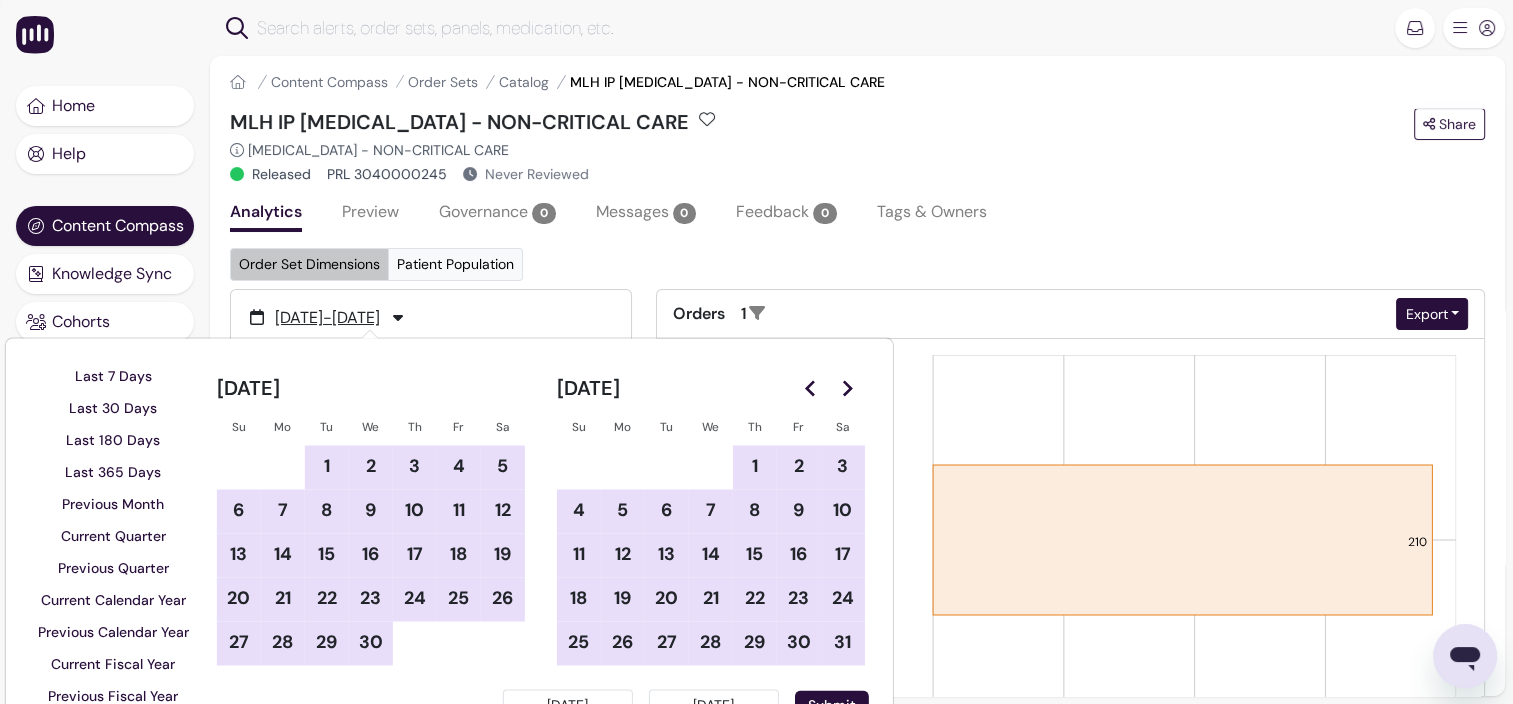drag, startPoint x: 813, startPoint y: 383, endPoint x: 791, endPoint y: 389, distance: 22.803509 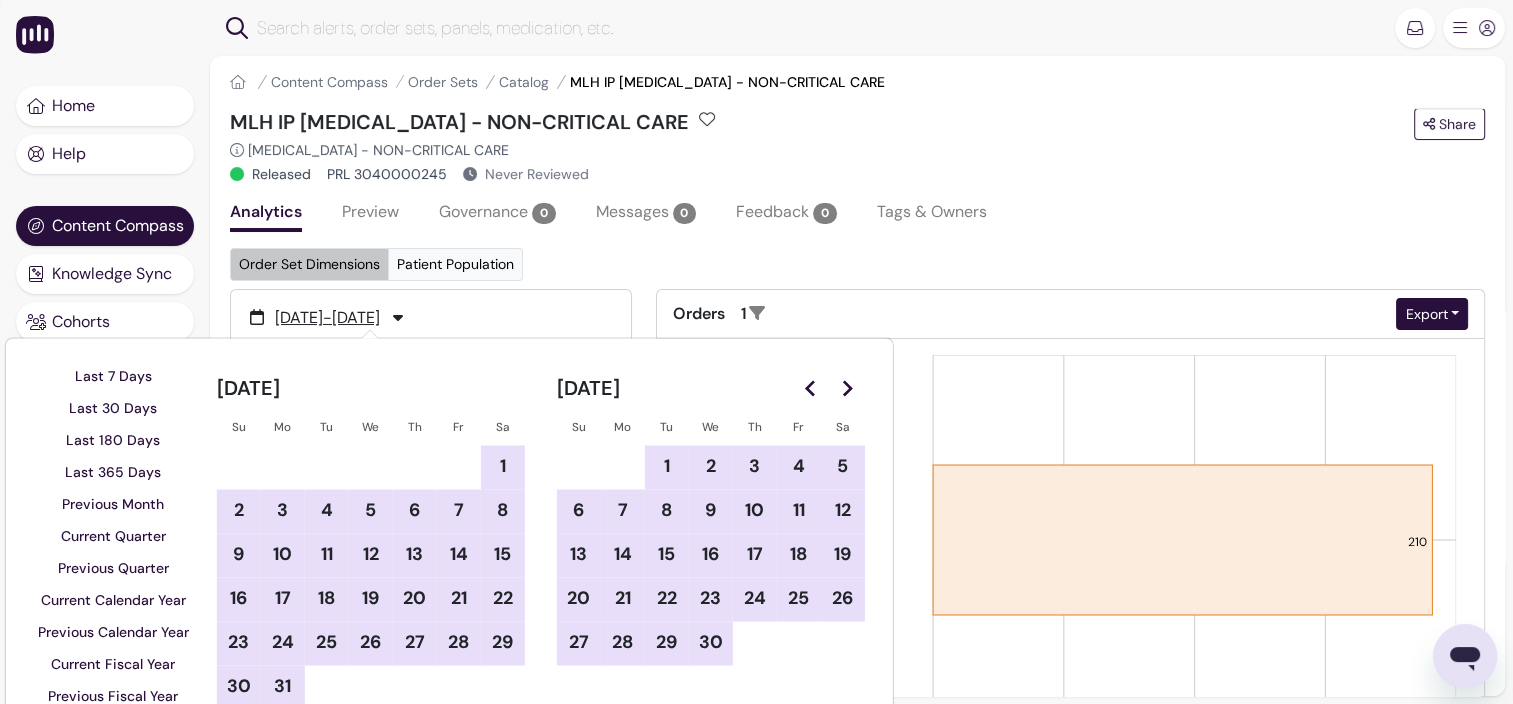 click on "31" at bounding box center [283, 687] 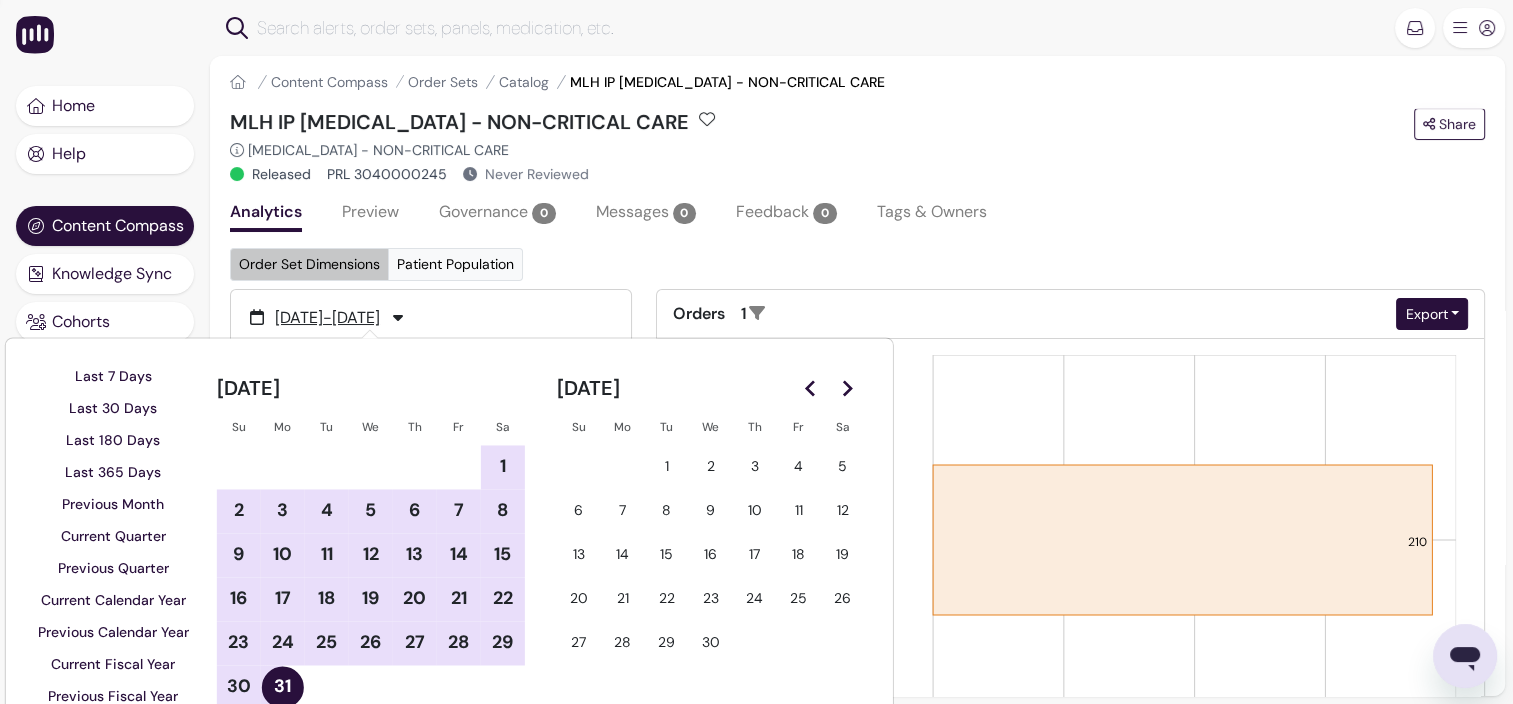 click on "31" at bounding box center (283, 687) 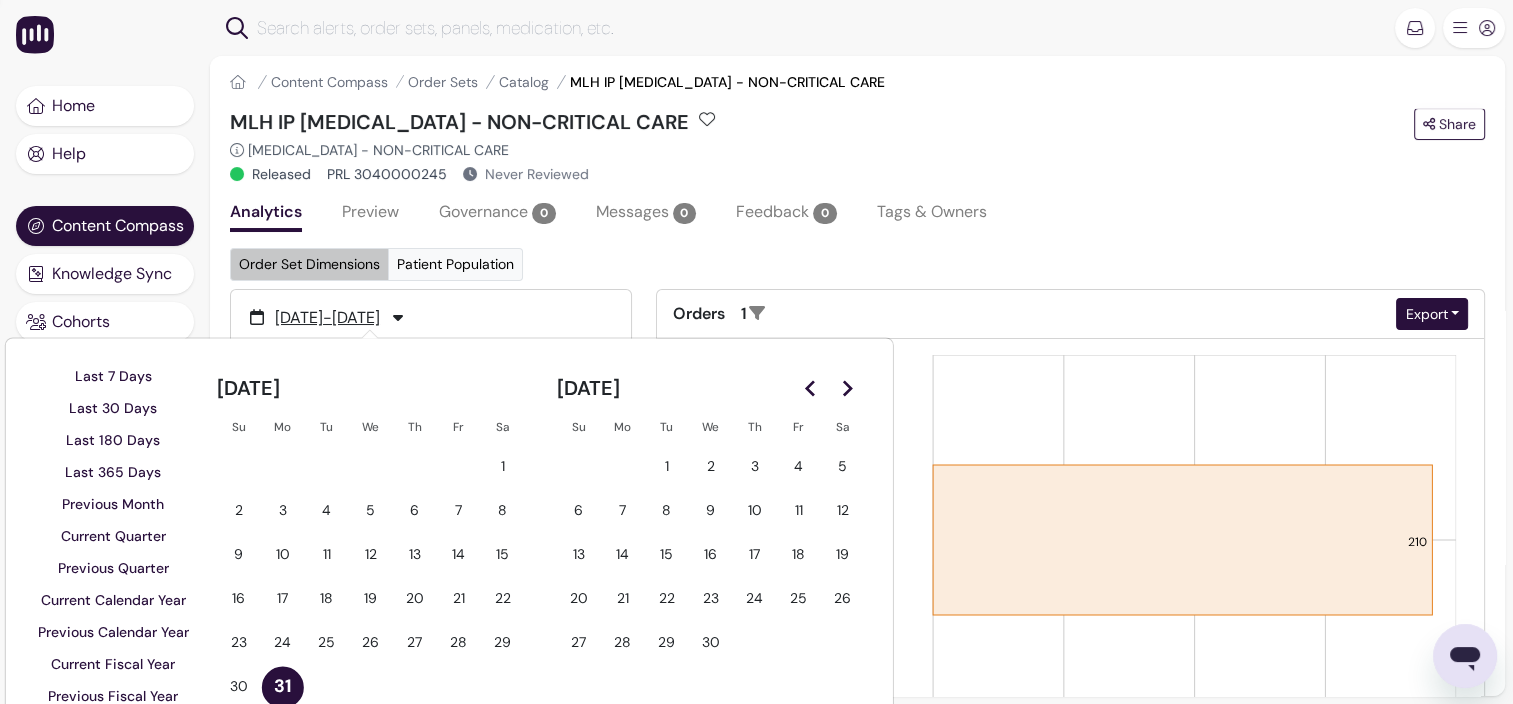 click on "Su Mo Tu We Th Fr Sa 1 2 3 4 5 6 7 8 9 10 11 12 13 14 15 16 17 18 19 20 21 22 23 24 25 26 27 28 29 30 31" at bounding box center [371, 559] 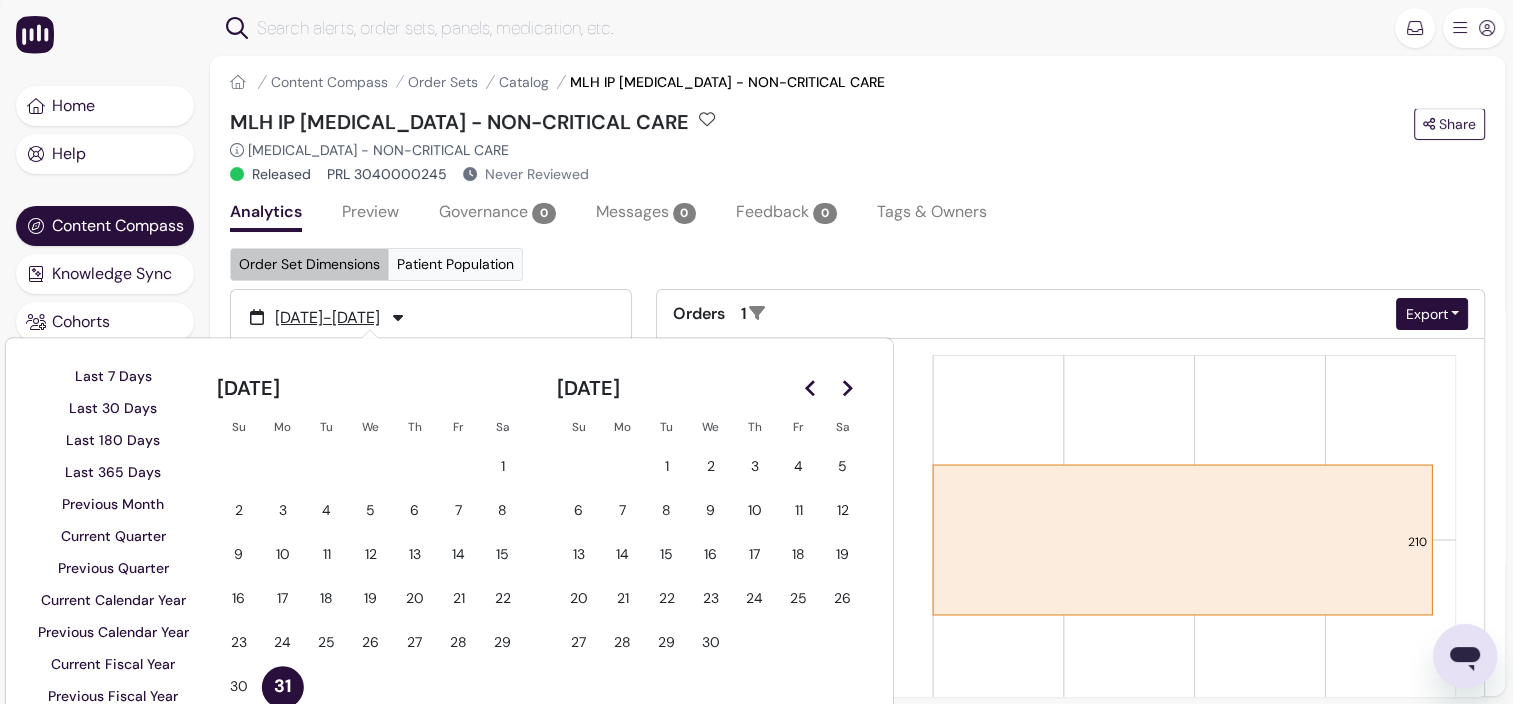 scroll, scrollTop: 306, scrollLeft: 0, axis: vertical 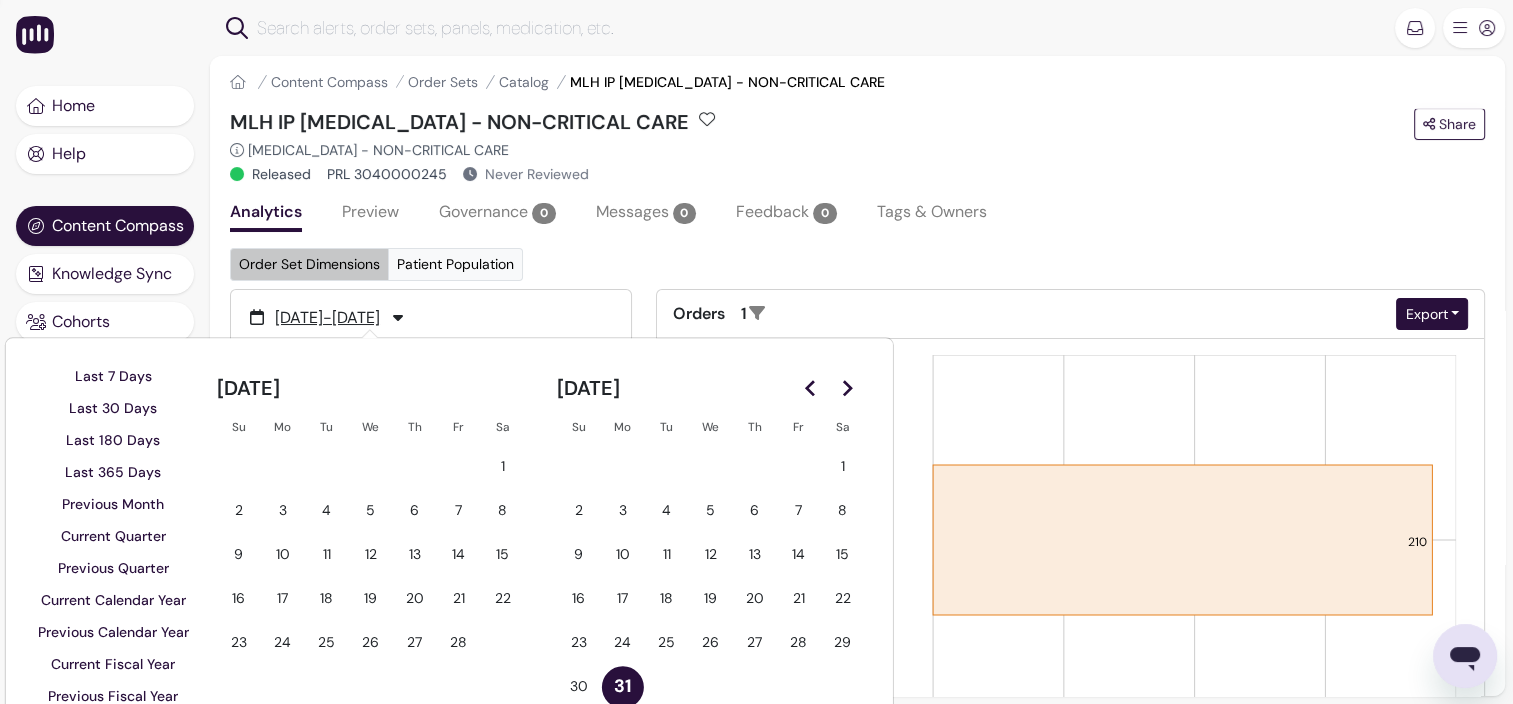 click on "3" at bounding box center [283, 511] 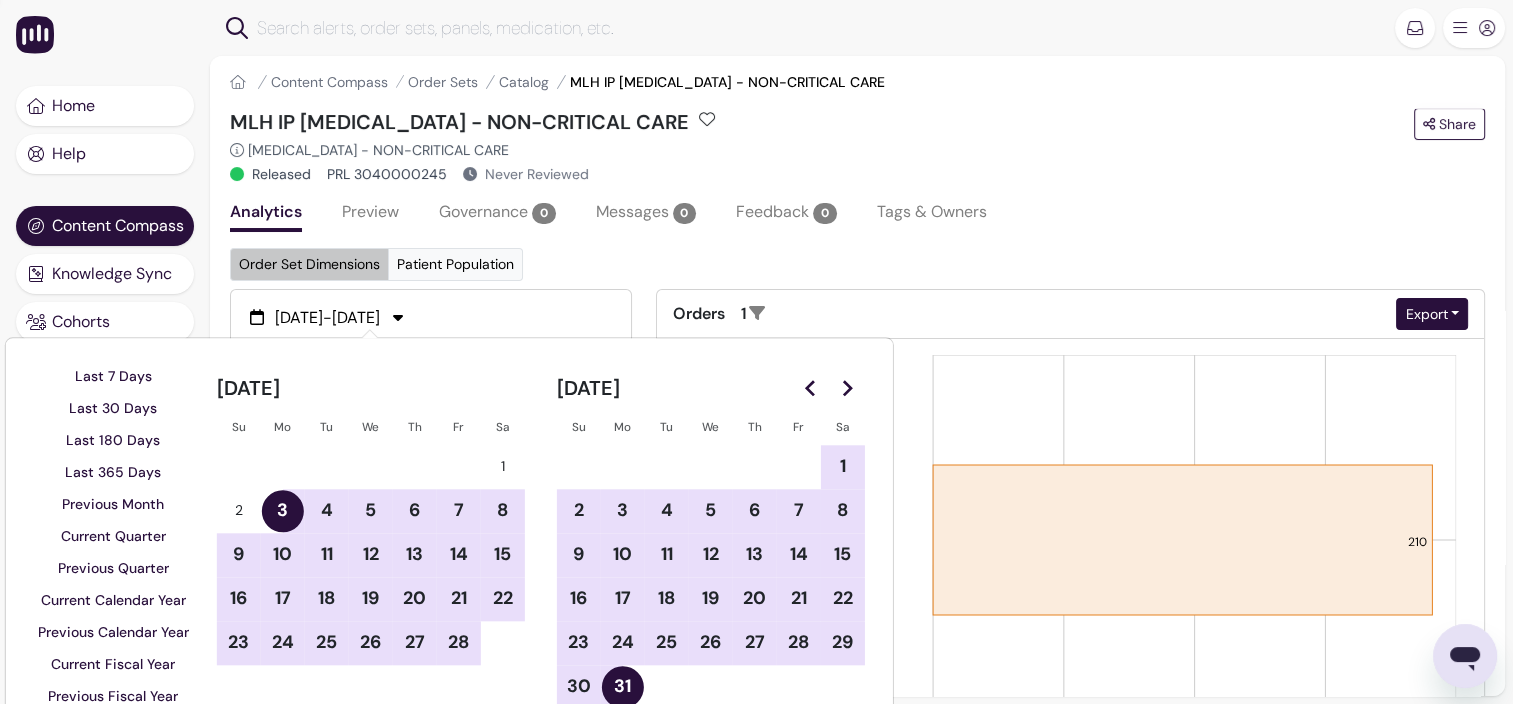 click 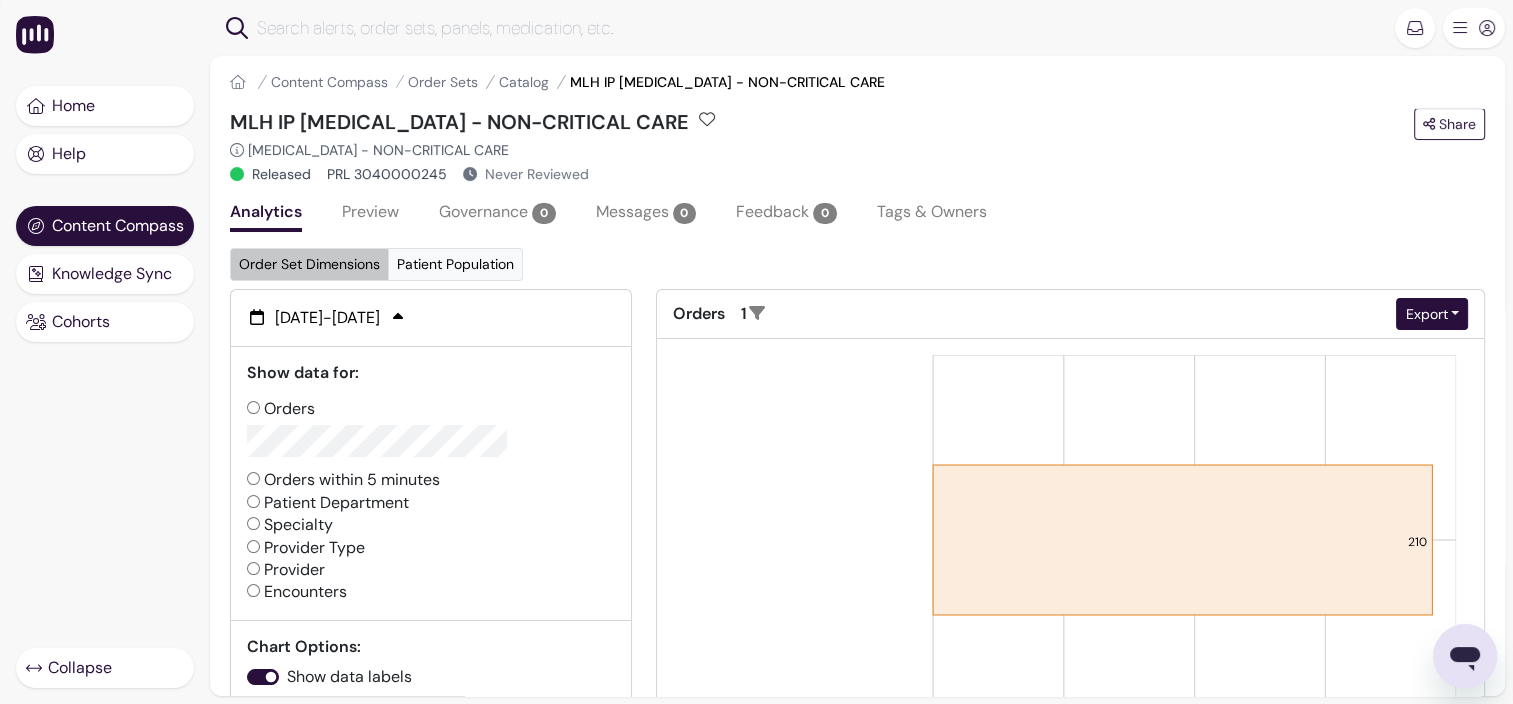 scroll, scrollTop: 0, scrollLeft: 0, axis: both 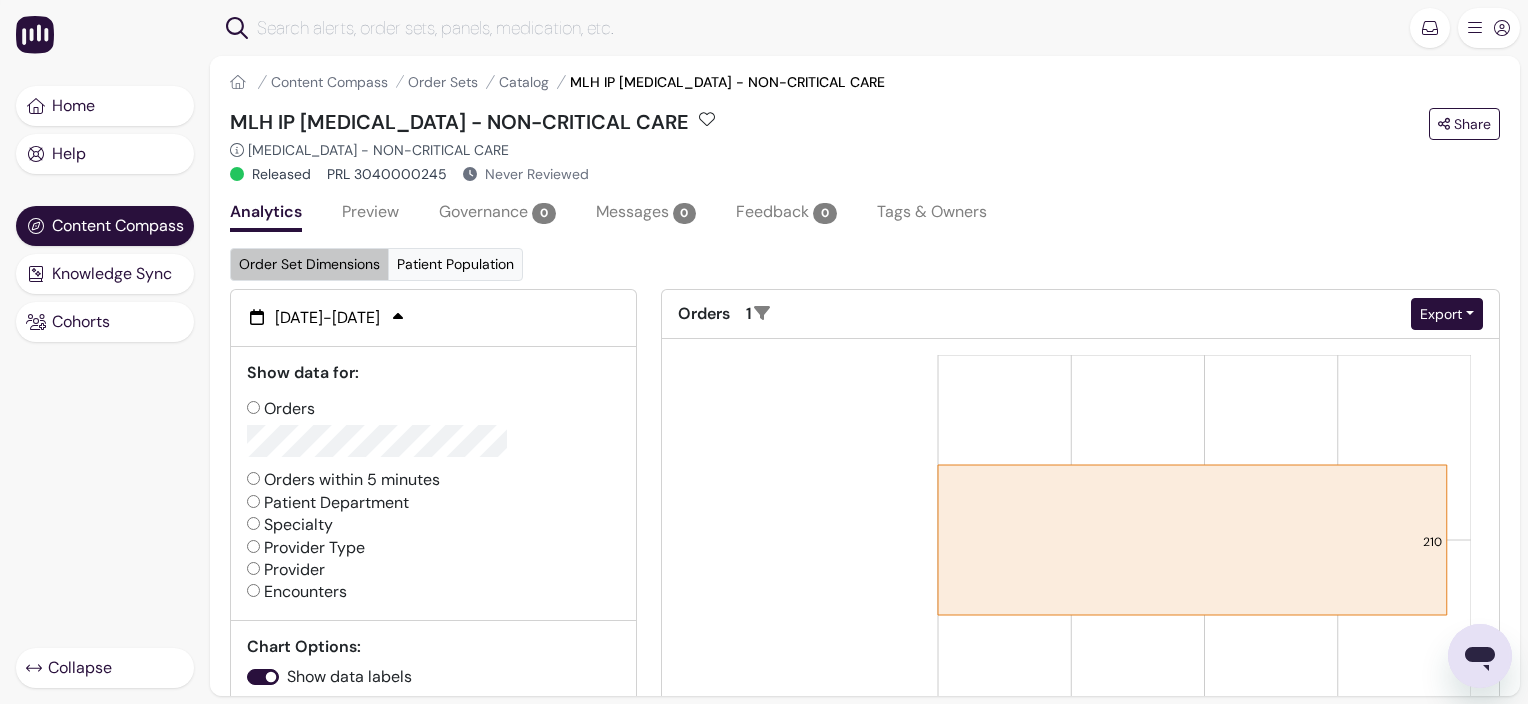 click 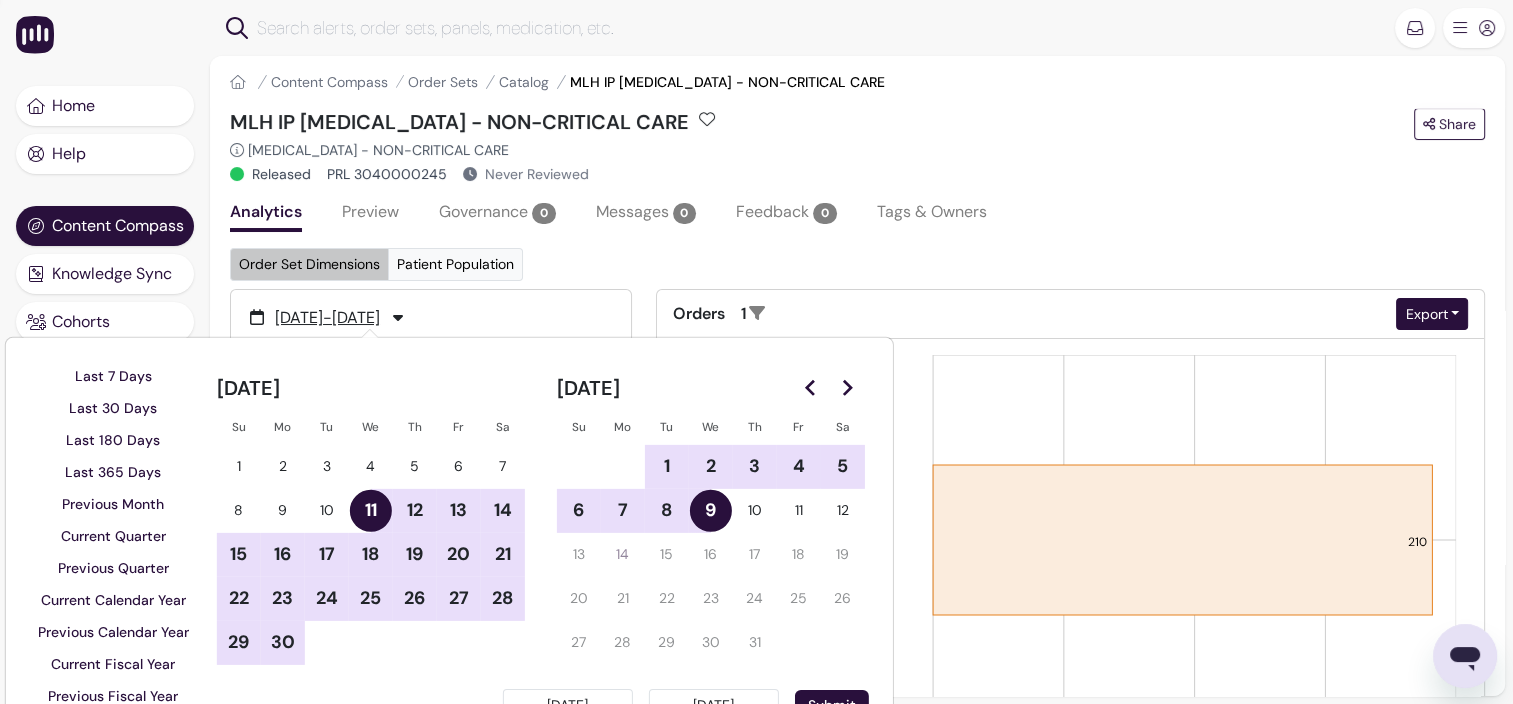 click 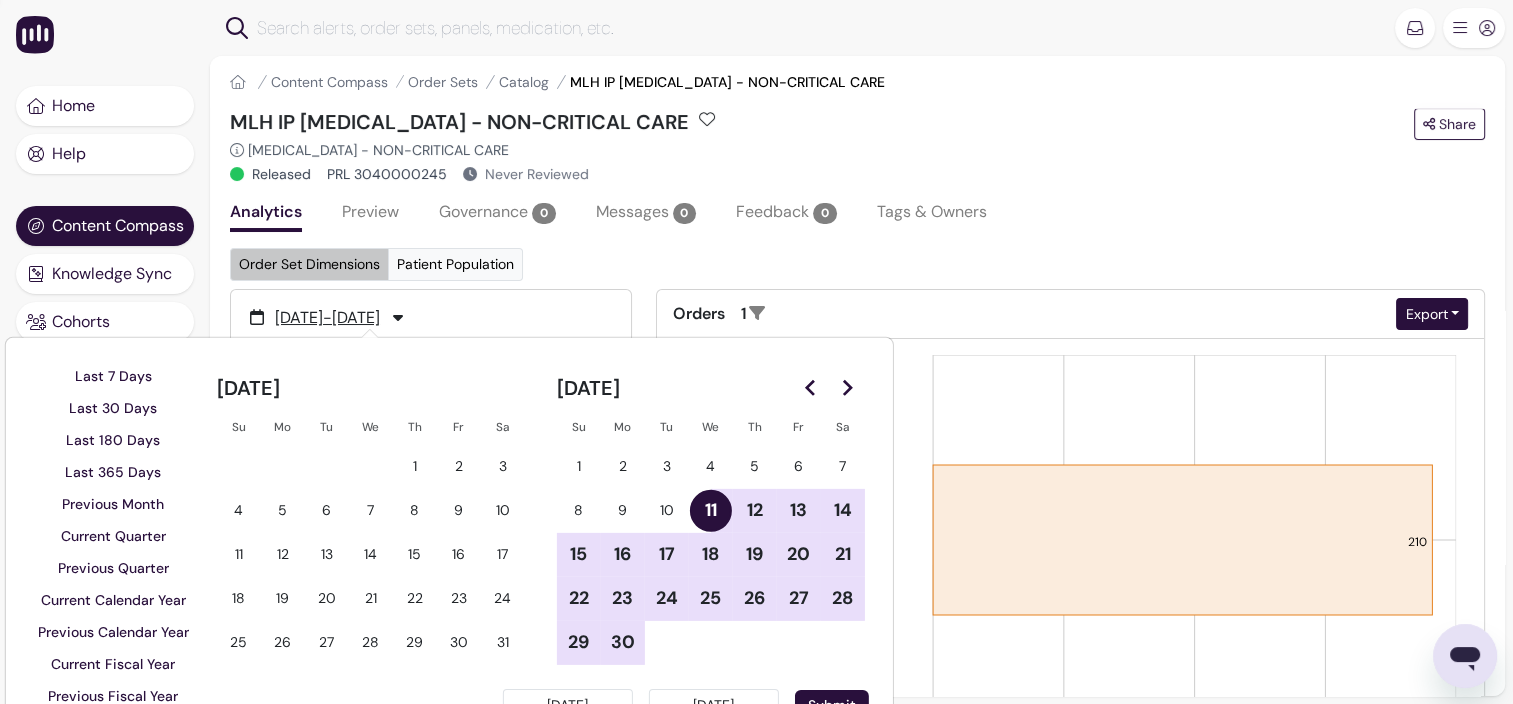 click 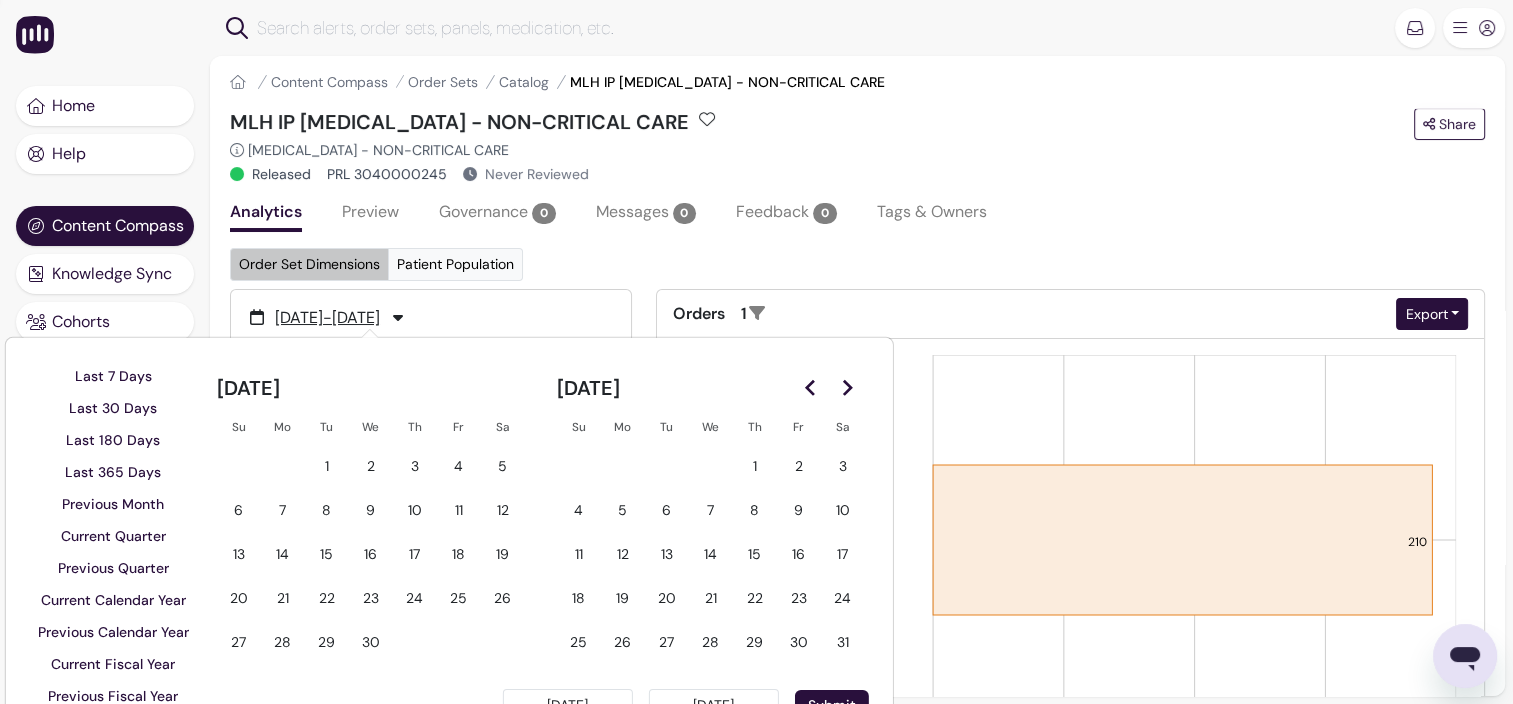 click 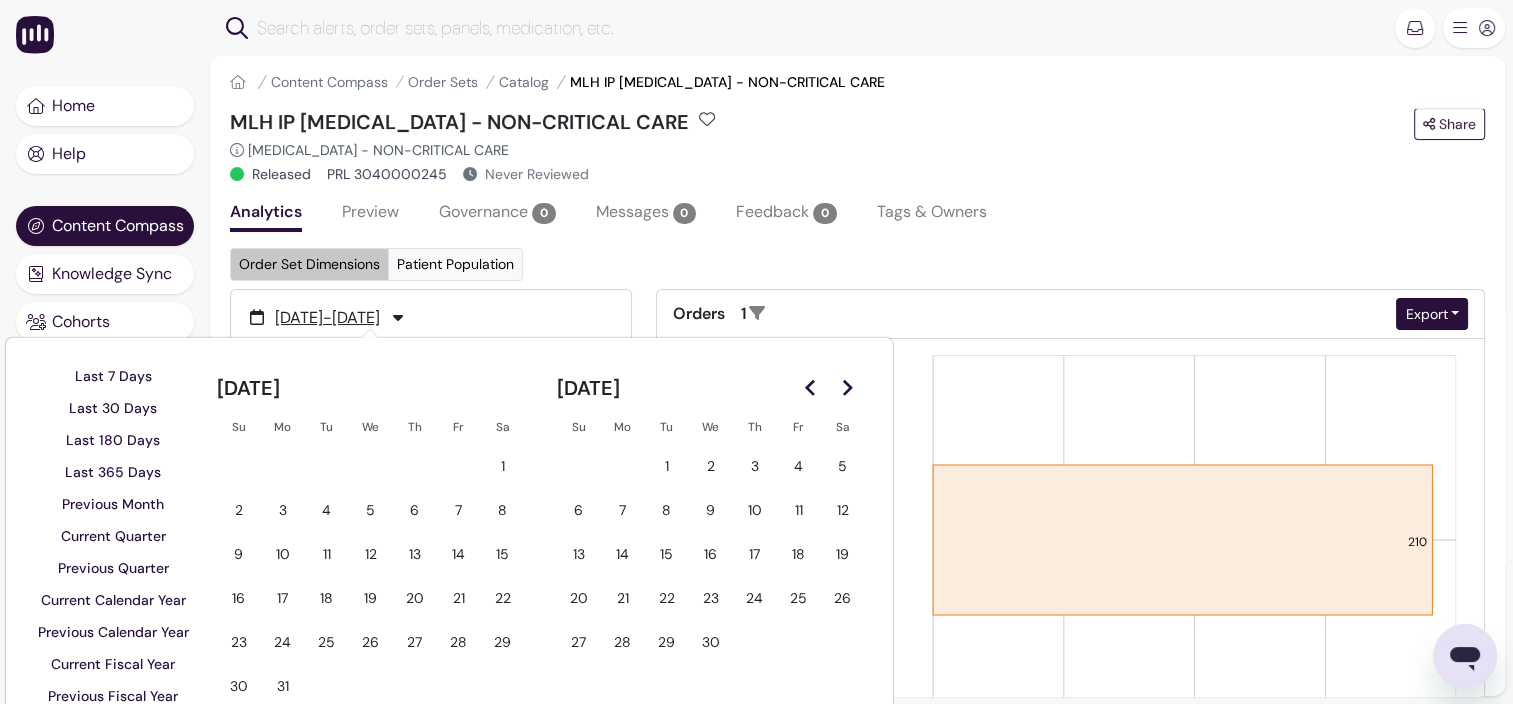 click 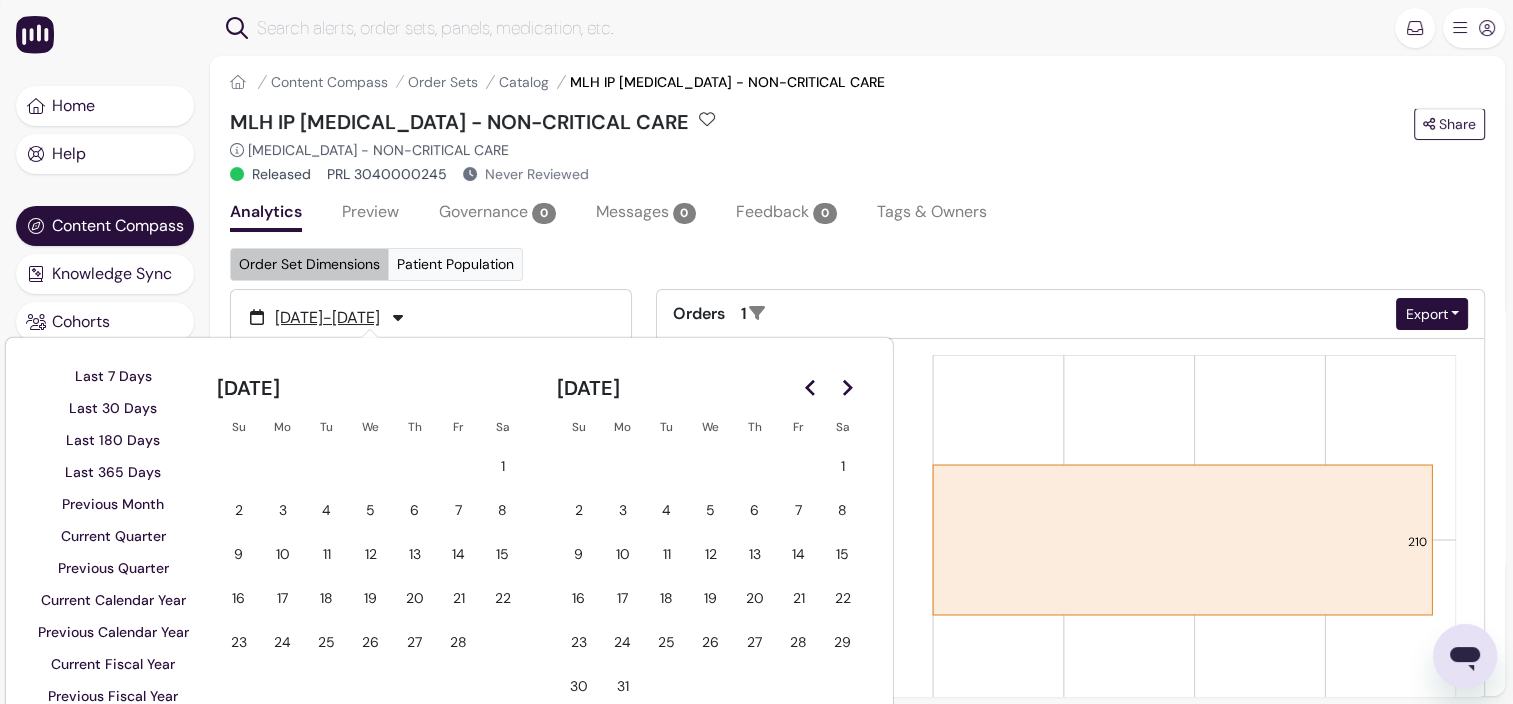 click on "3" at bounding box center (283, 510) 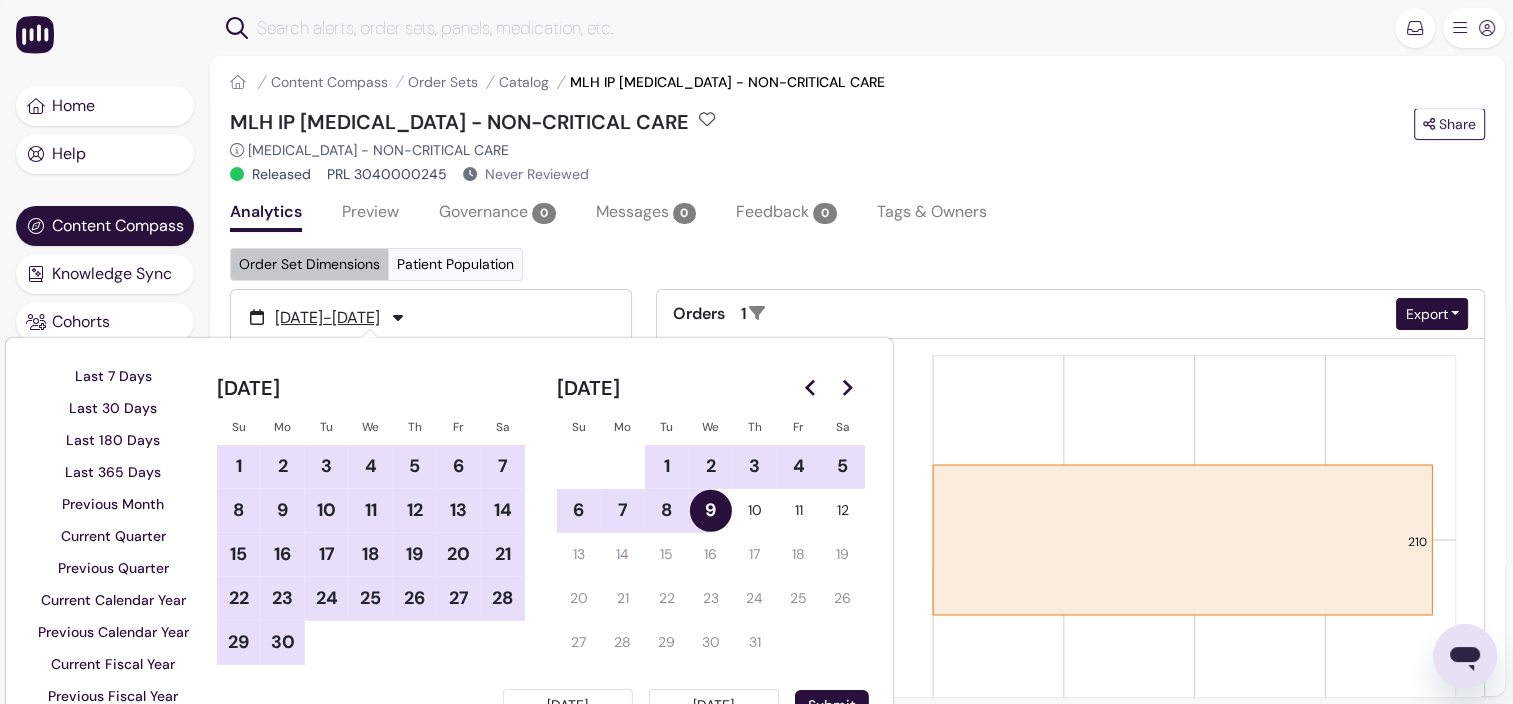 click 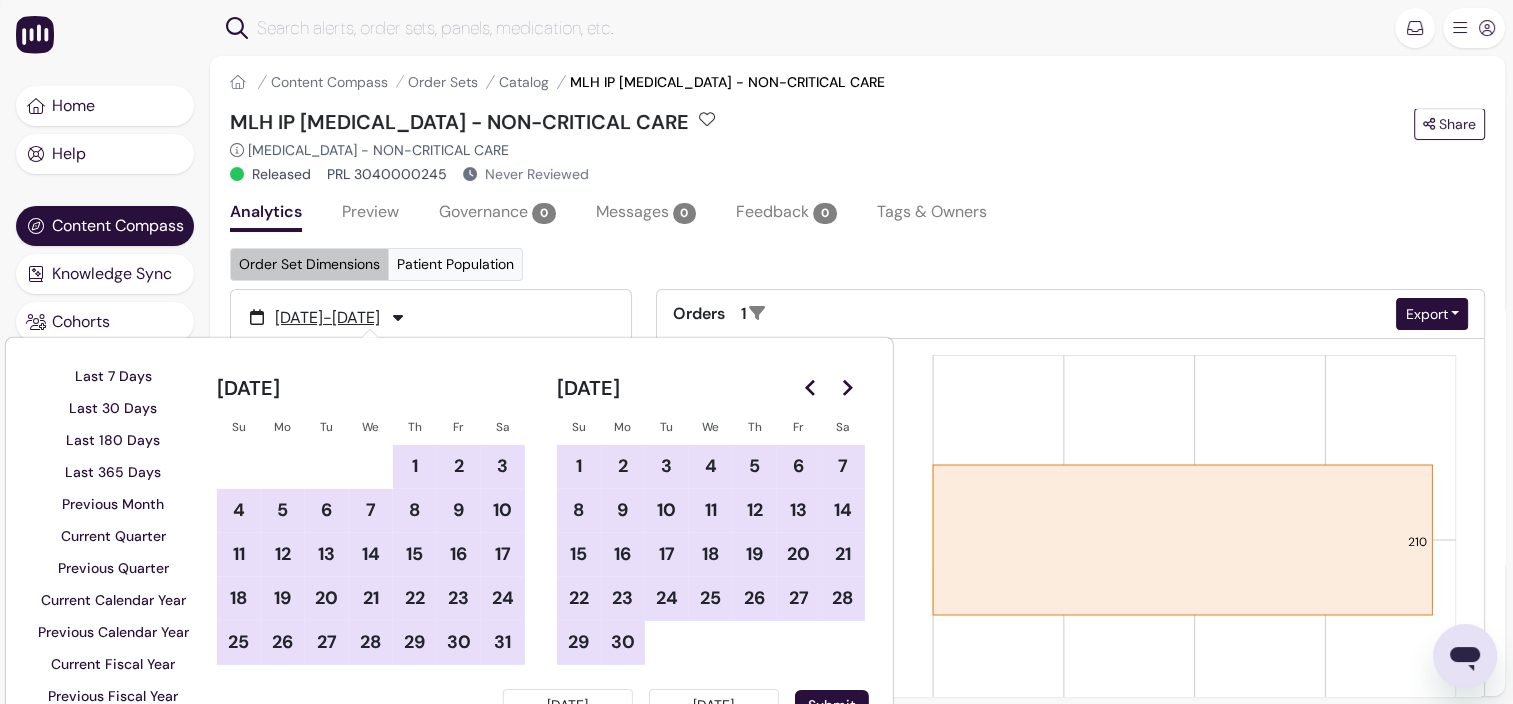 click 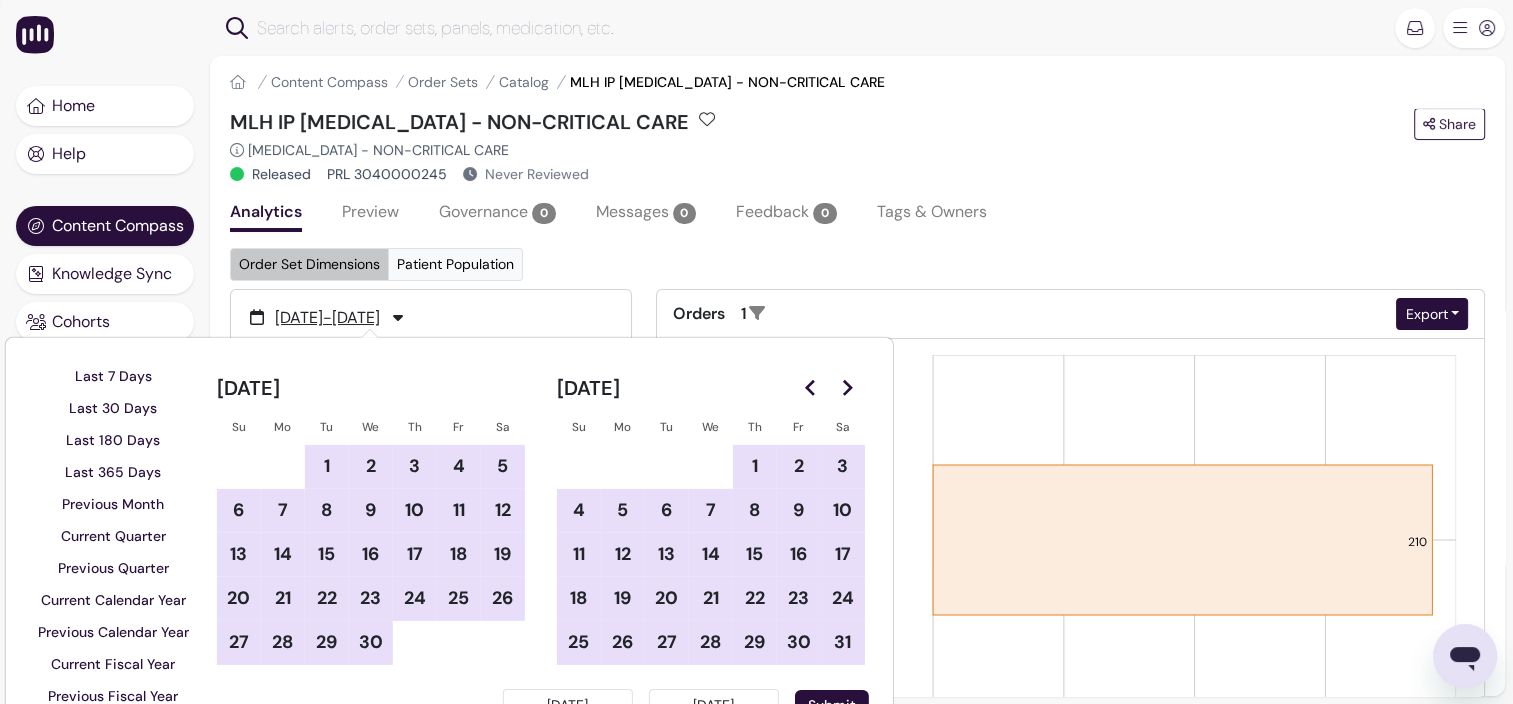 click 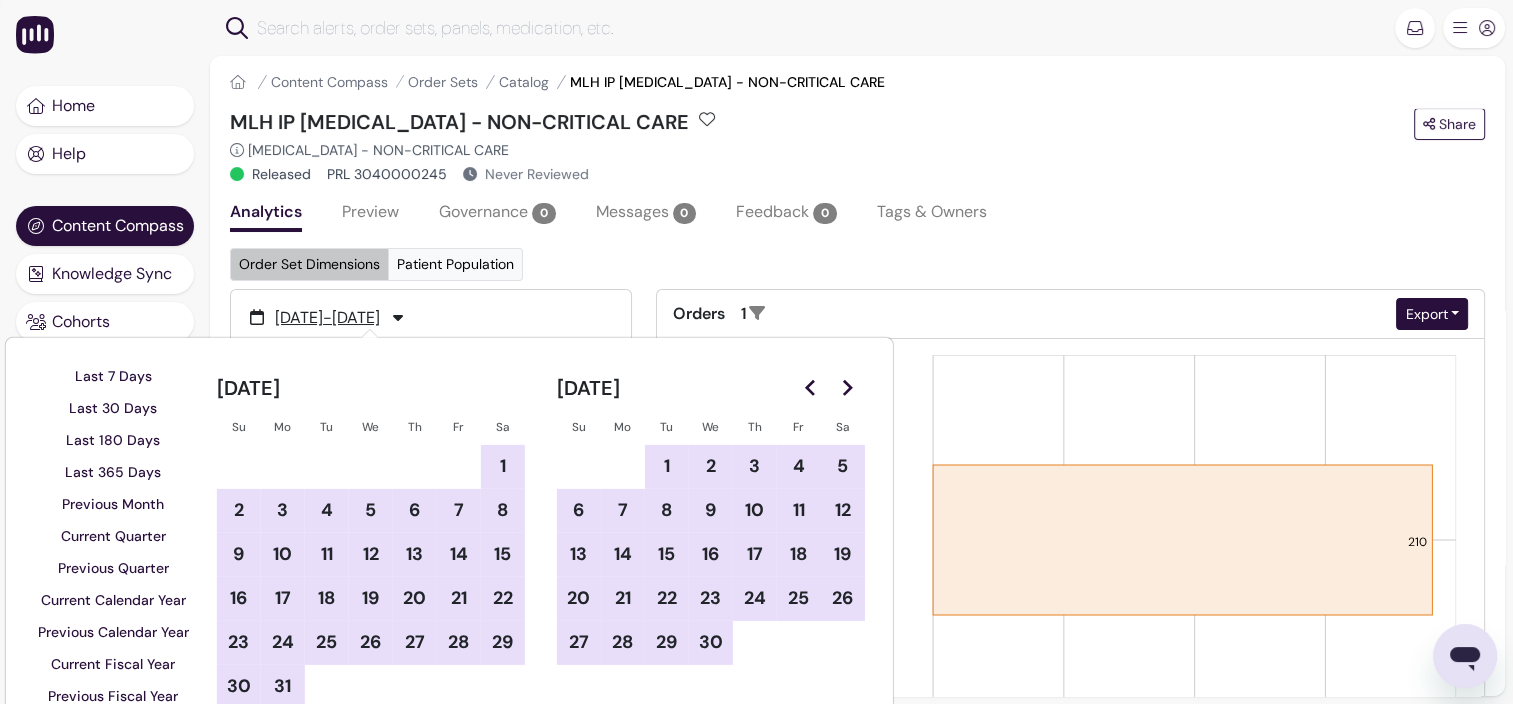 click on "31" at bounding box center (283, 686) 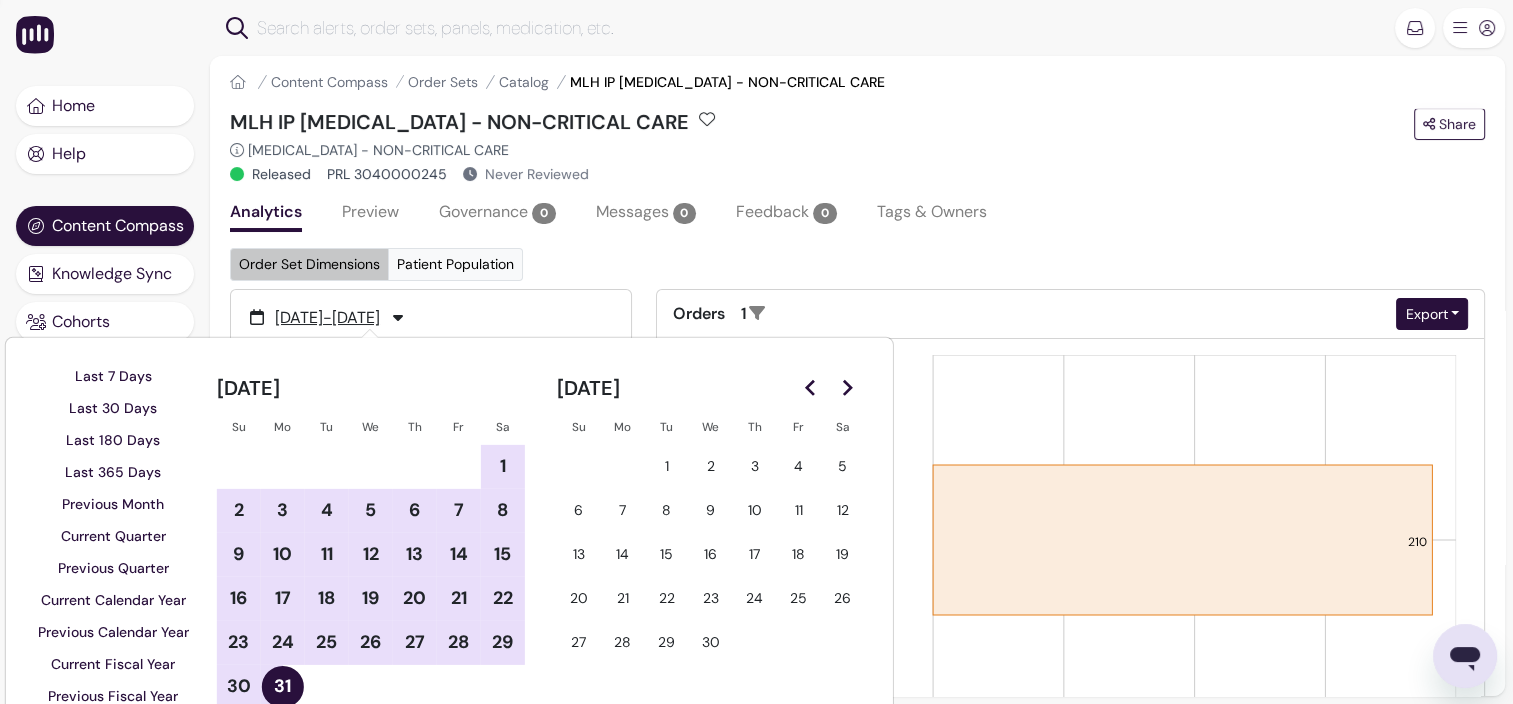 click on "31" at bounding box center [283, 686] 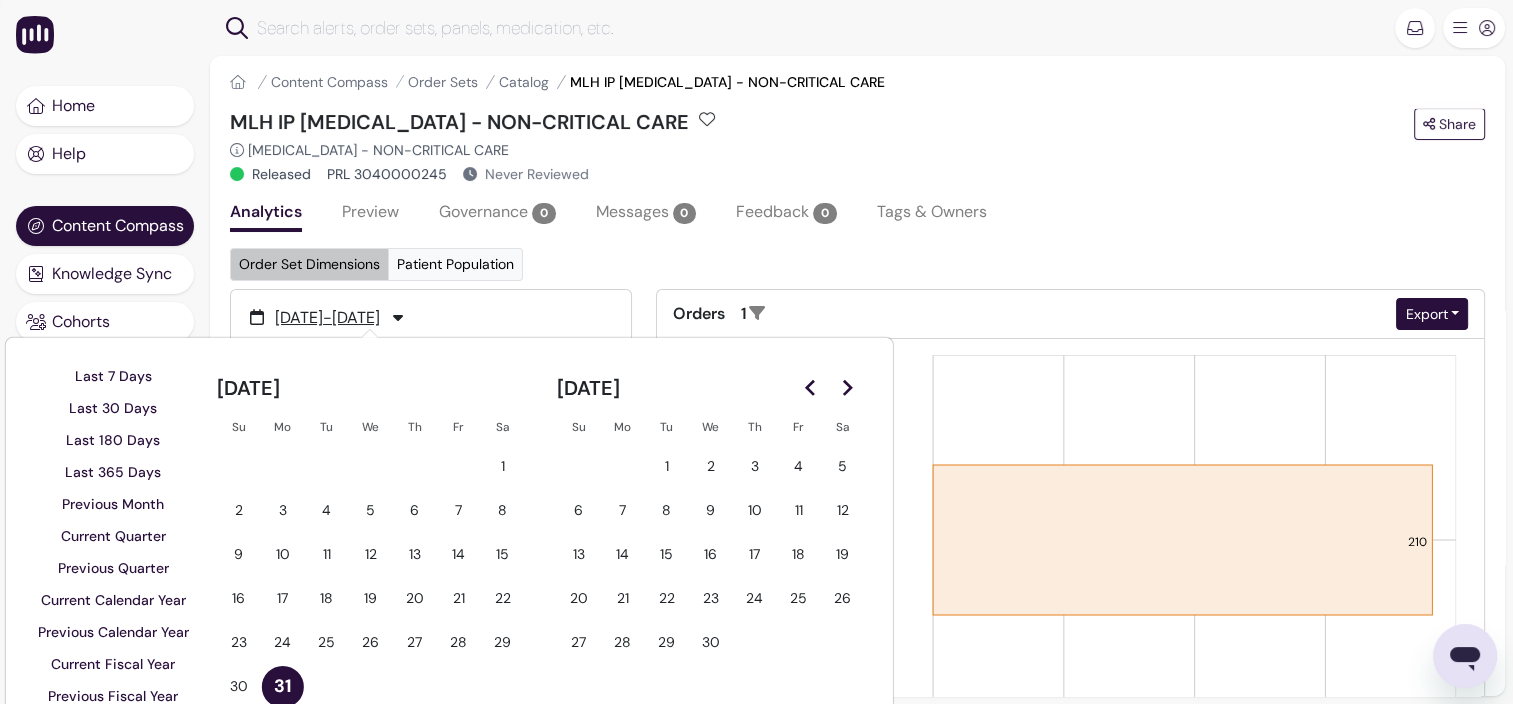 drag, startPoint x: 816, startPoint y: 386, endPoint x: 728, endPoint y: 402, distance: 89.44272 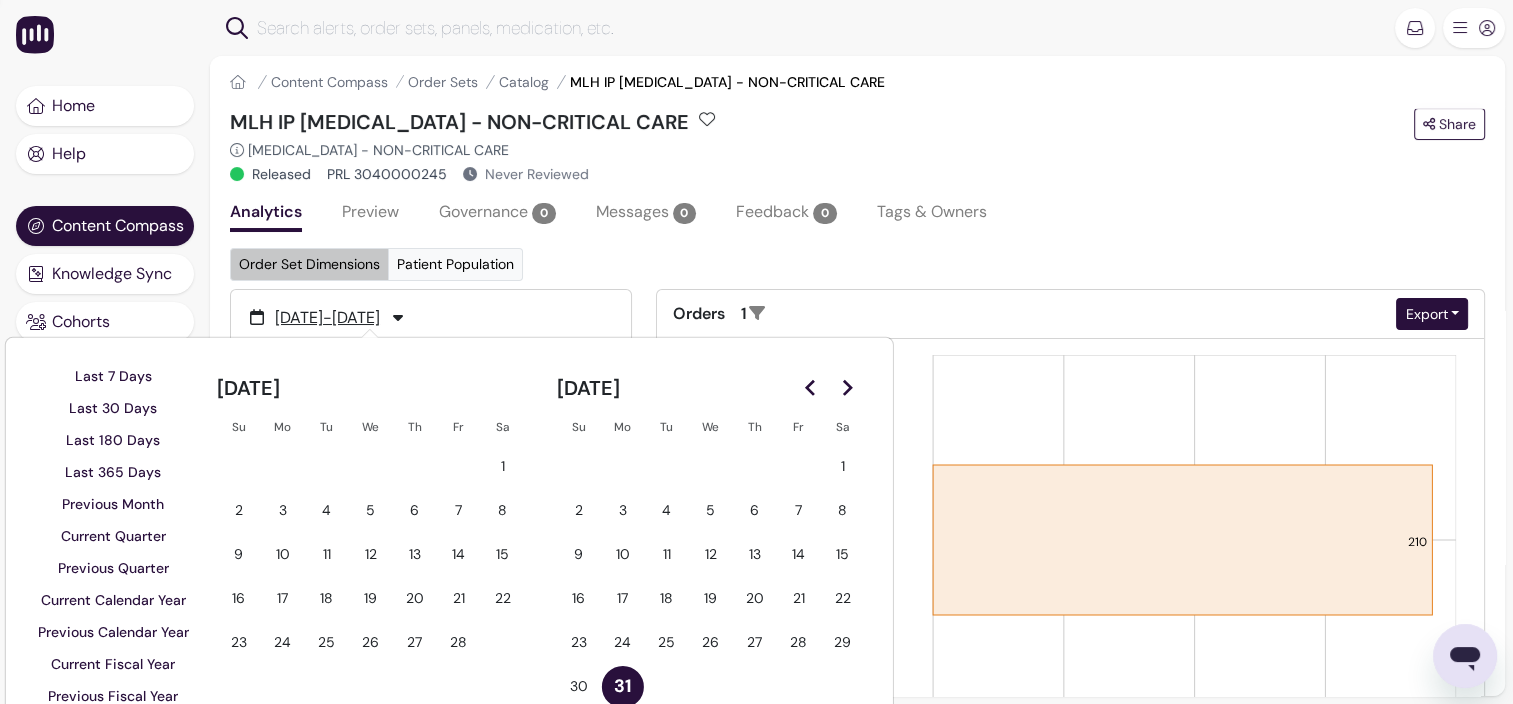 click on "3" at bounding box center (283, 510) 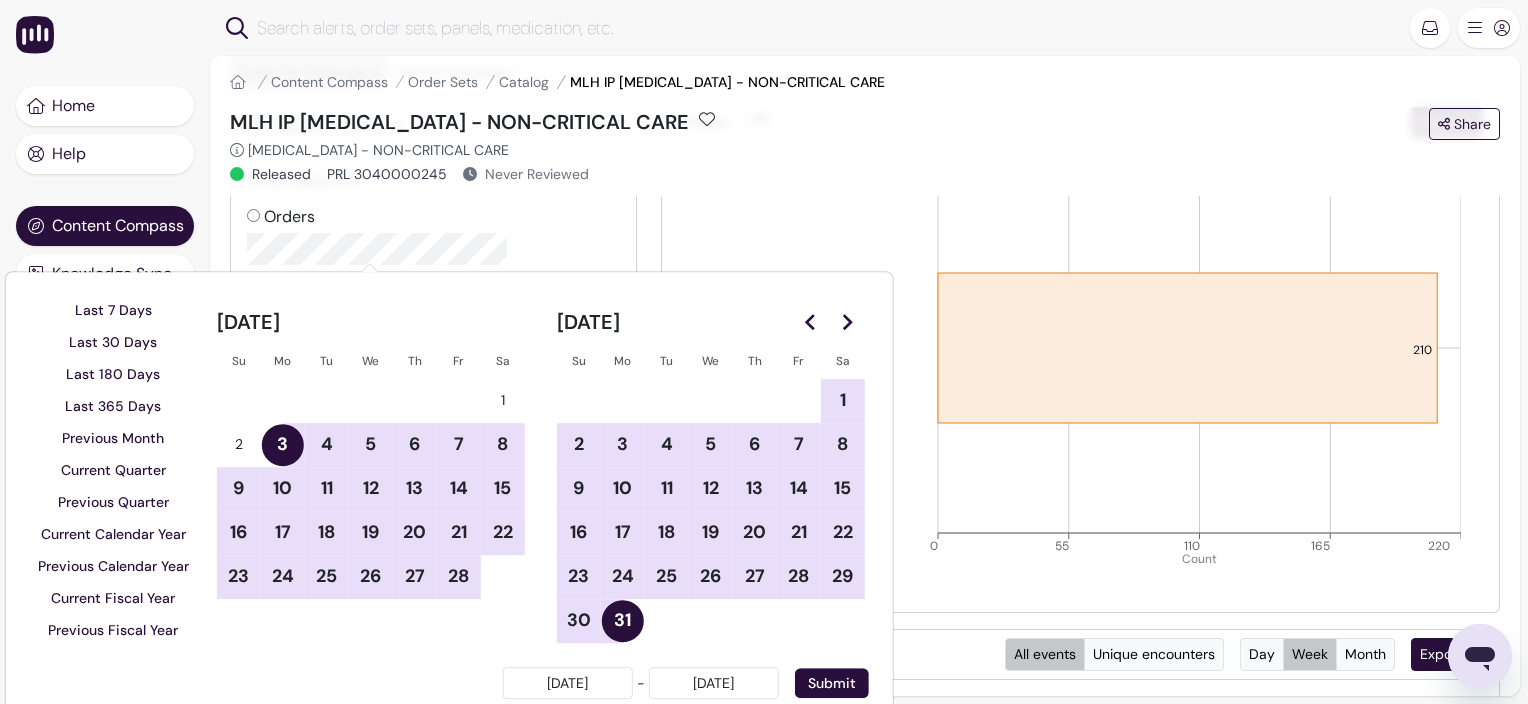 scroll, scrollTop: 300, scrollLeft: 0, axis: vertical 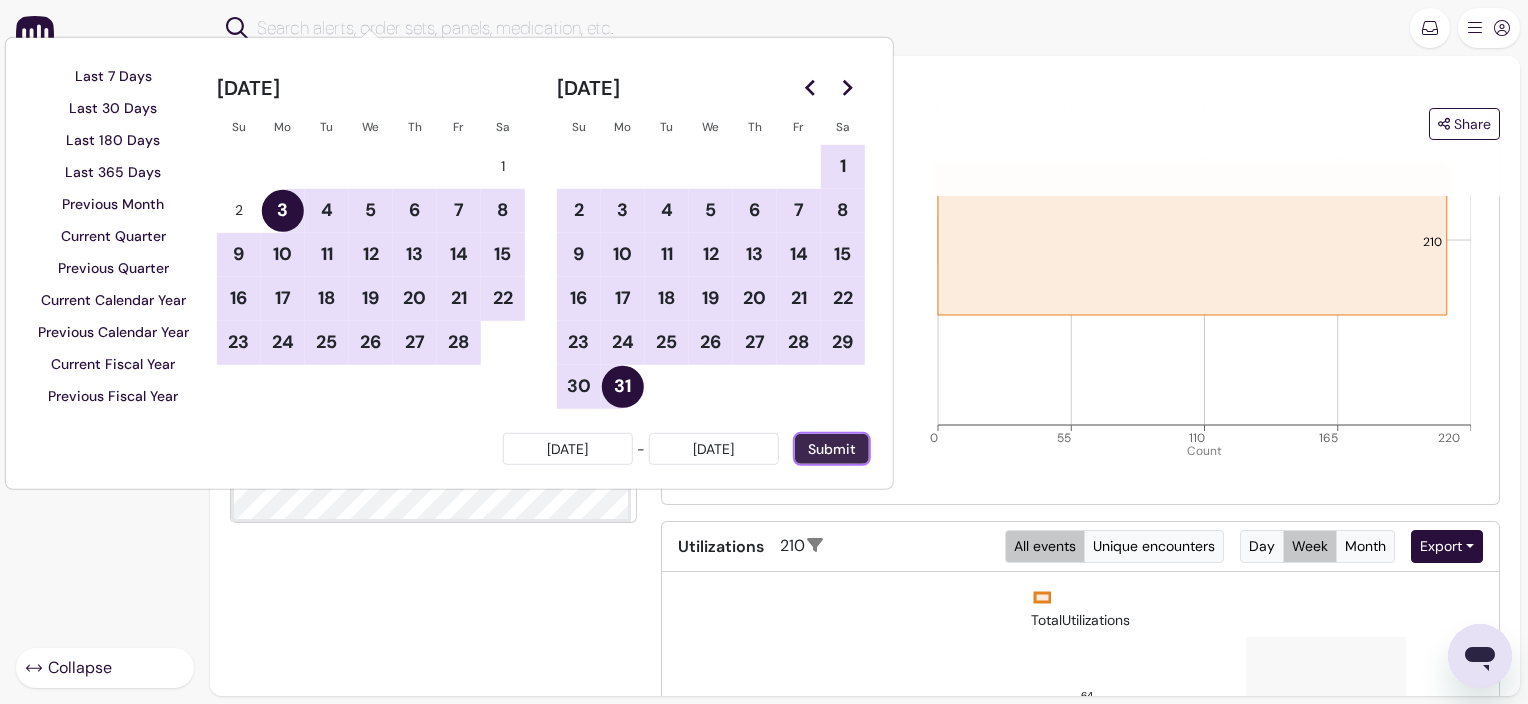 click on "Submit" at bounding box center (832, 449) 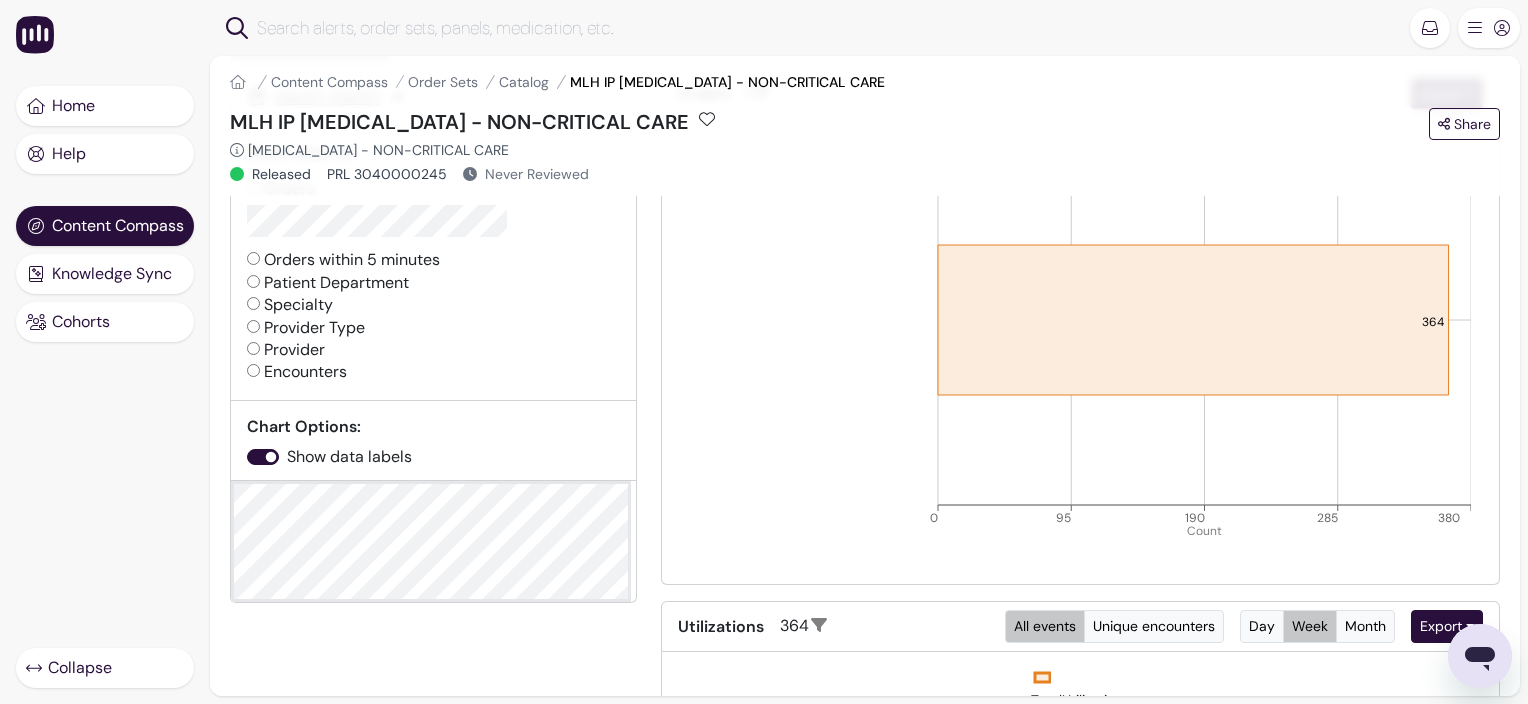 scroll, scrollTop: 200, scrollLeft: 0, axis: vertical 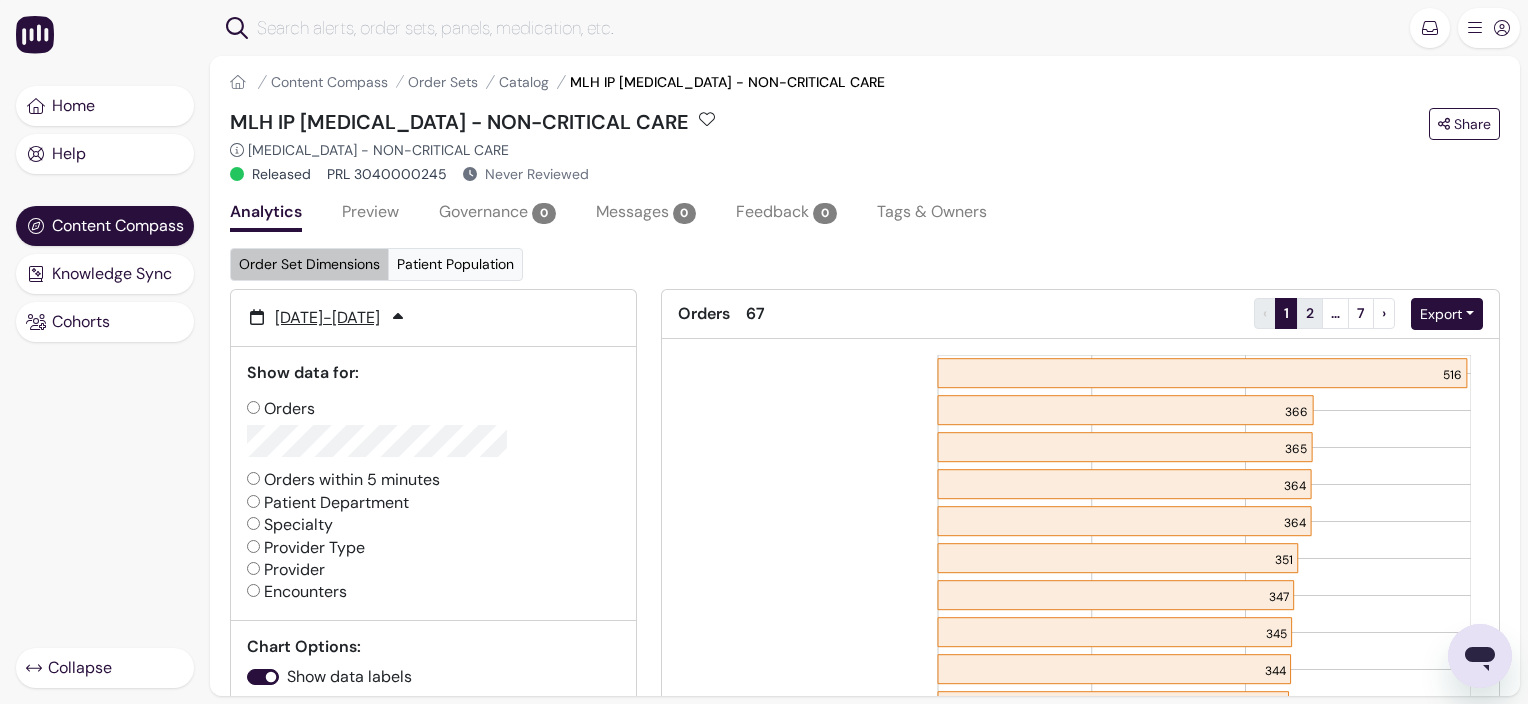click on "2" at bounding box center (1310, 313) 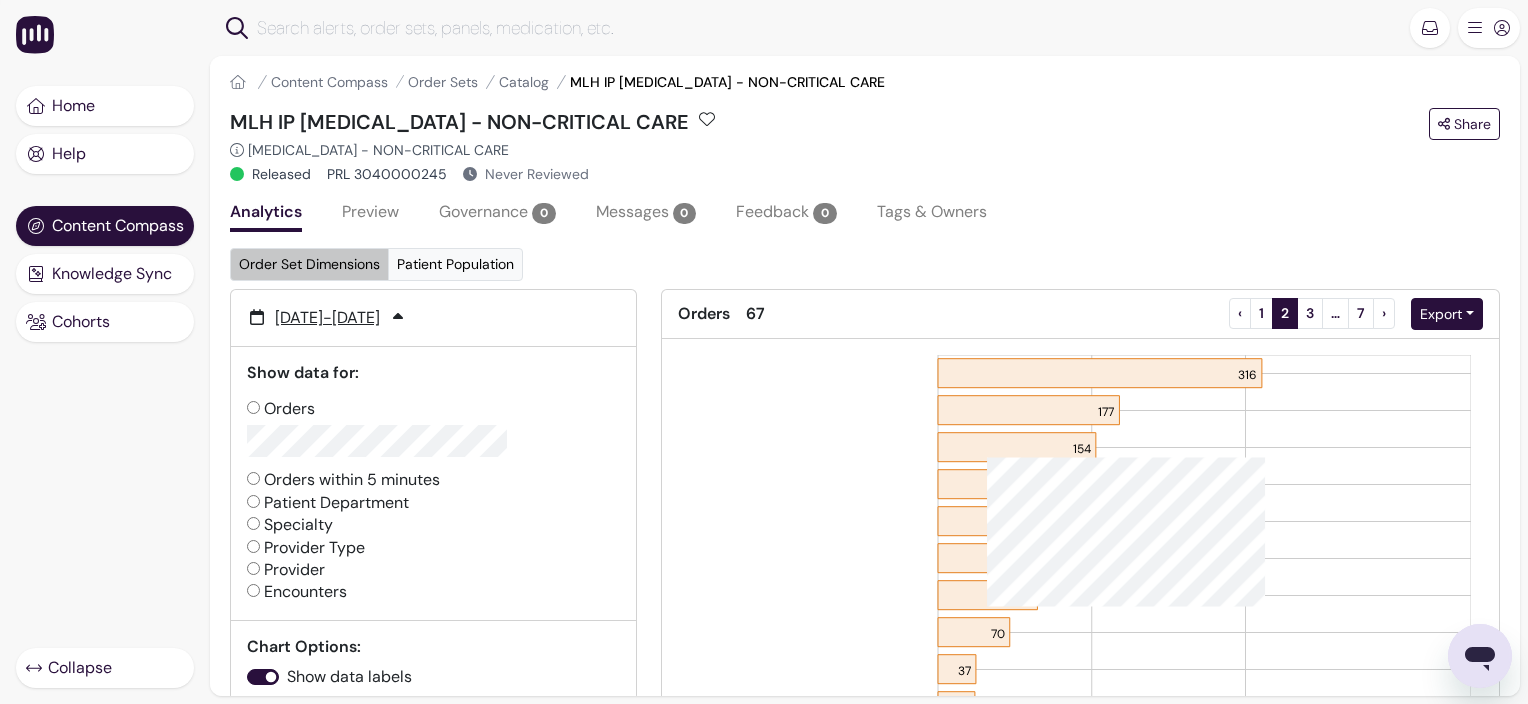 scroll, scrollTop: 100, scrollLeft: 0, axis: vertical 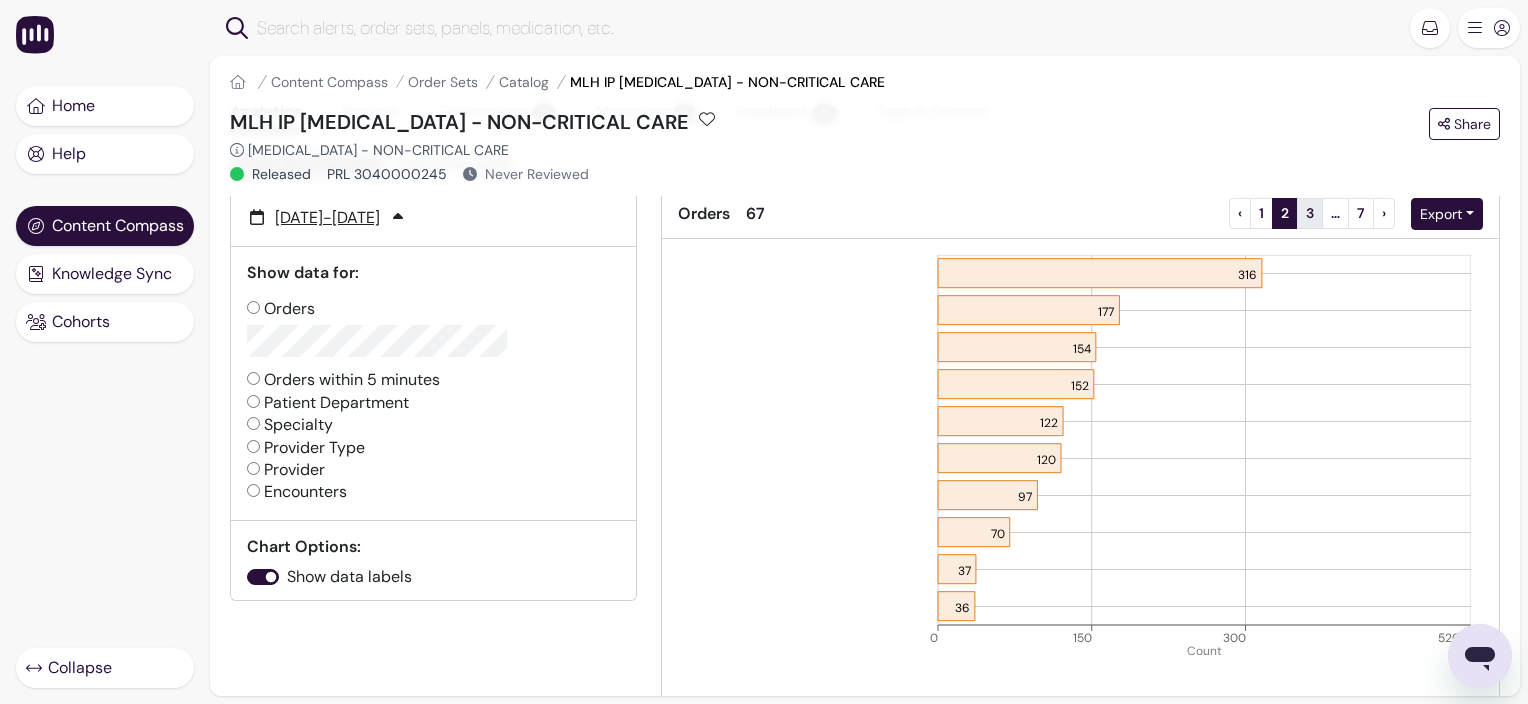 click on "3" at bounding box center [1310, 213] 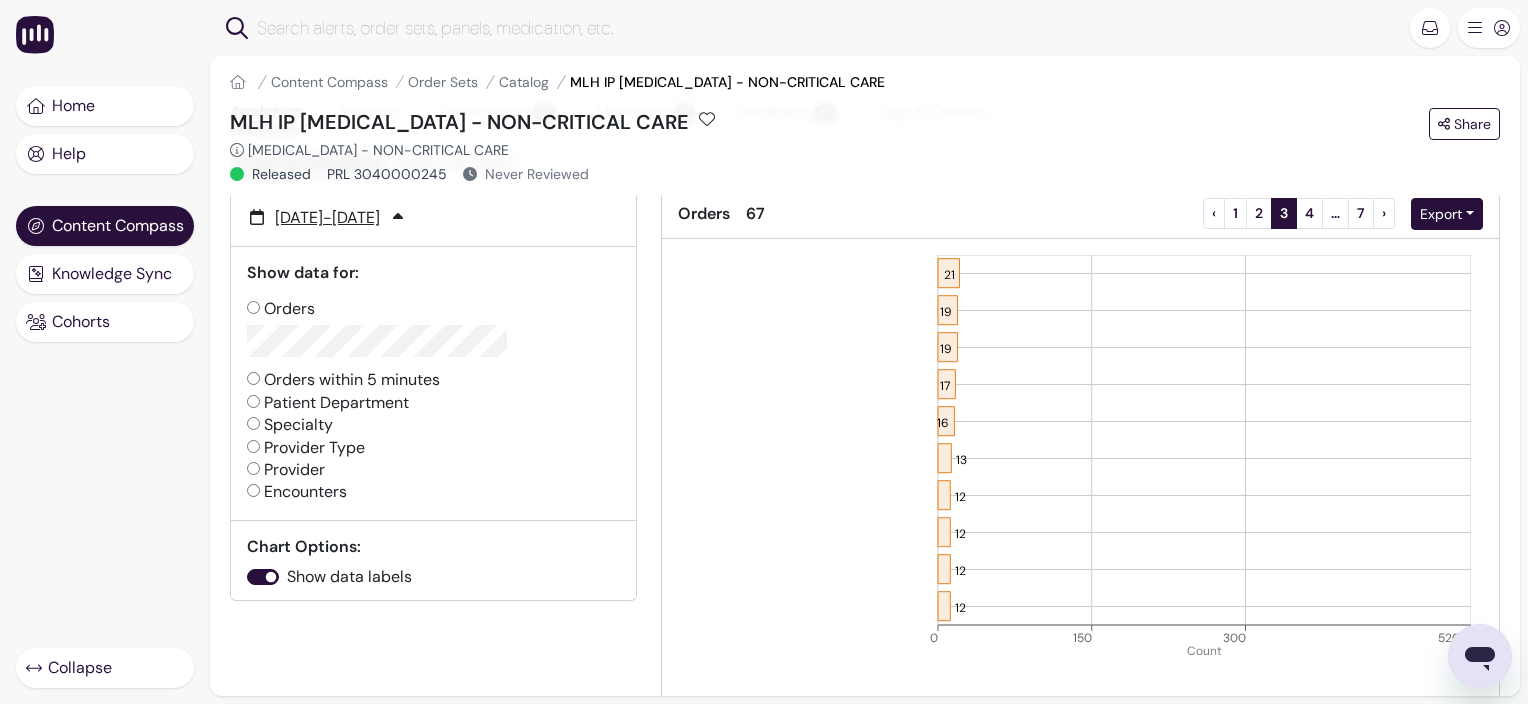 click at bounding box center (826, 28) 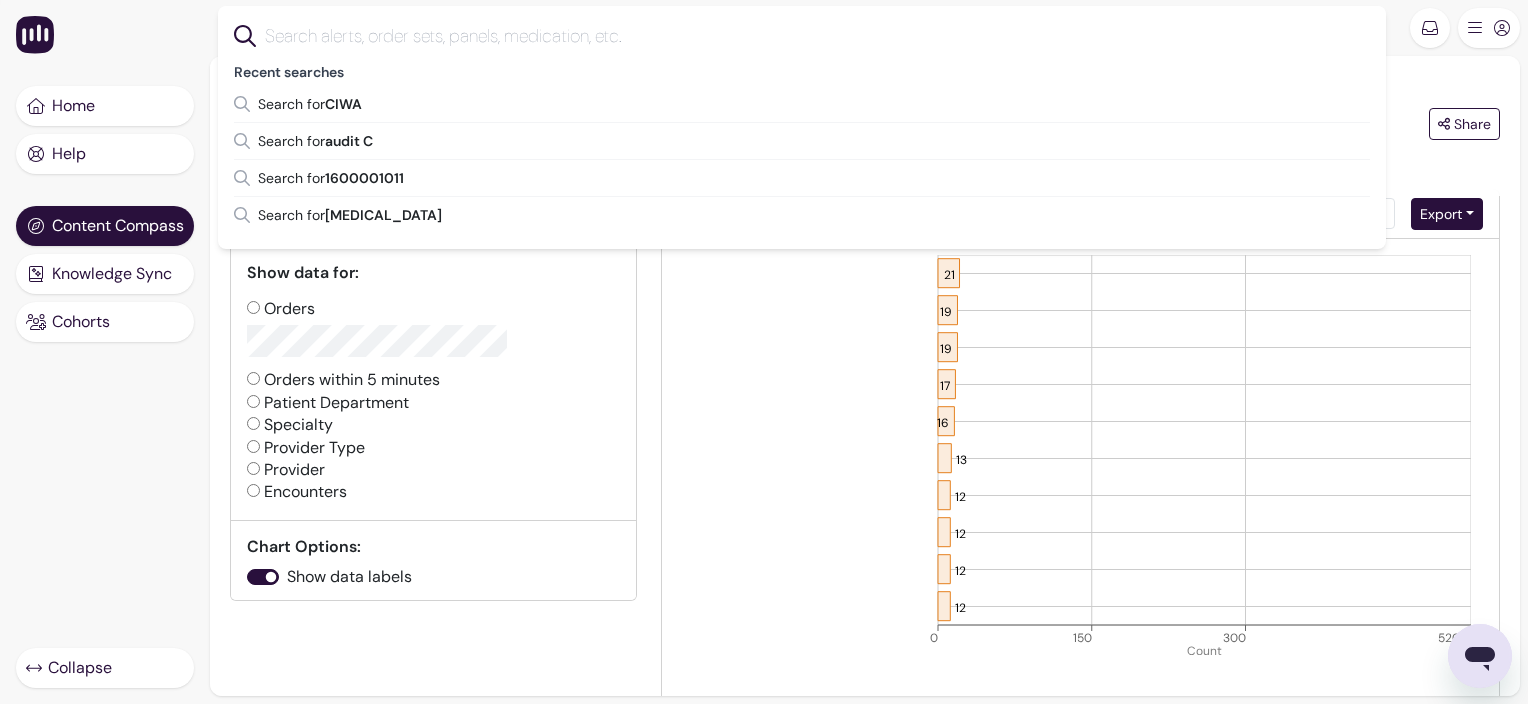 click at bounding box center (818, 36) 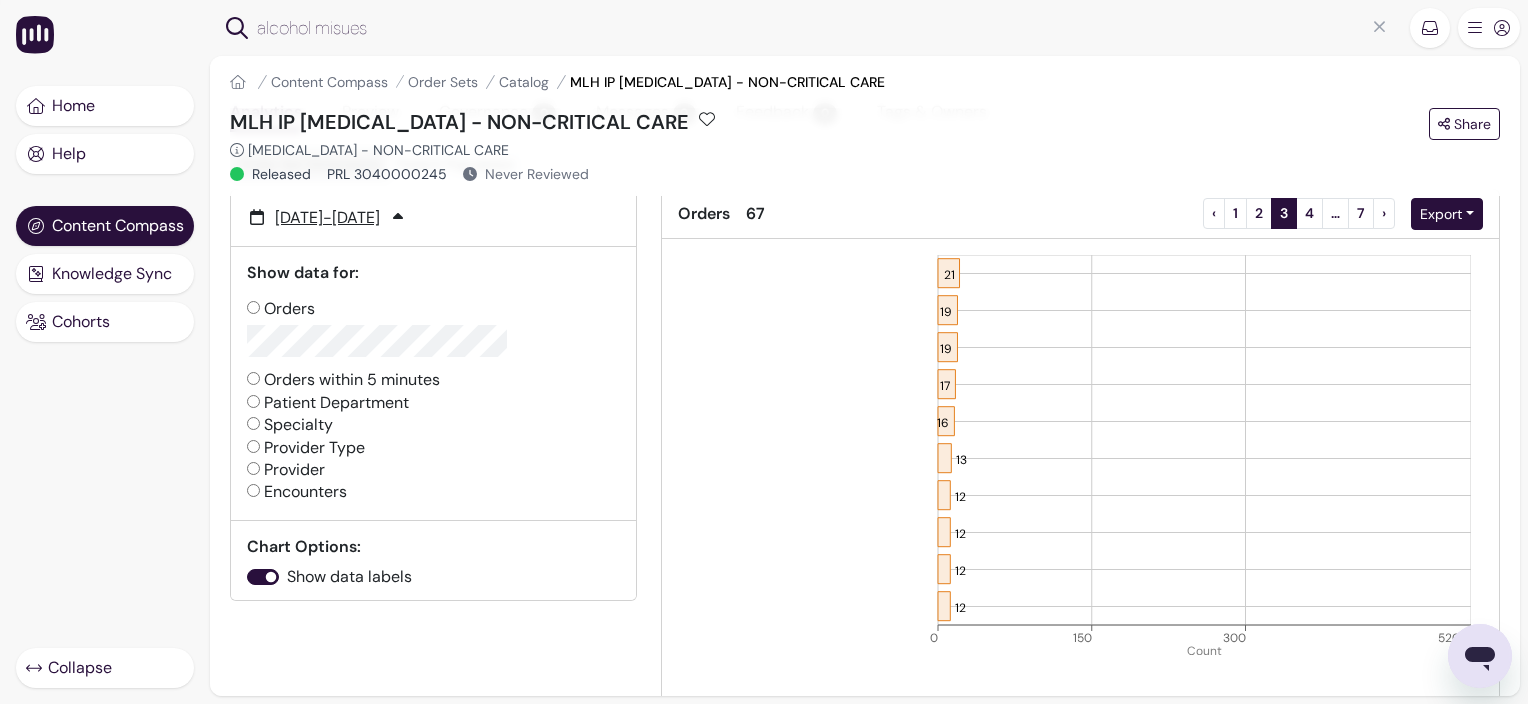 scroll, scrollTop: 0, scrollLeft: 0, axis: both 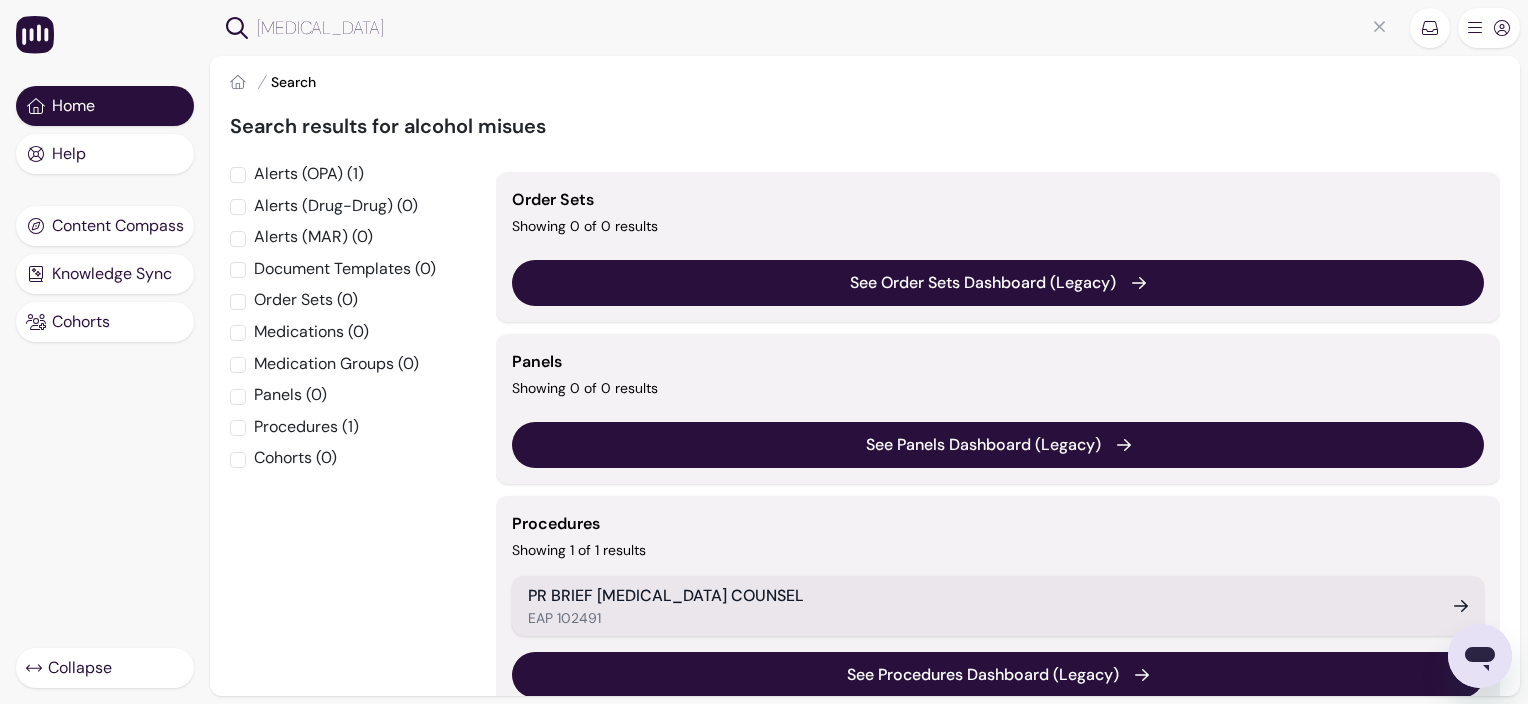 type on "[MEDICAL_DATA]" 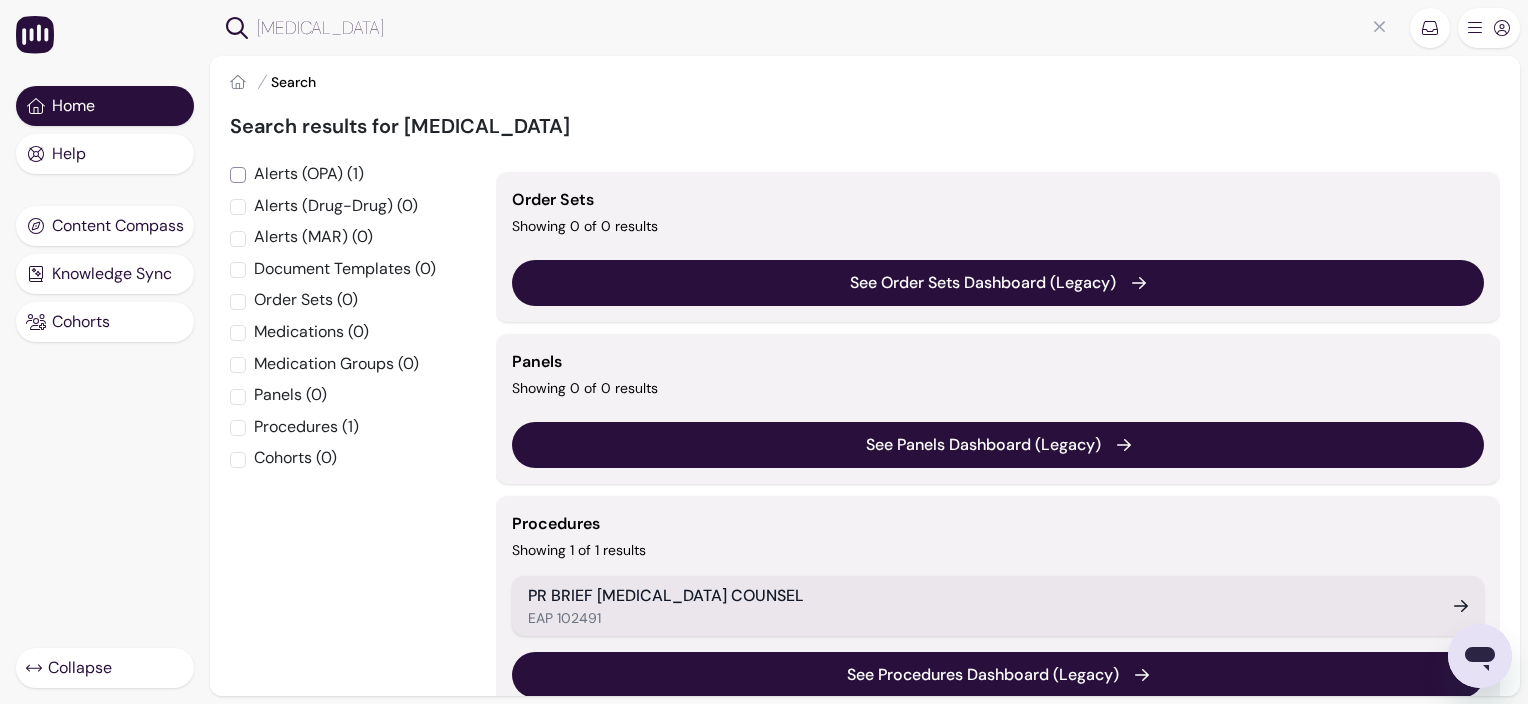 click on "Alerts (OPA) (1)" at bounding box center (238, 175) 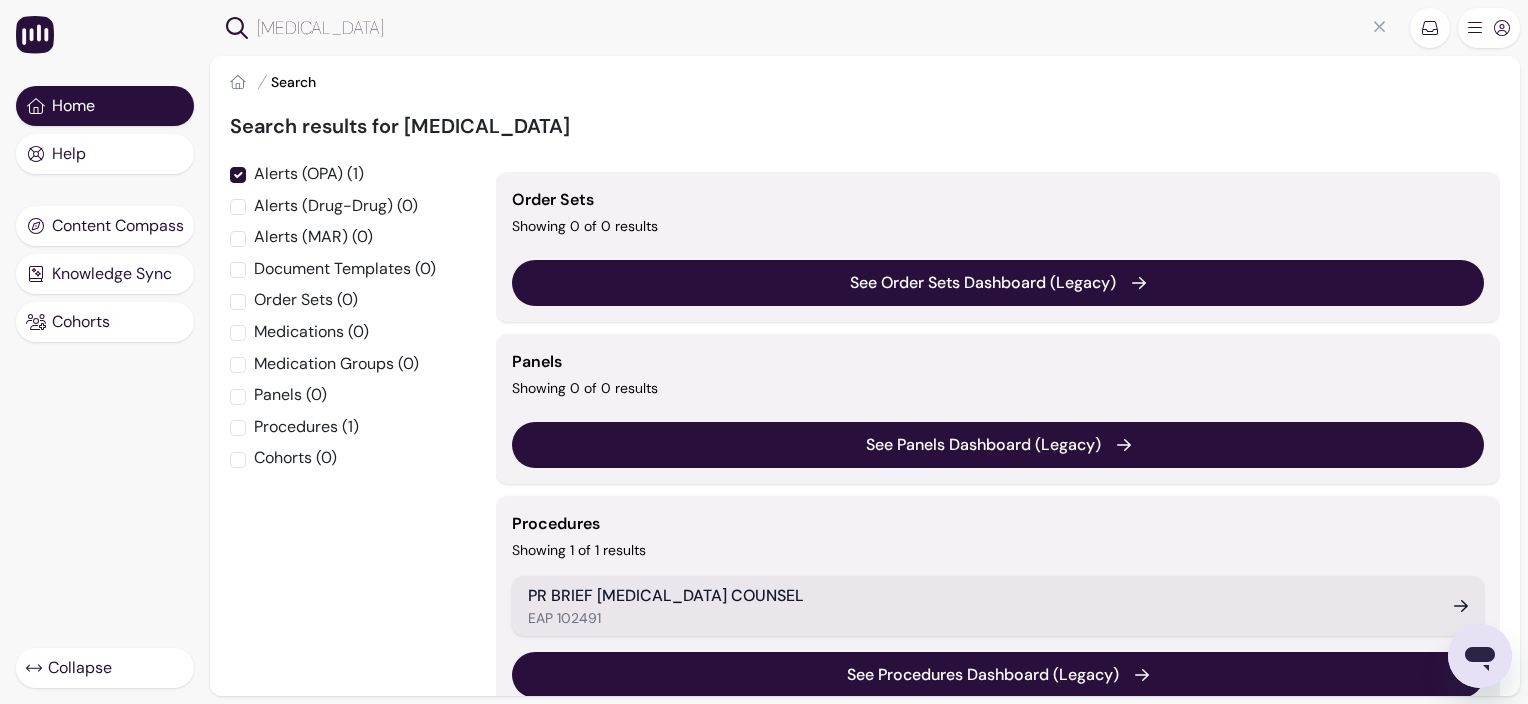 checkbox on "true" 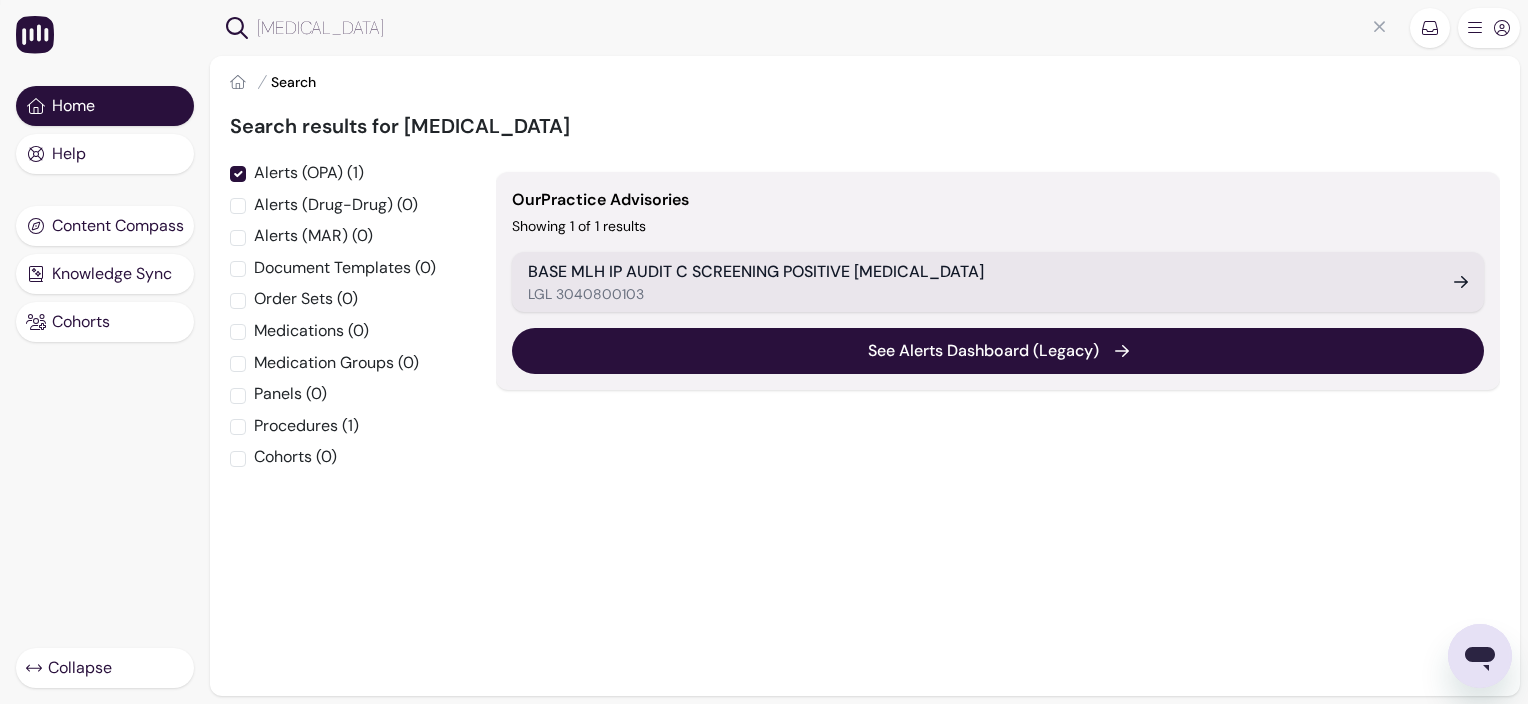 click on "BASE MLH IP AUDIT C SCREENING POSITIVE [MEDICAL_DATA]" at bounding box center [979, 272] 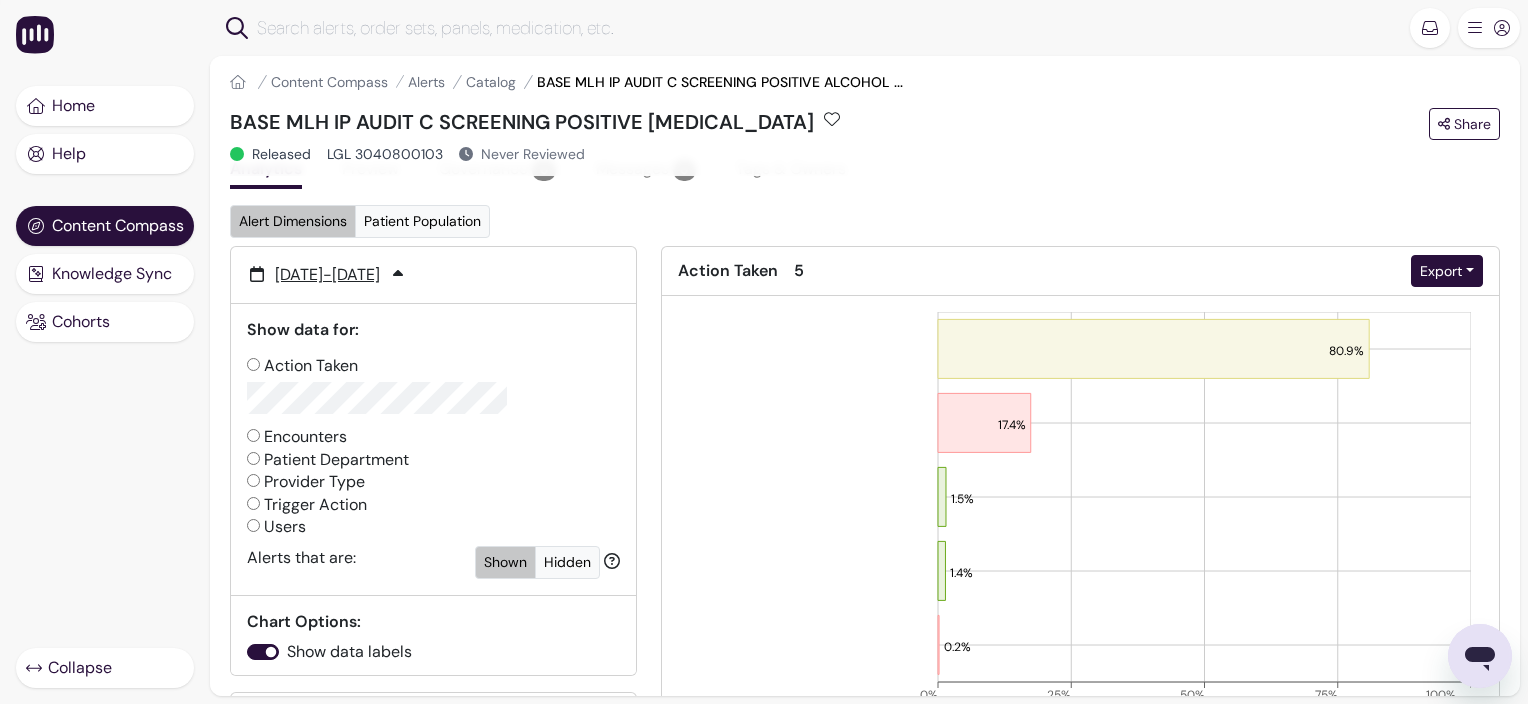 scroll, scrollTop: 0, scrollLeft: 0, axis: both 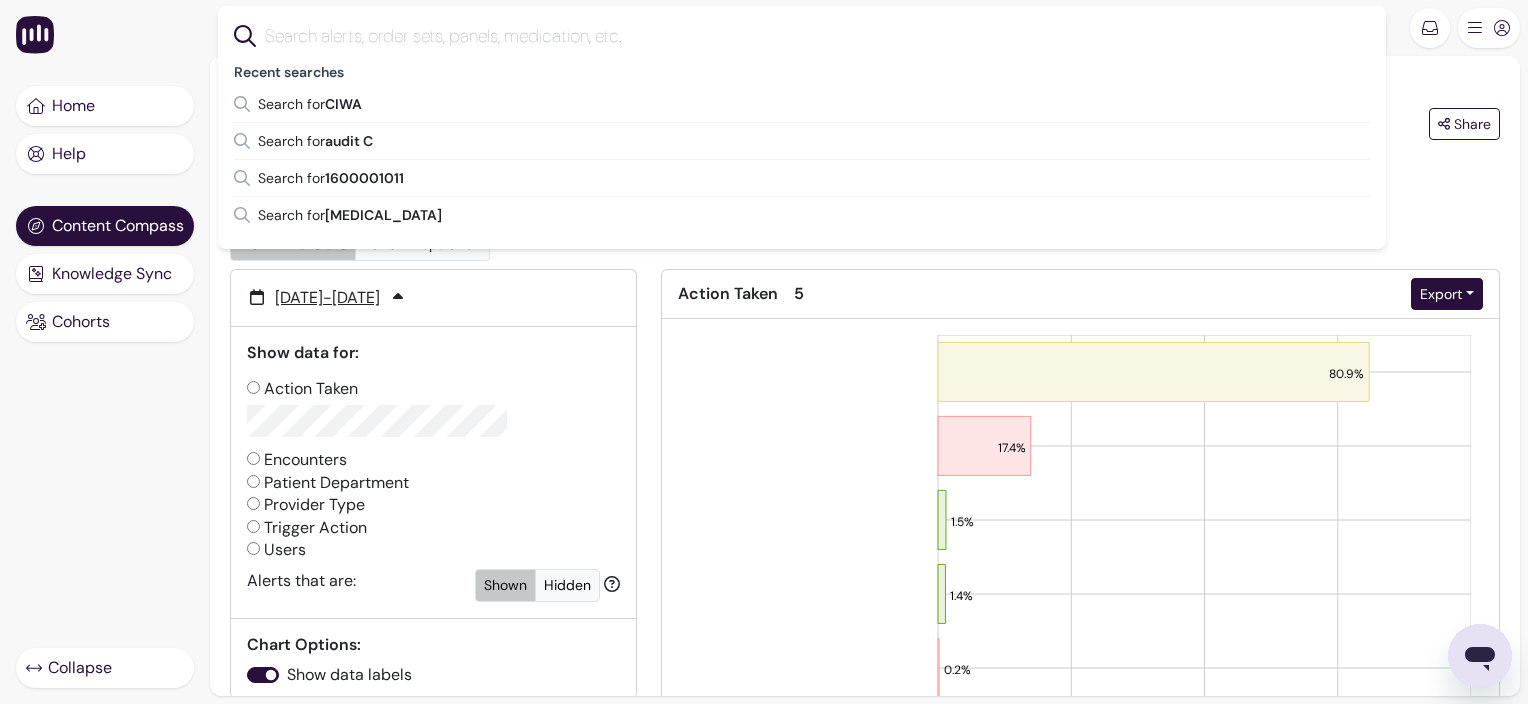 click at bounding box center (818, 36) 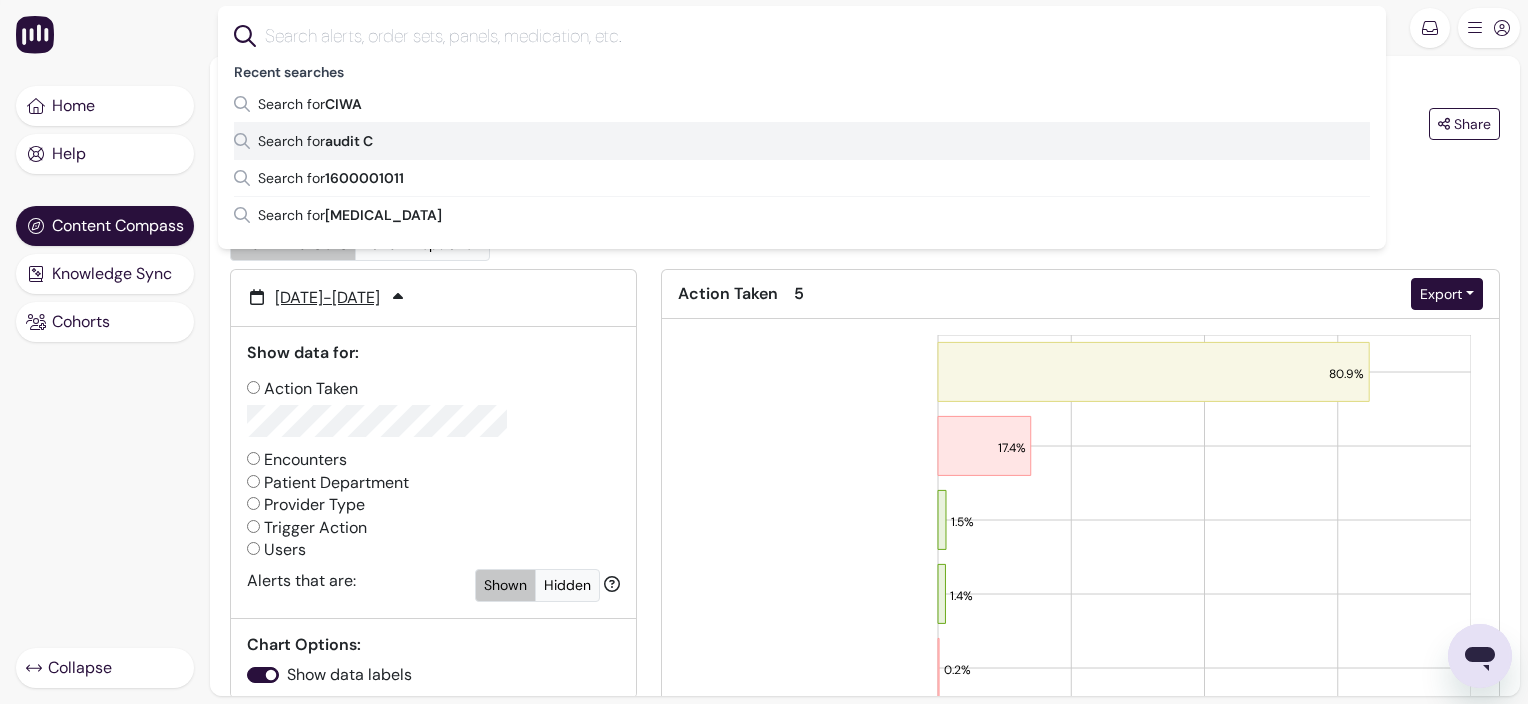 click on "audit C" at bounding box center [349, 141] 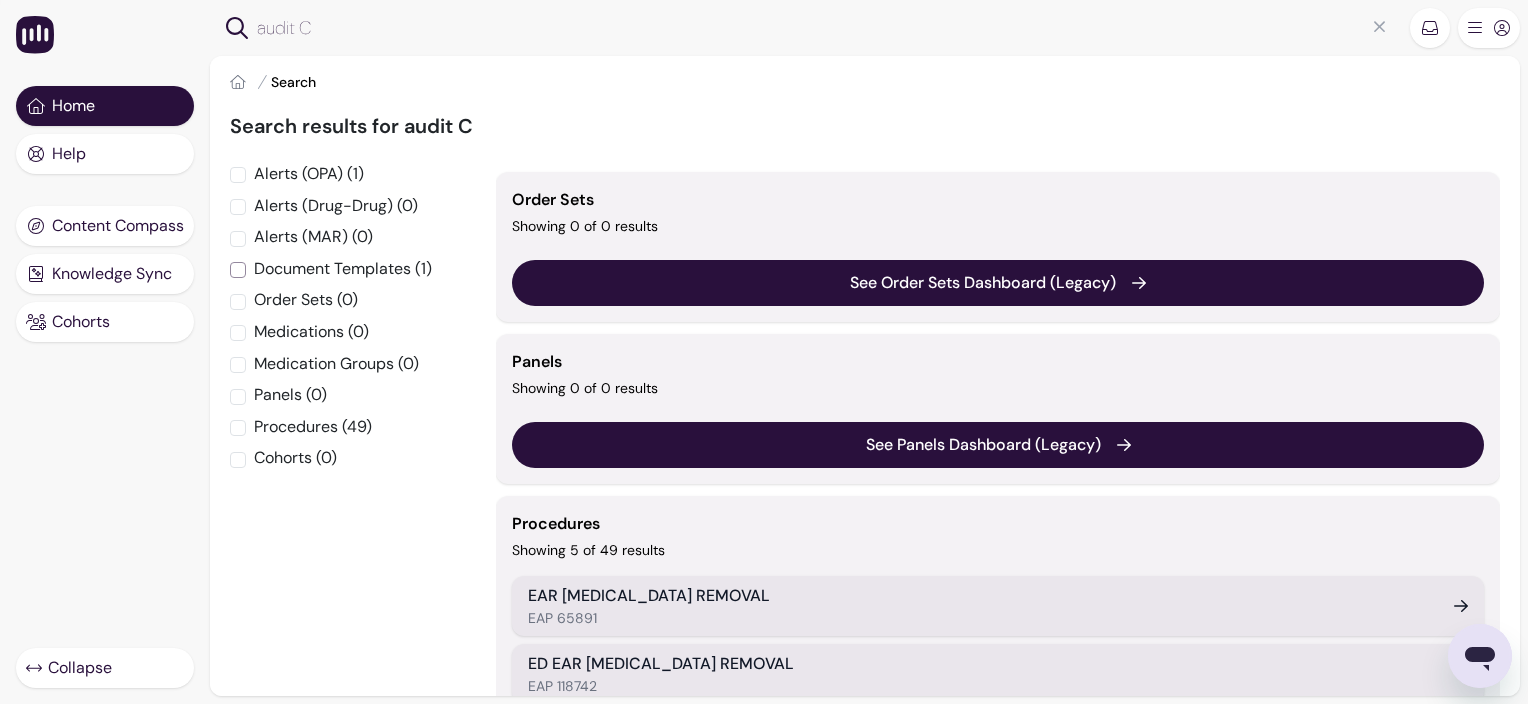 click on "Document Templates (1)" at bounding box center [238, 270] 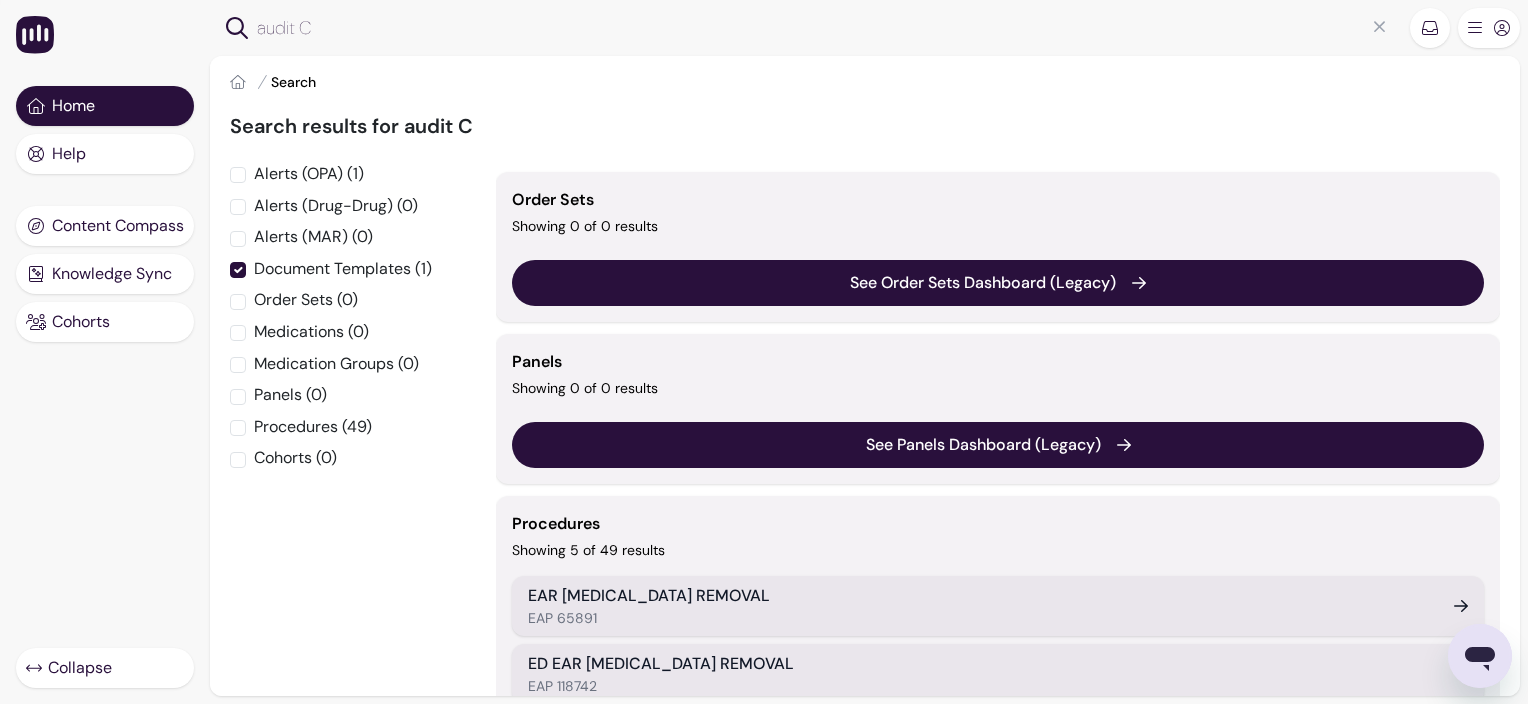 checkbox on "true" 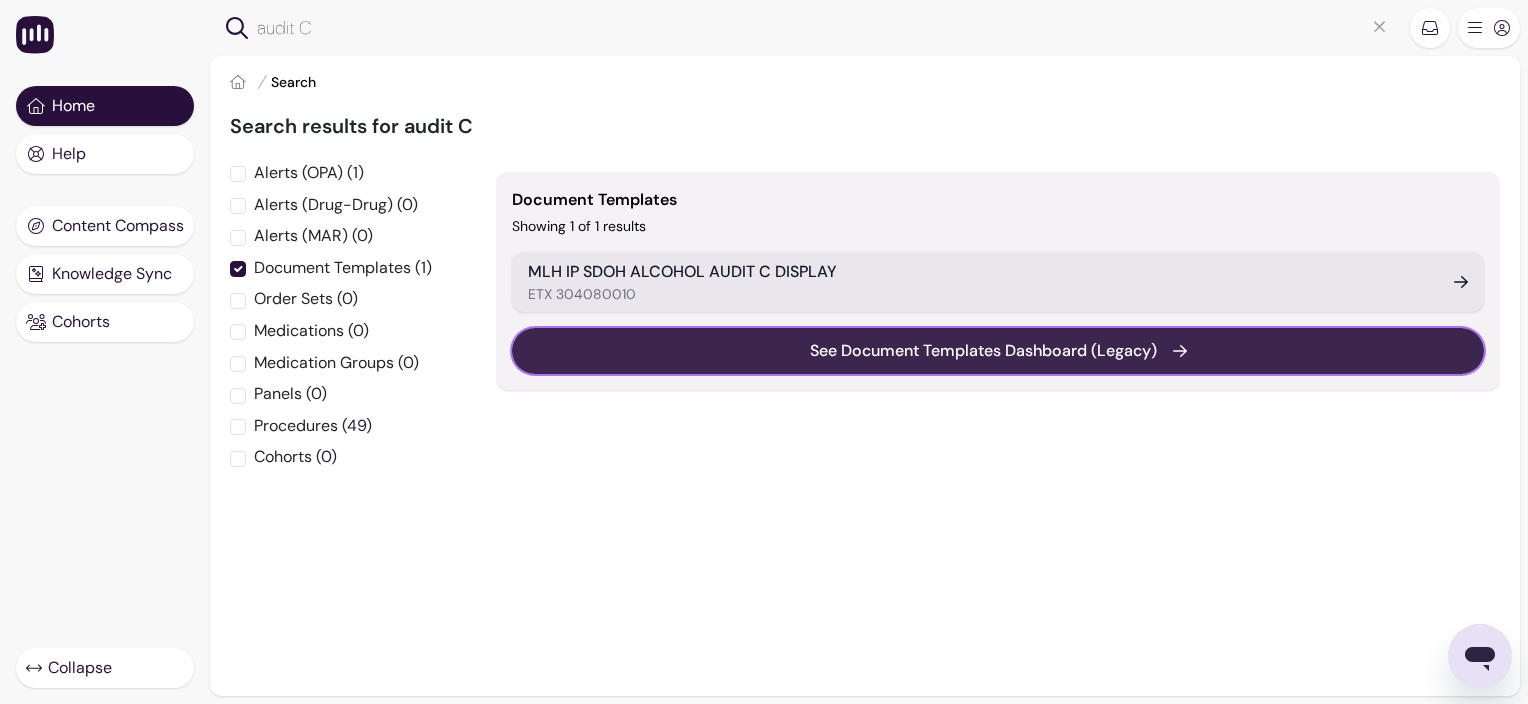 click on "See Document Templates Dashboard (Legacy)" at bounding box center [998, 351] 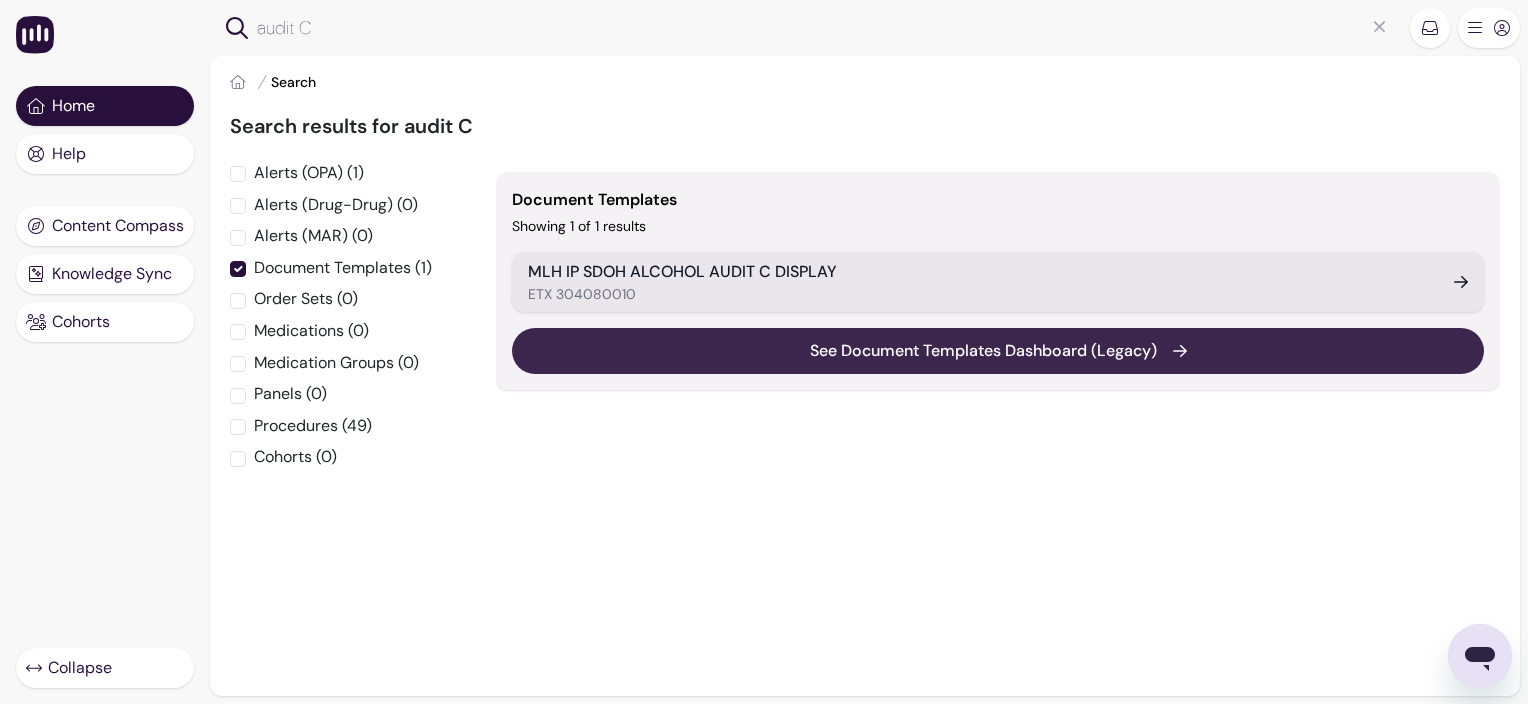 type 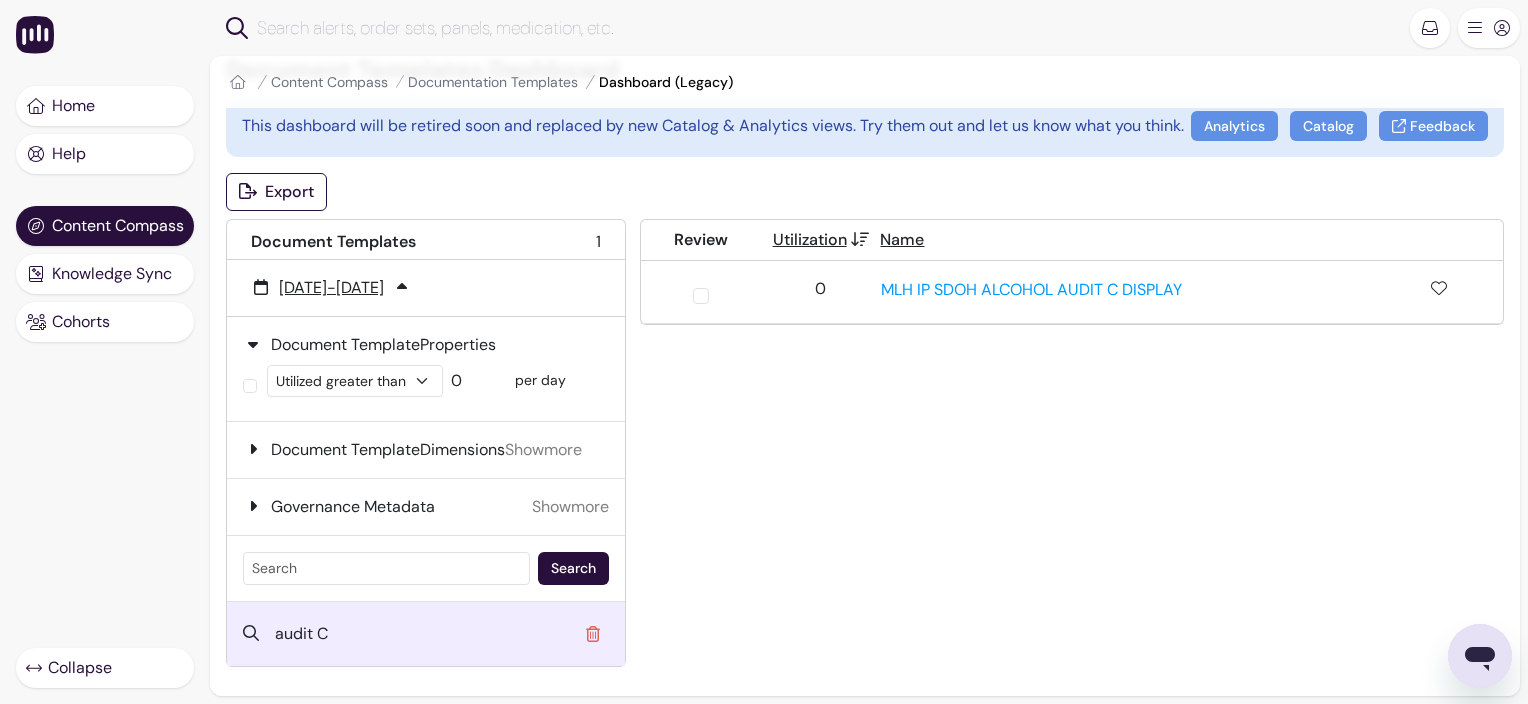 scroll, scrollTop: 100, scrollLeft: 0, axis: vertical 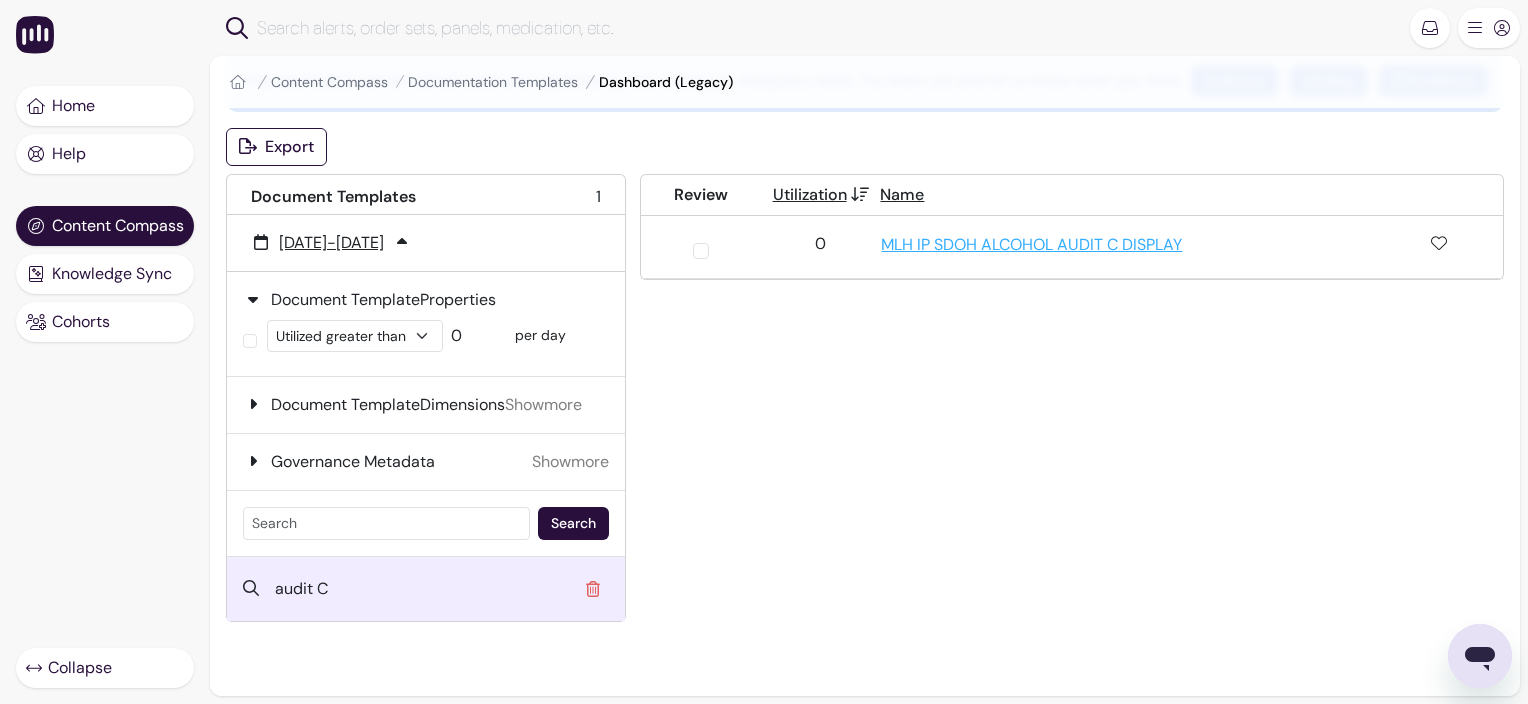 click on "MLH IP SDOH ALCOHOL AUDIT C DISPLAY" at bounding box center (1031, 245) 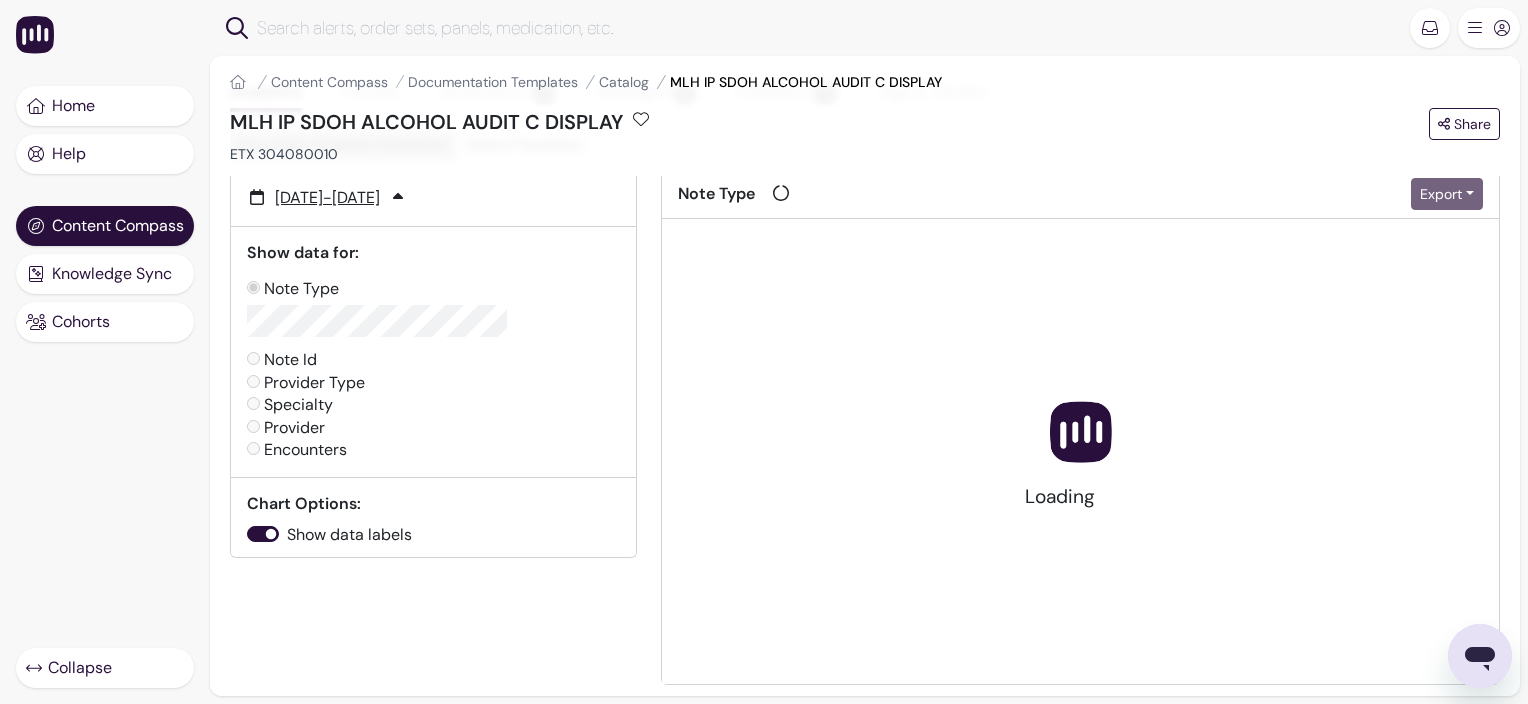 scroll, scrollTop: 0, scrollLeft: 0, axis: both 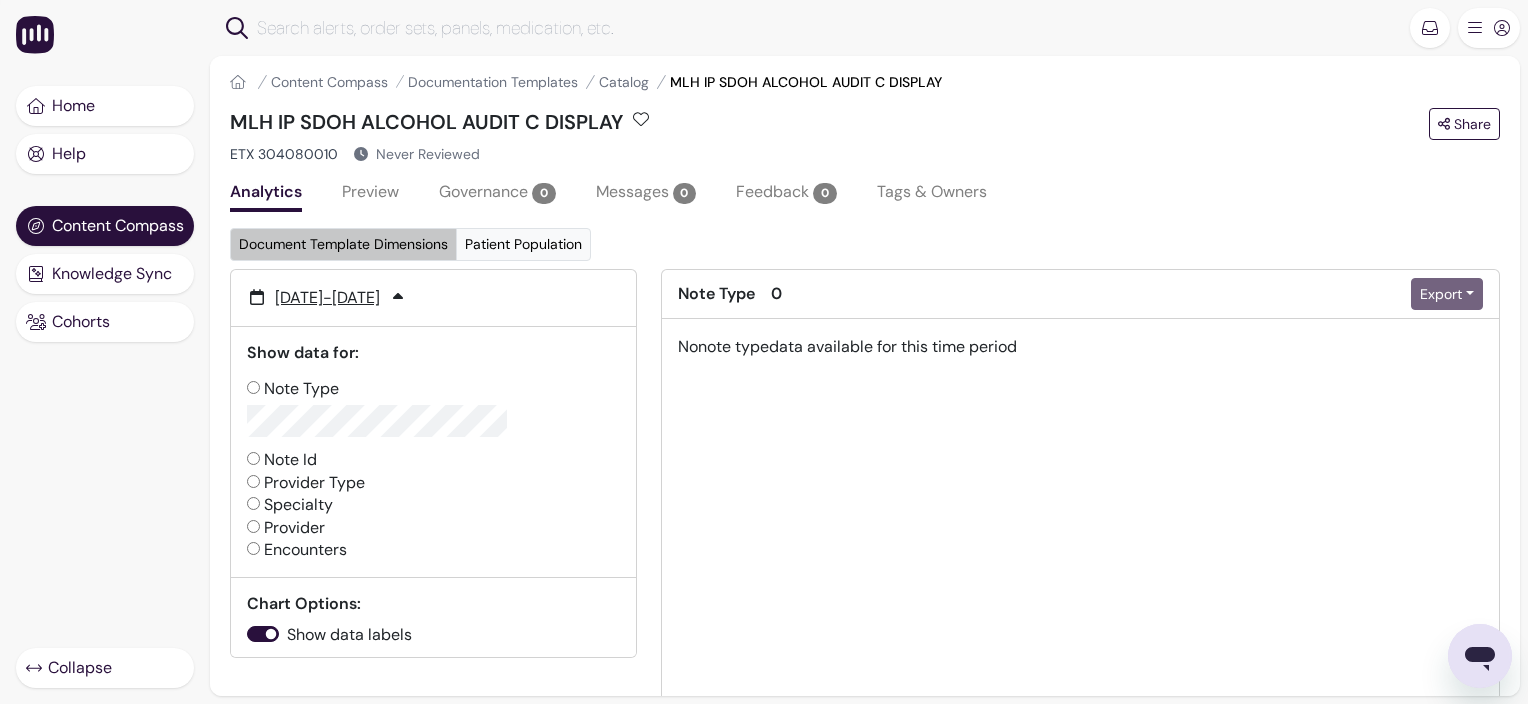 click on "Specialty" at bounding box center [290, 505] 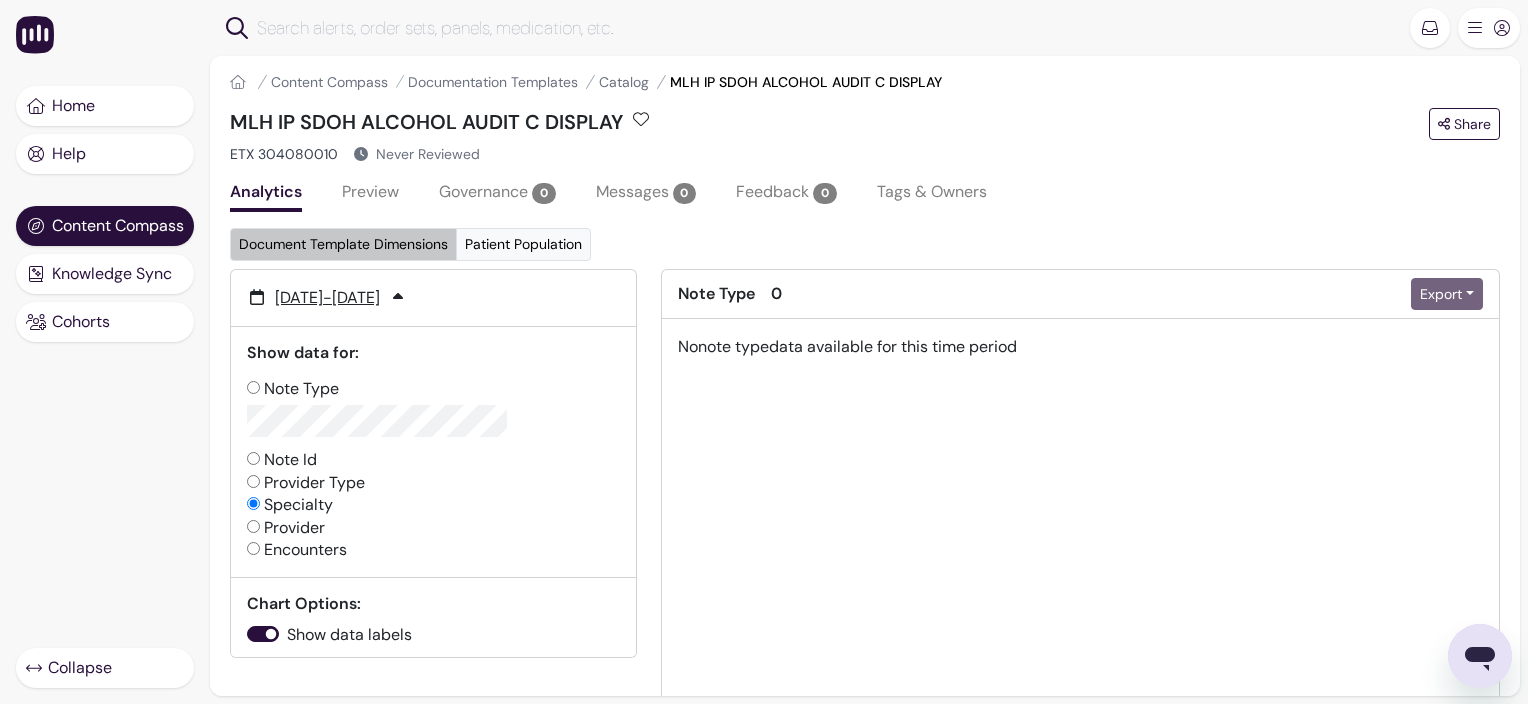 radio on "false" 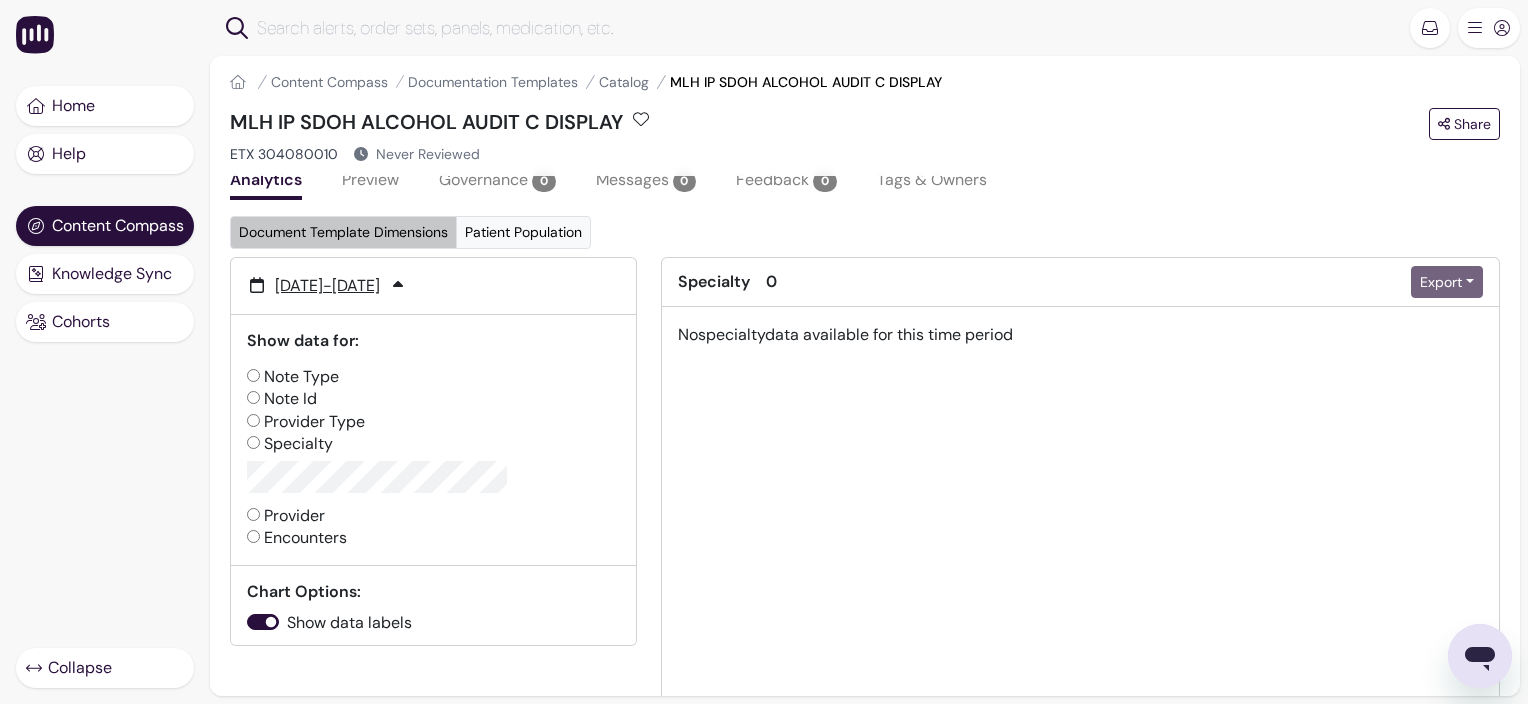 scroll, scrollTop: 0, scrollLeft: 0, axis: both 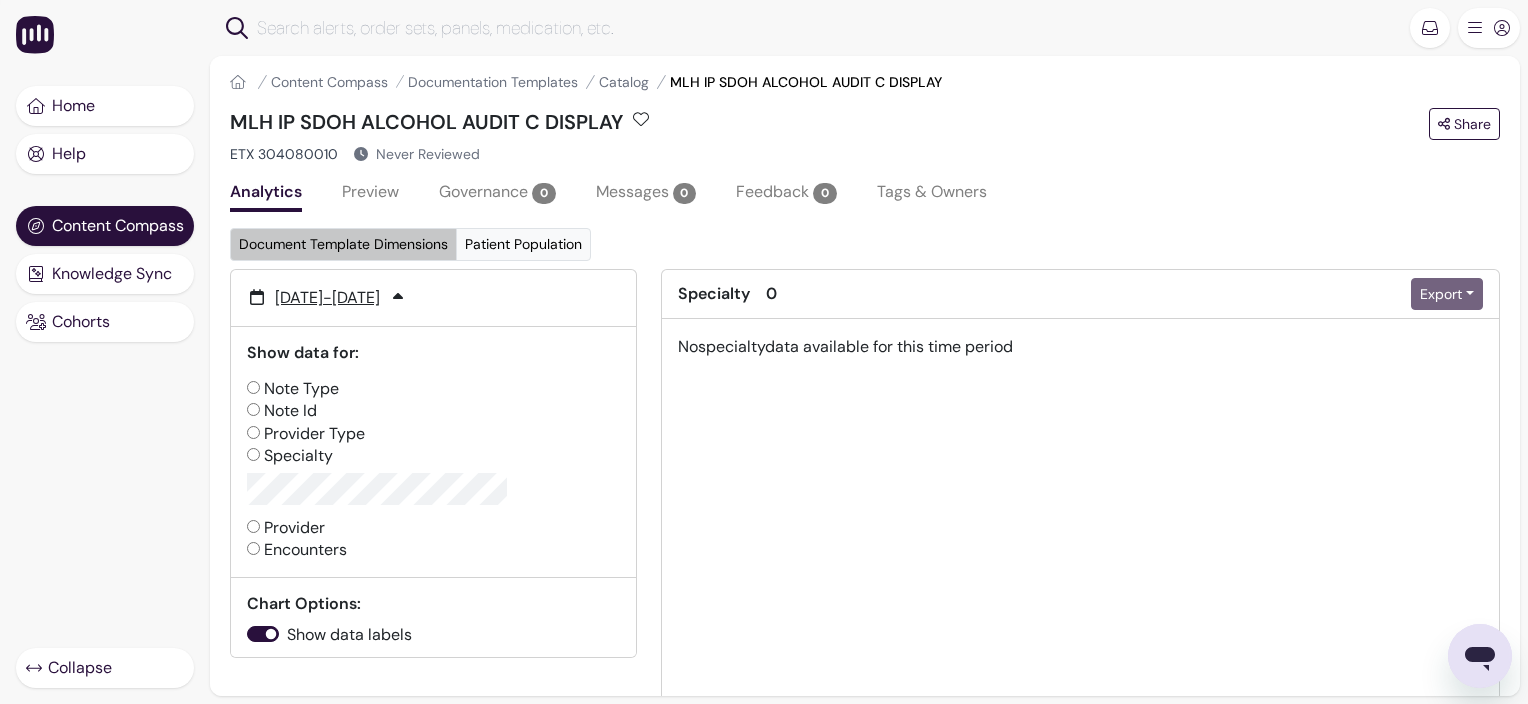 click at bounding box center [826, 28] 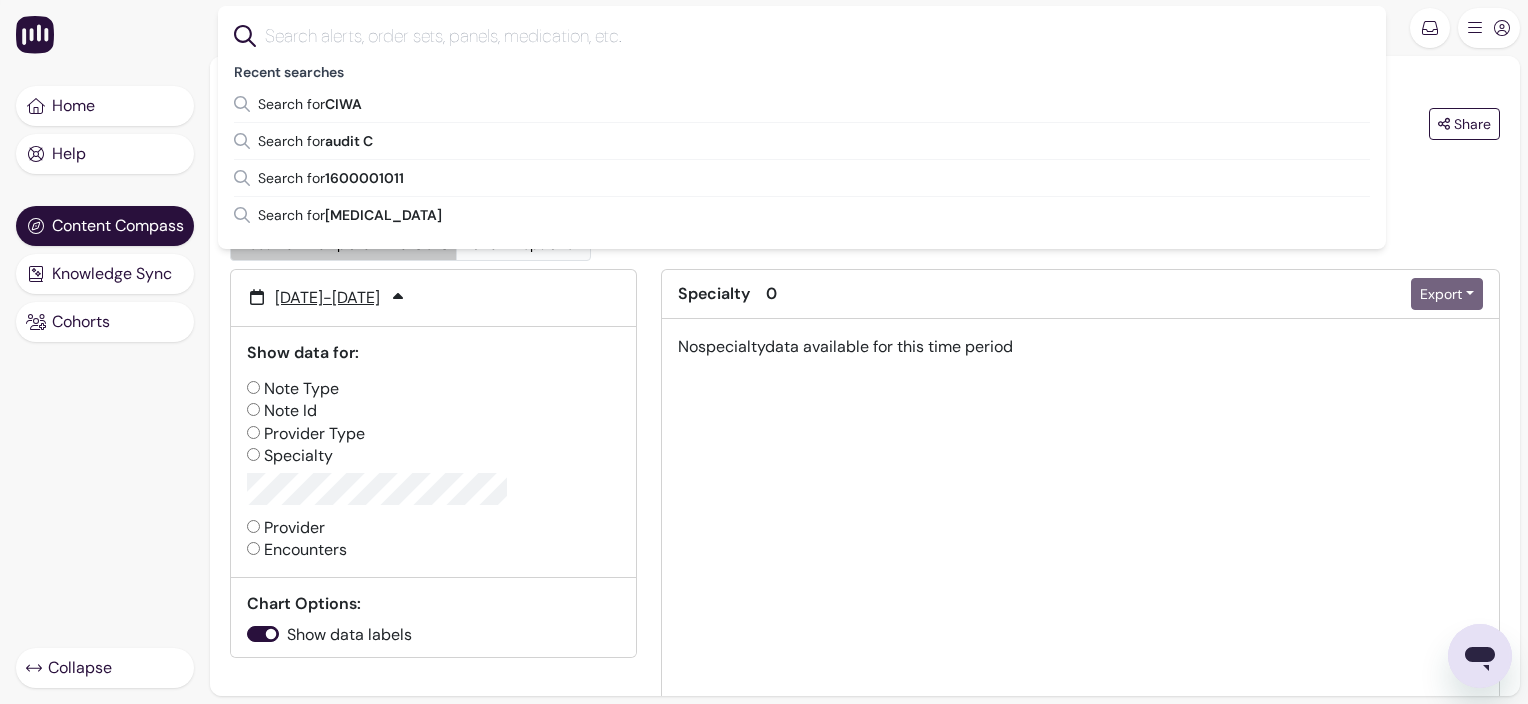 click at bounding box center (818, 36) 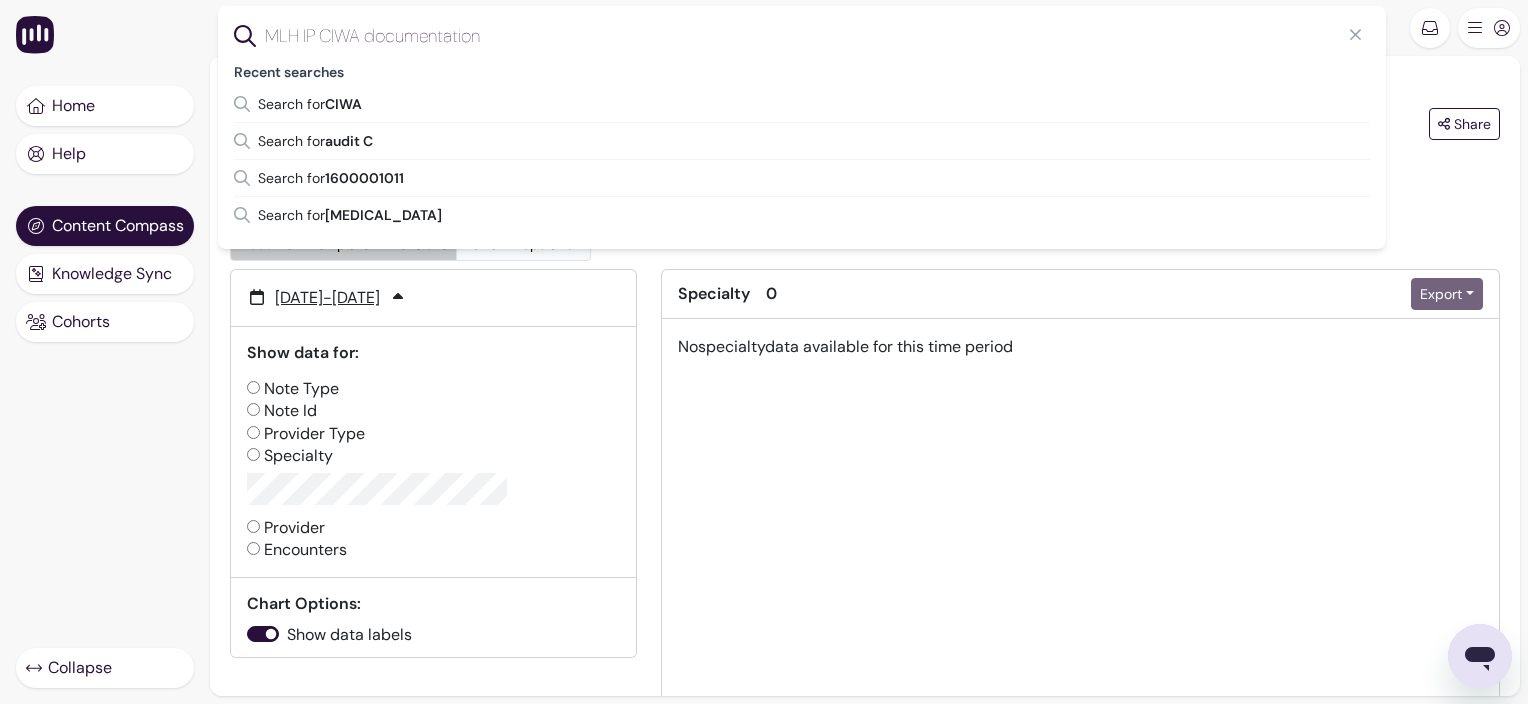 type on "MLH IP CIWA documentation" 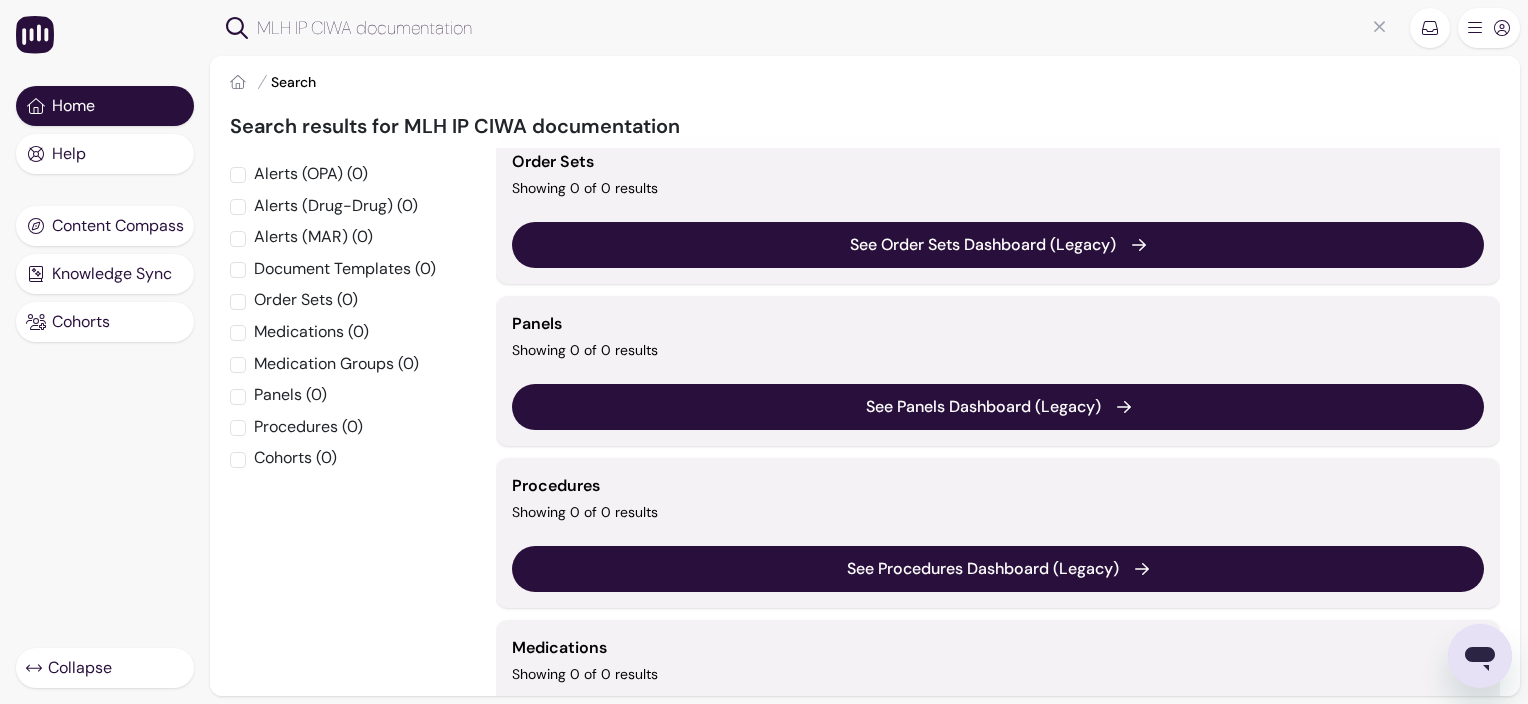 scroll, scrollTop: 0, scrollLeft: 0, axis: both 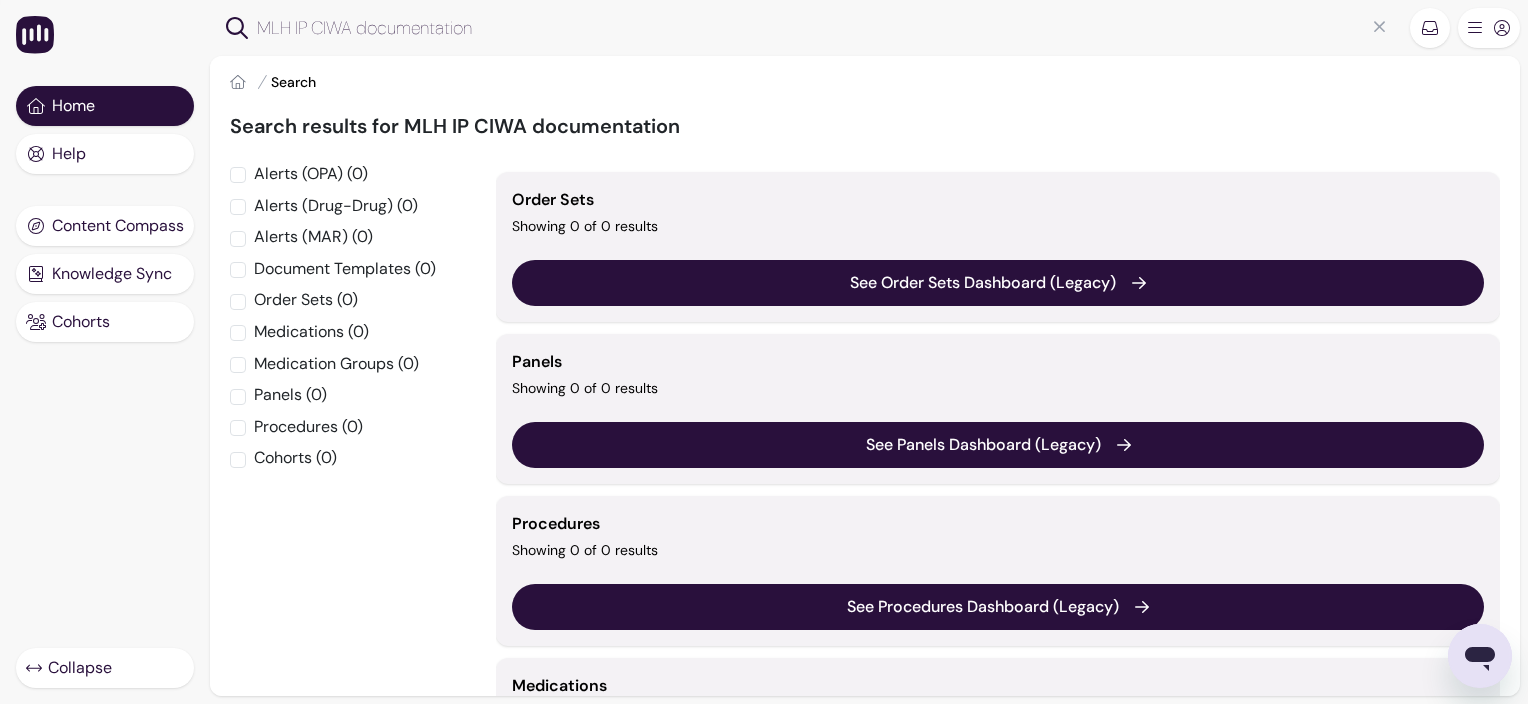 click on "Search" at bounding box center [293, 82] 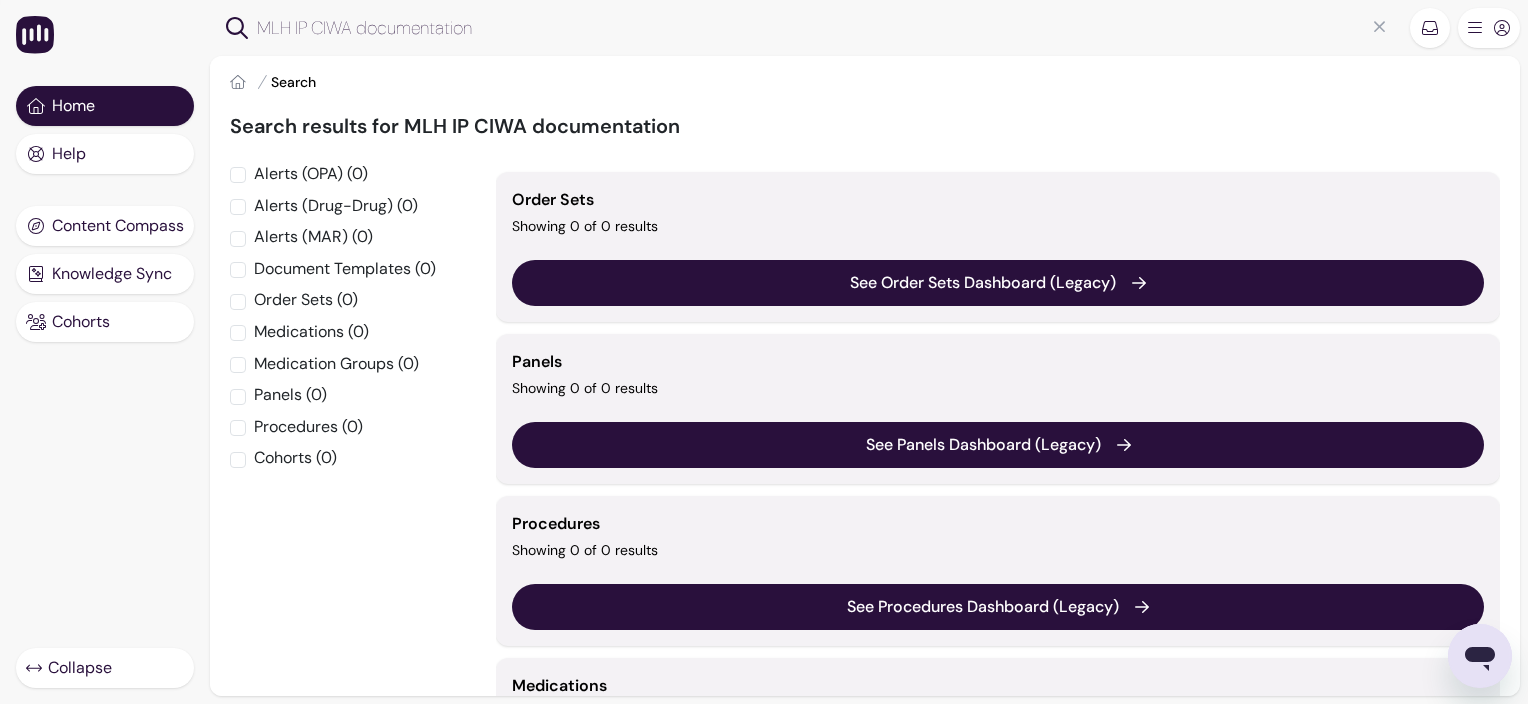 click on "MLH IP CIWA documentation" at bounding box center (826, 28) 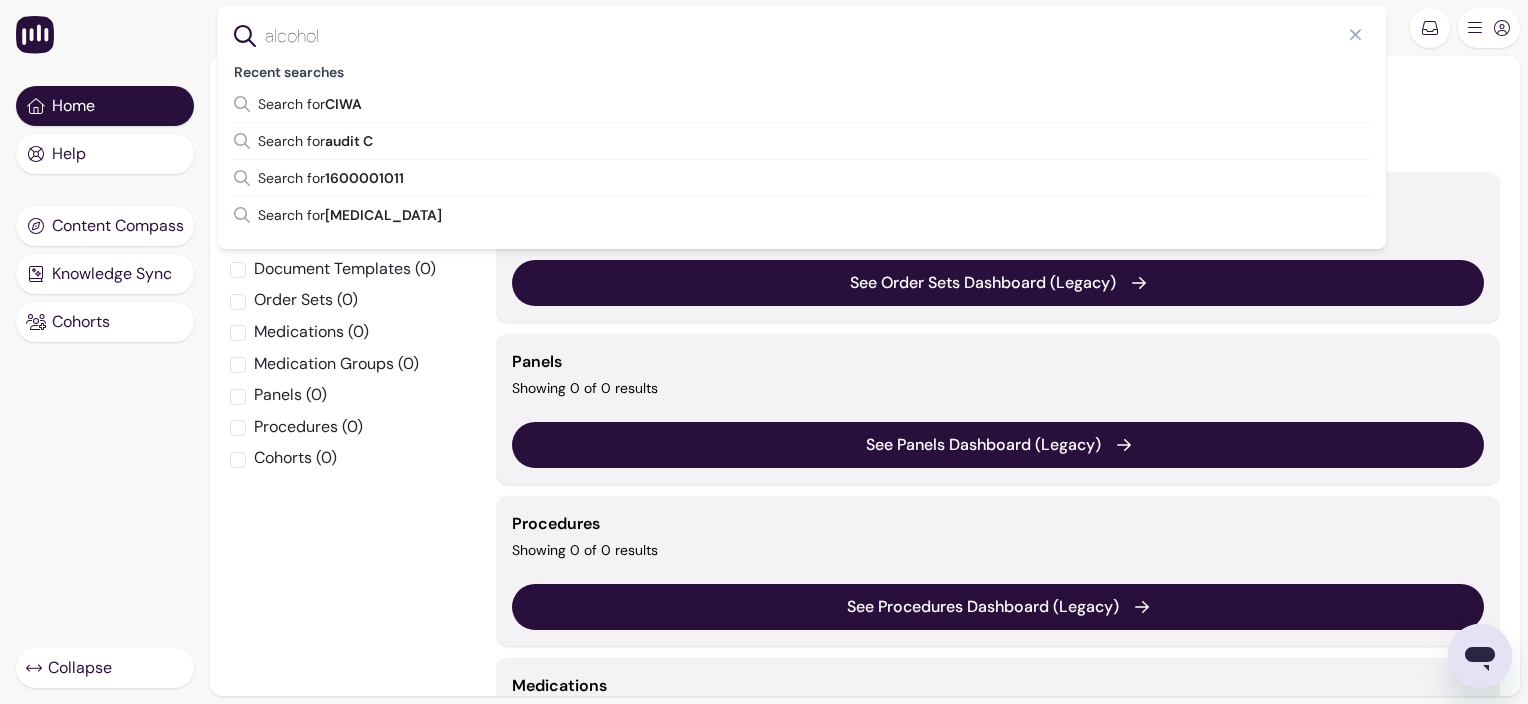 type on "alcohol" 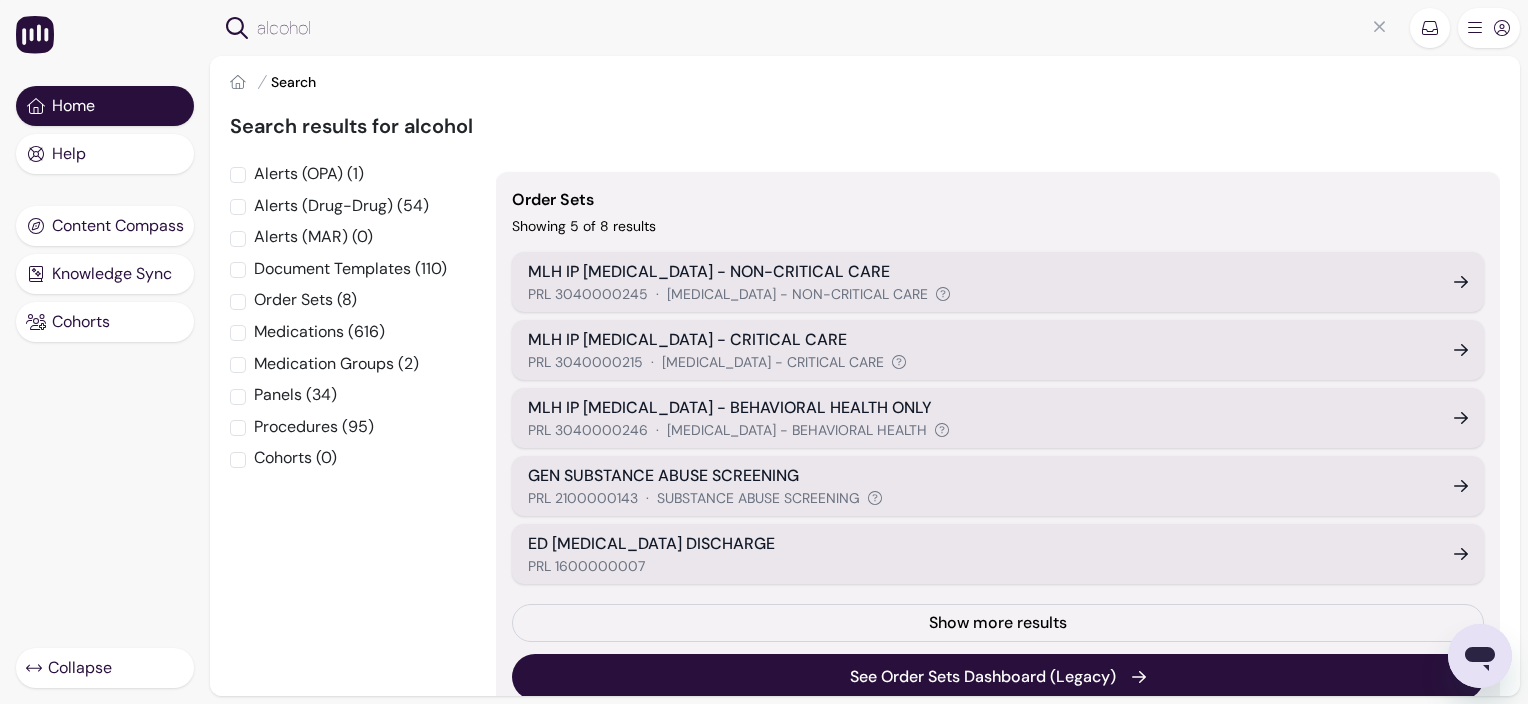 click on "MLH IP [MEDICAL_DATA] - CRITICAL CARE" at bounding box center (979, 340) 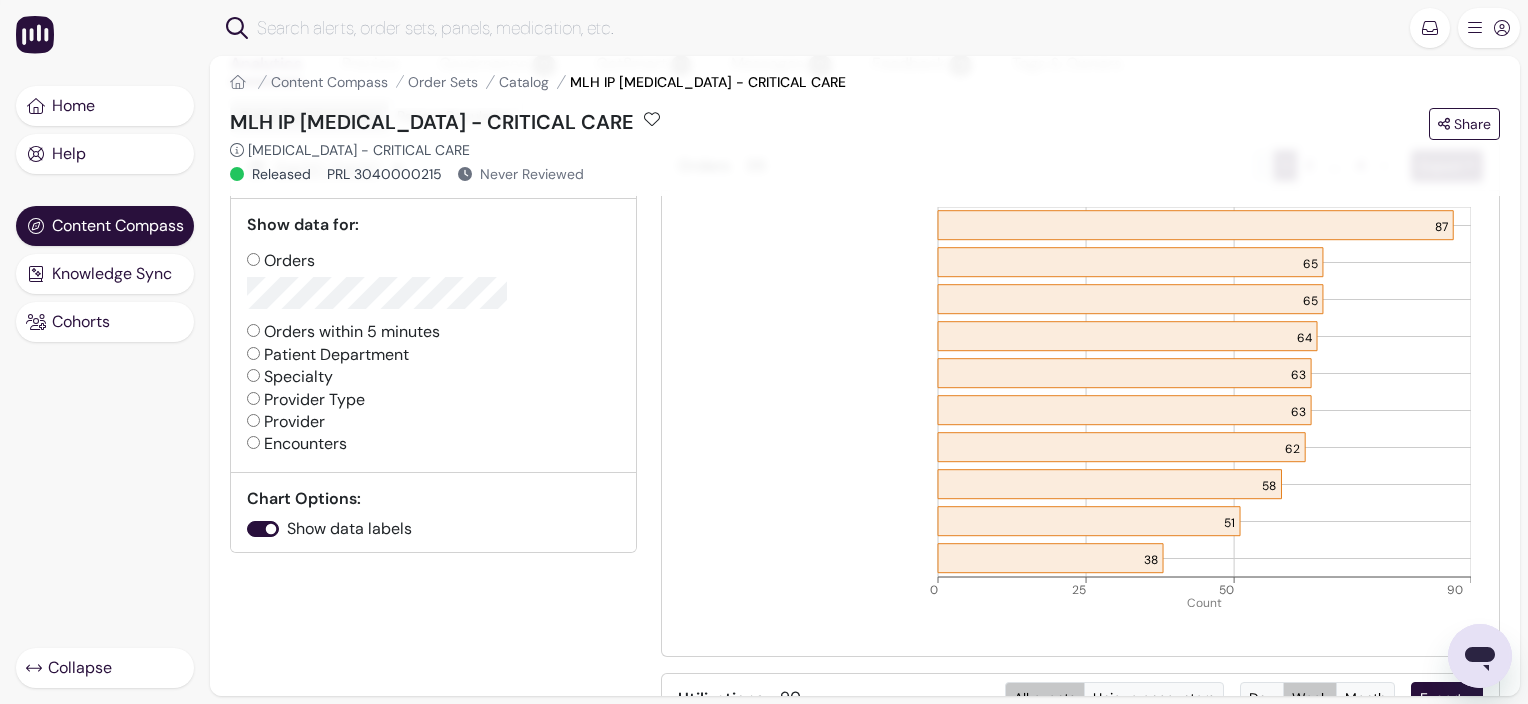 scroll, scrollTop: 100, scrollLeft: 0, axis: vertical 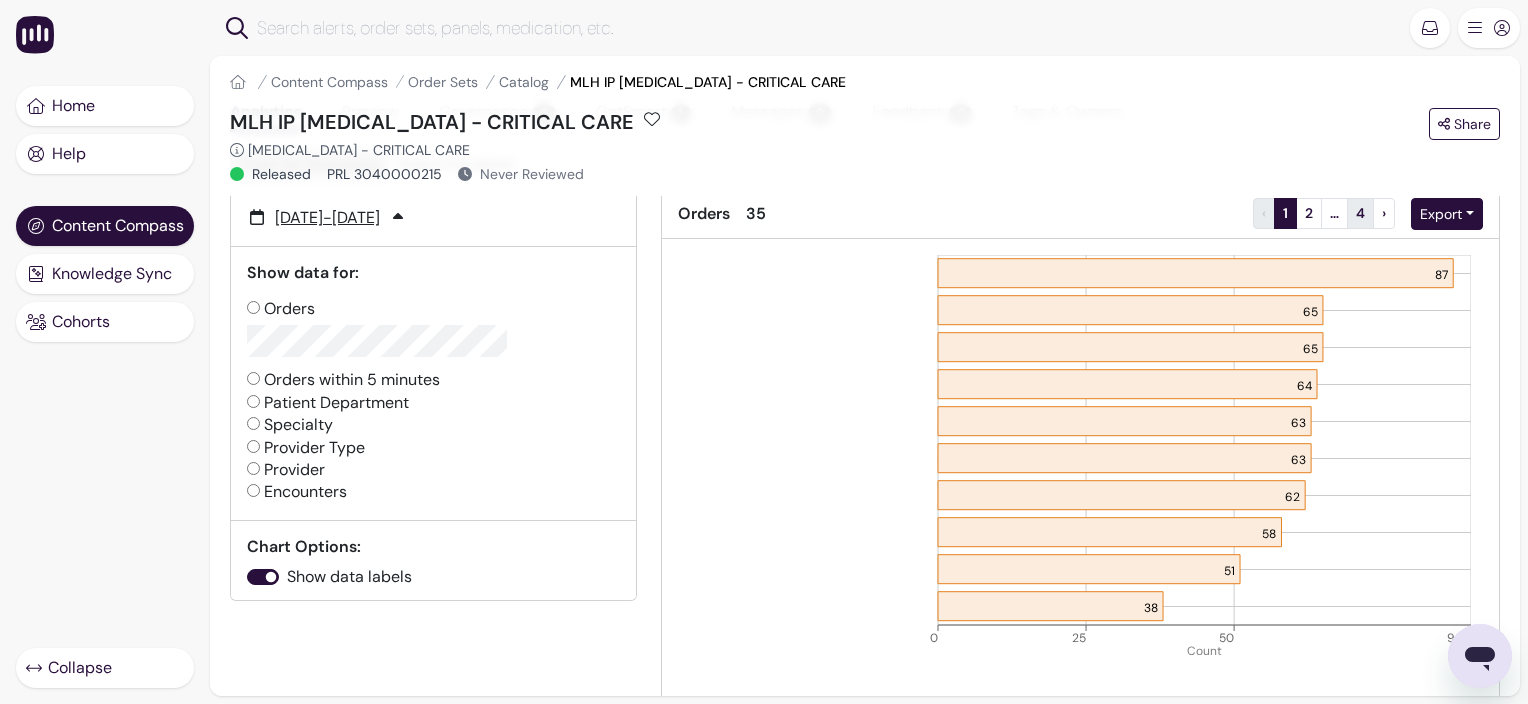 click on "4" at bounding box center (1360, 213) 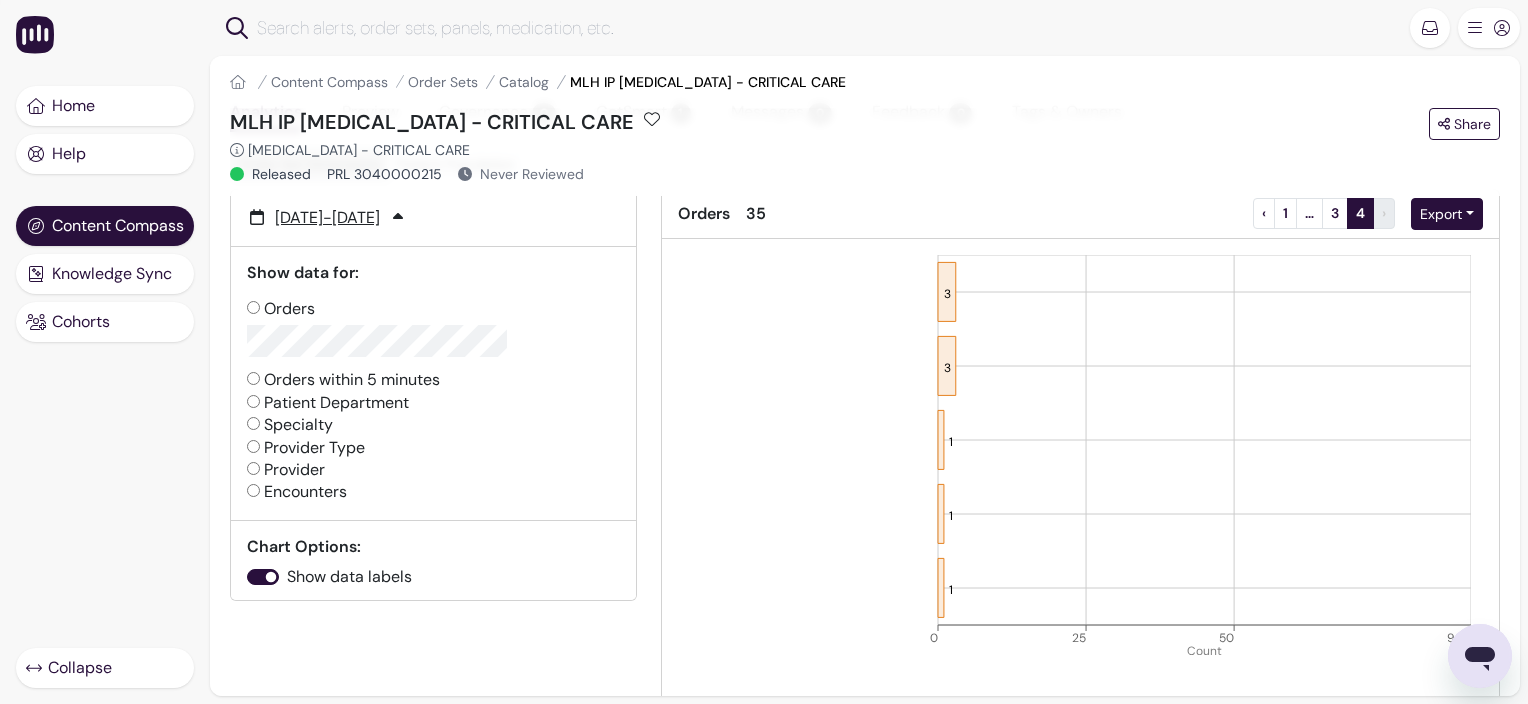 click on "› Next" at bounding box center [1384, 214] 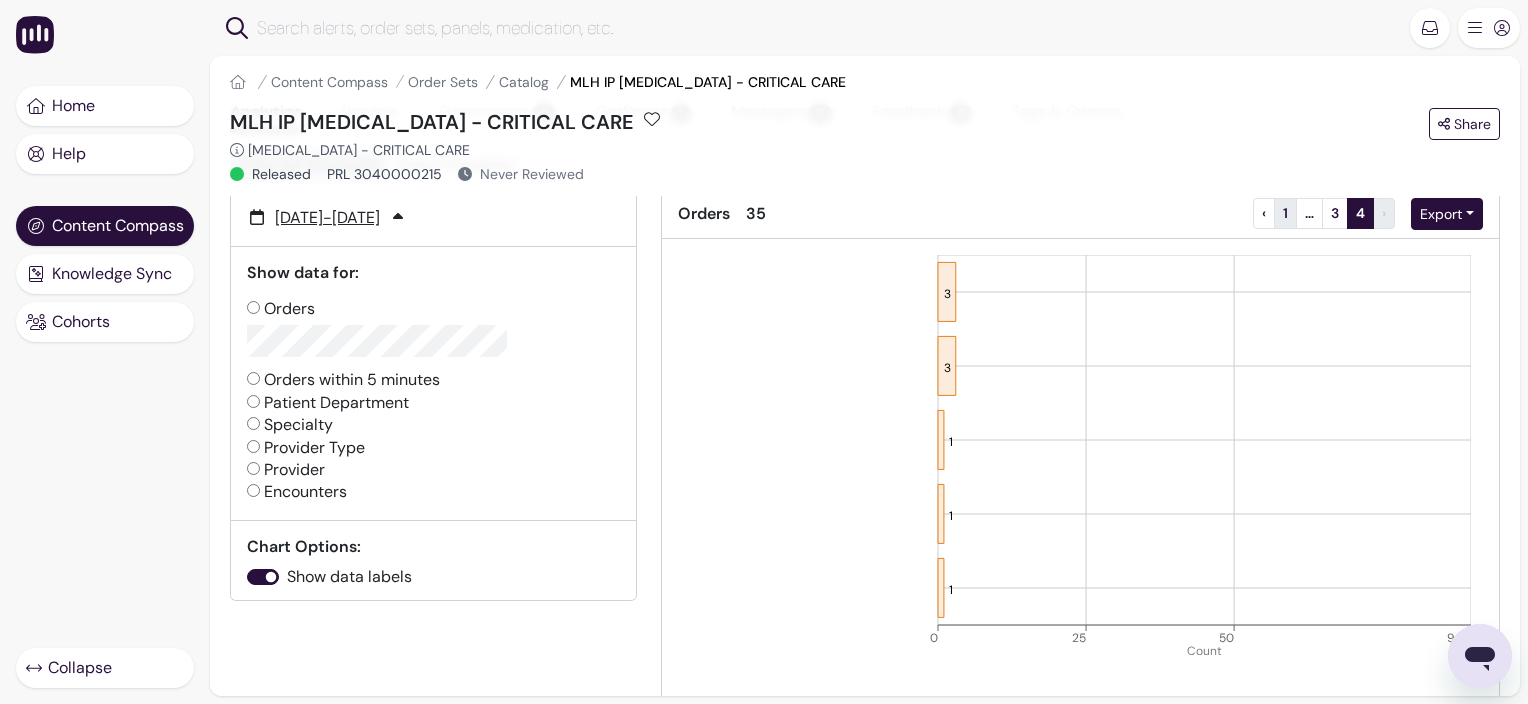 click on "1" at bounding box center (1285, 213) 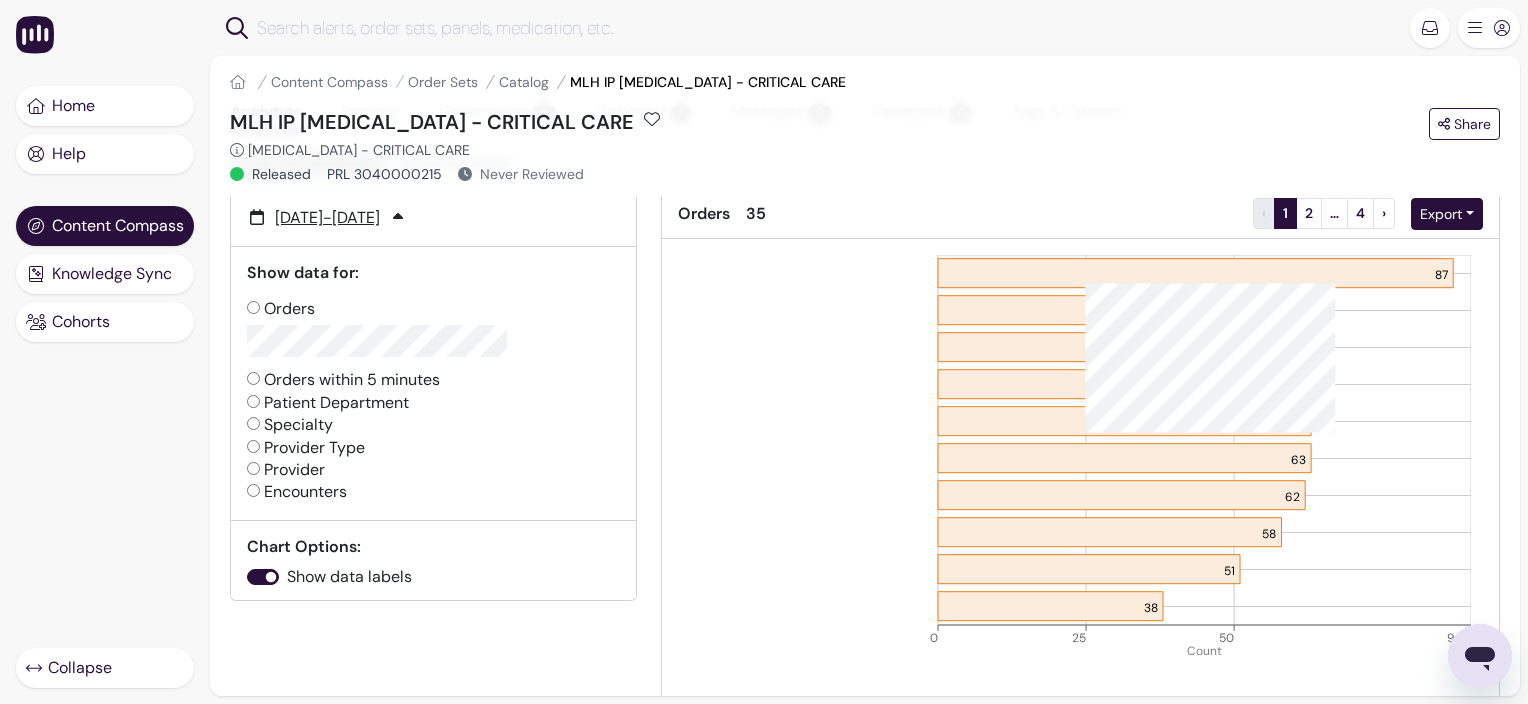 click 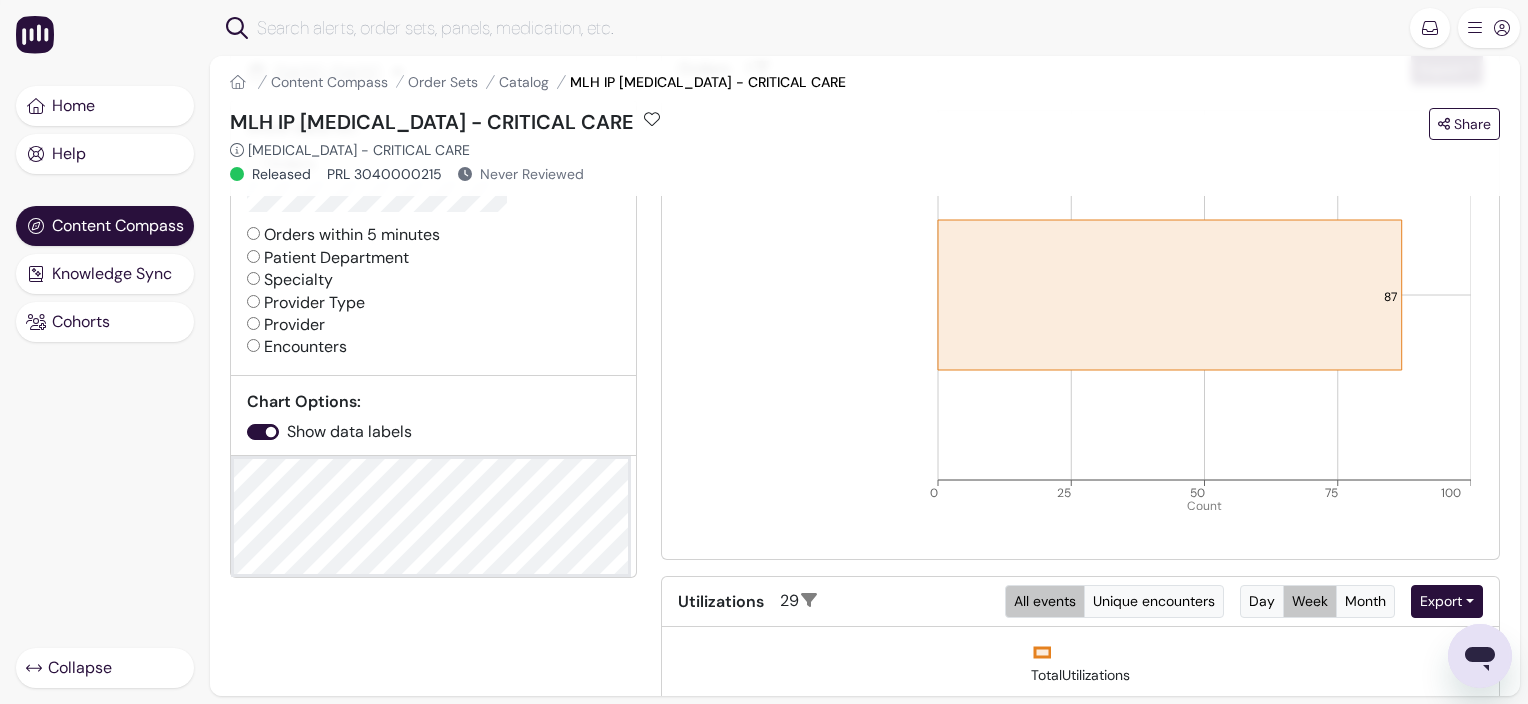 scroll, scrollTop: 200, scrollLeft: 0, axis: vertical 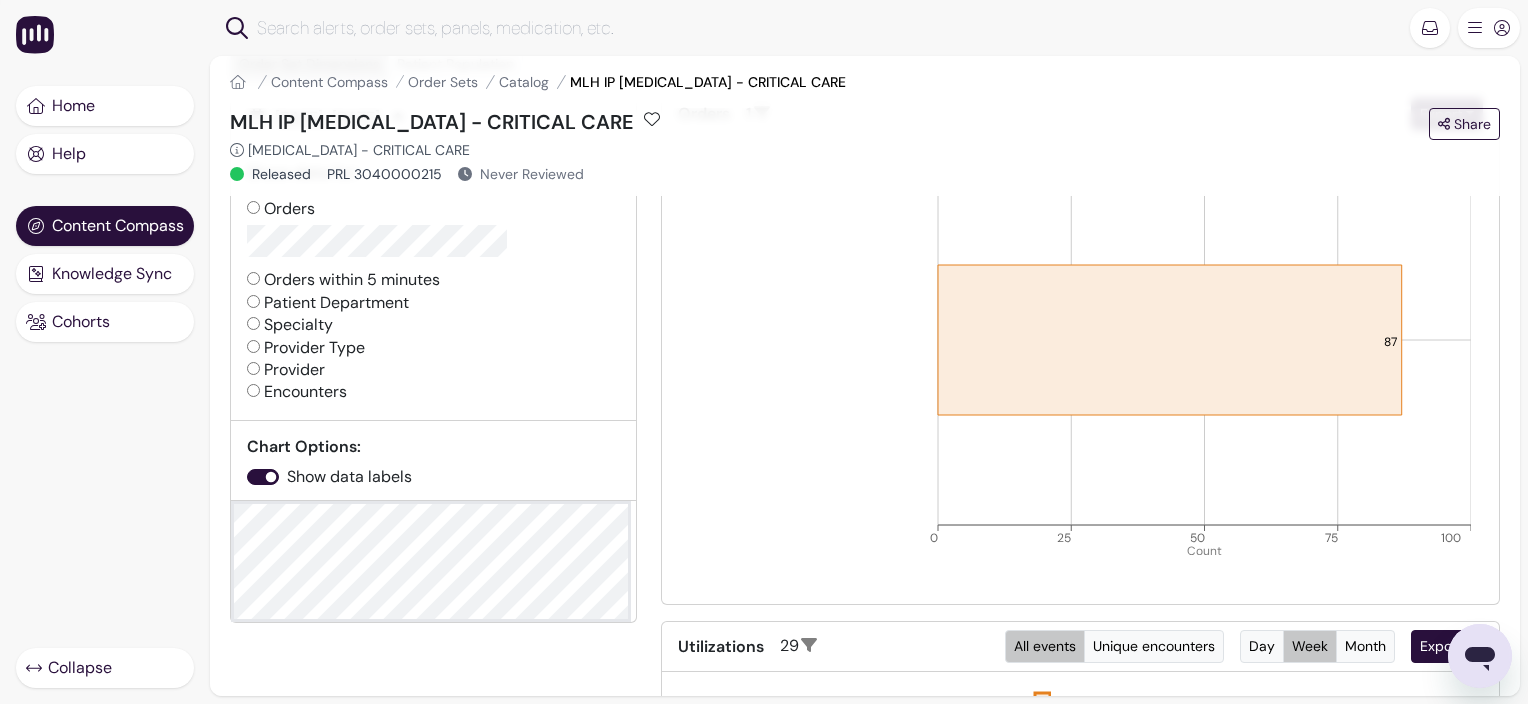 click on "Encounters" at bounding box center (253, 390) 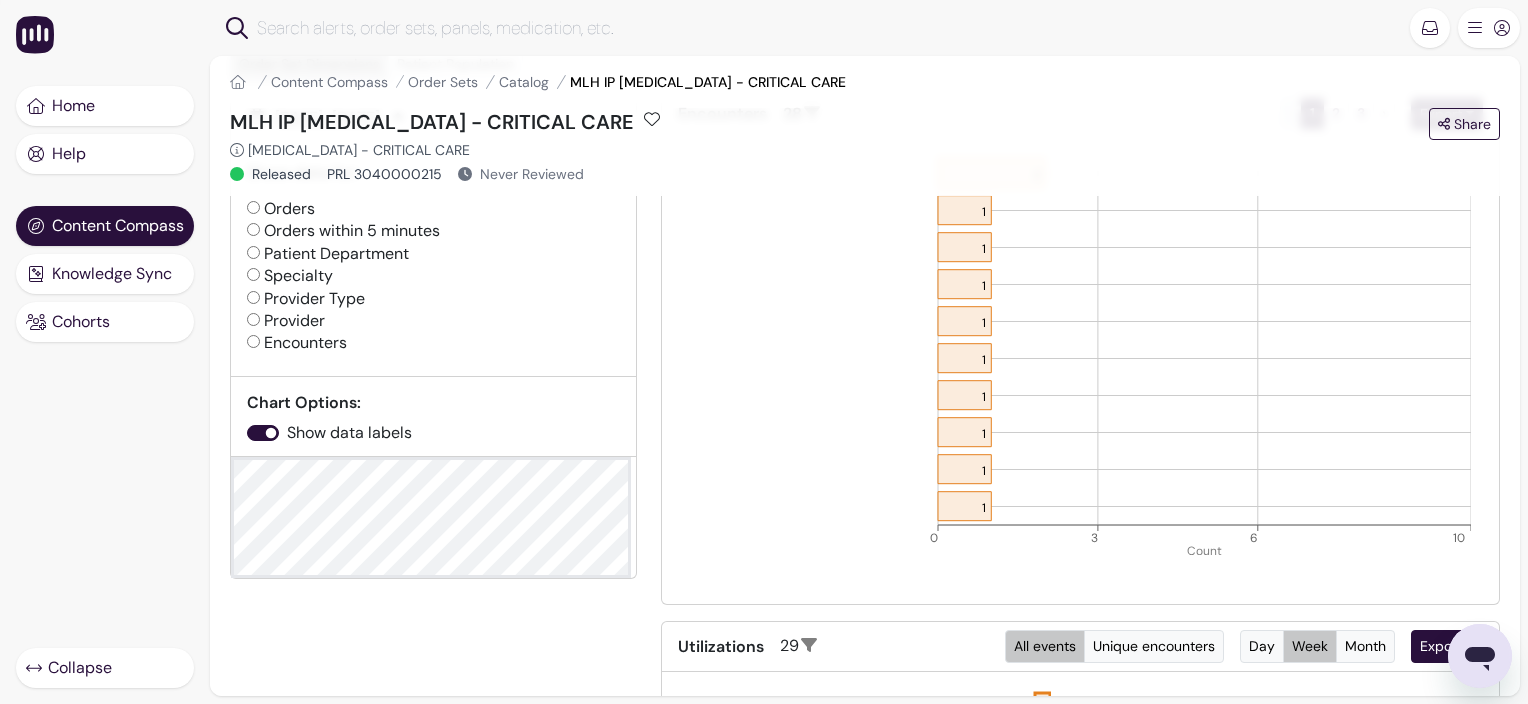 scroll, scrollTop: 0, scrollLeft: 0, axis: both 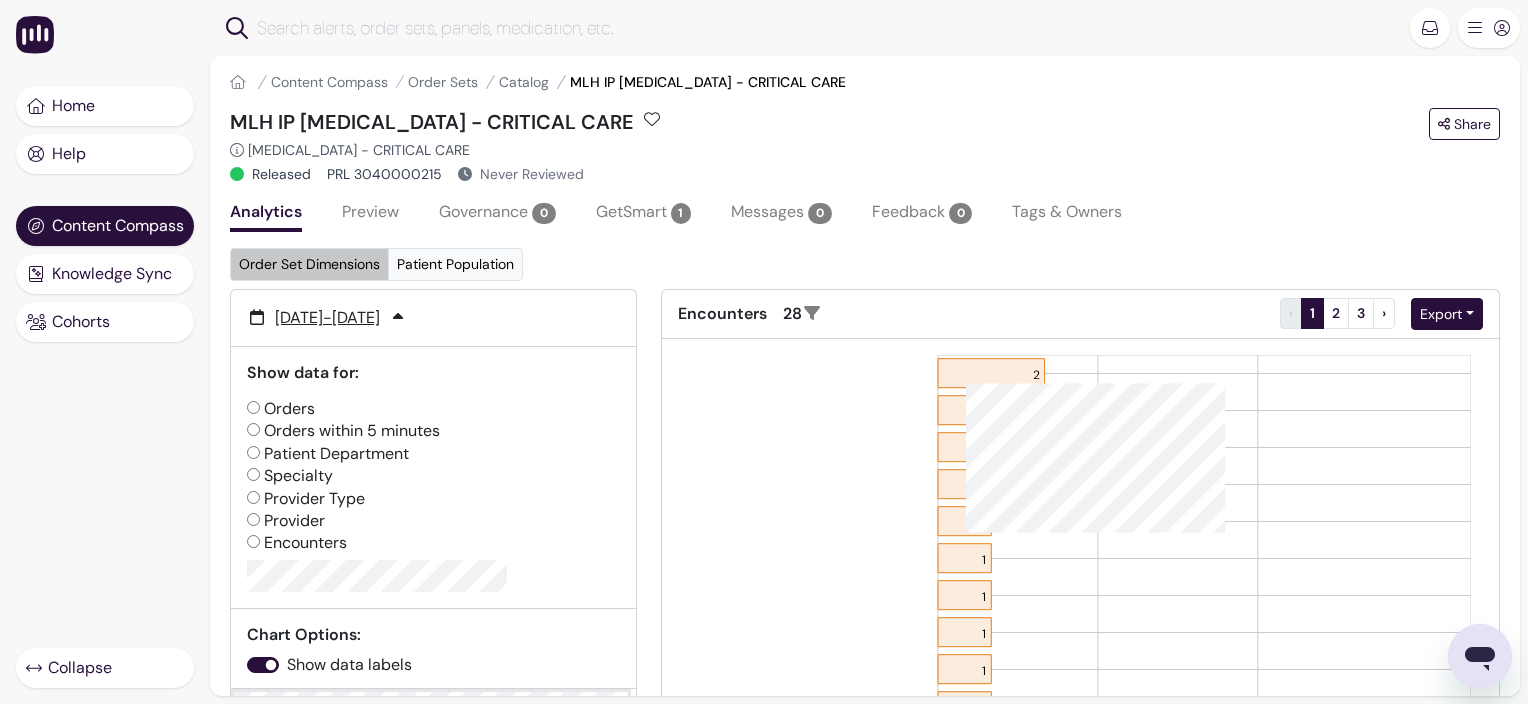 click 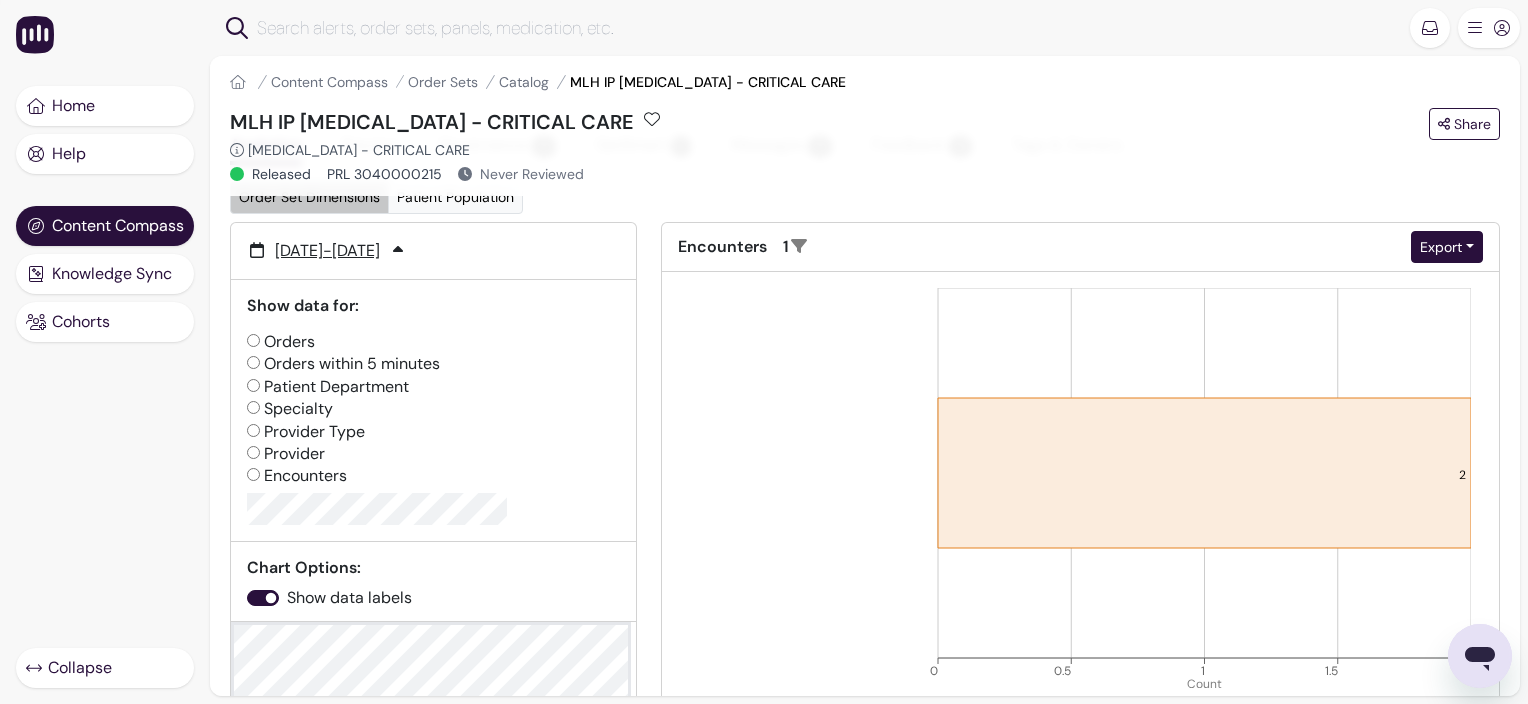 scroll, scrollTop: 100, scrollLeft: 0, axis: vertical 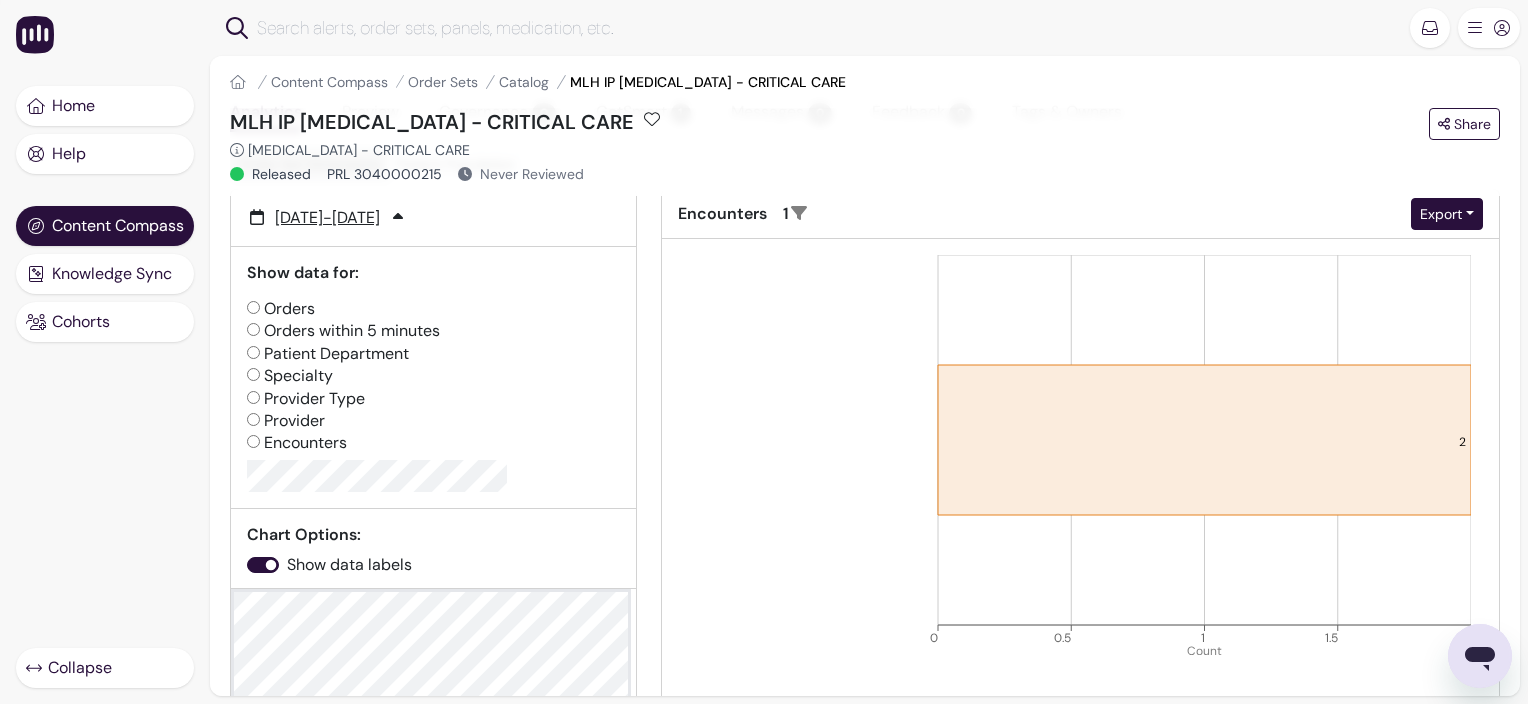 click on "2 0 0.5 1 1.5 2 Count" 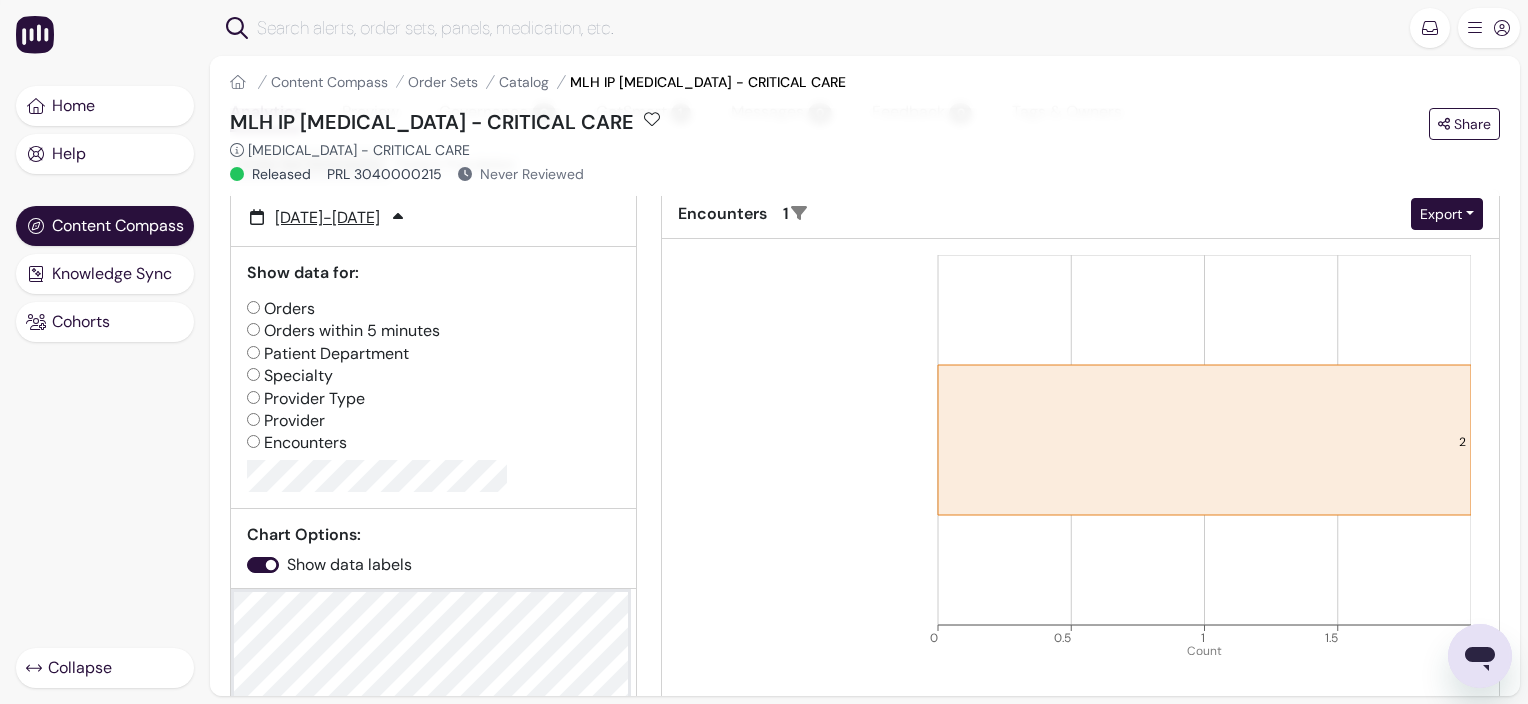 click on "2 0 0.5 1 1.5 2 Count" 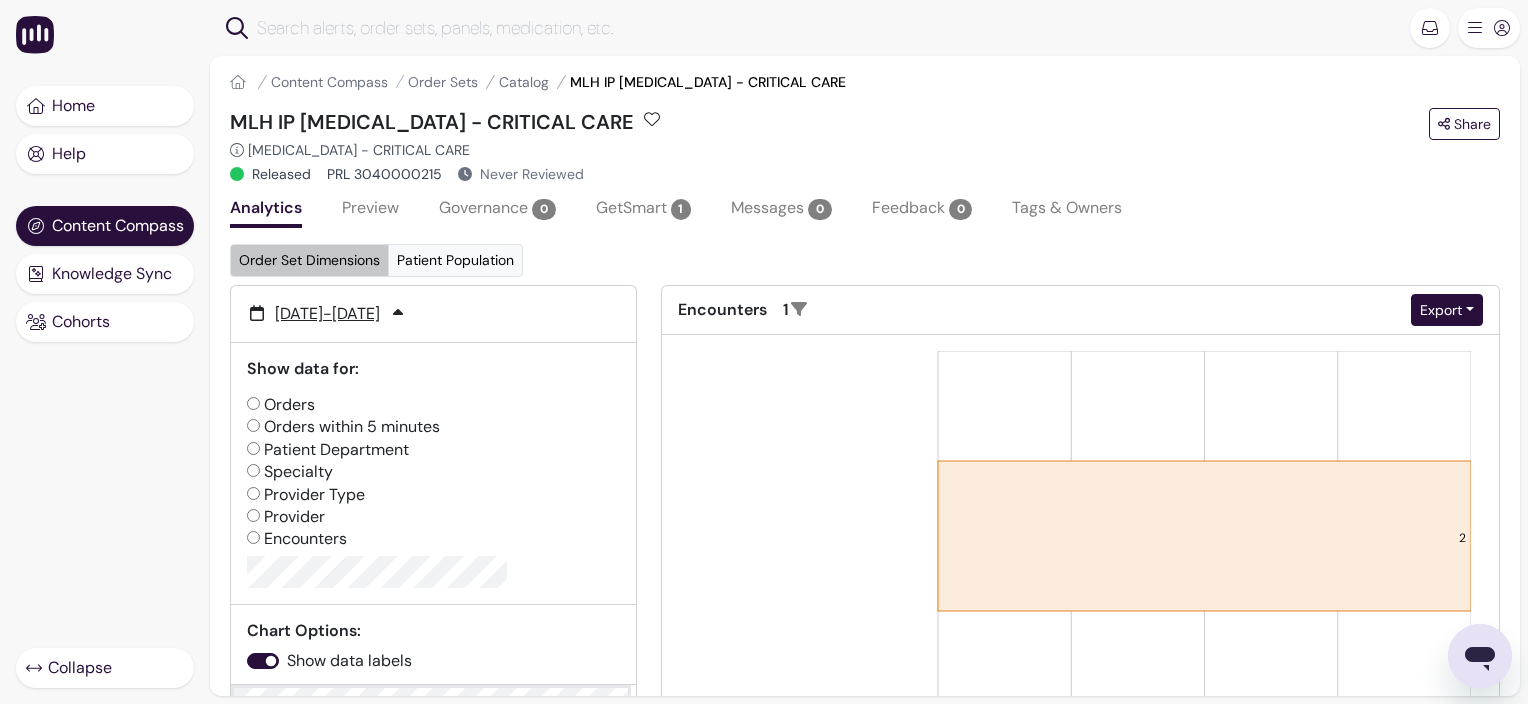 scroll, scrollTop: 0, scrollLeft: 0, axis: both 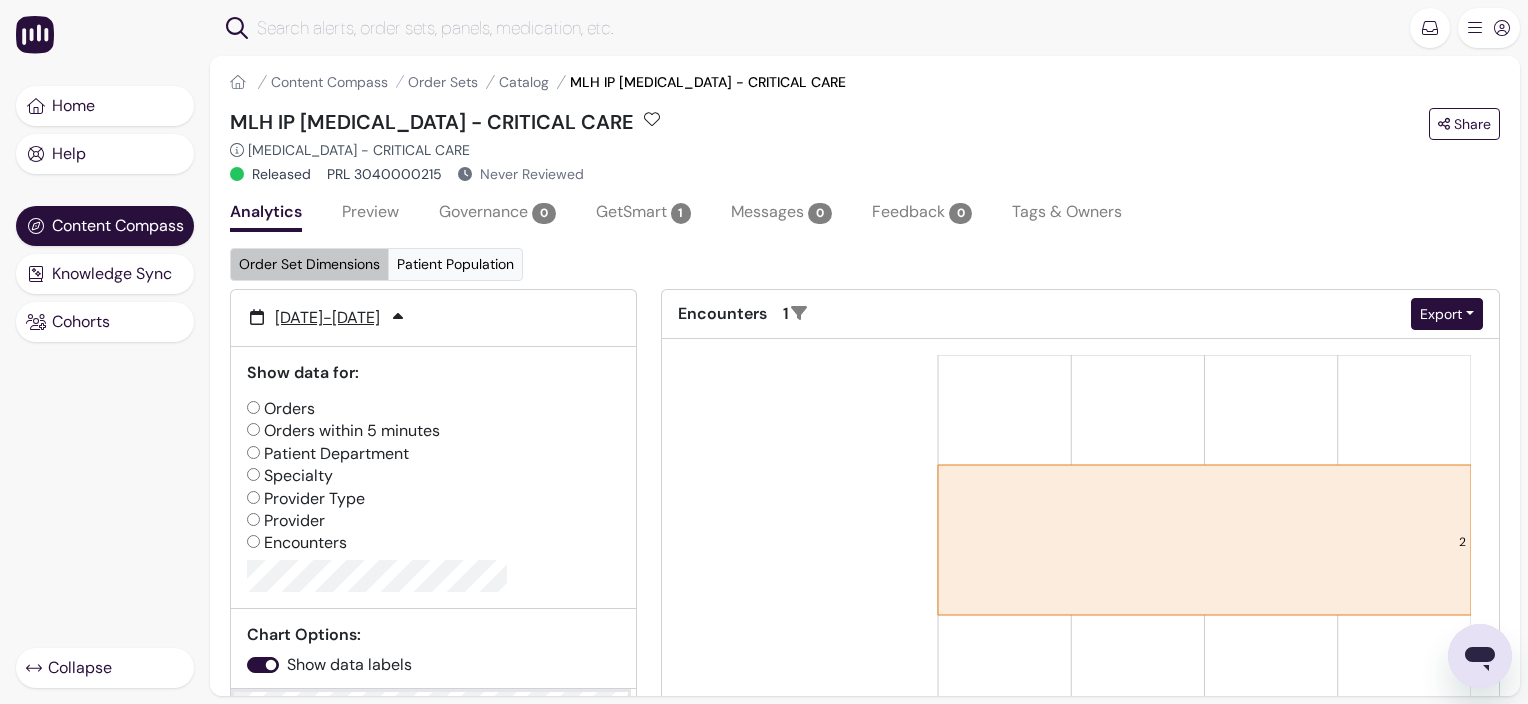 click on "Orders" at bounding box center [253, 407] 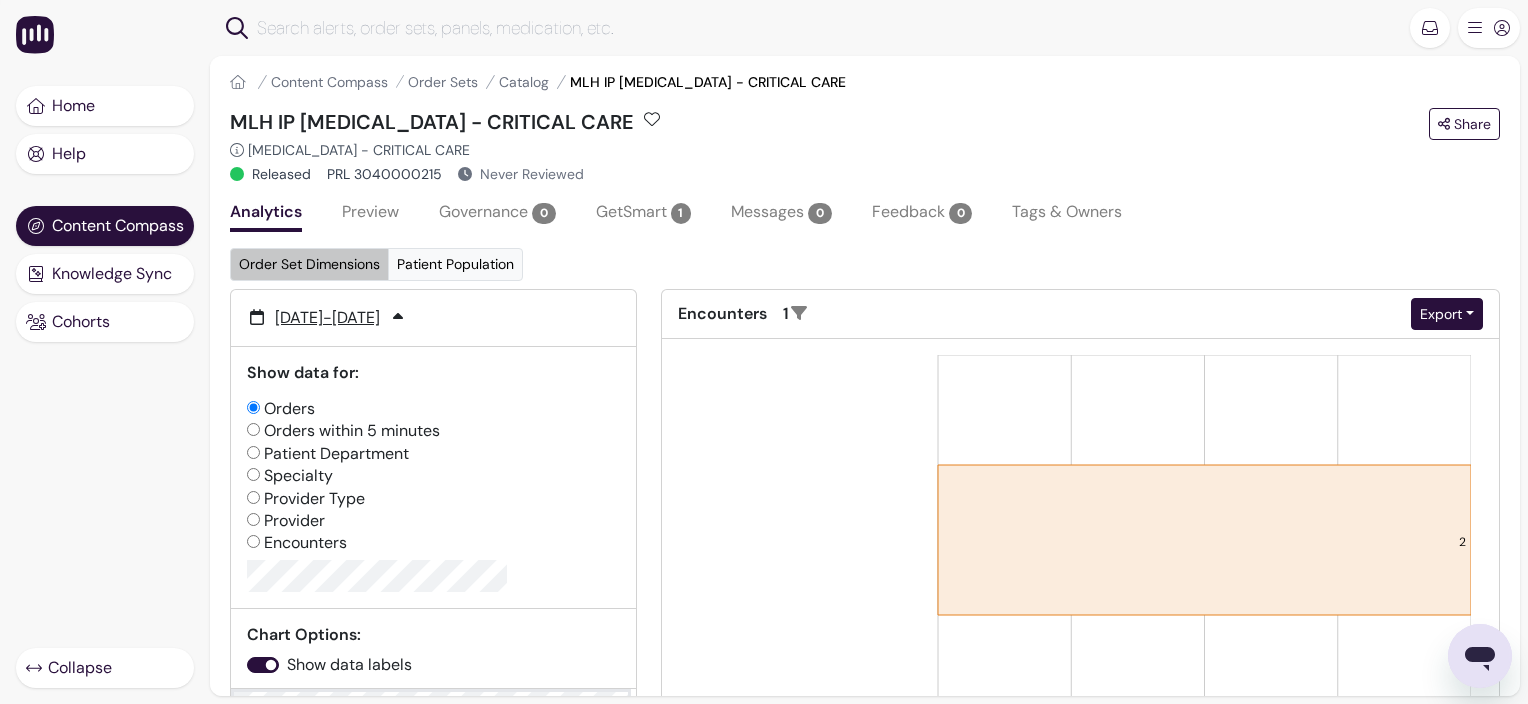 radio on "false" 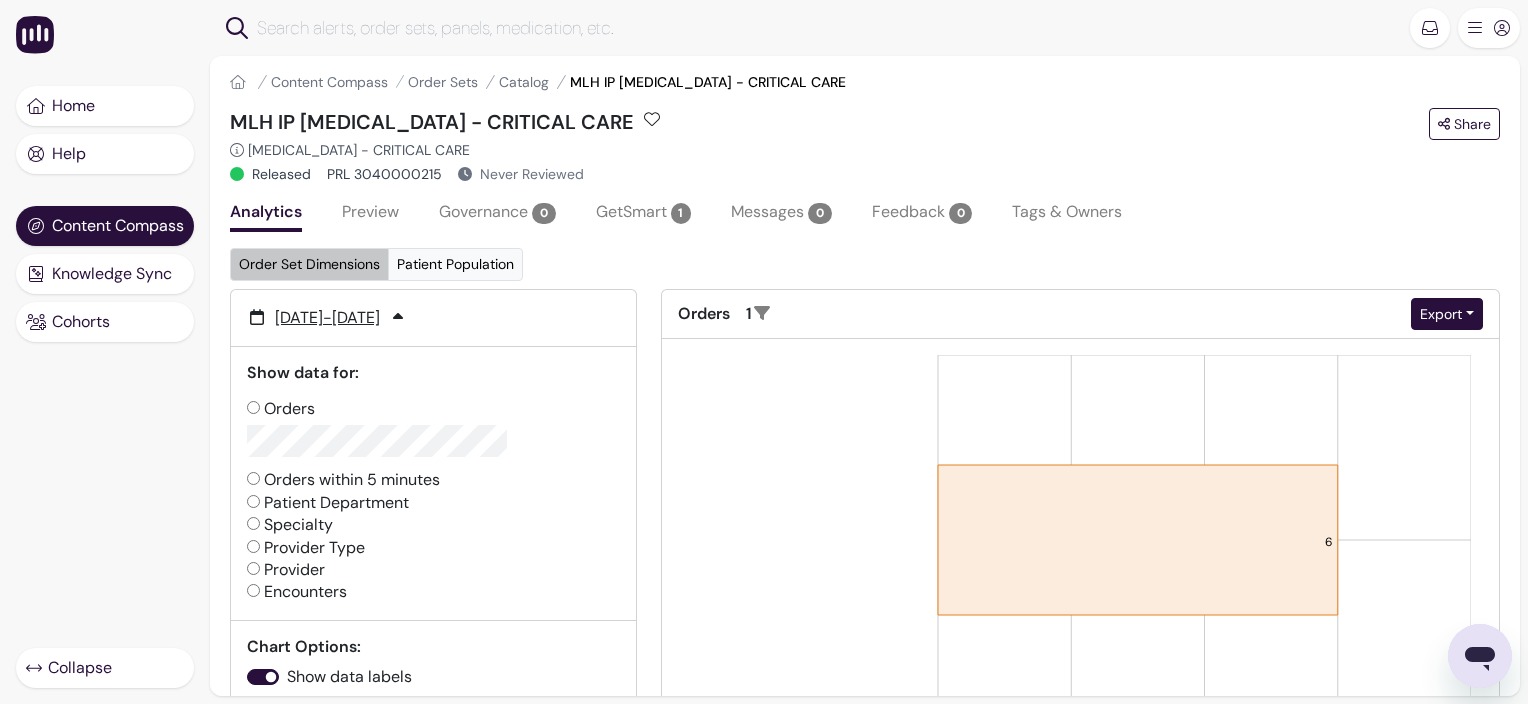 click on "Patient Department" at bounding box center [253, 501] 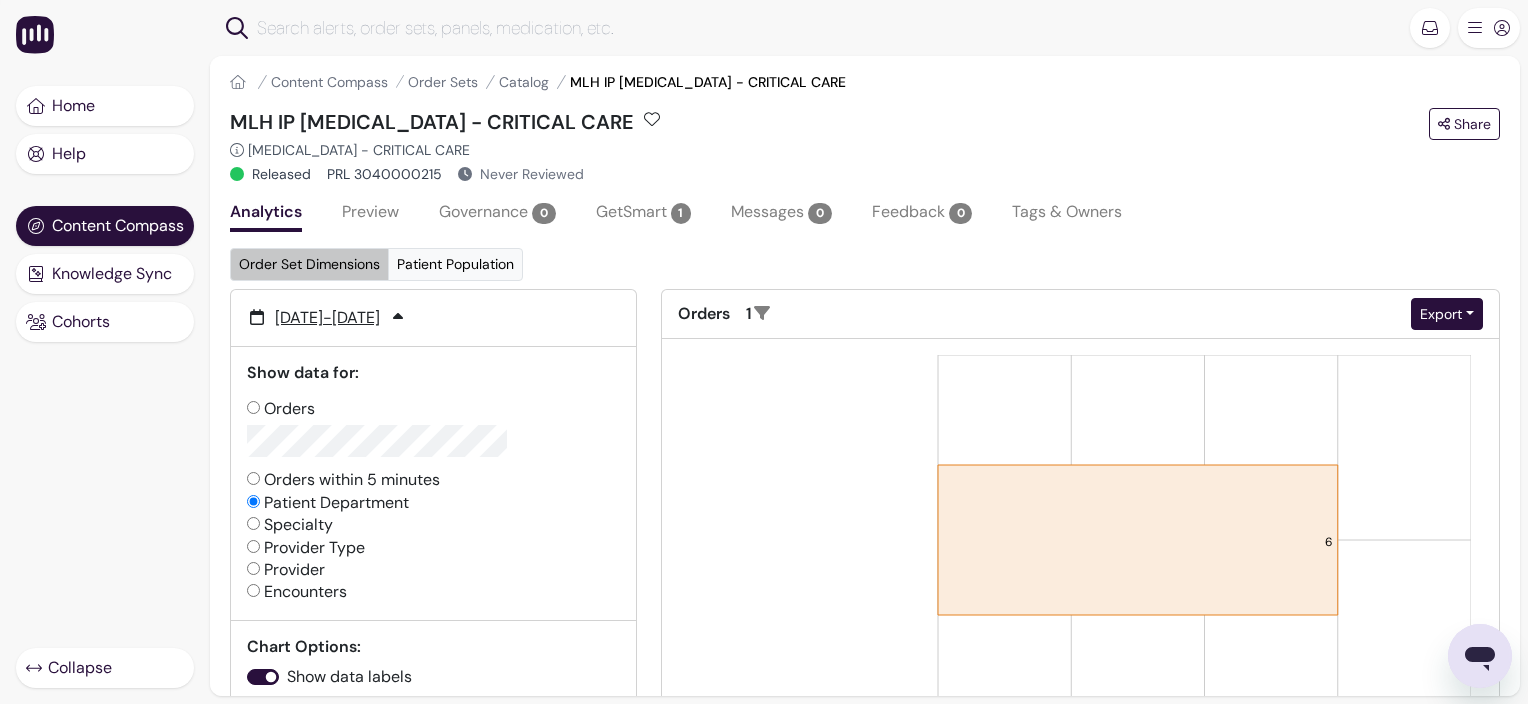 radio on "false" 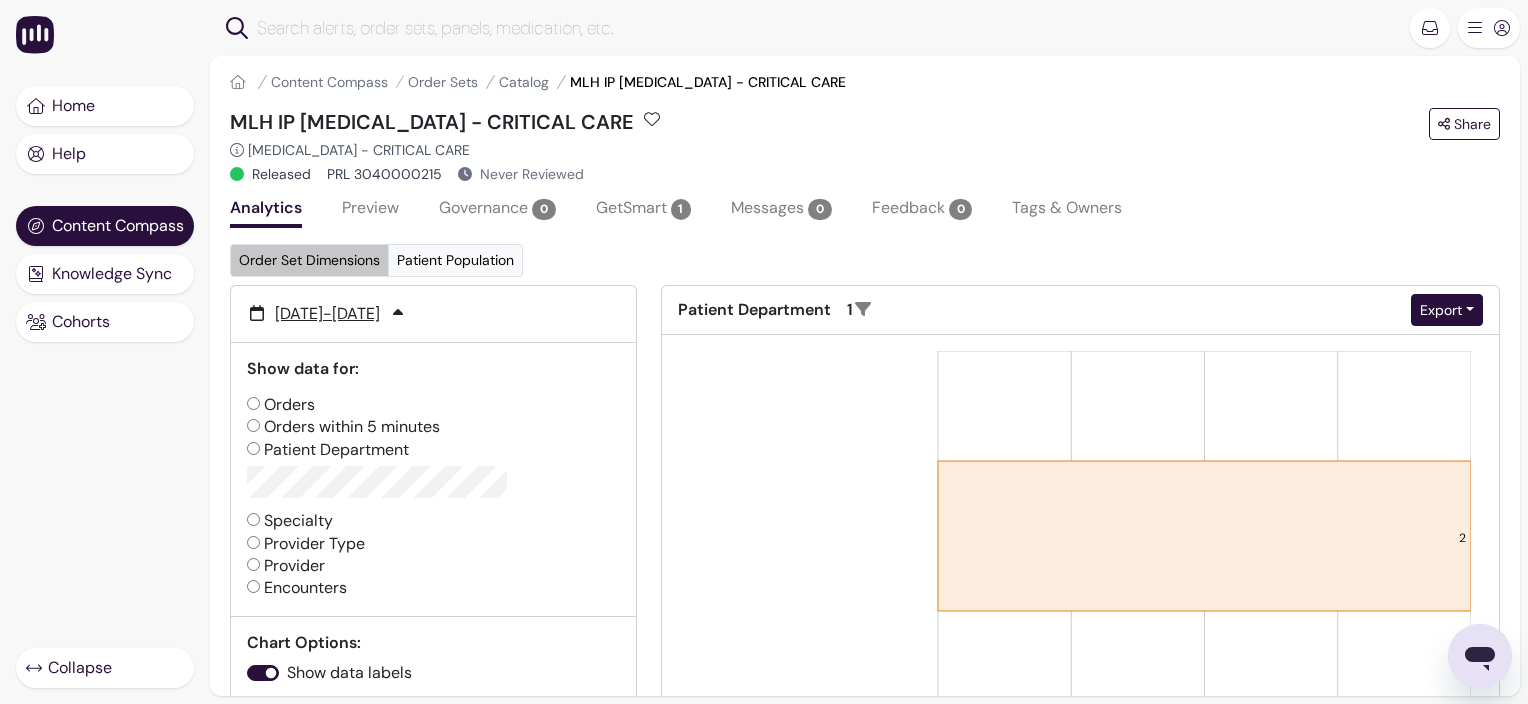 scroll, scrollTop: 0, scrollLeft: 0, axis: both 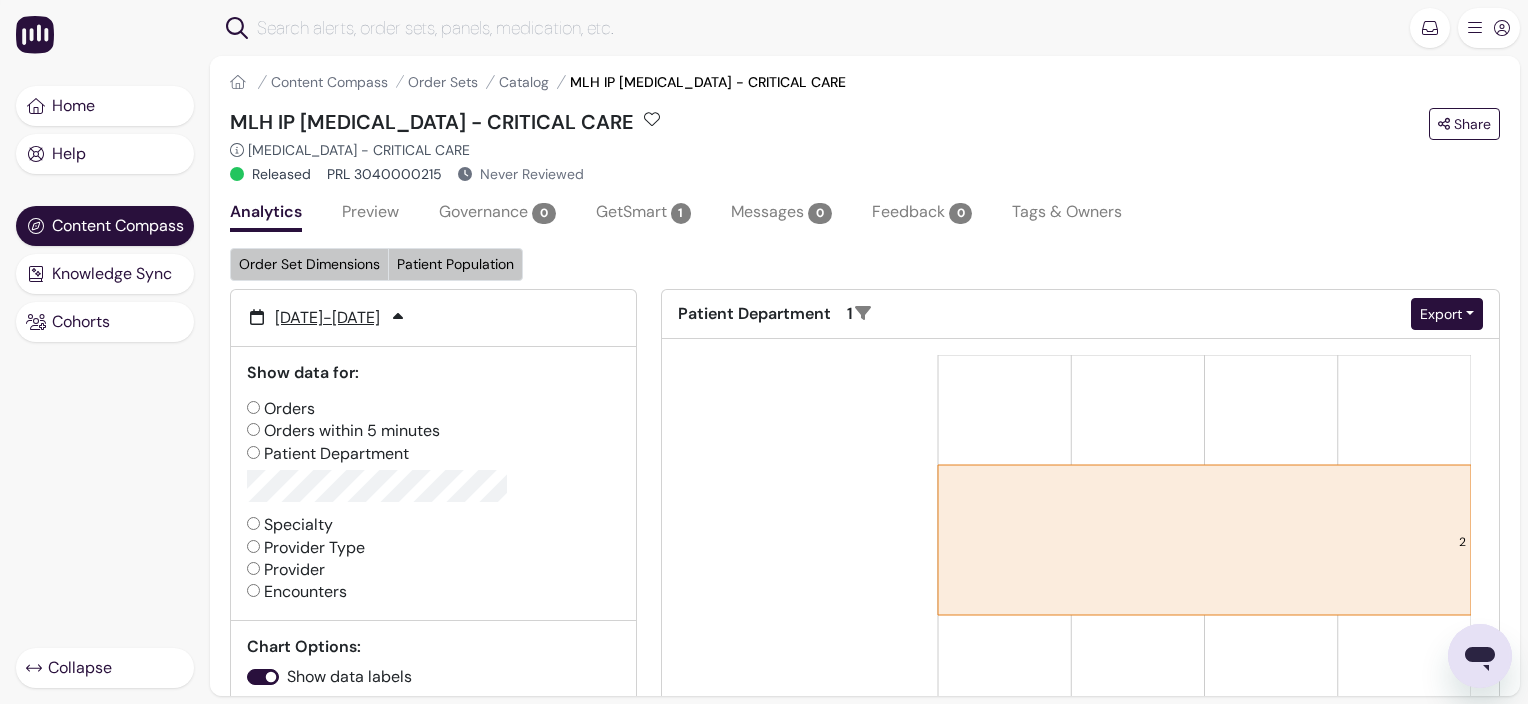 click on "Patient Population" at bounding box center [455, 264] 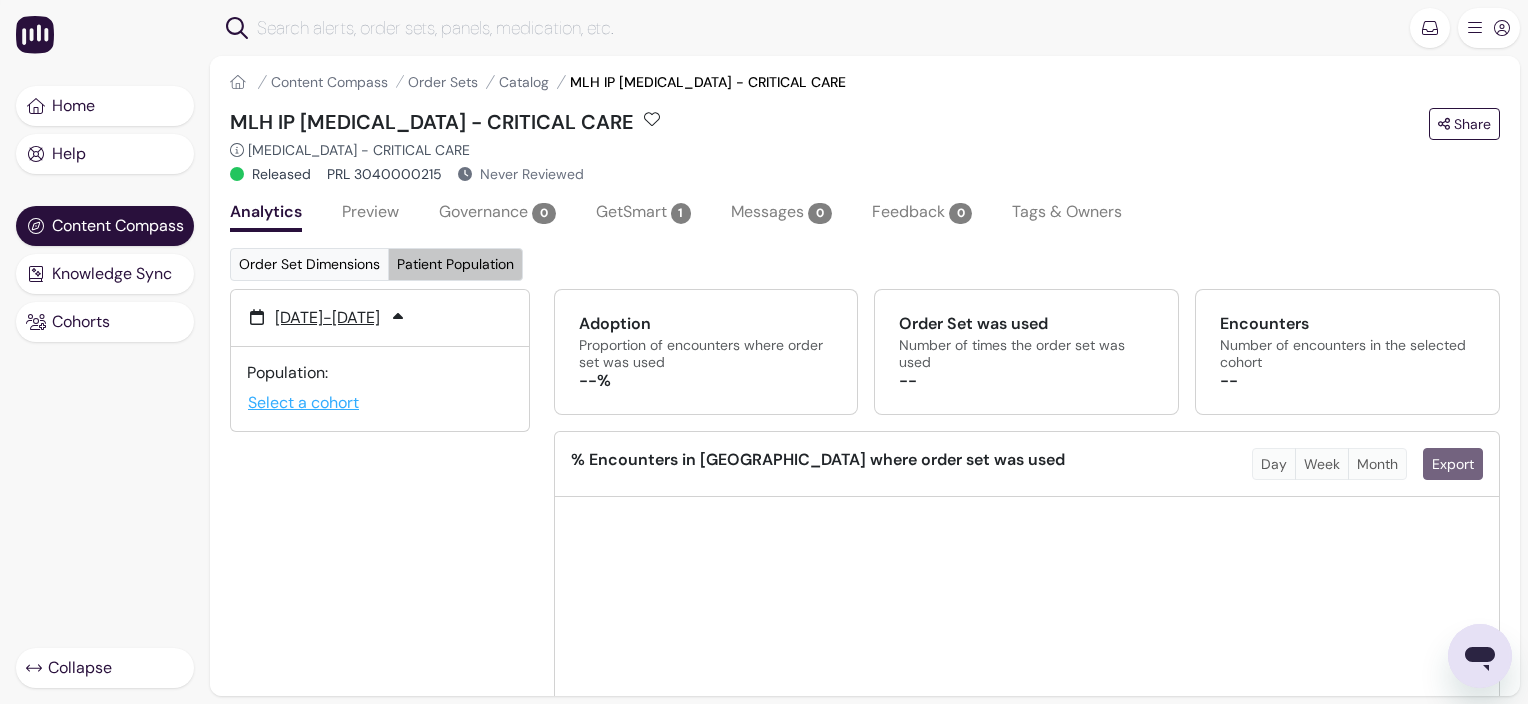click on "Select a cohort" at bounding box center (303, 403) 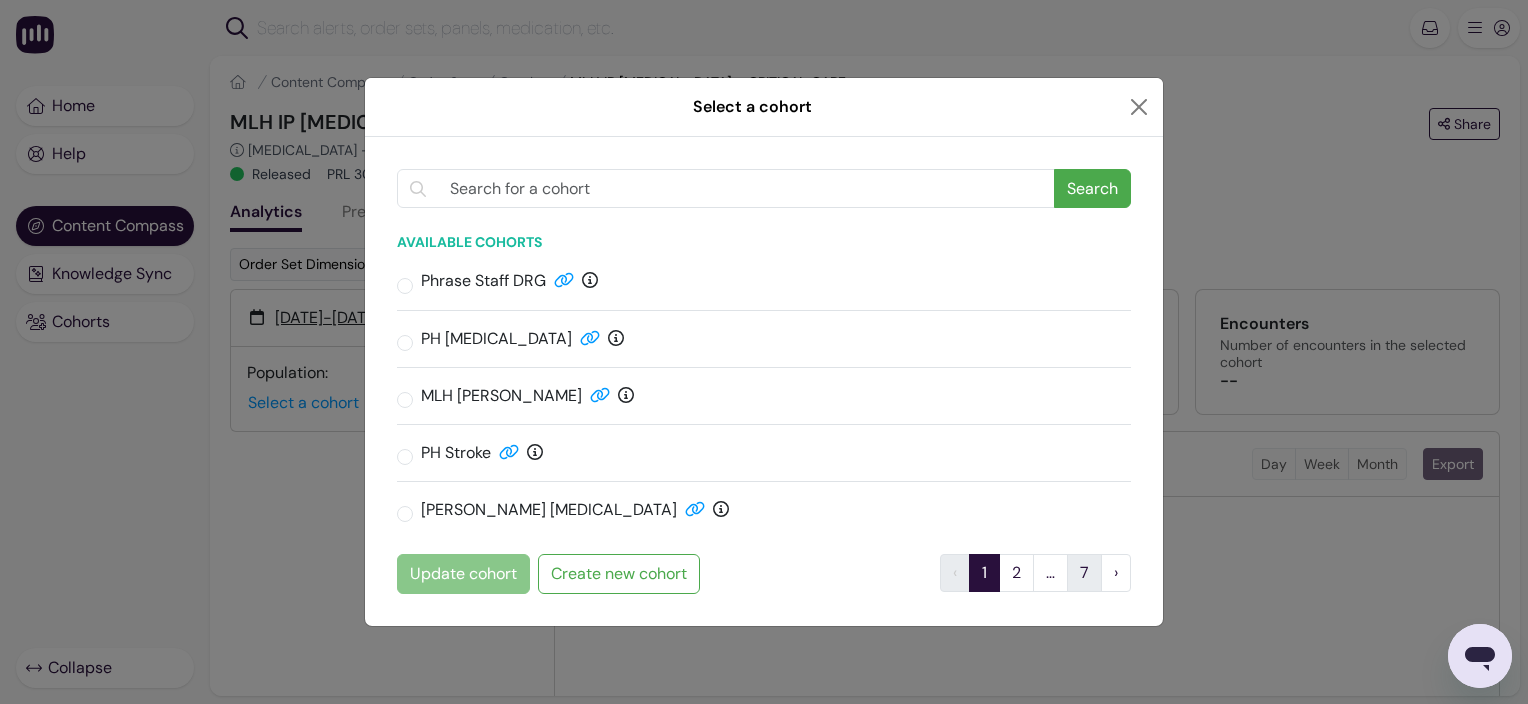 click on "7" at bounding box center [1084, 573] 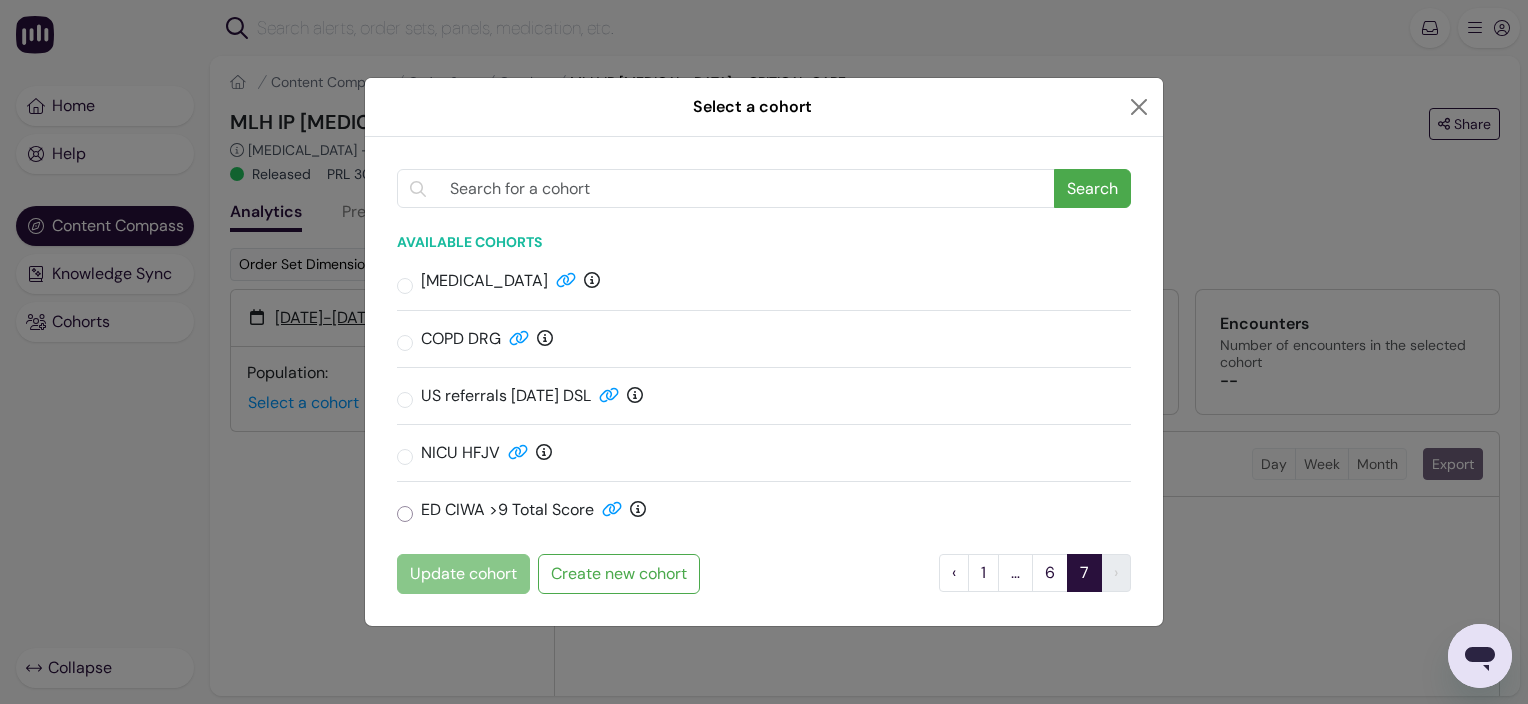 click at bounding box center [405, 514] 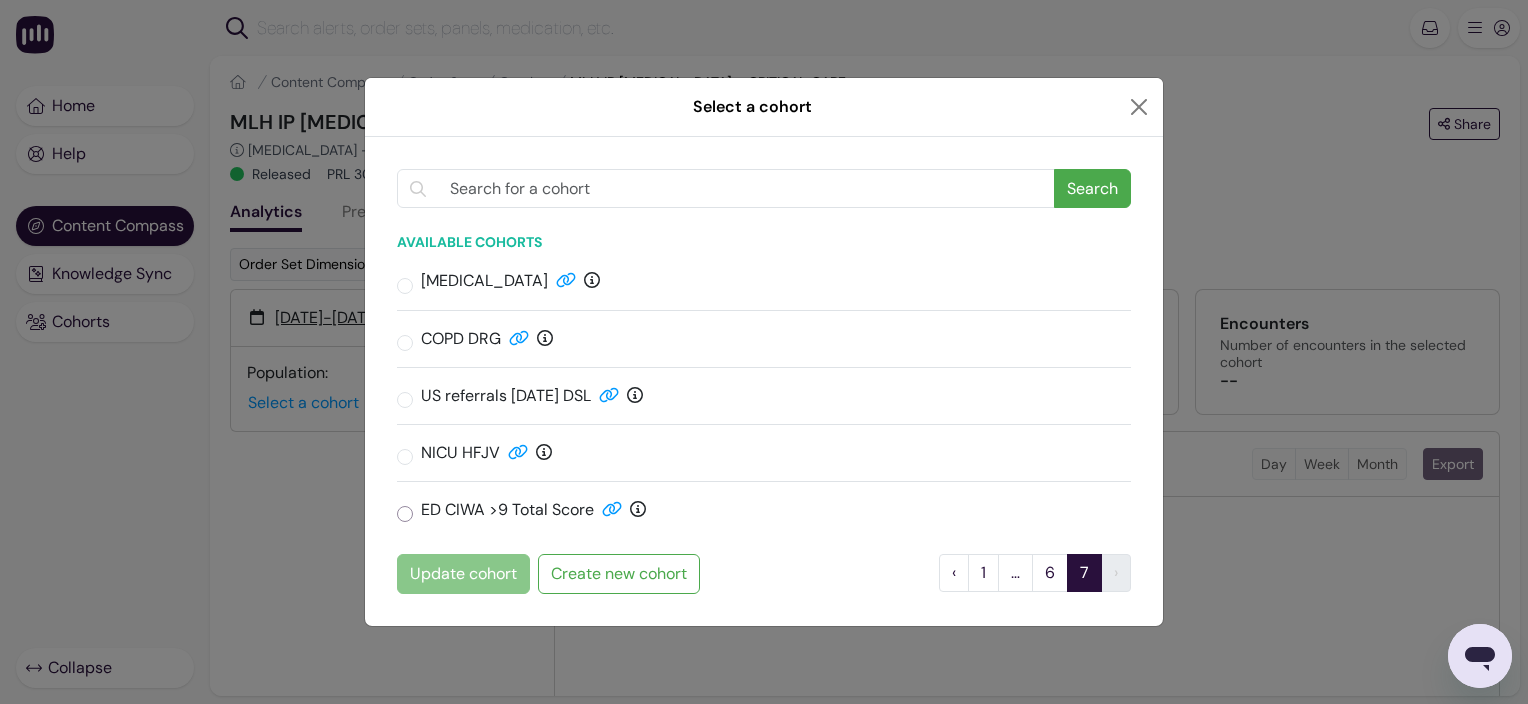 radio on "true" 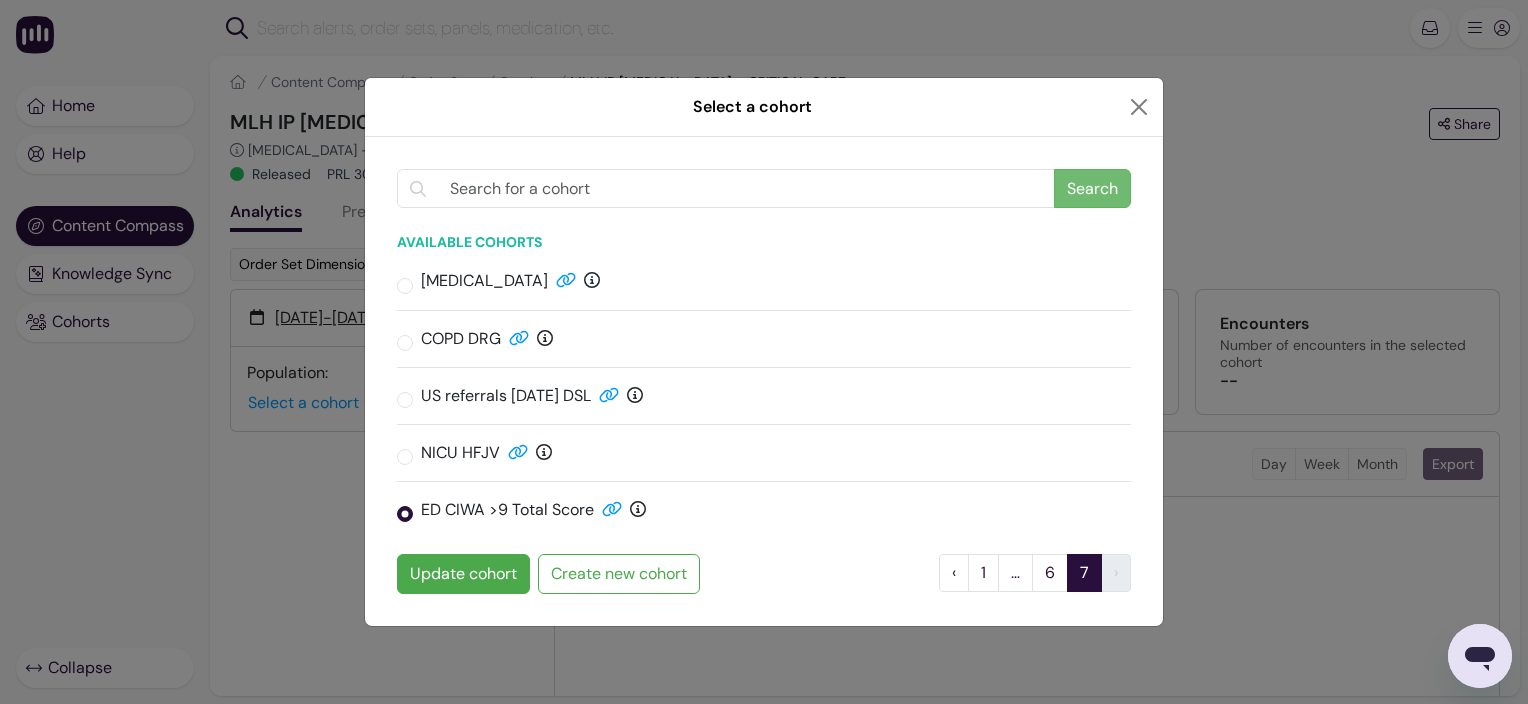 click on "Search" at bounding box center [1092, 189] 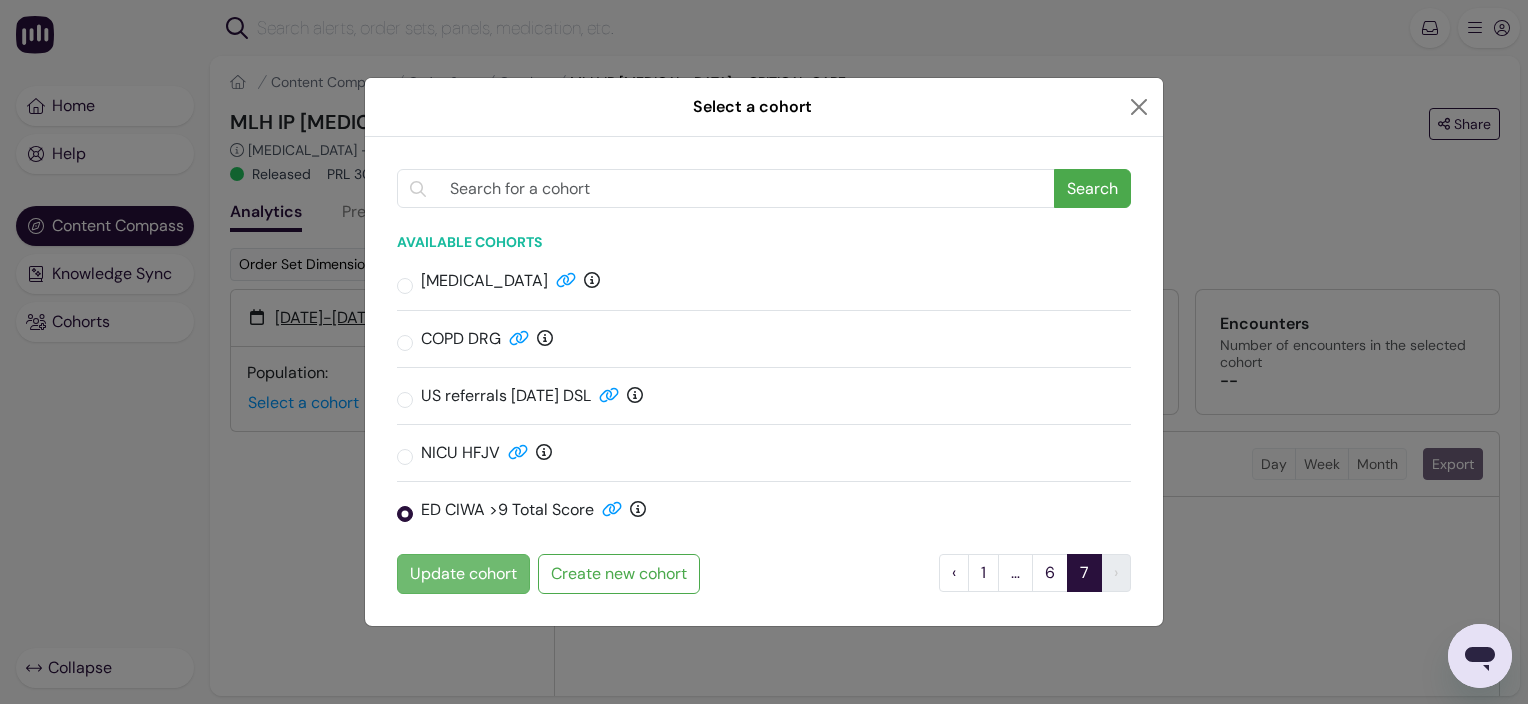 click on "Update cohort" at bounding box center (463, 574) 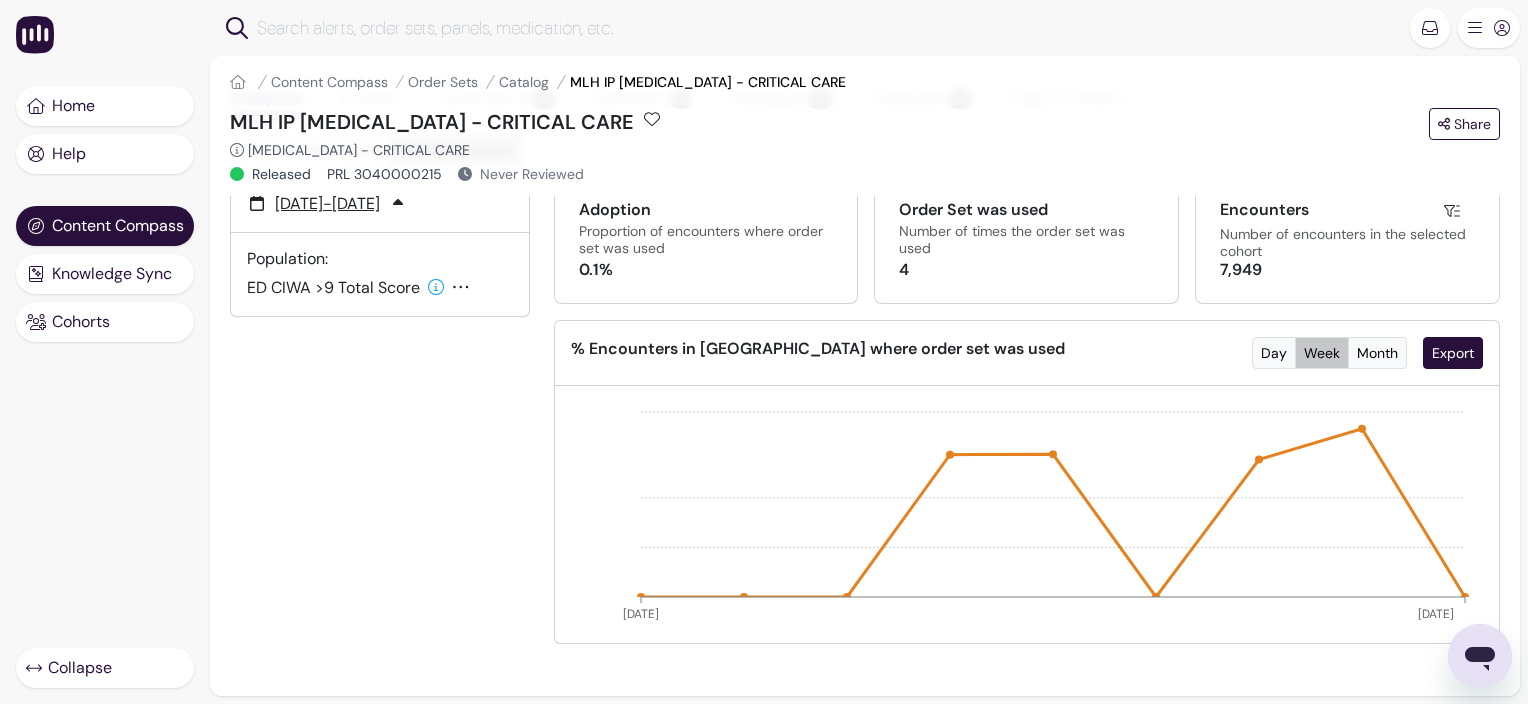 scroll, scrollTop: 14, scrollLeft: 0, axis: vertical 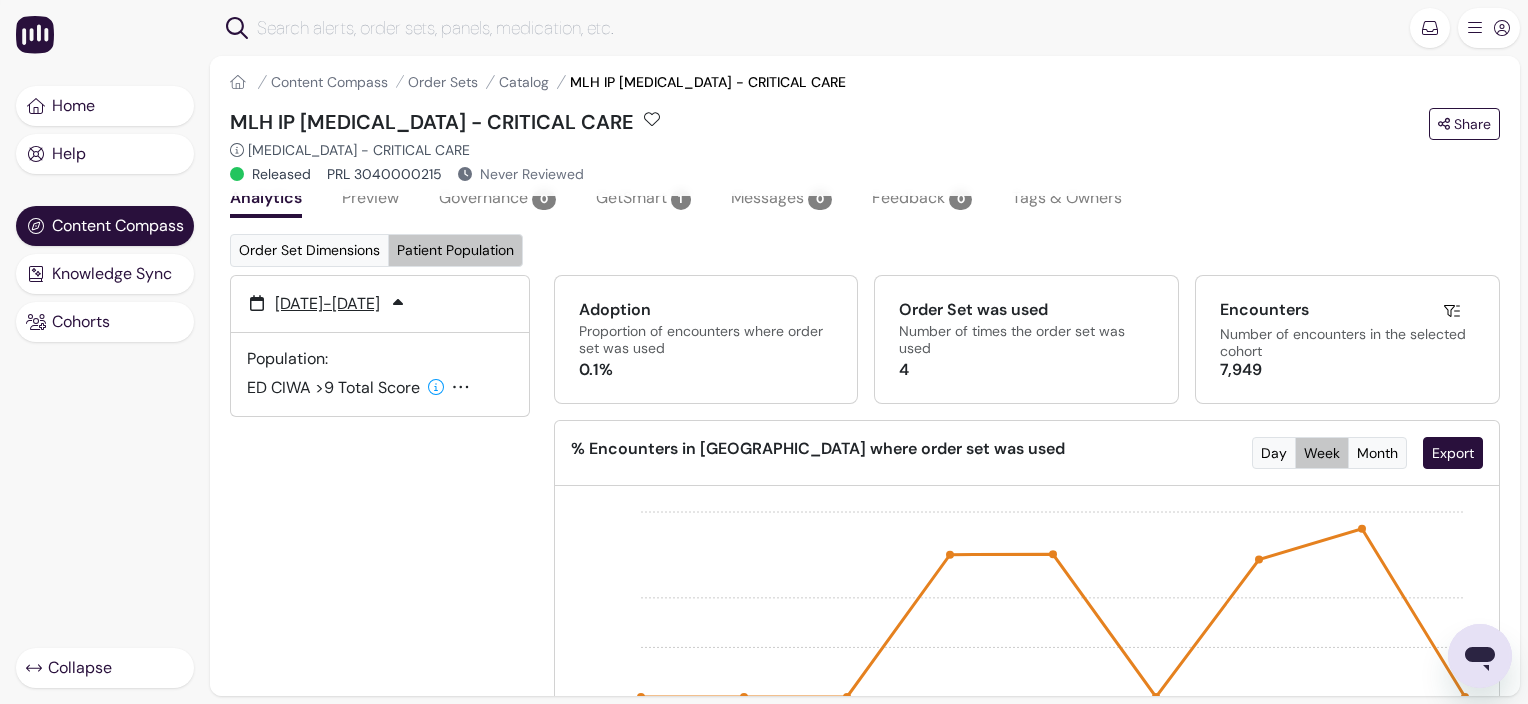 click 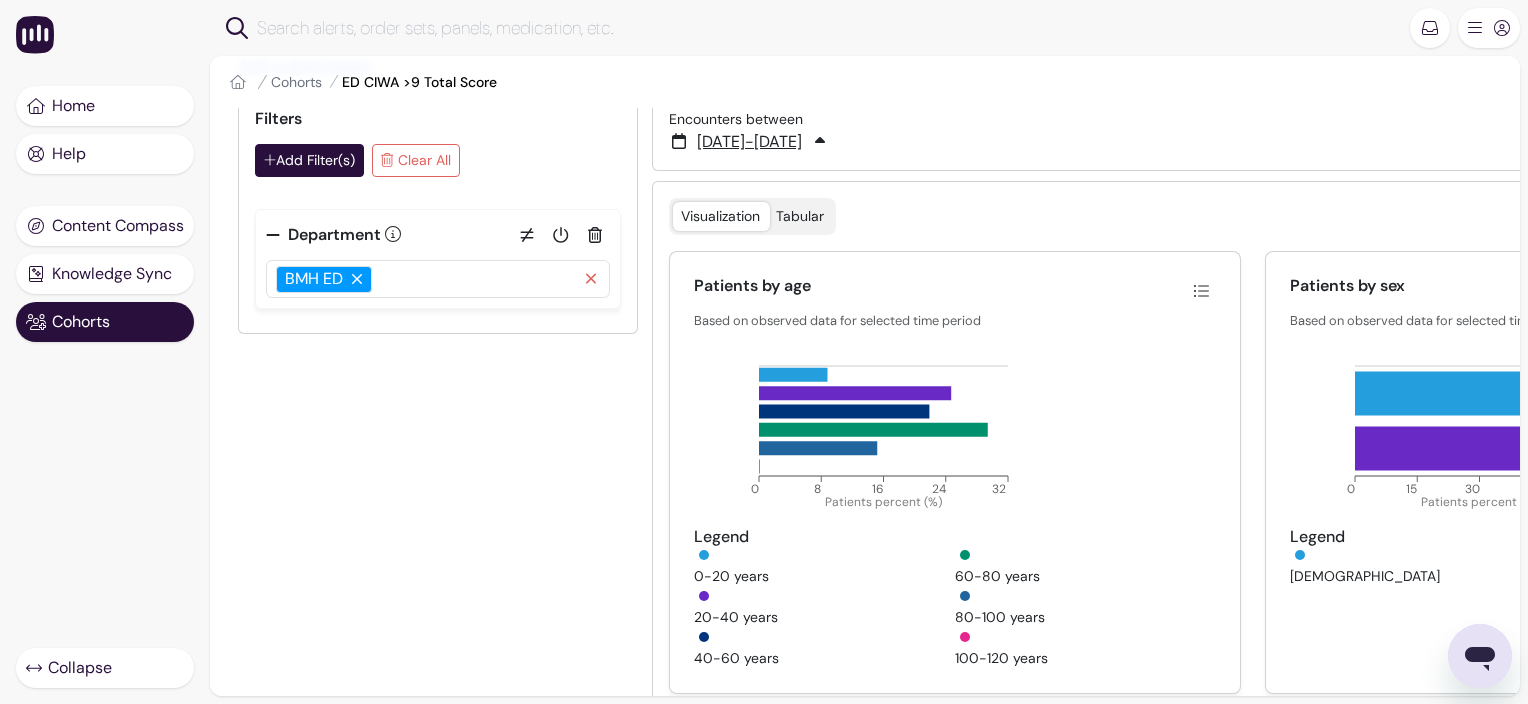 scroll, scrollTop: 0, scrollLeft: 0, axis: both 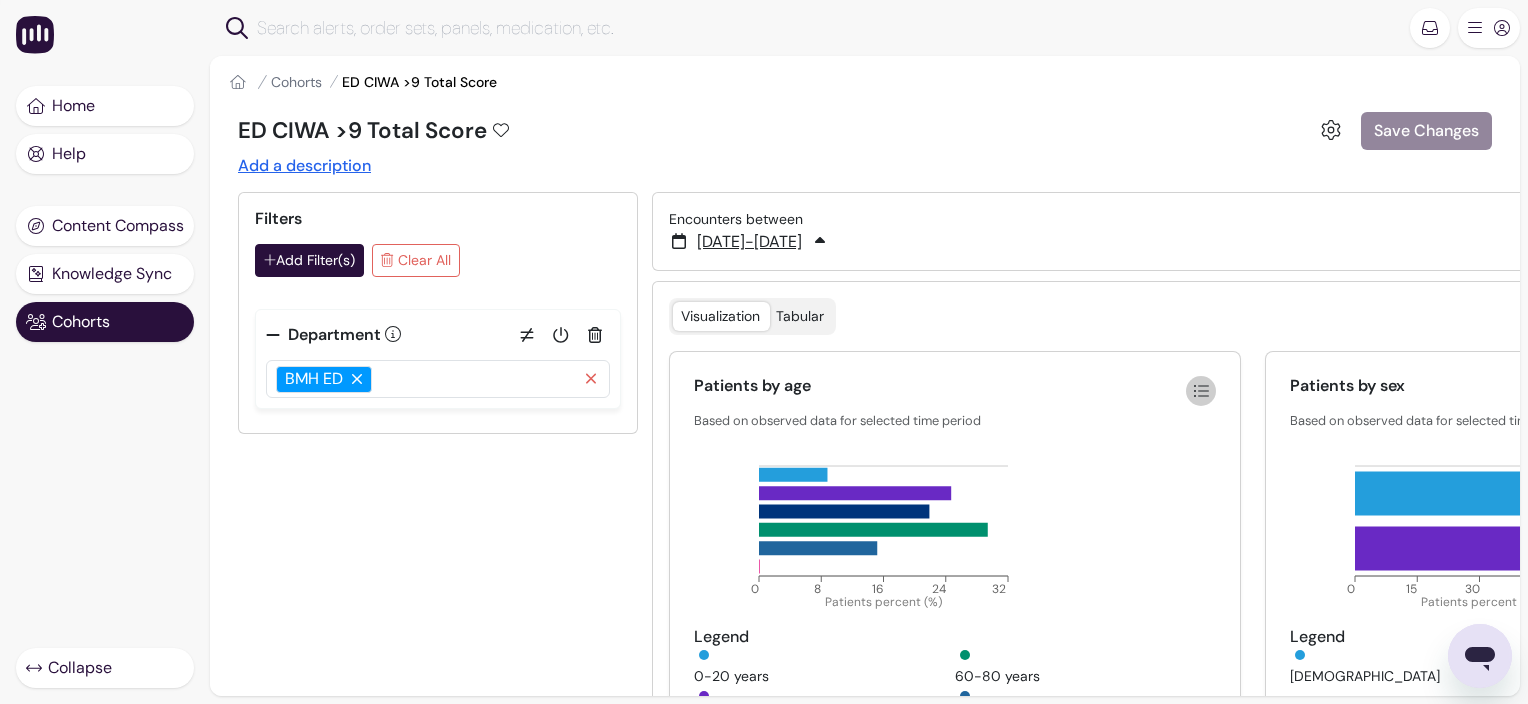 click 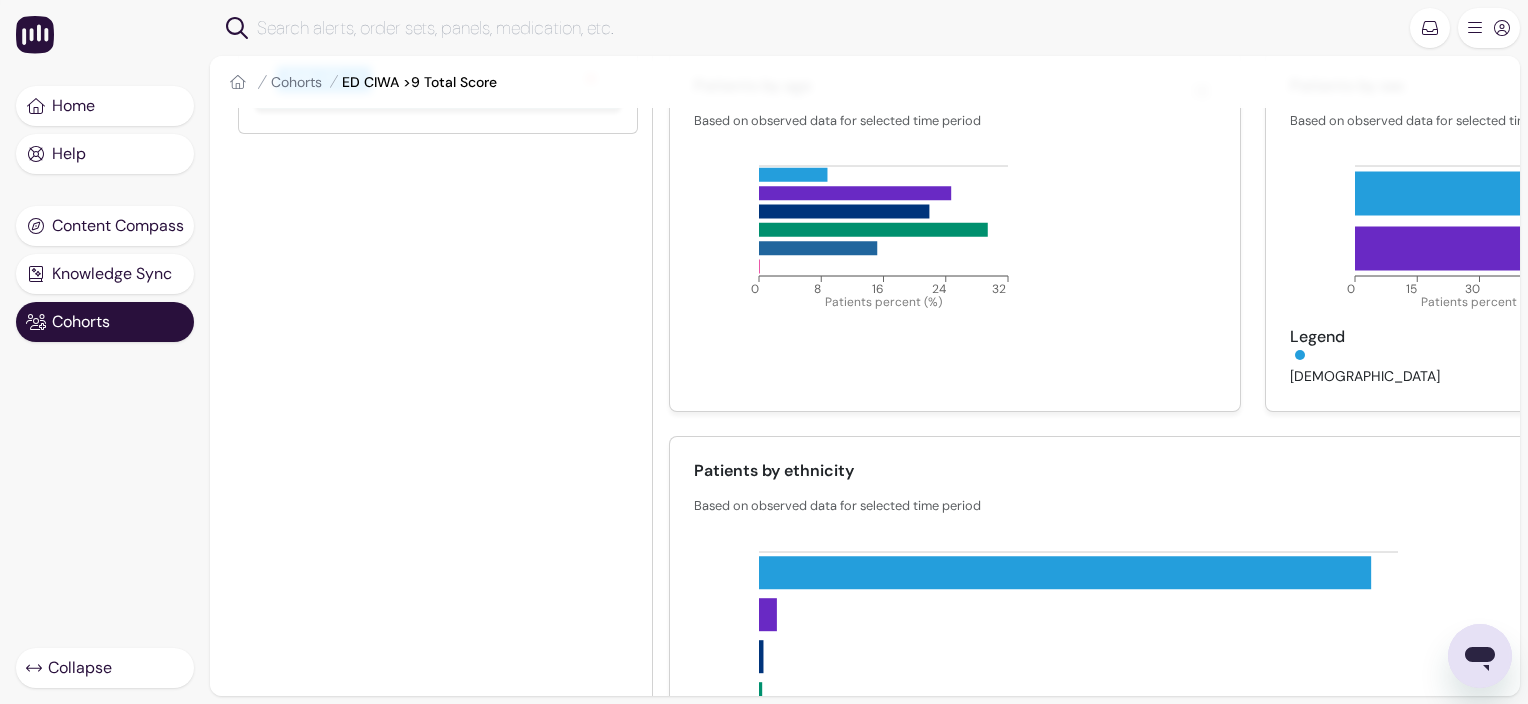 scroll, scrollTop: 100, scrollLeft: 0, axis: vertical 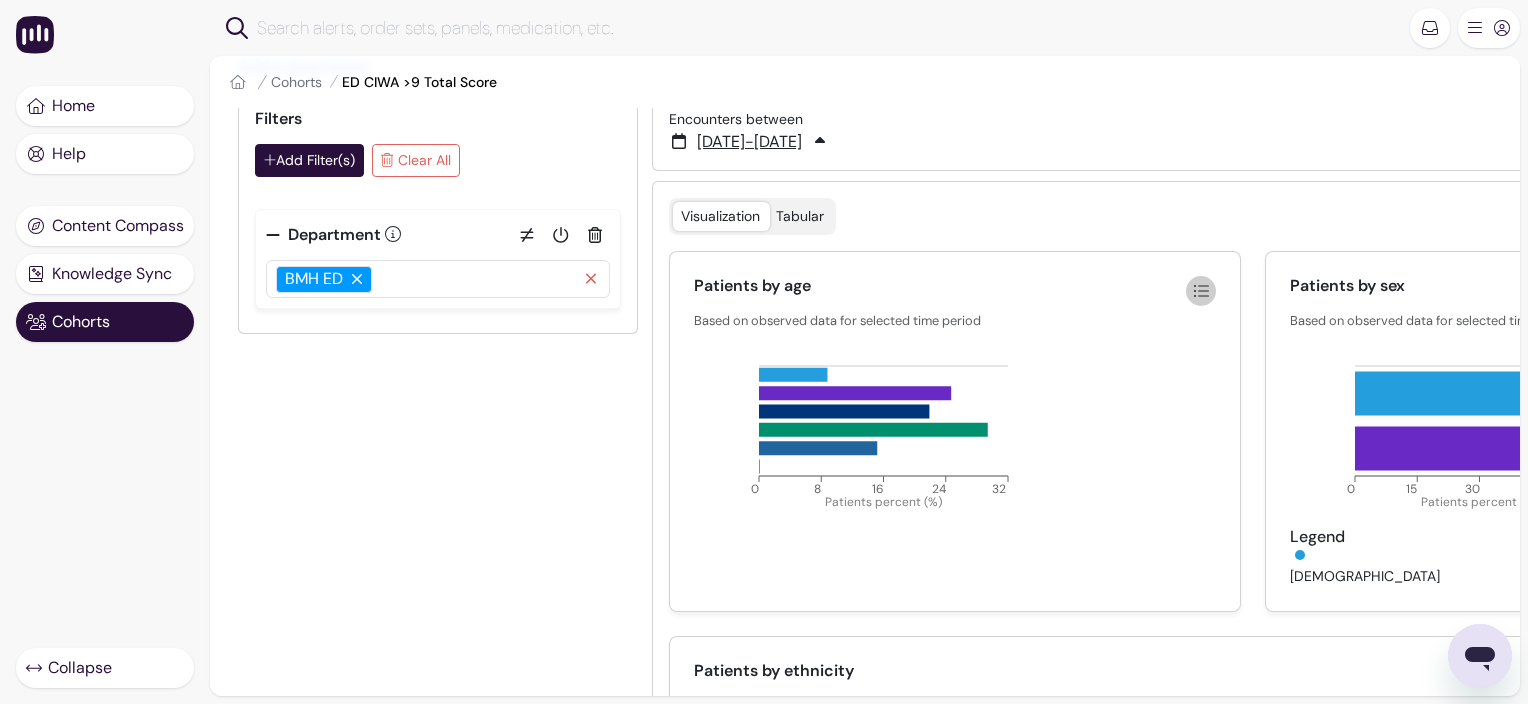 click 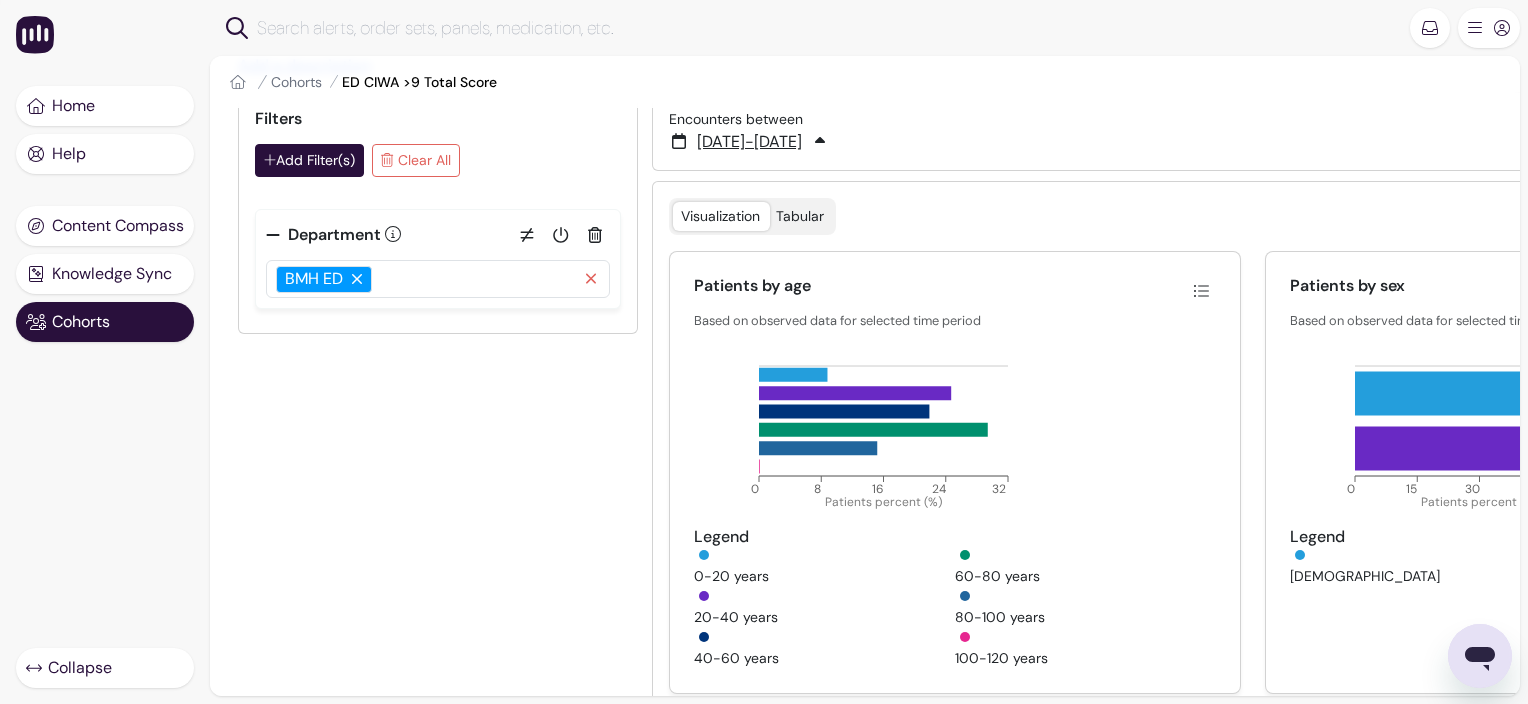 click on "Tabular" at bounding box center (800, 216) 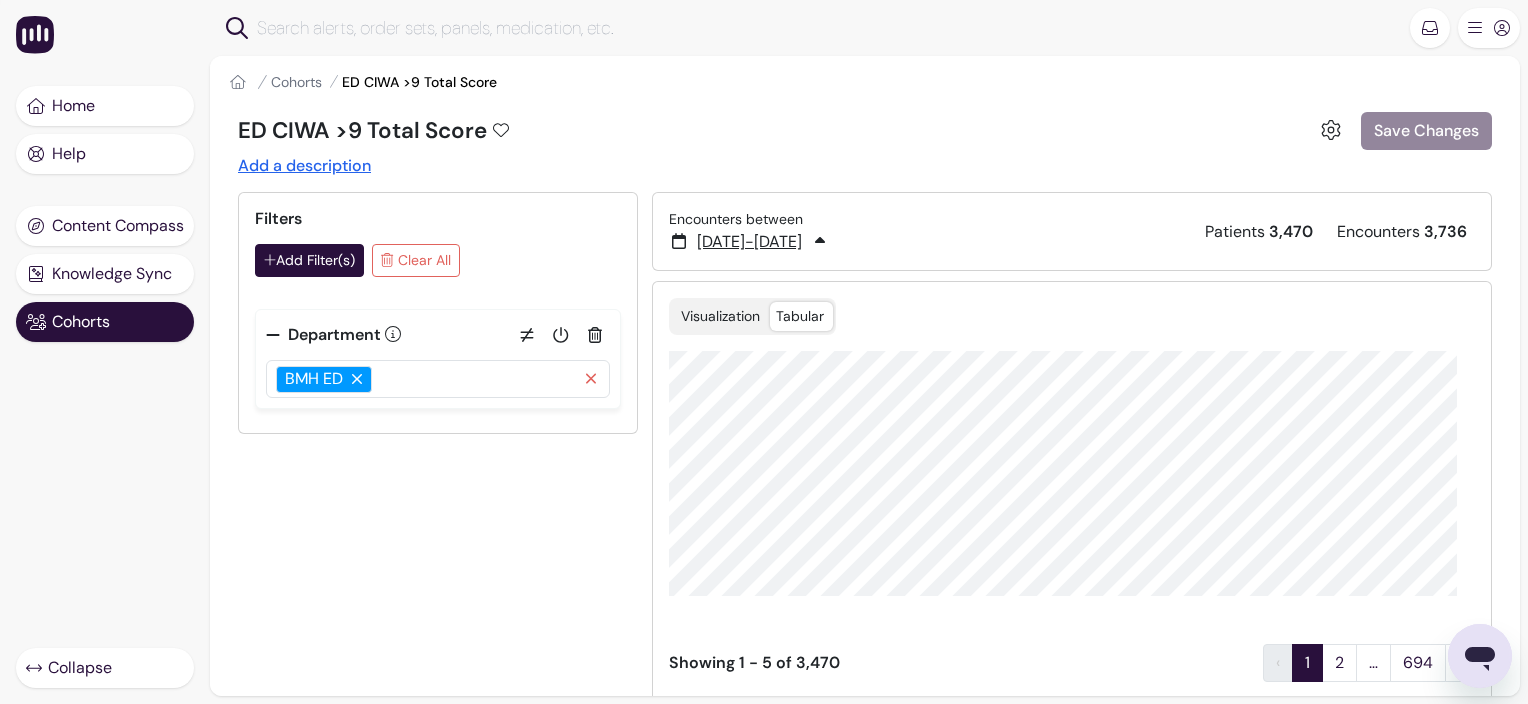 scroll, scrollTop: 81, scrollLeft: 0, axis: vertical 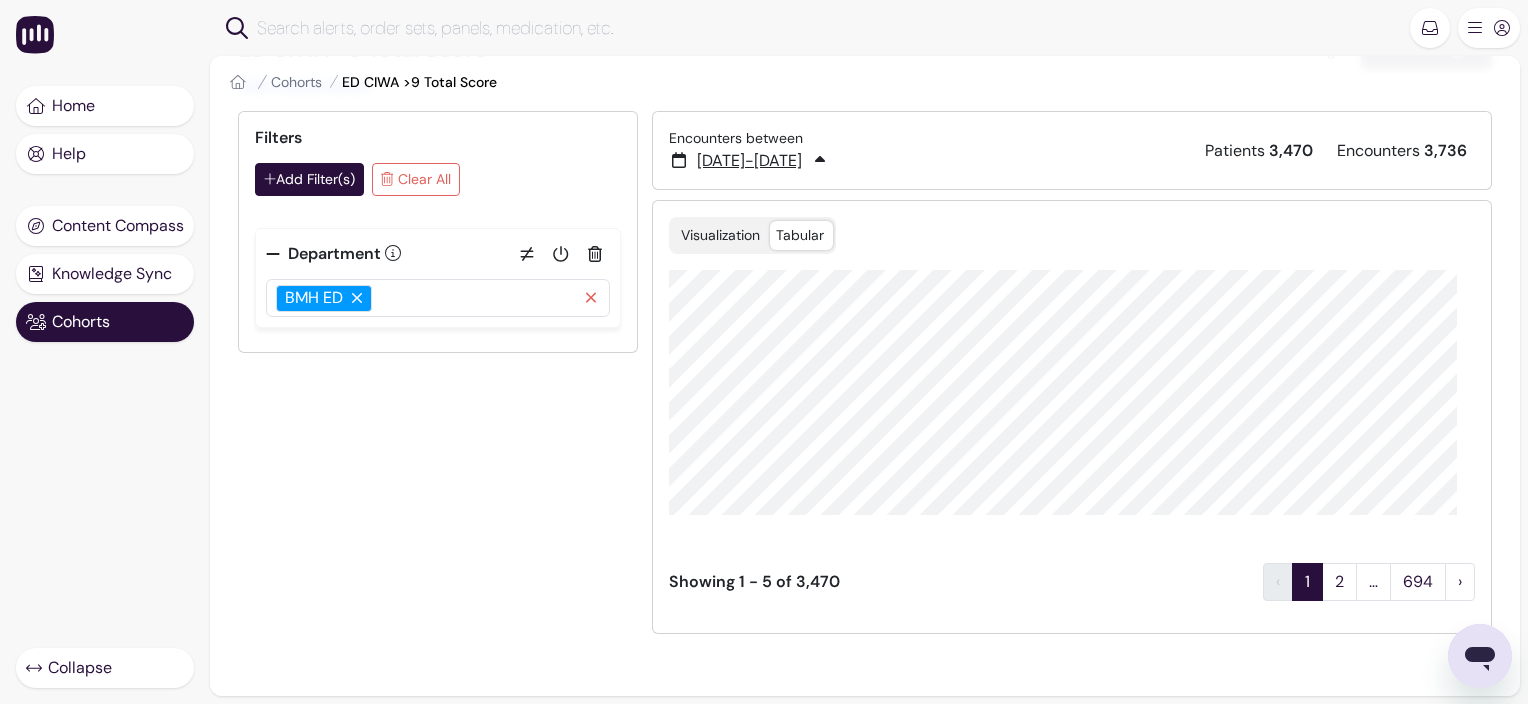 click on "Visualization" at bounding box center [720, 235] 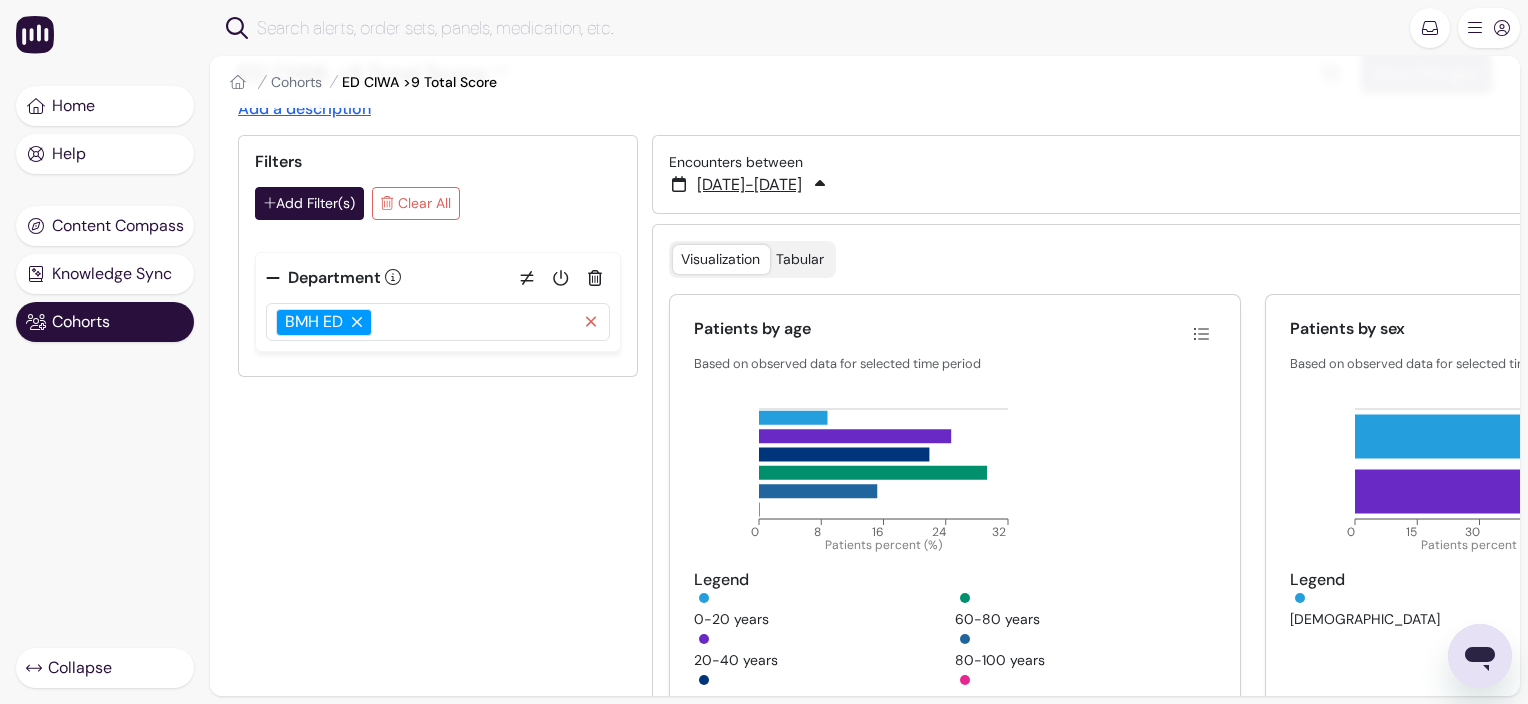 scroll, scrollTop: 48, scrollLeft: 0, axis: vertical 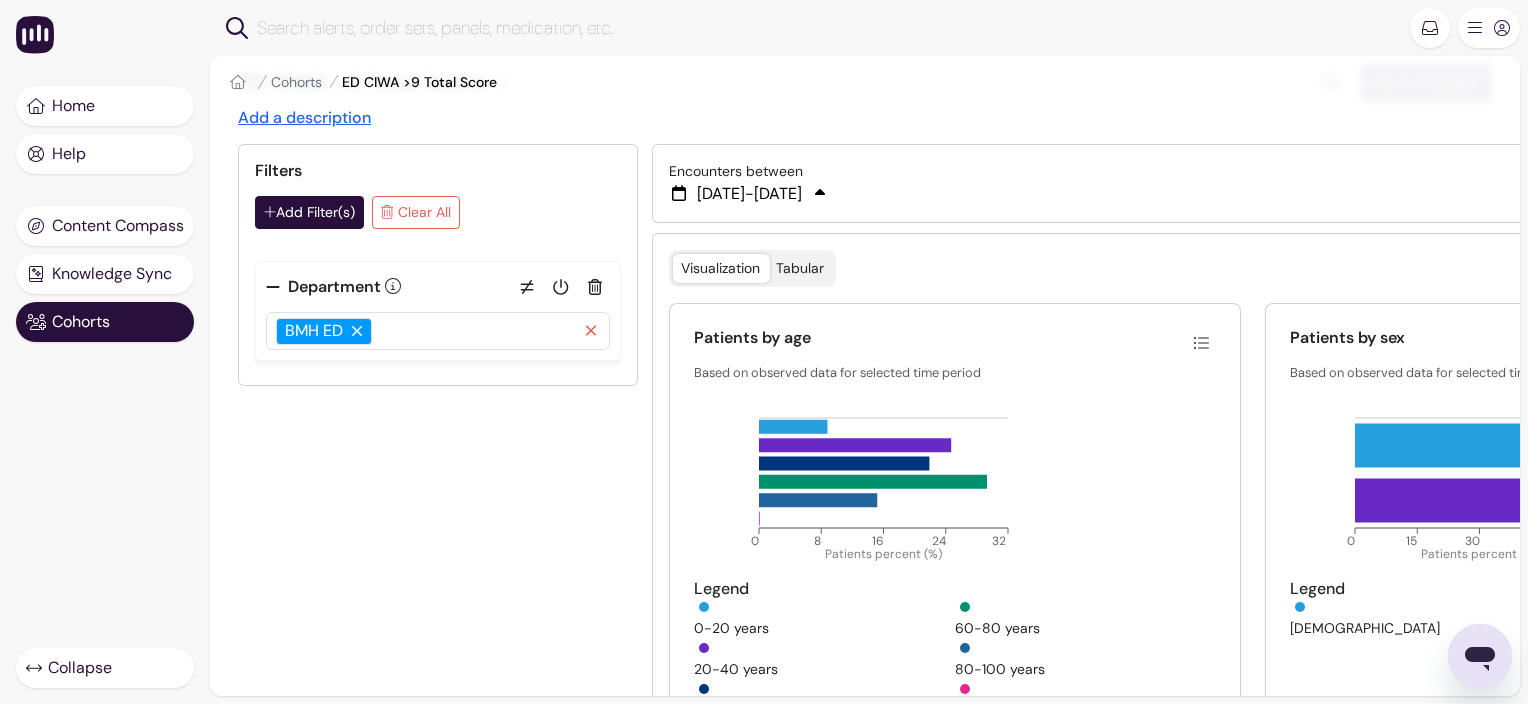 click on "[DATE]  -  [DATE]" at bounding box center [749, 194] 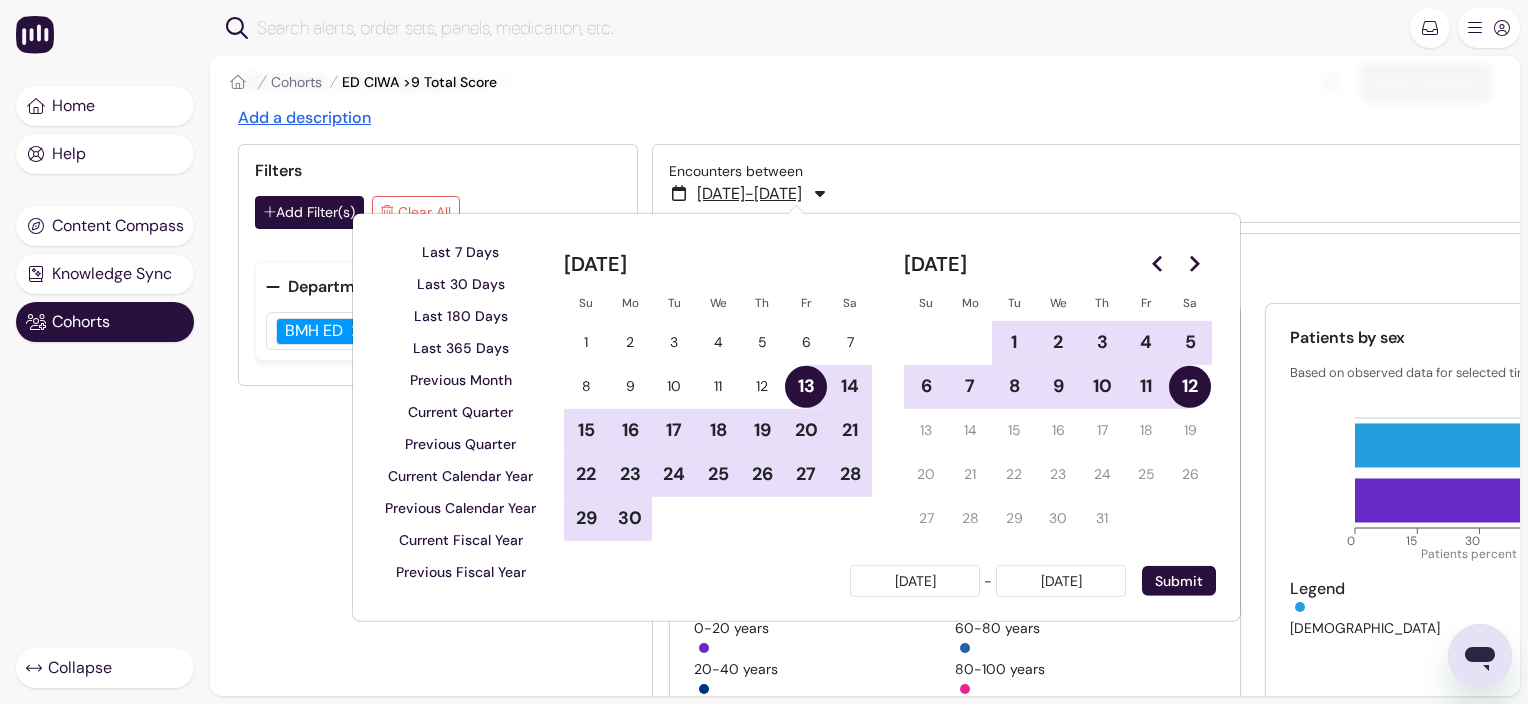 click 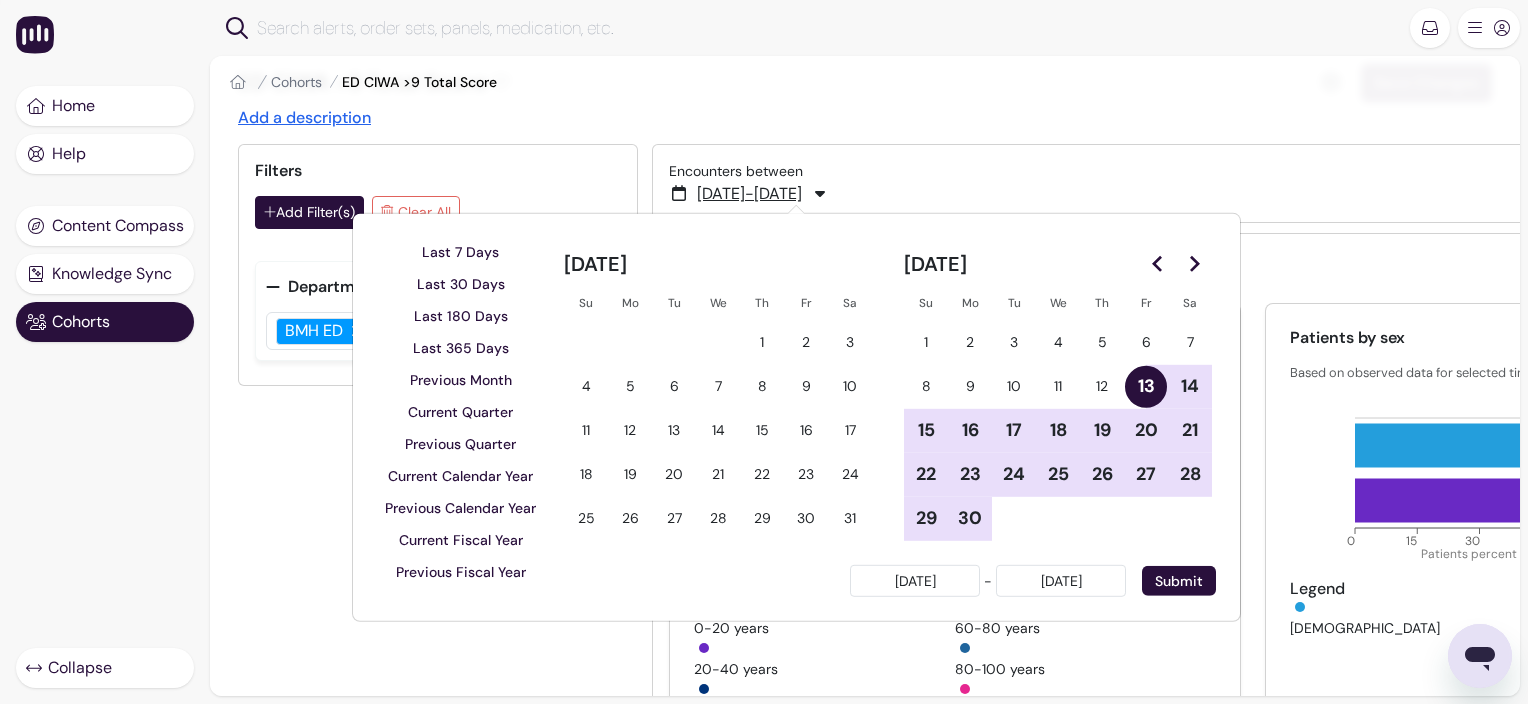 click 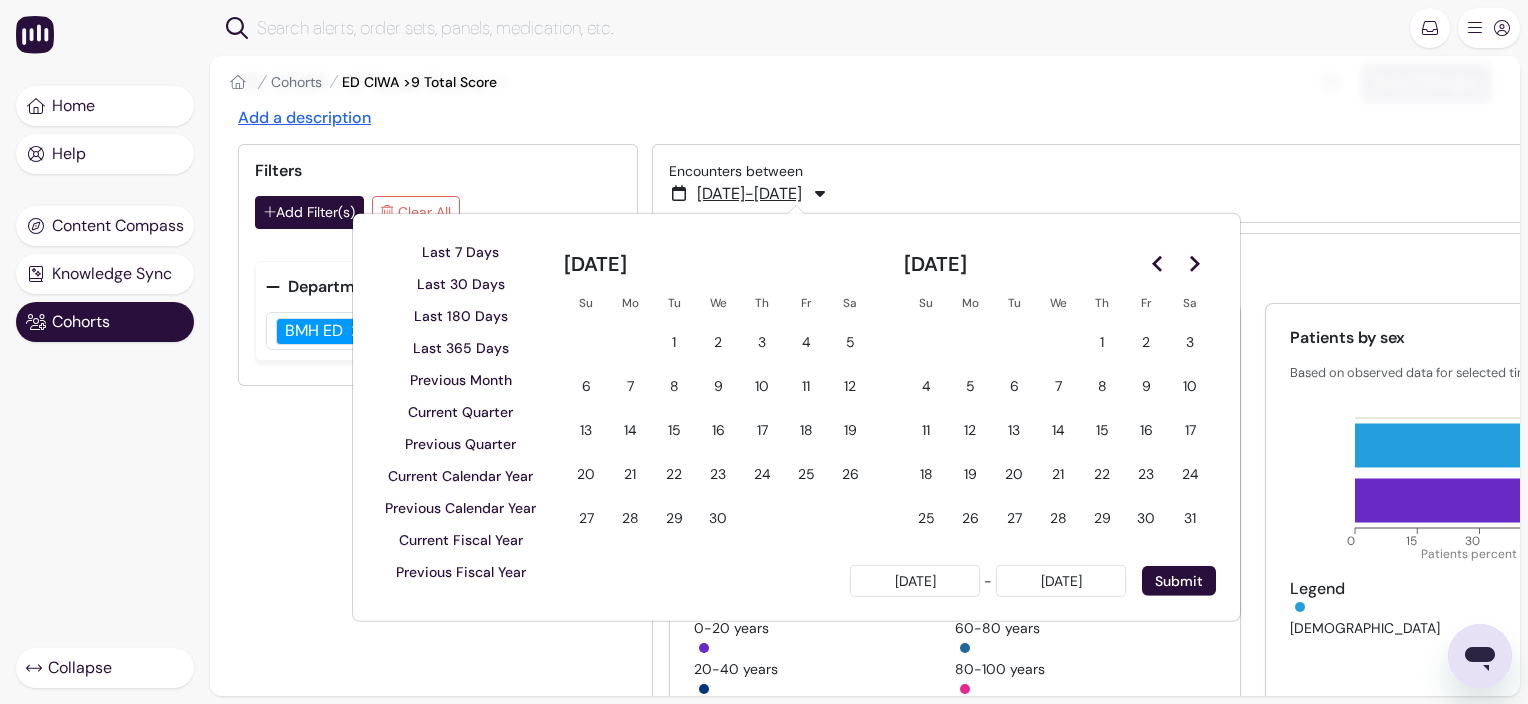 click 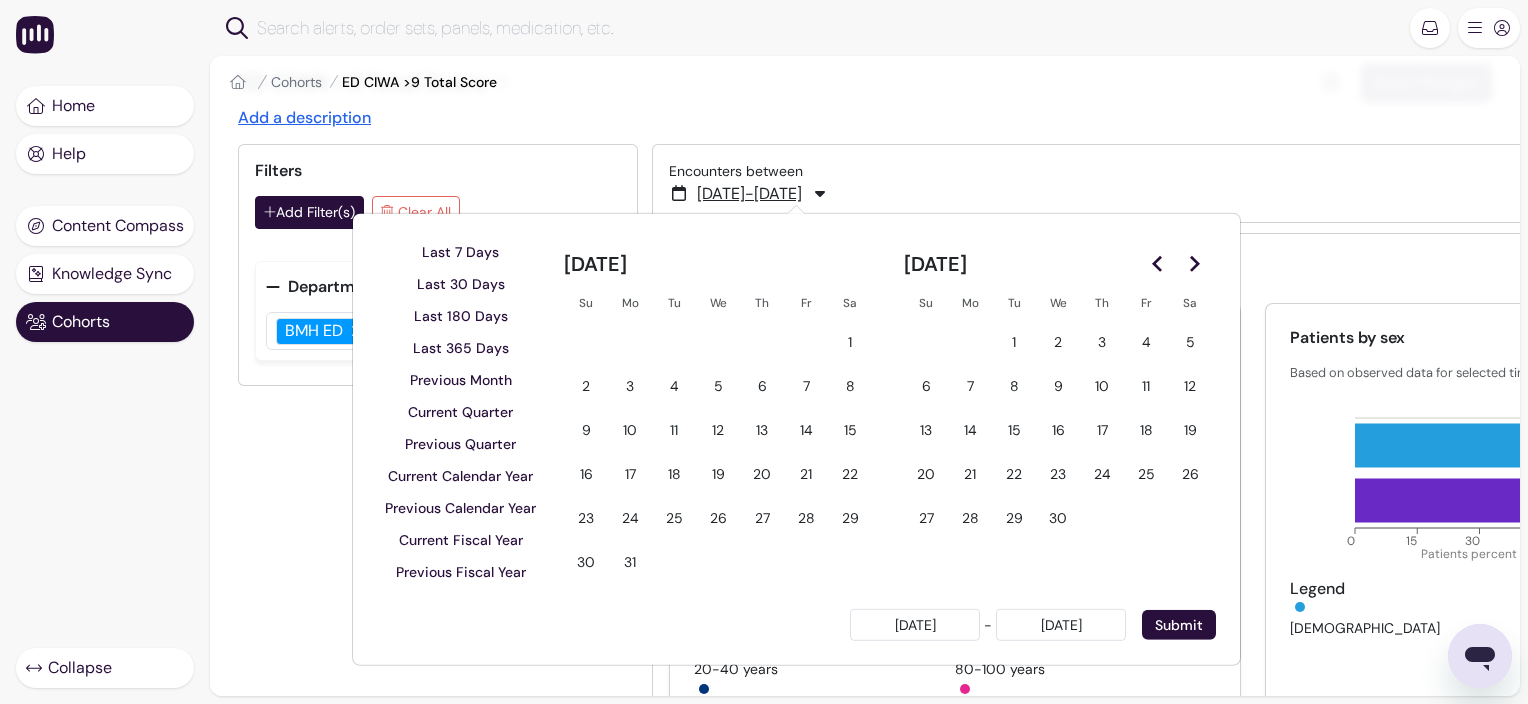 click 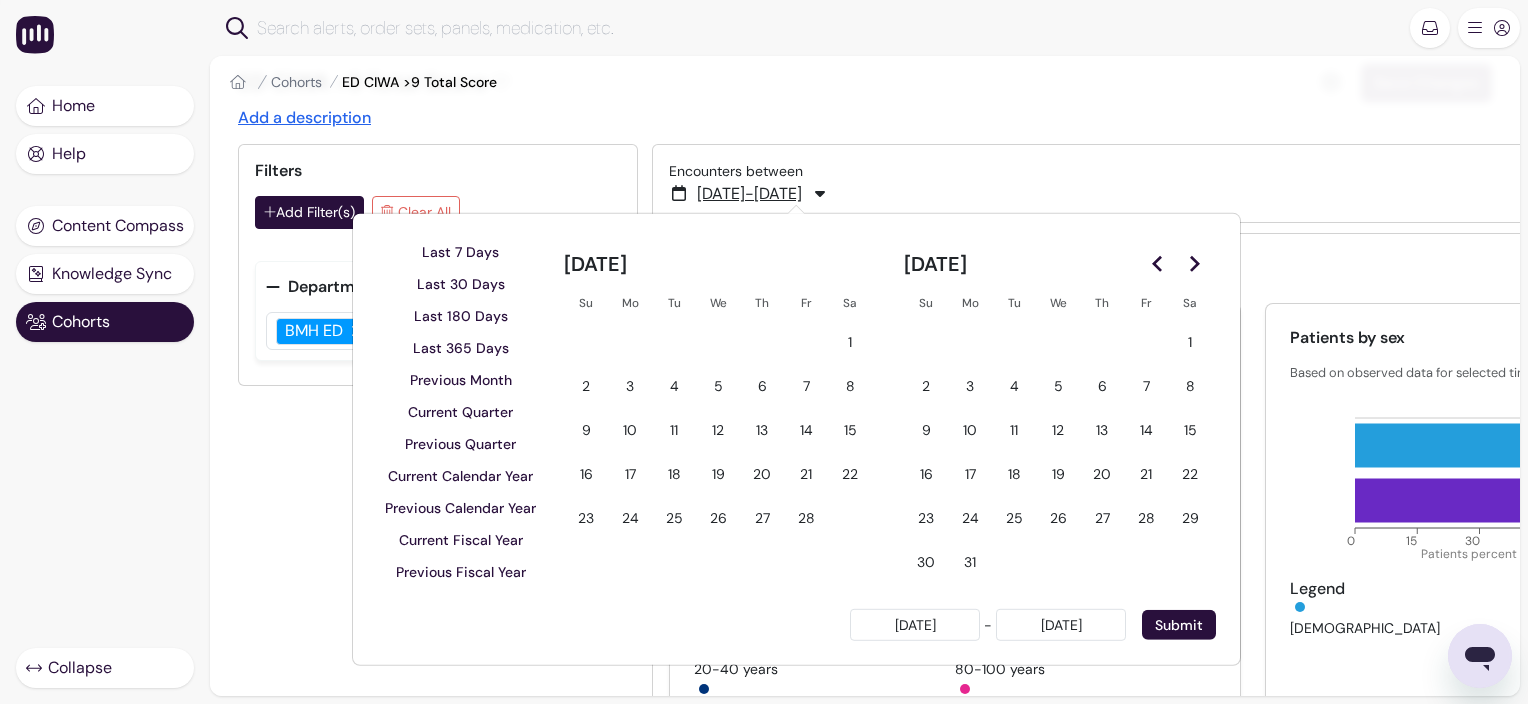 click on "3" at bounding box center (630, 386) 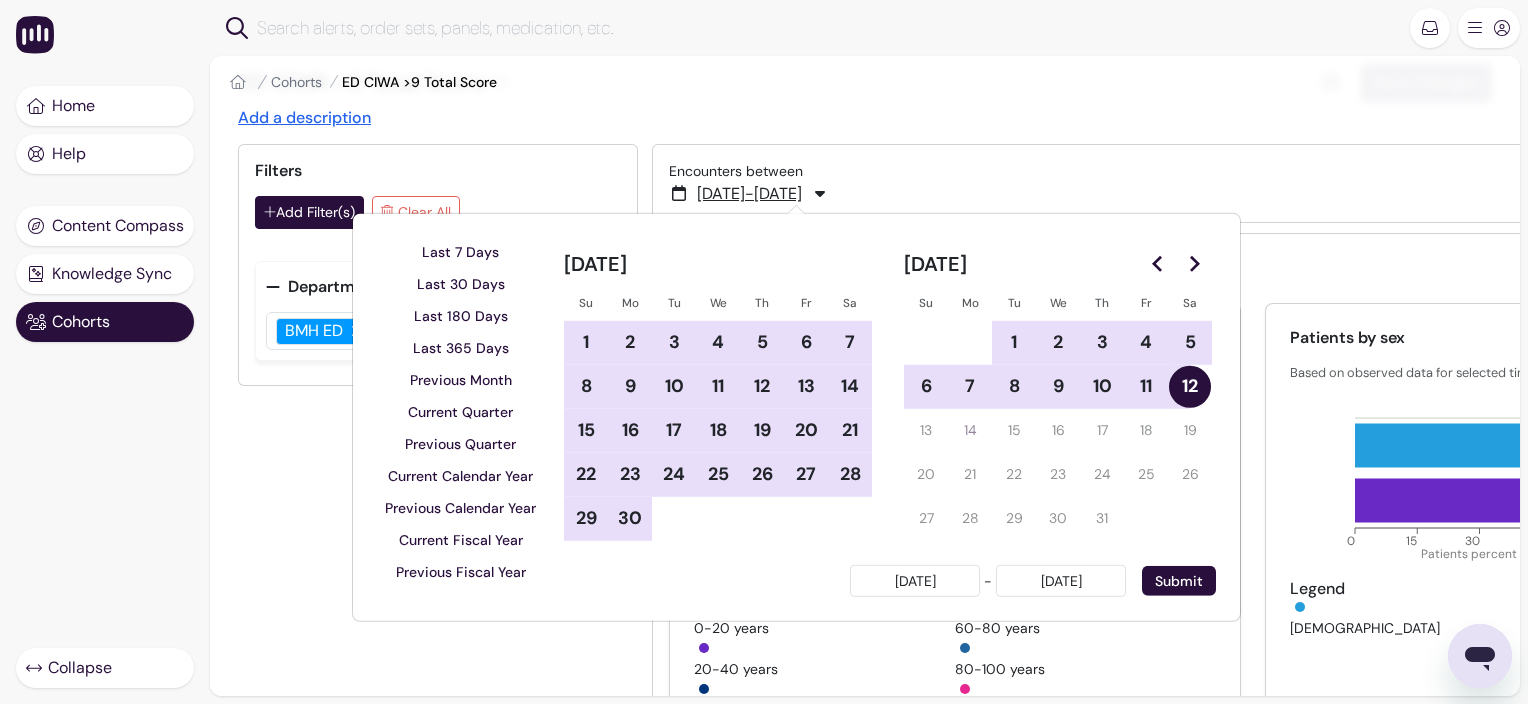 click 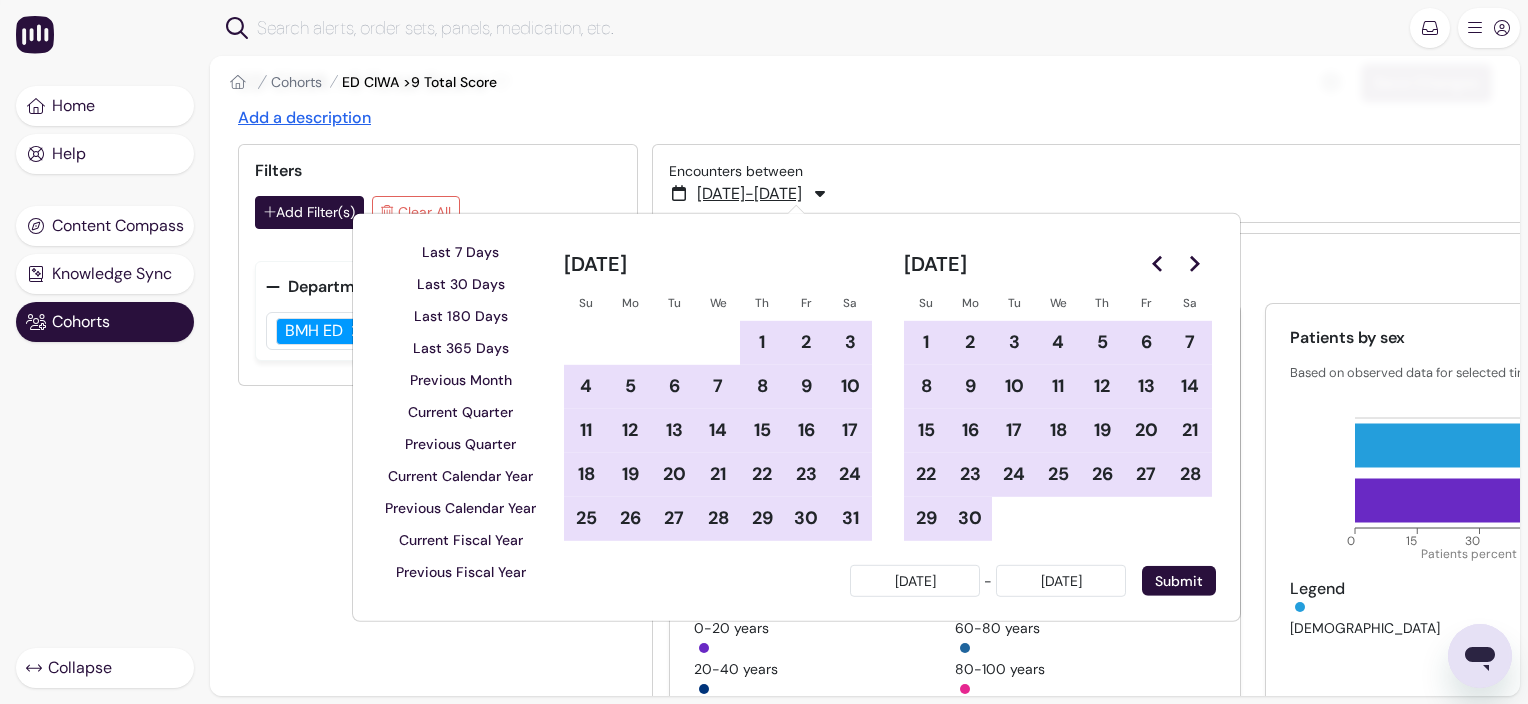 click 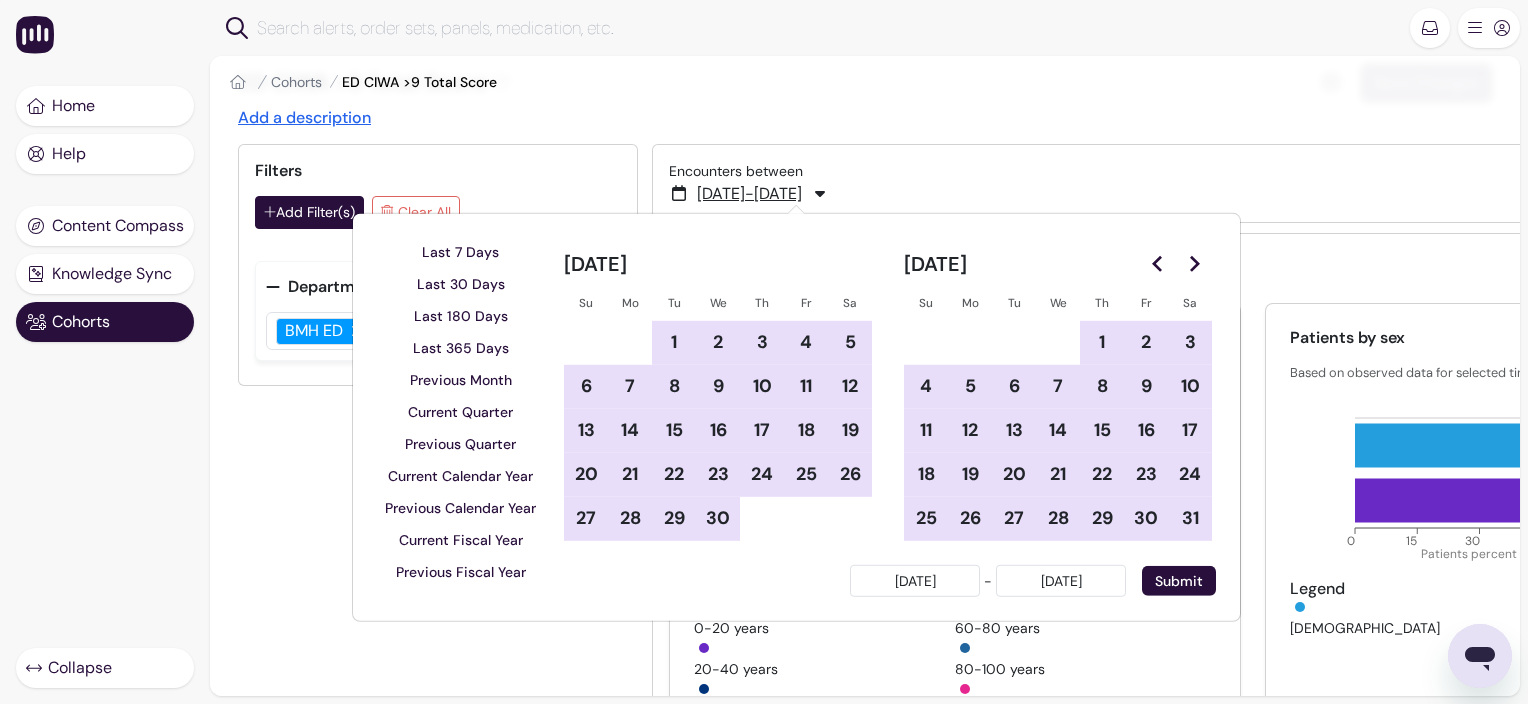 click 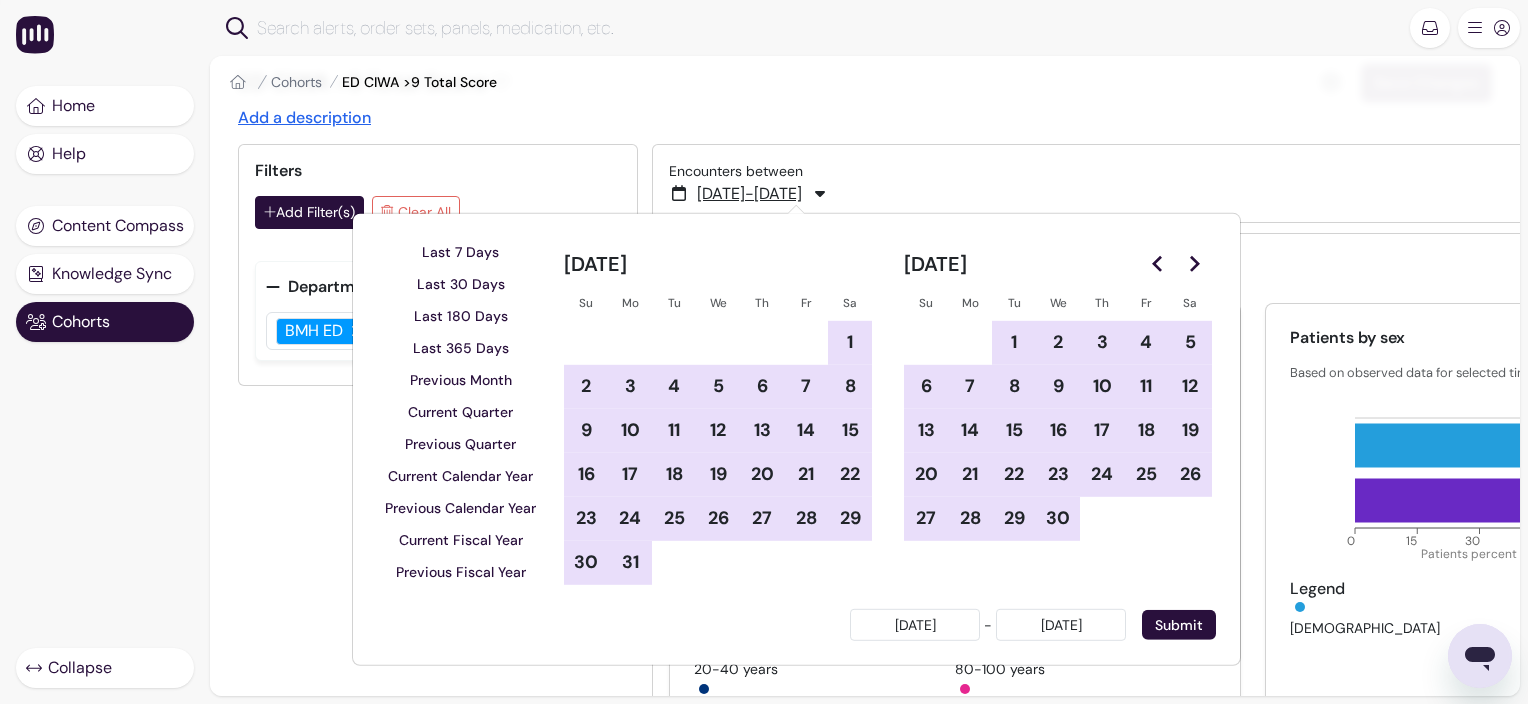 click on "31" at bounding box center (630, 562) 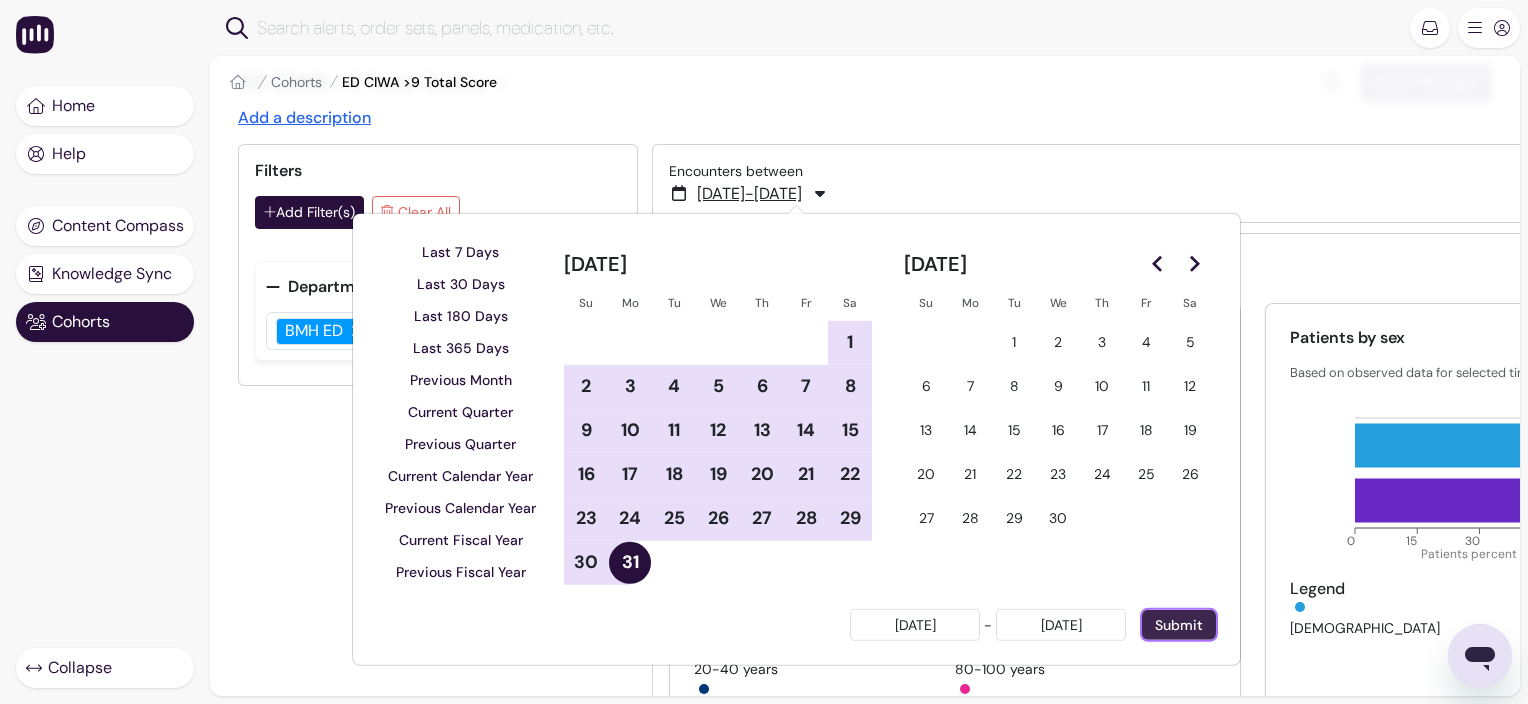 click on "Submit" at bounding box center [1179, 625] 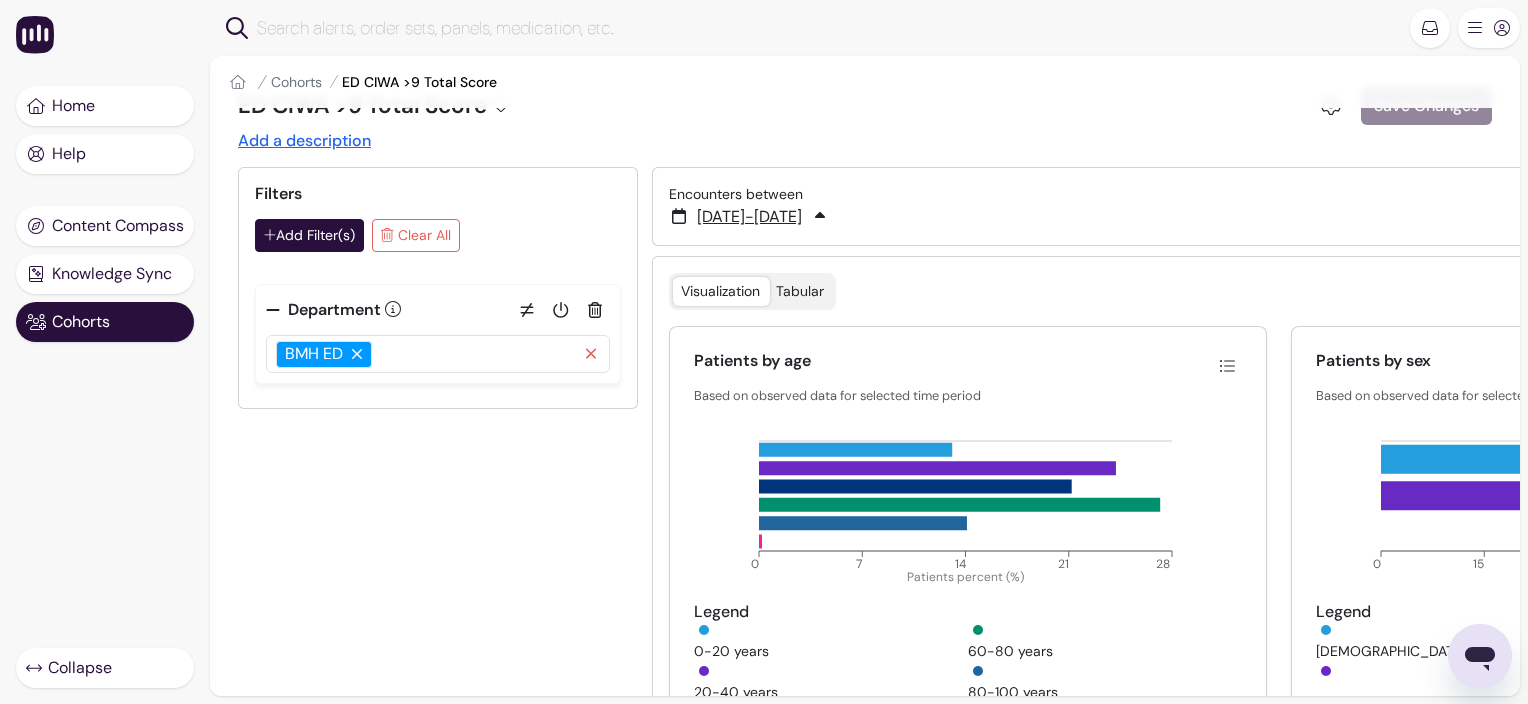 scroll, scrollTop: 0, scrollLeft: 0, axis: both 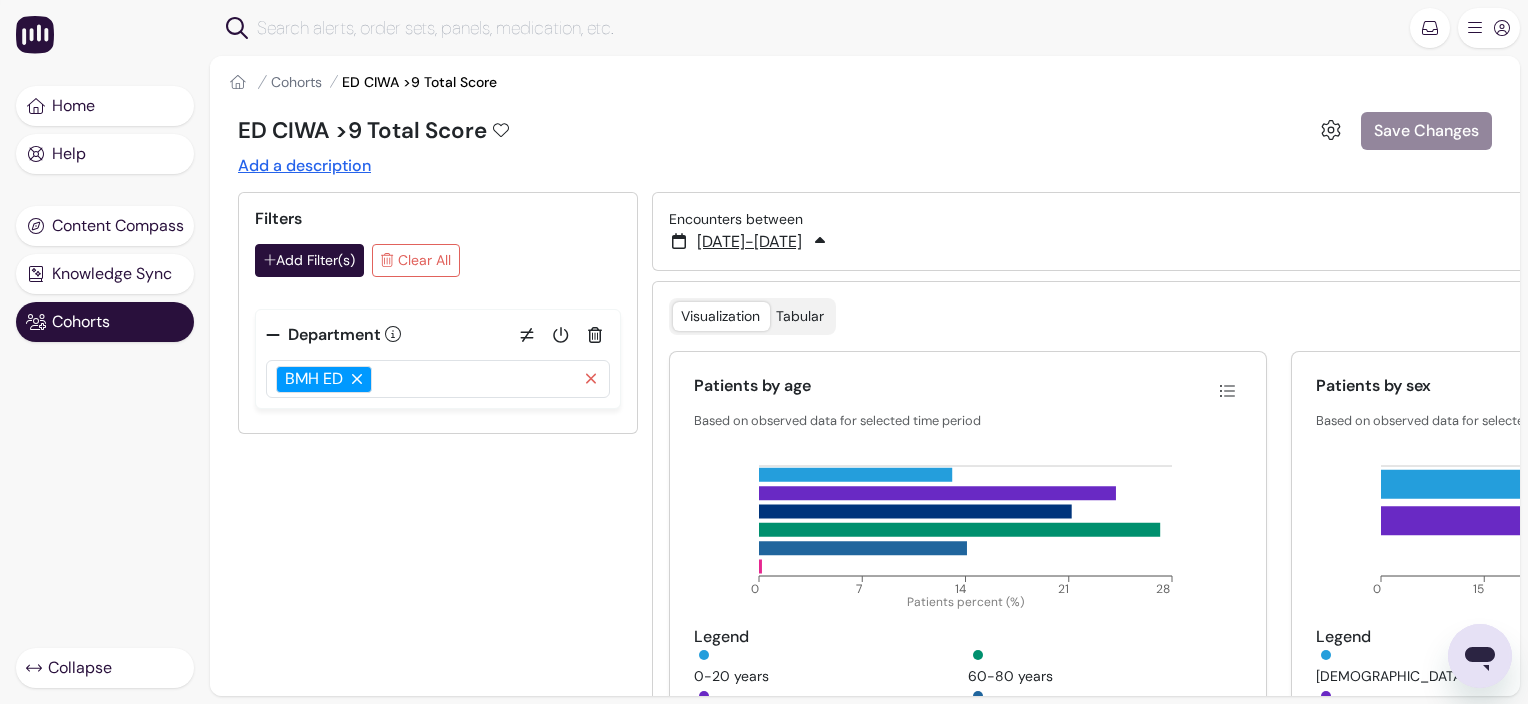 click 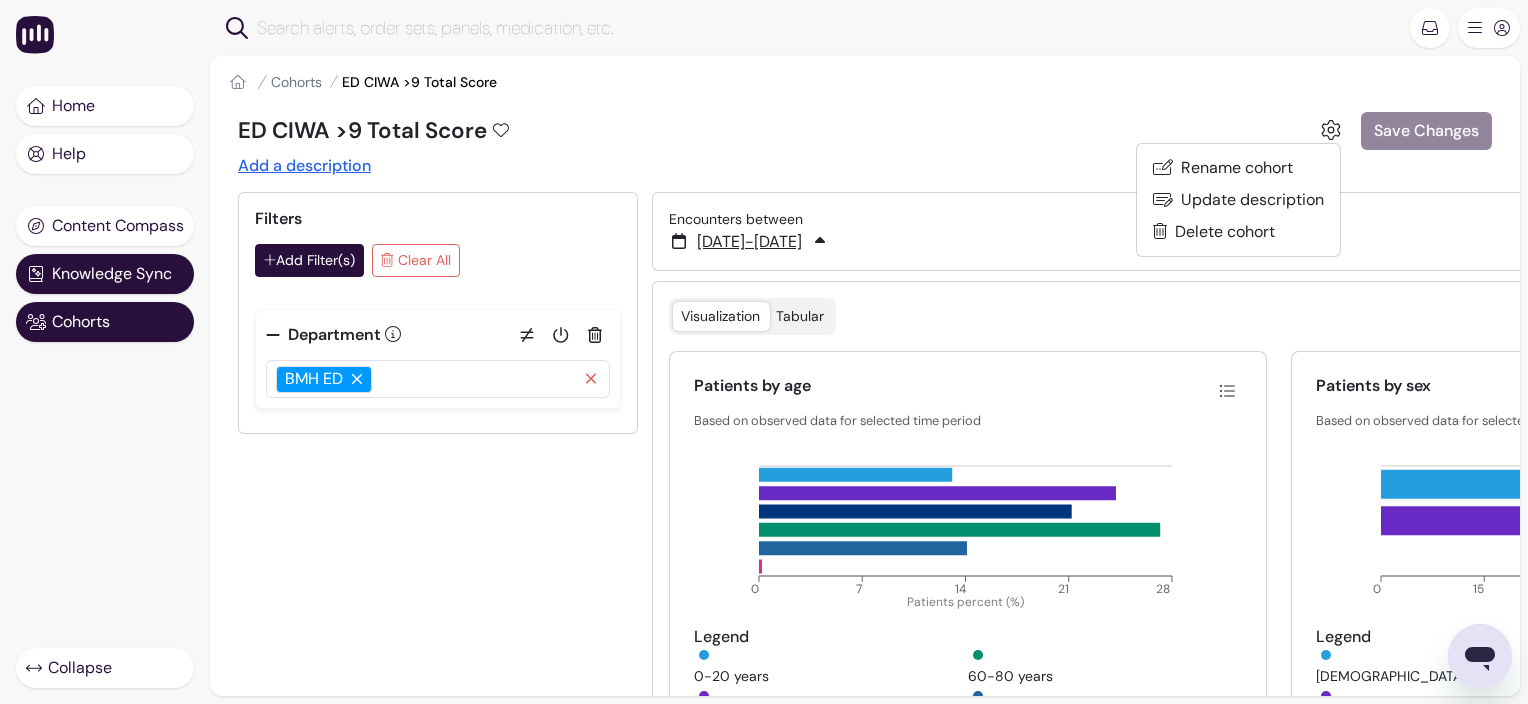 click on "Knowledge Sync" at bounding box center (112, 274) 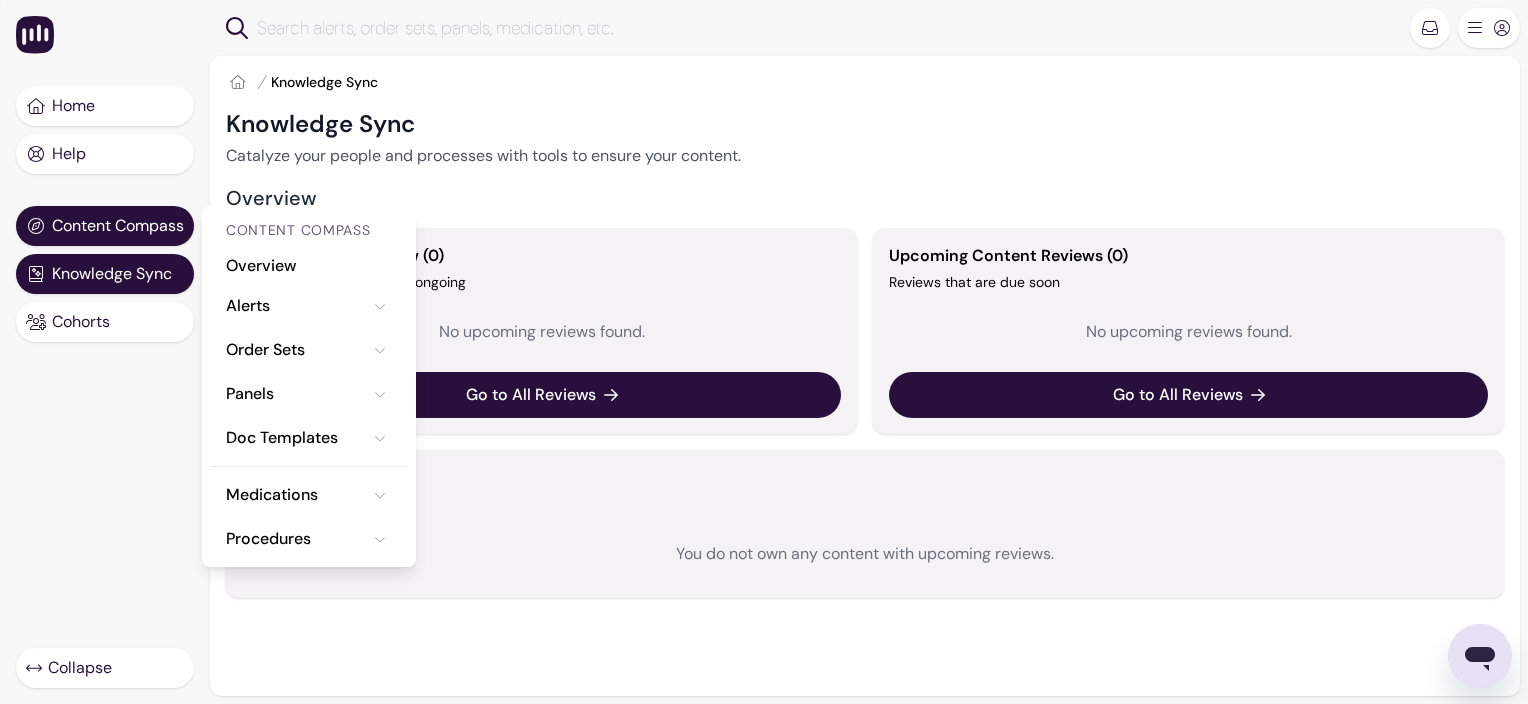 click on "Content Compass" at bounding box center [118, 226] 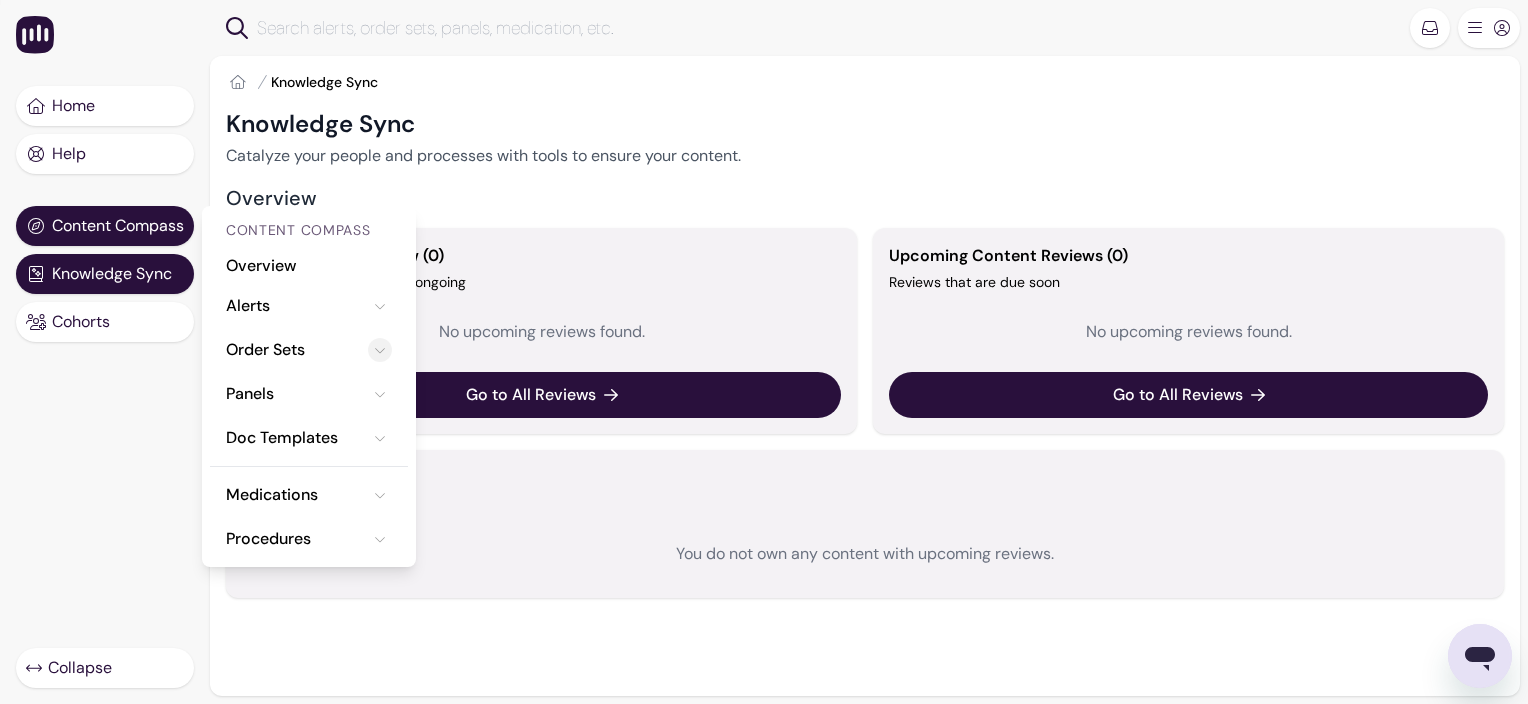 click 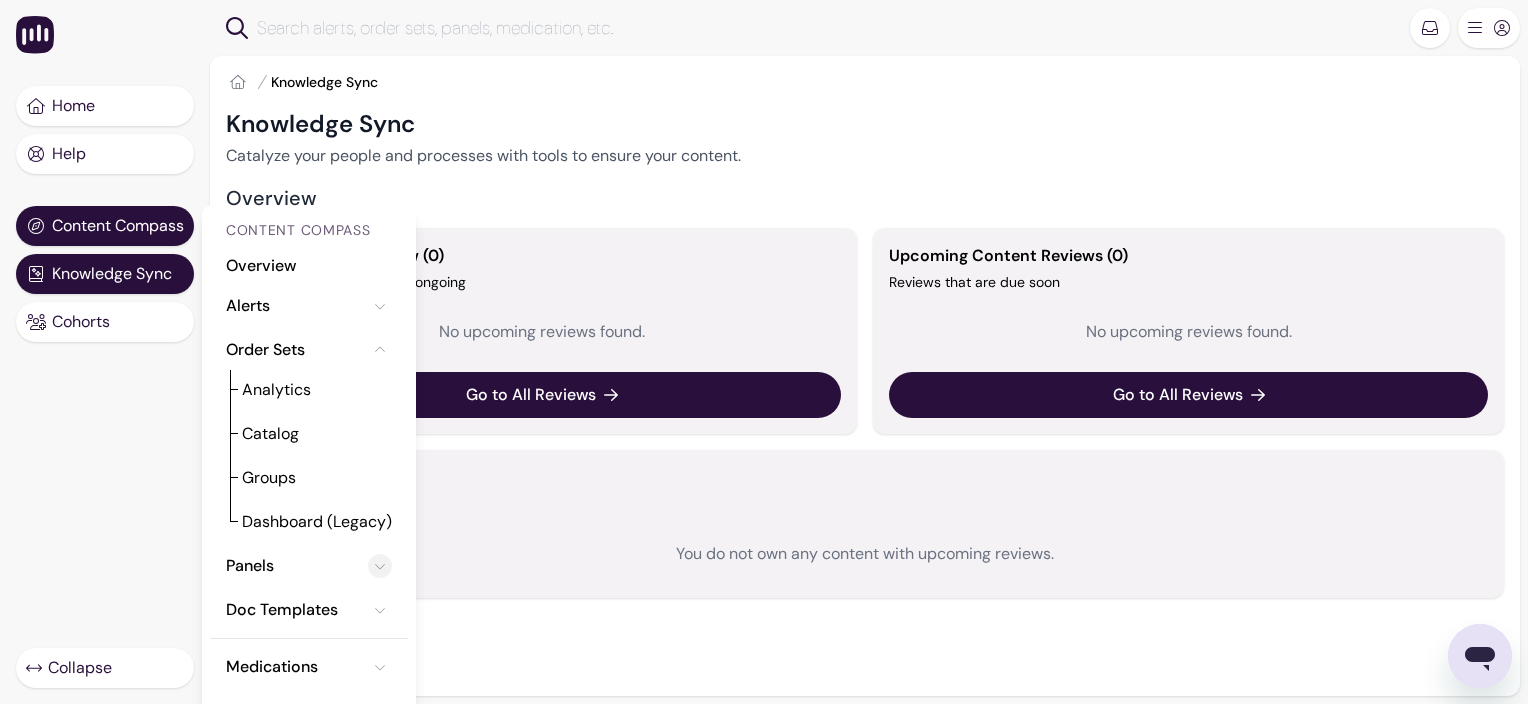 click 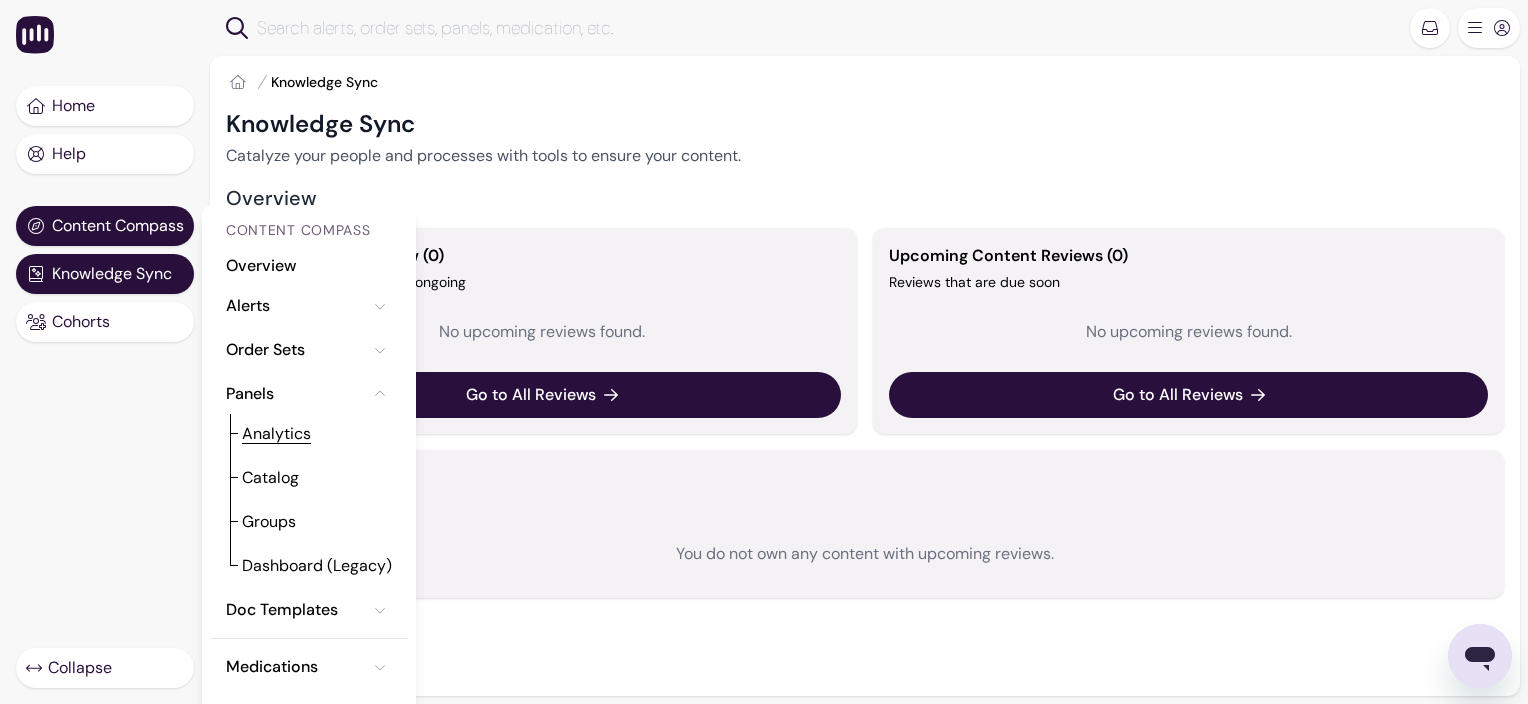 click on "Analytics" at bounding box center [276, 434] 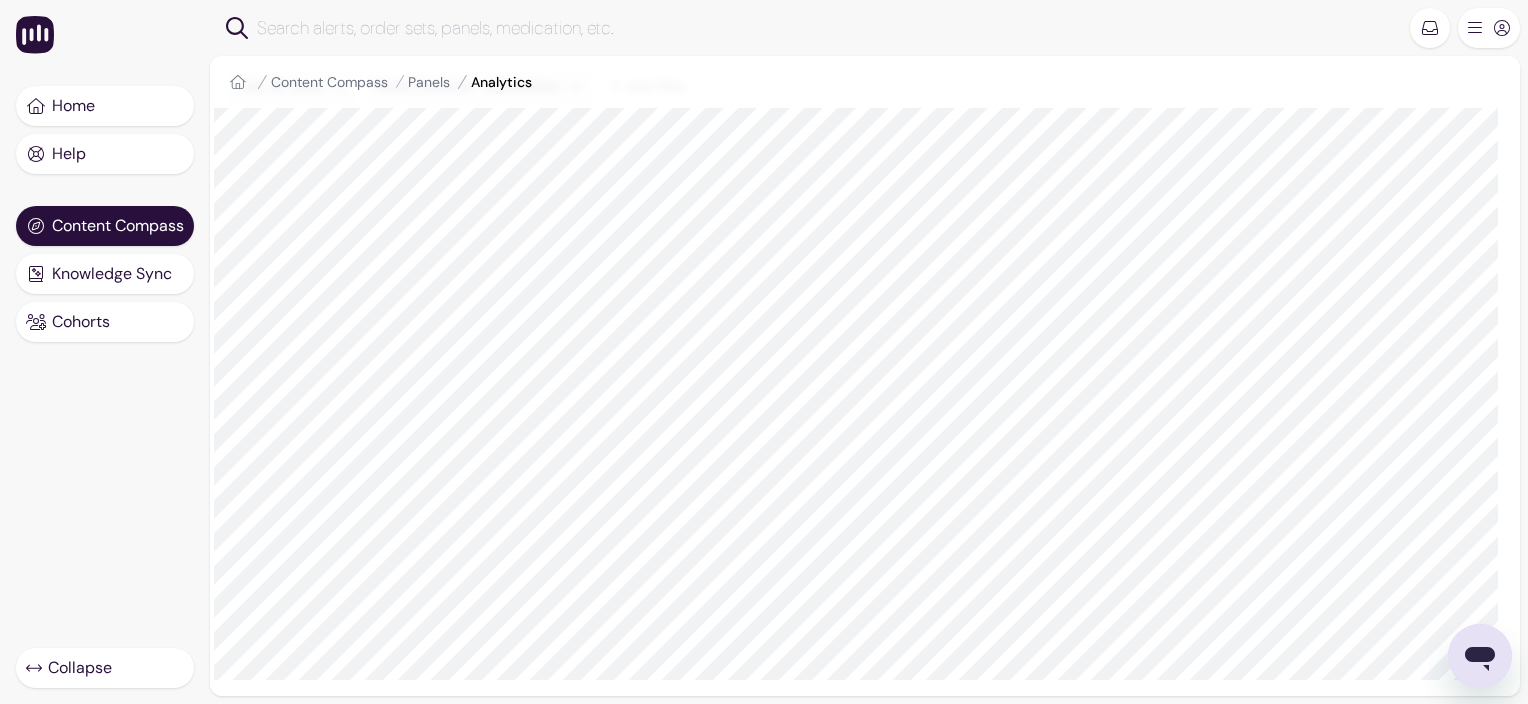 scroll, scrollTop: 0, scrollLeft: 0, axis: both 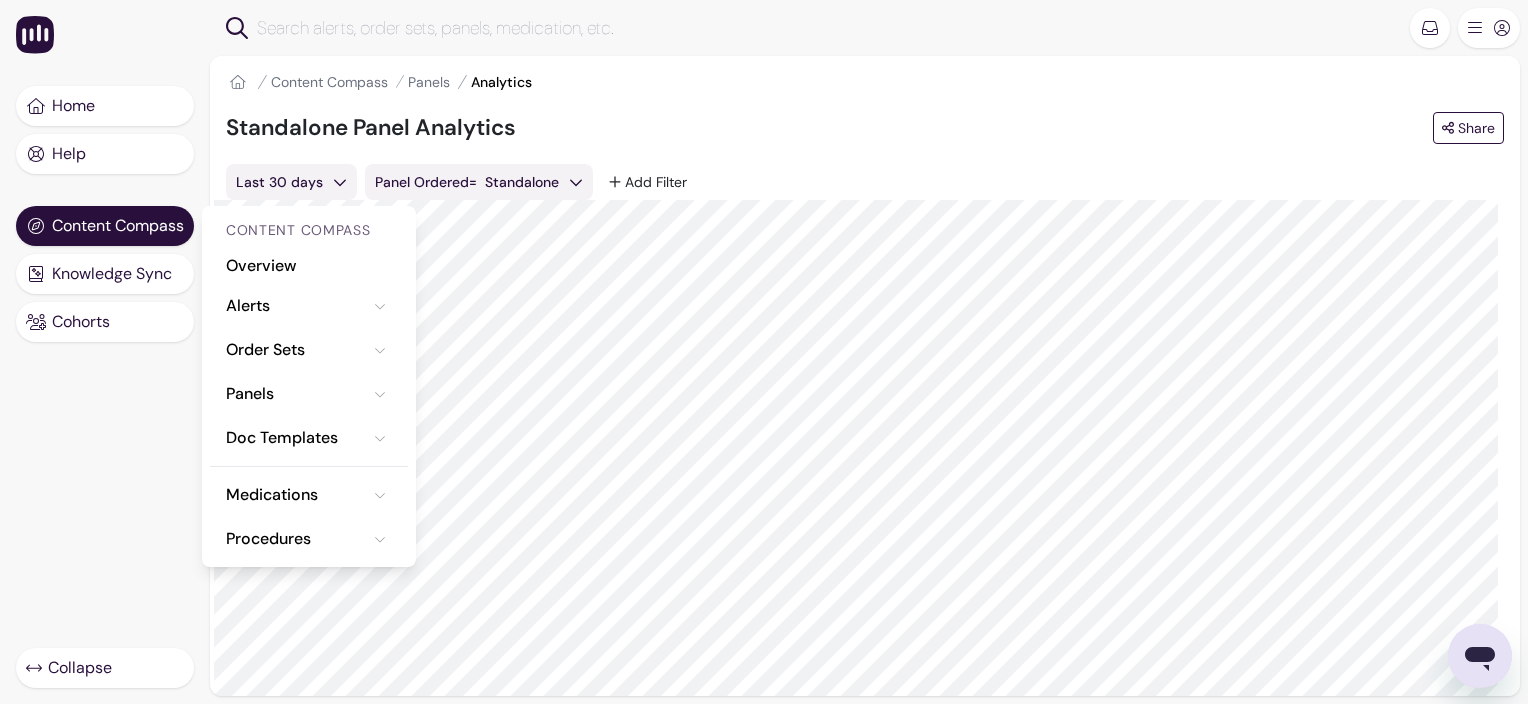 click on "Panels" at bounding box center (309, 394) 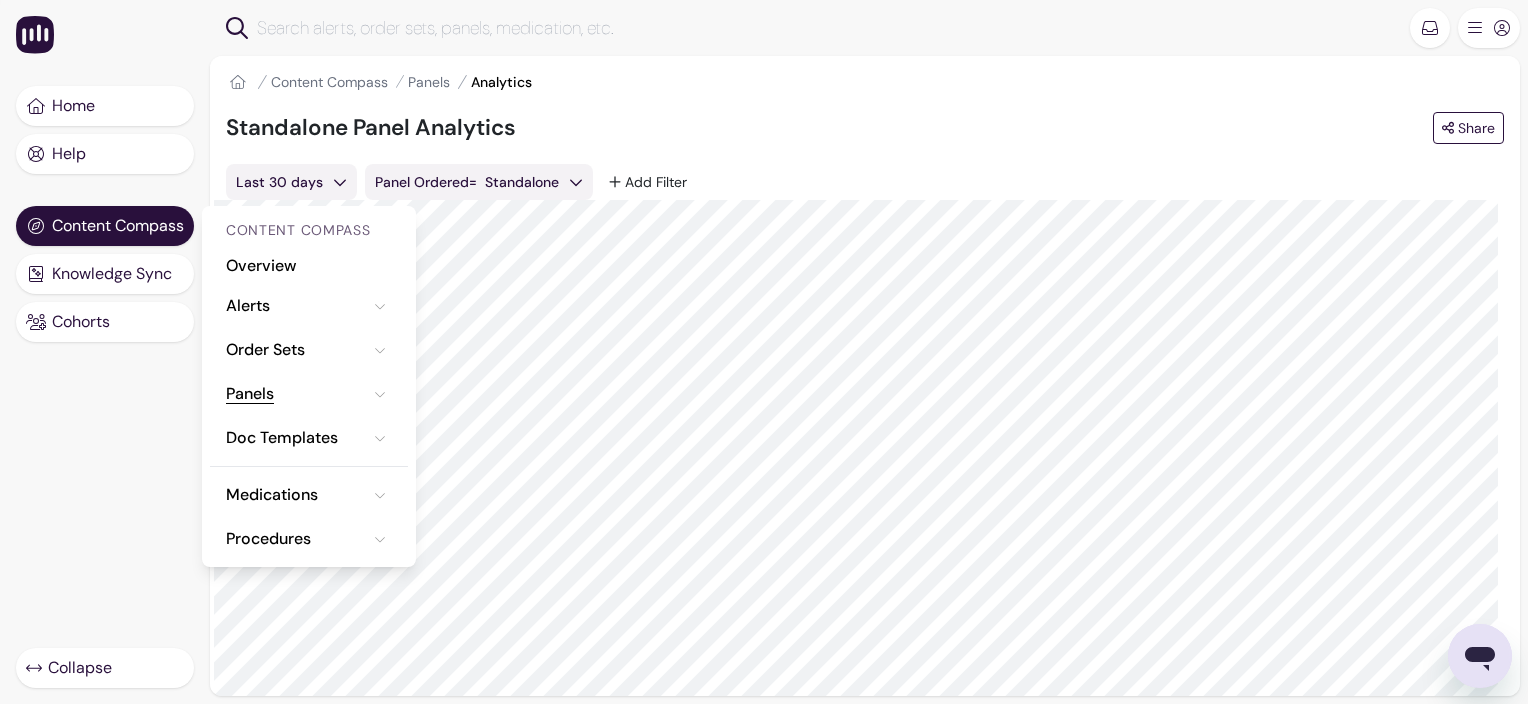 click on "Panels" at bounding box center [250, 394] 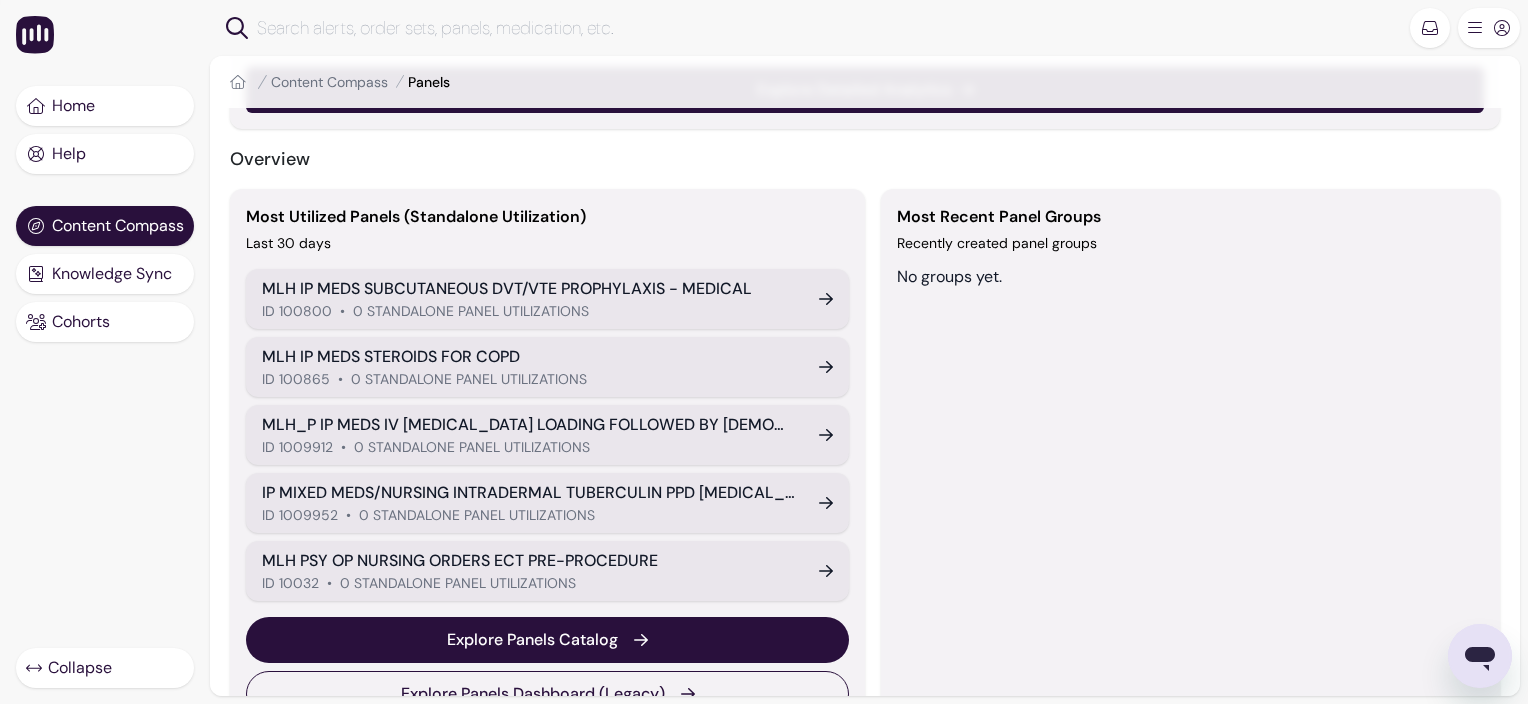 scroll, scrollTop: 700, scrollLeft: 0, axis: vertical 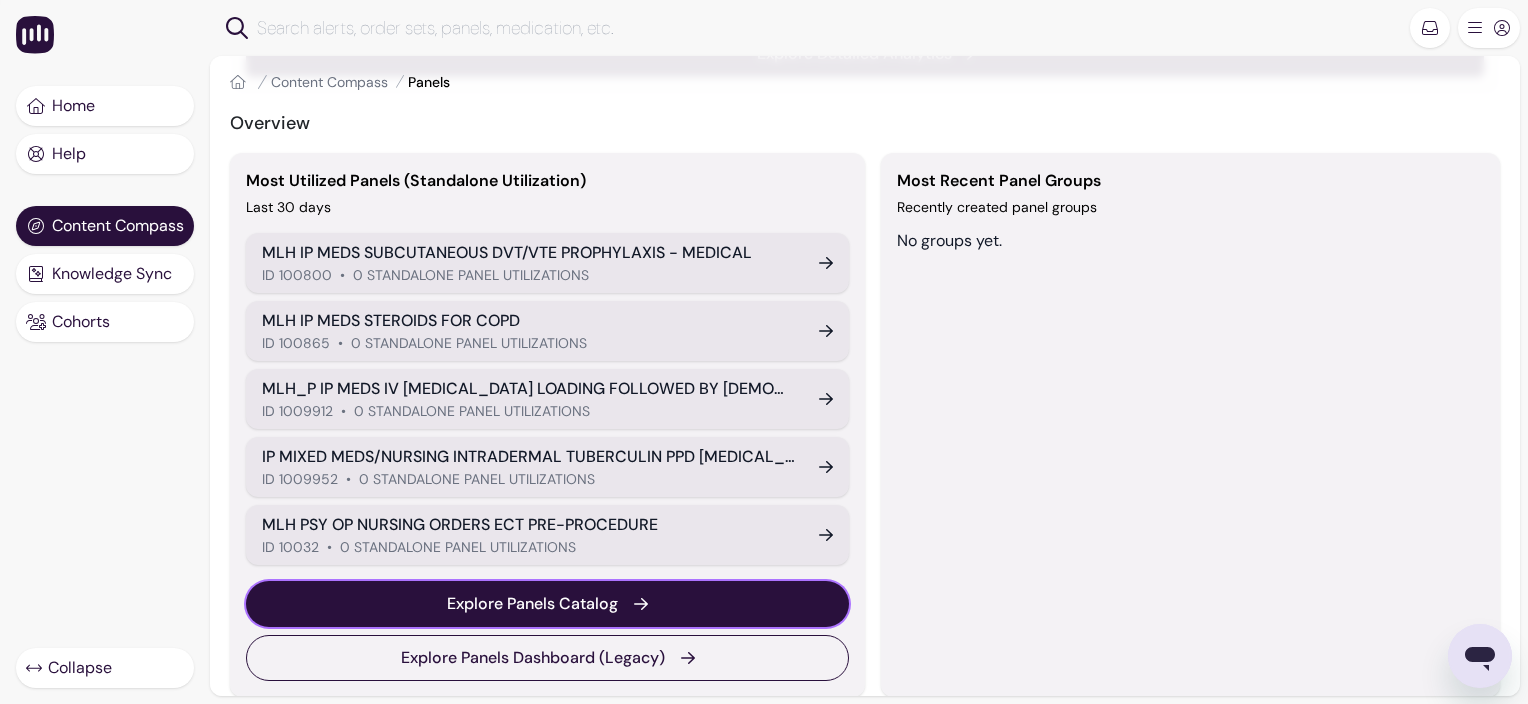 click on "Explore Panels Catalog" at bounding box center (532, 604) 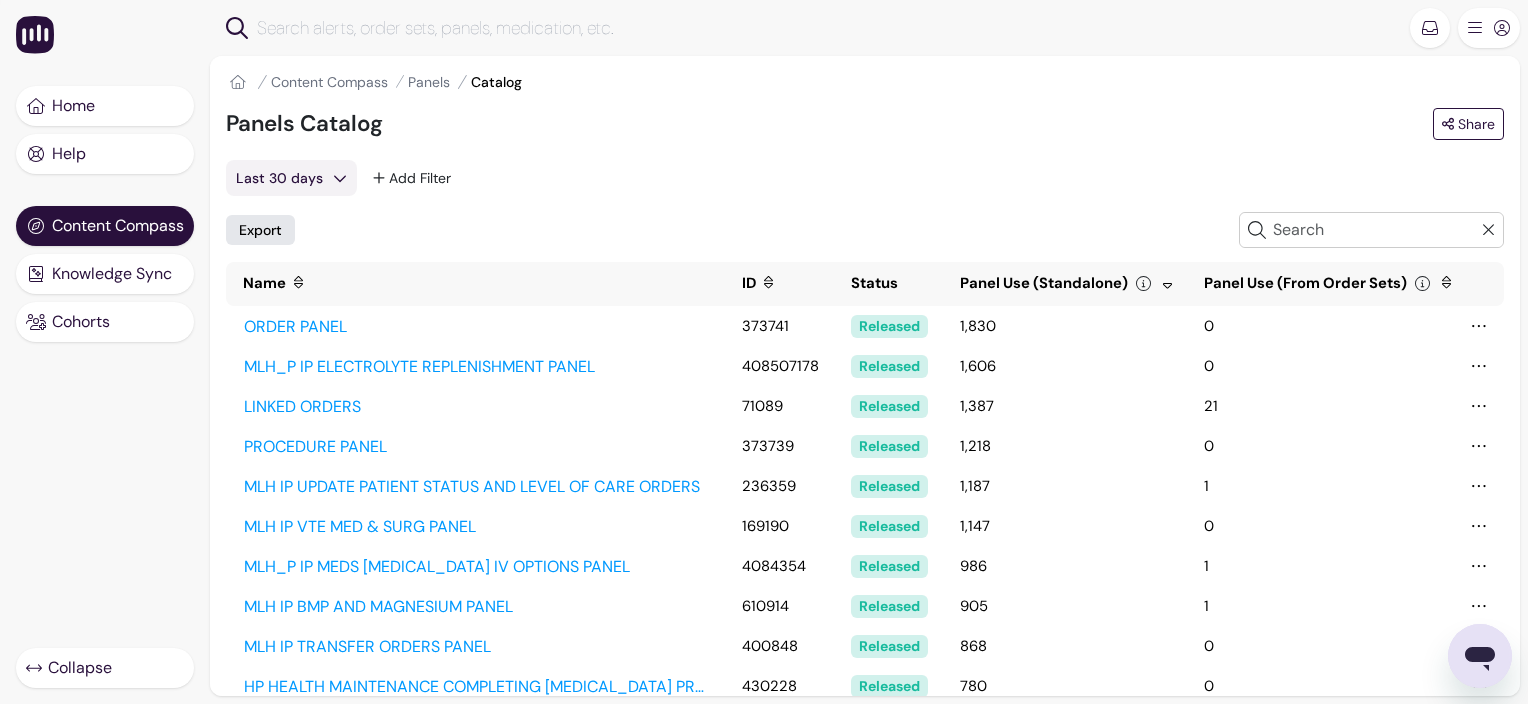 scroll, scrollTop: 0, scrollLeft: 0, axis: both 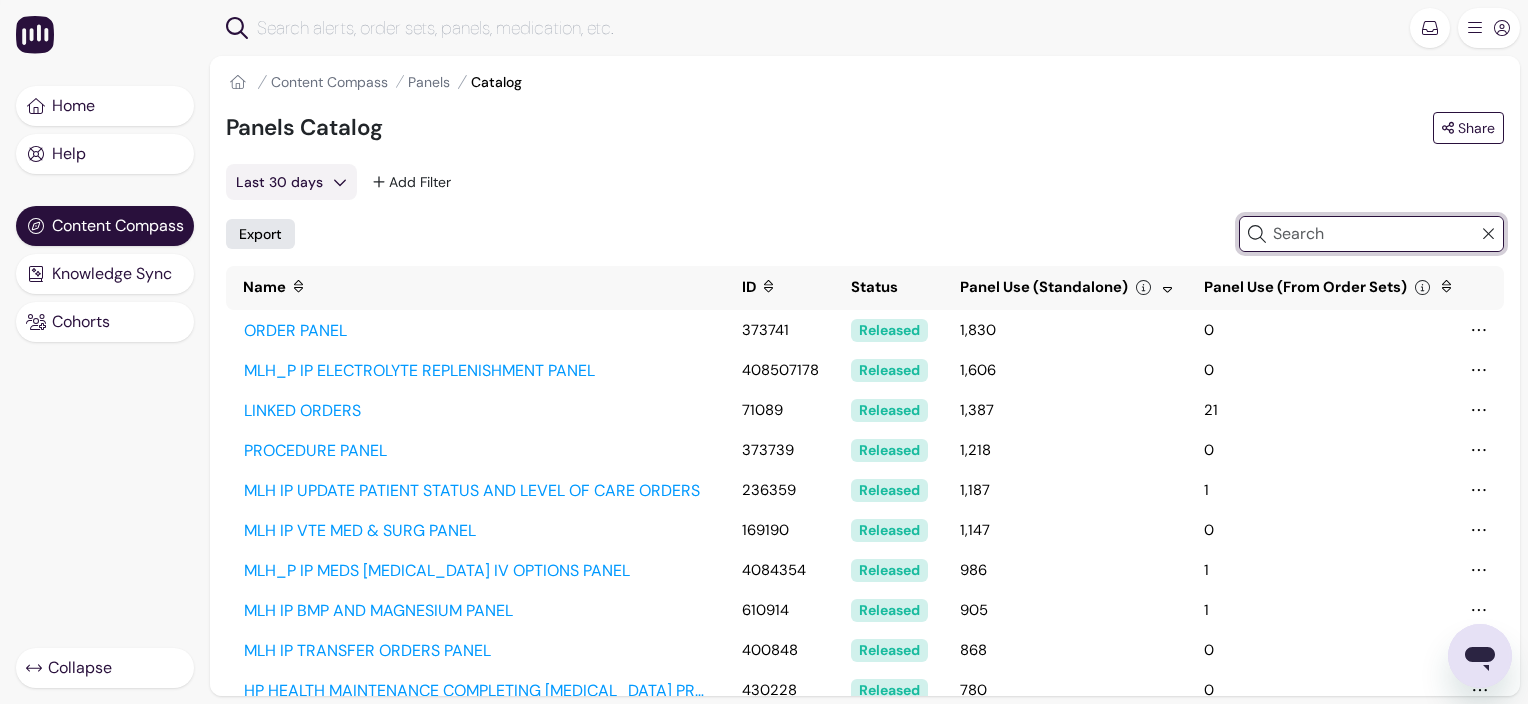click at bounding box center [1374, 234] 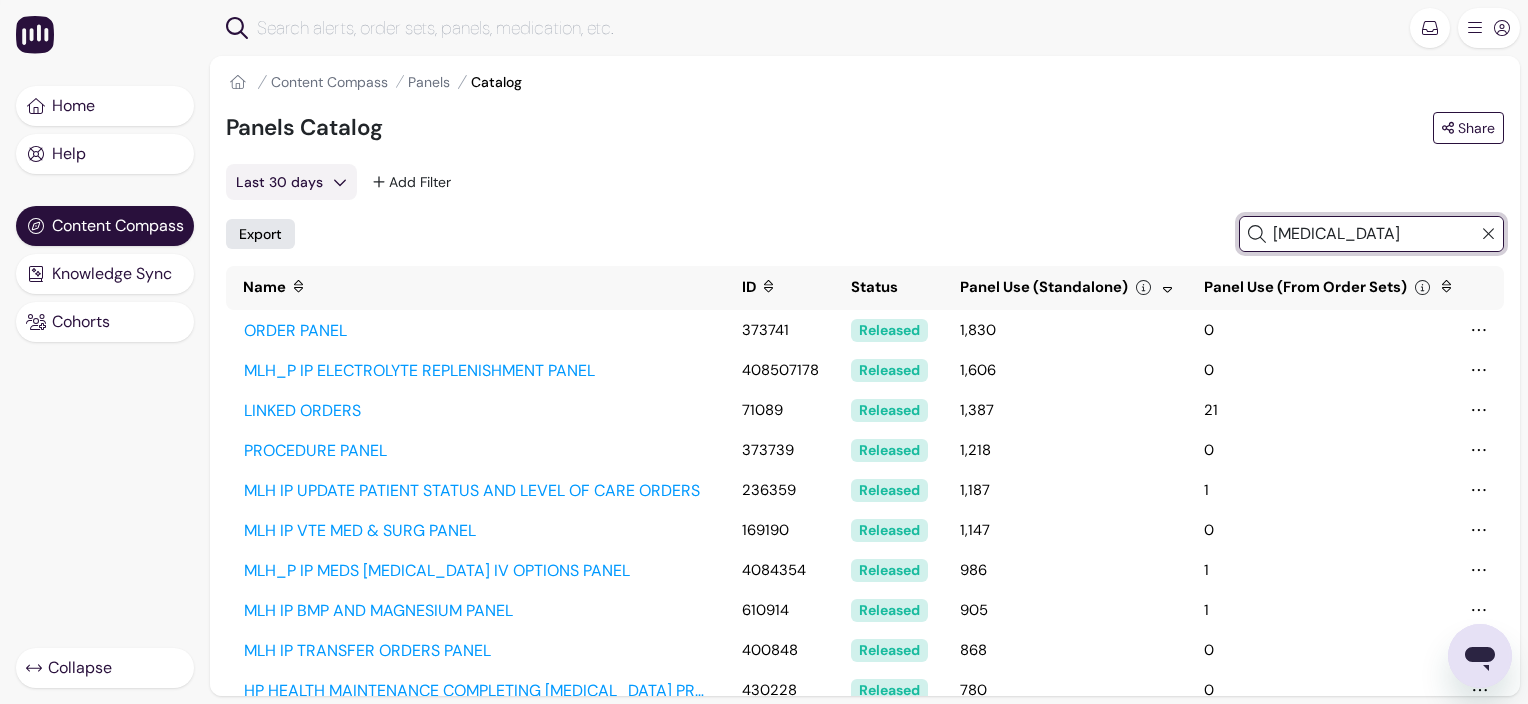 type on "[MEDICAL_DATA]" 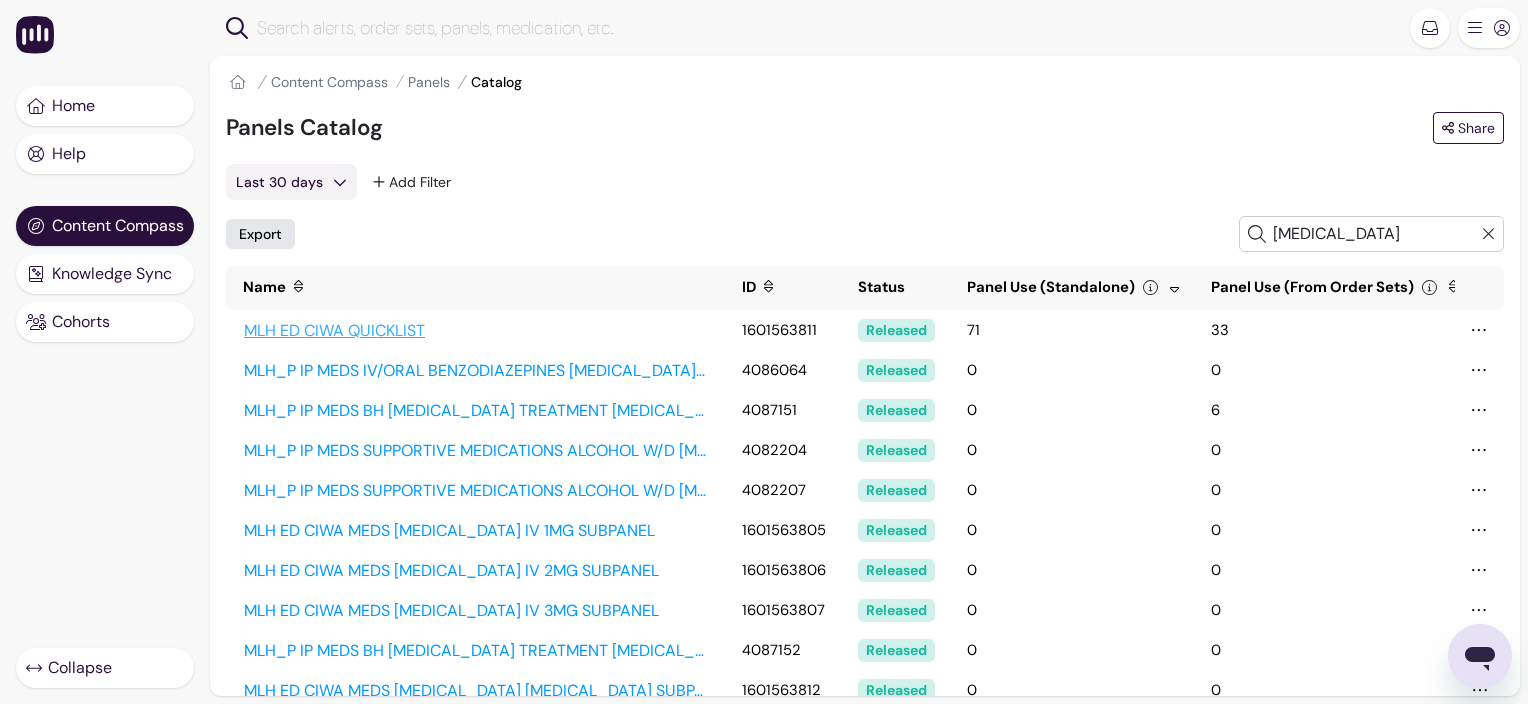 click on "MLH ED CIWA QUICKLIST" at bounding box center (476, 331) 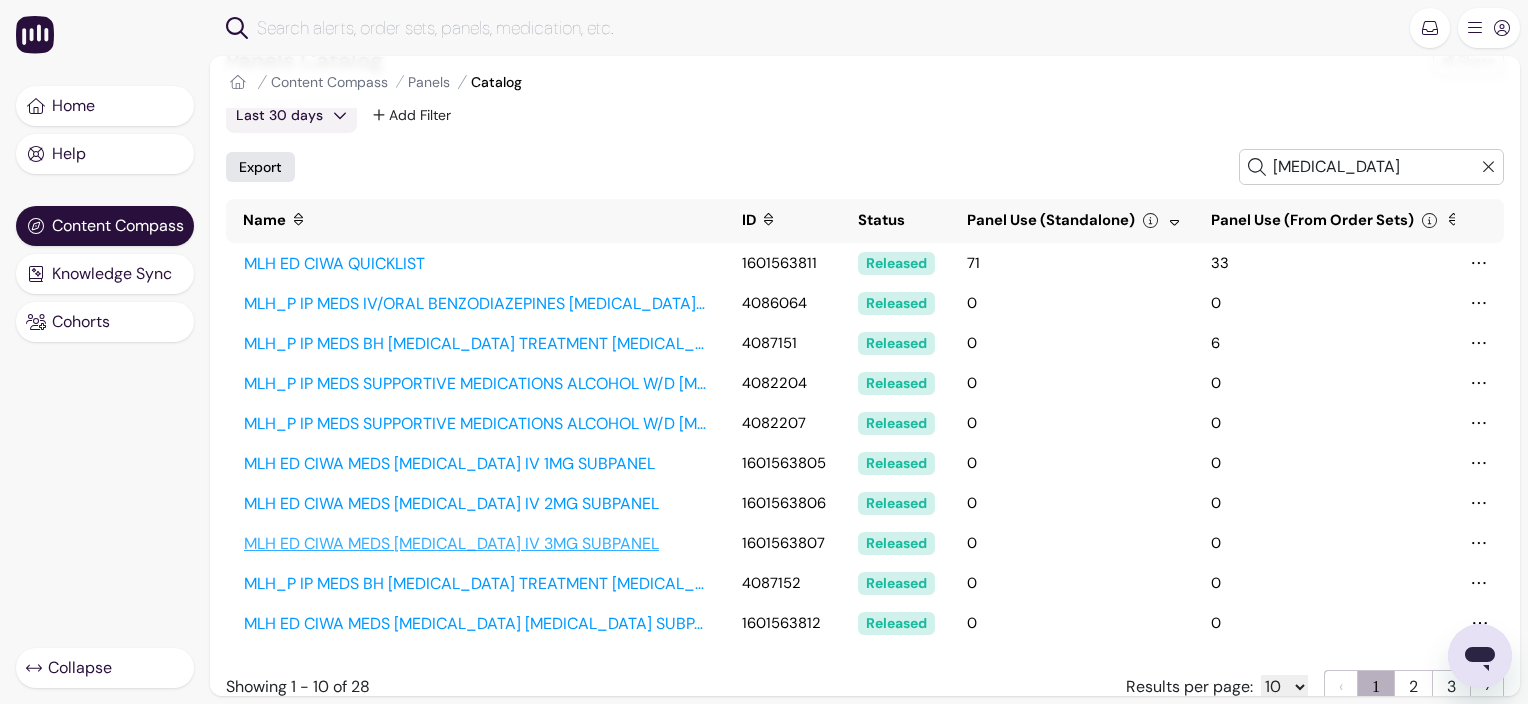 scroll, scrollTop: 100, scrollLeft: 0, axis: vertical 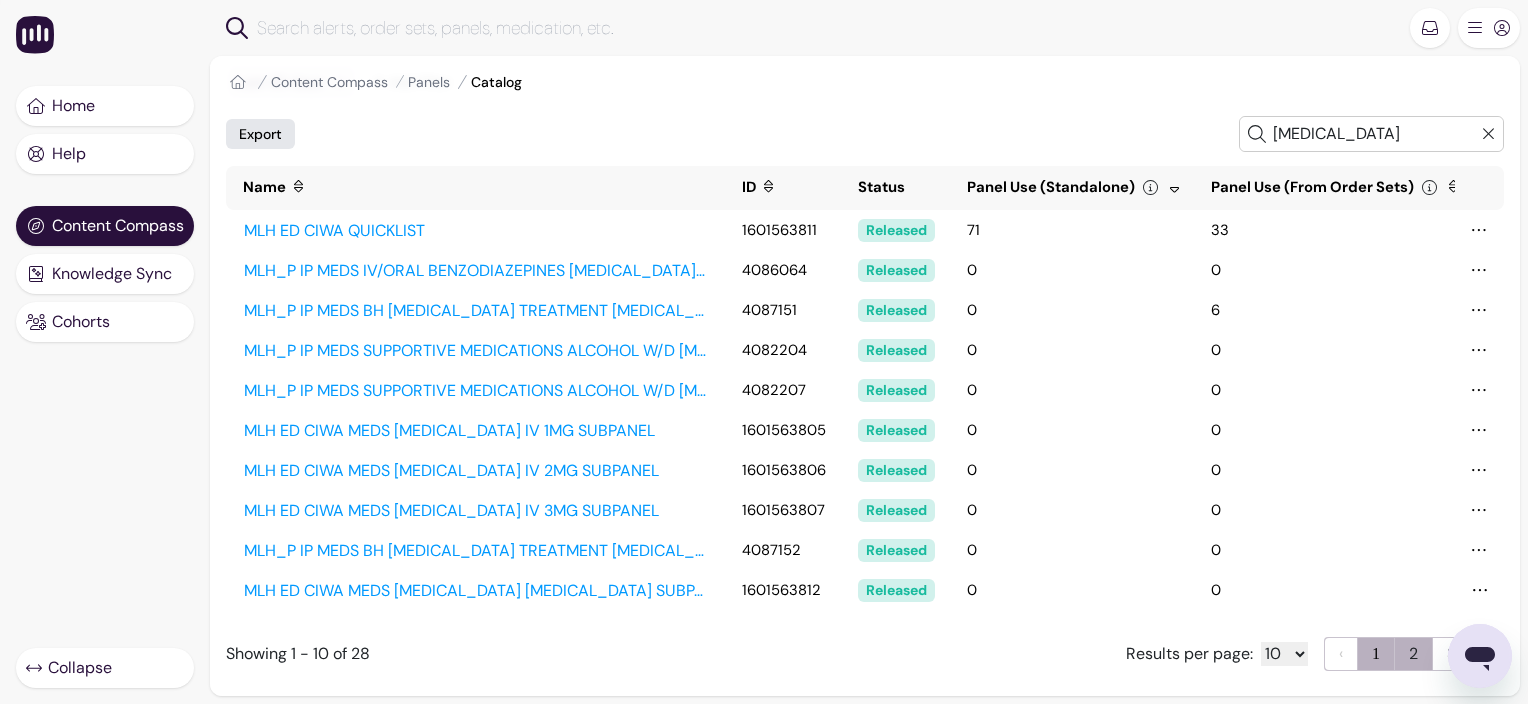 click on "2" at bounding box center [1413, 654] 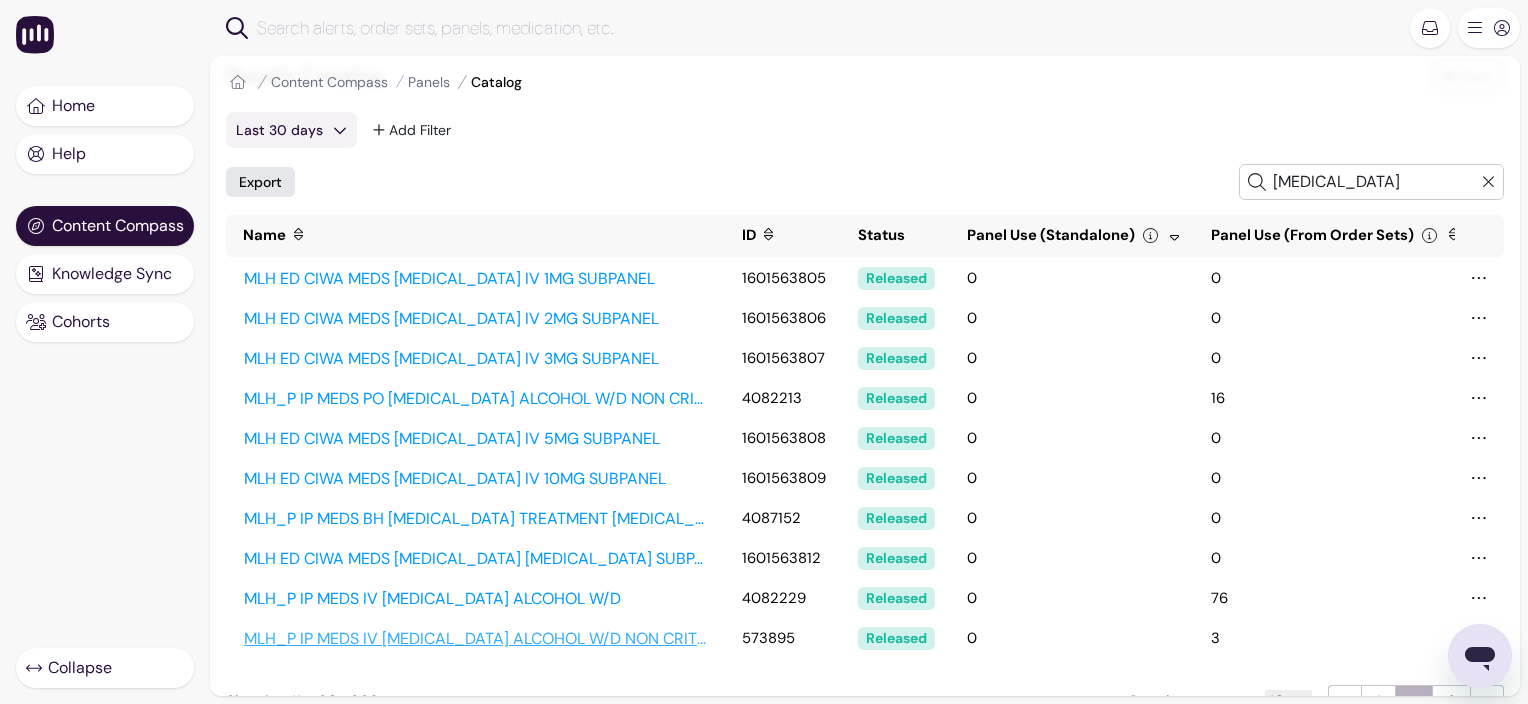 scroll, scrollTop: 100, scrollLeft: 0, axis: vertical 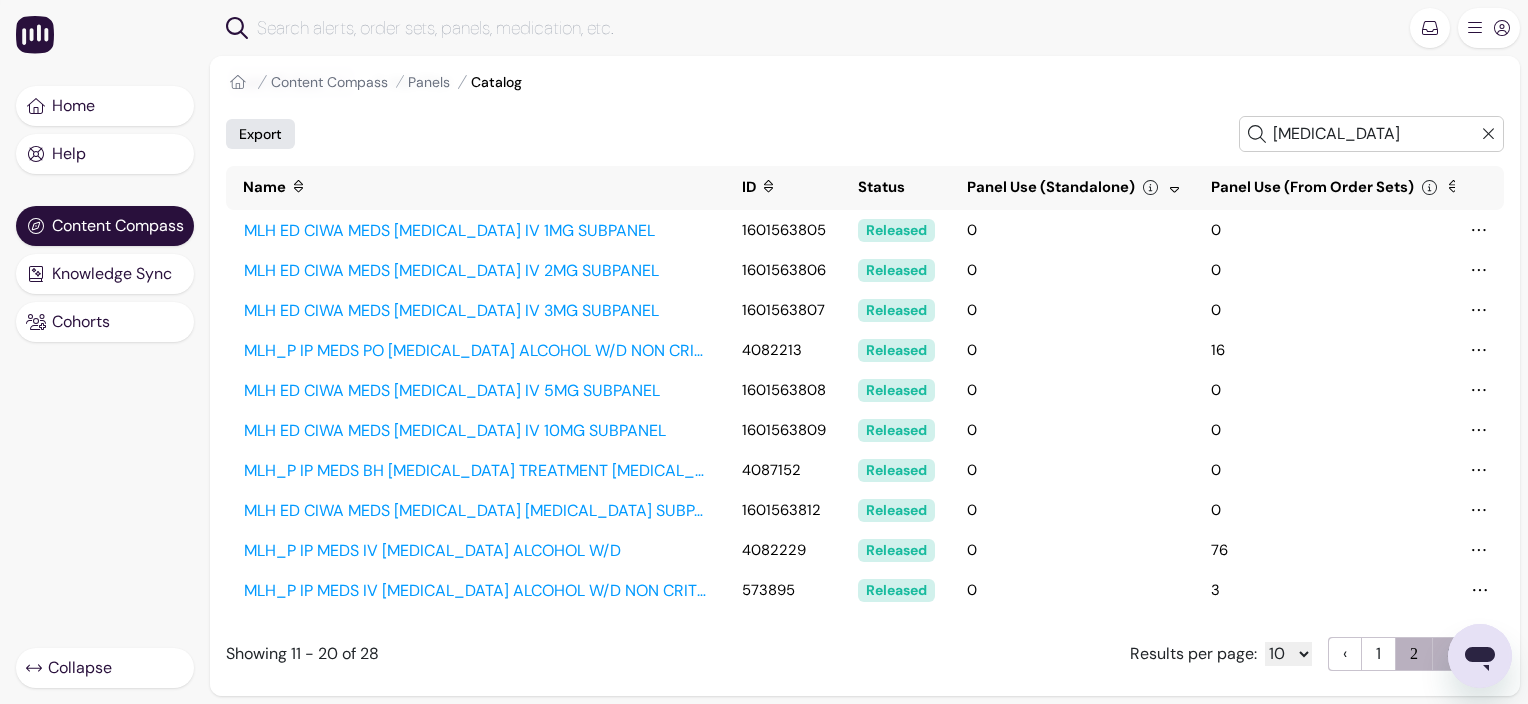 click on "3" at bounding box center [1451, 654] 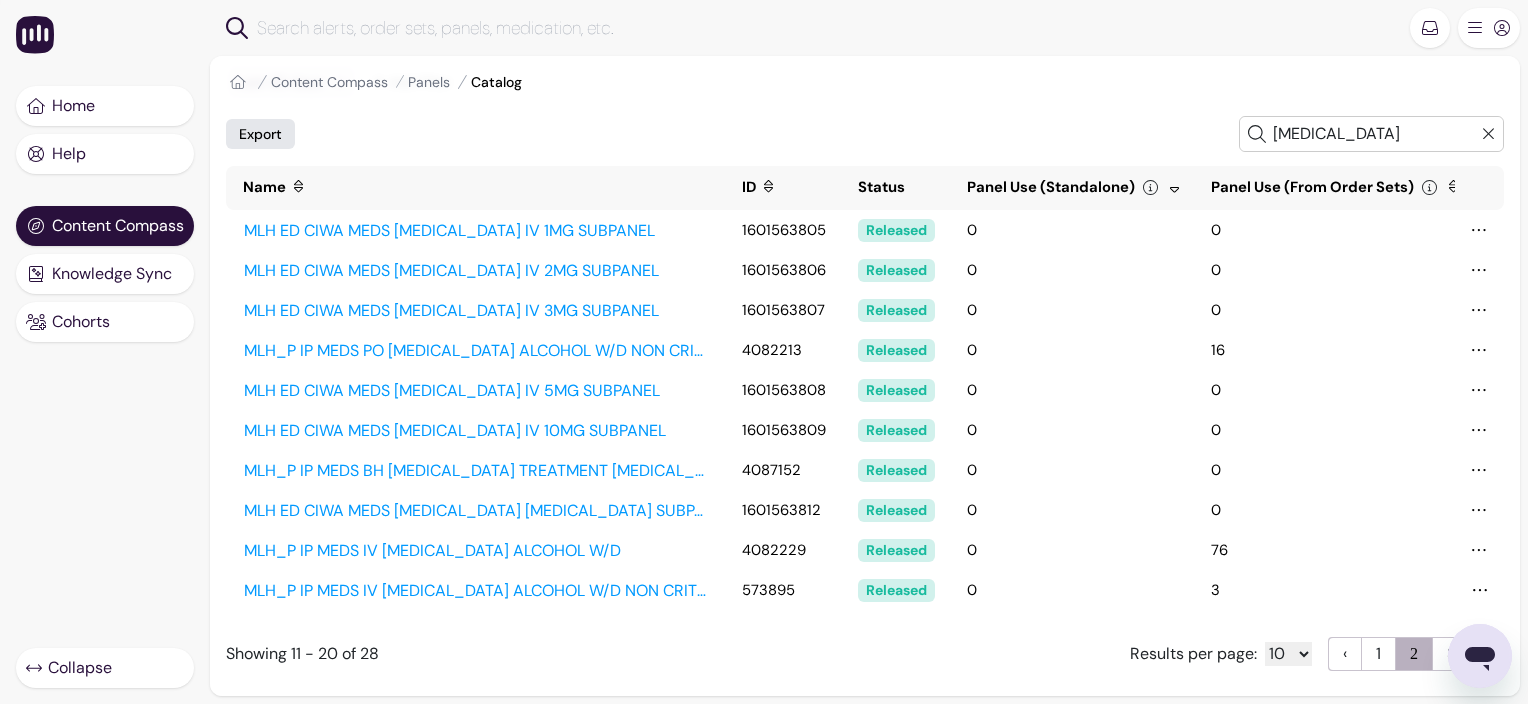 scroll, scrollTop: 0, scrollLeft: 0, axis: both 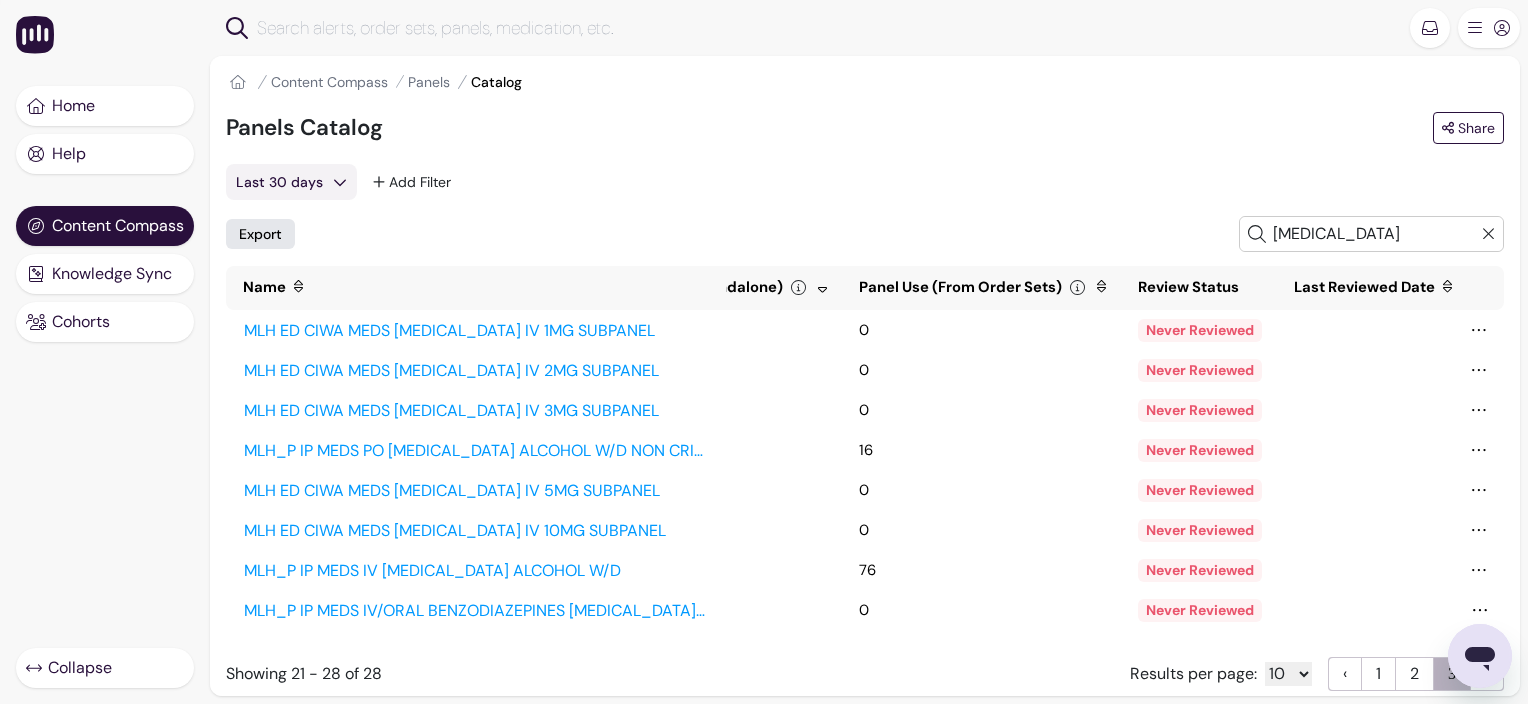 click on "Never Reviewed" at bounding box center [1200, 330] 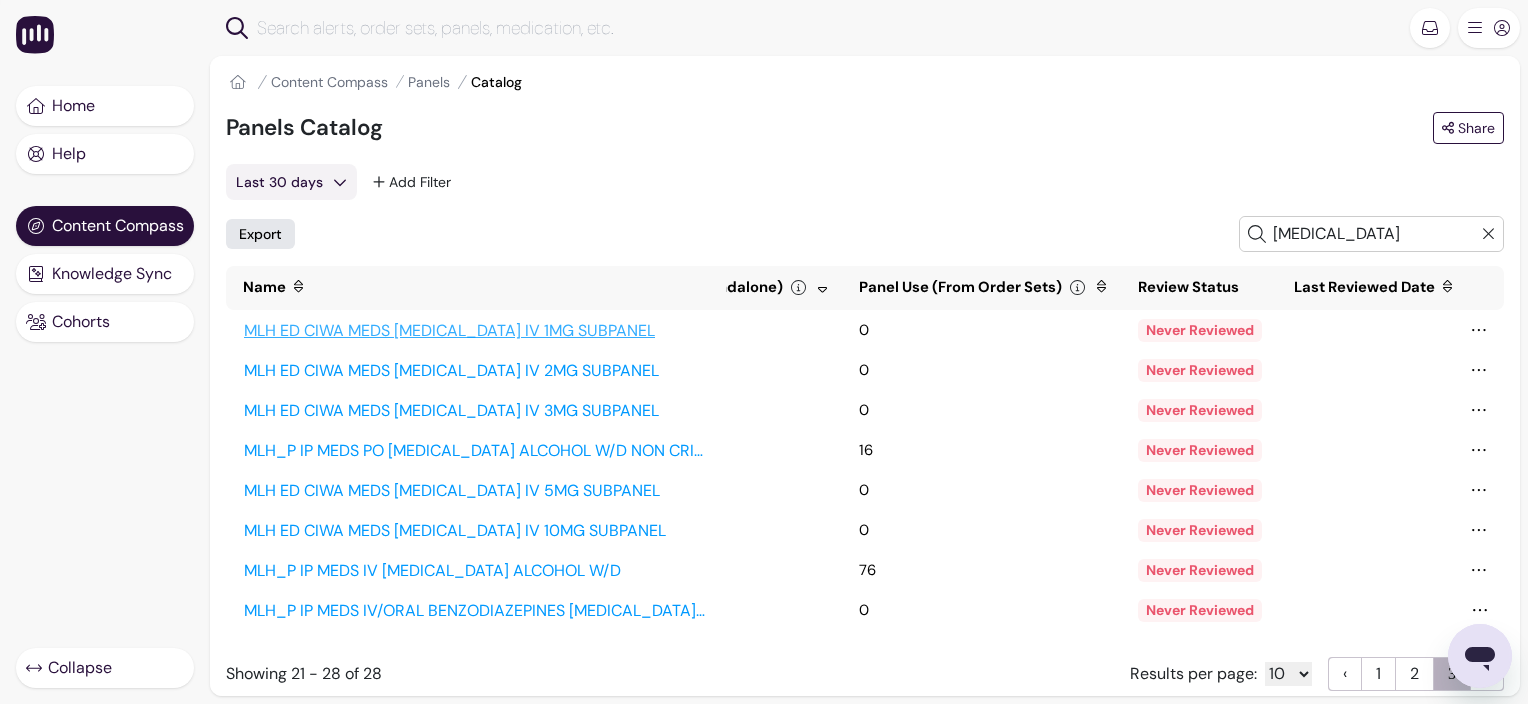 click on "MLH ED CIWA MEDS [MEDICAL_DATA] IV 1MG SUBPANEL" at bounding box center (476, 331) 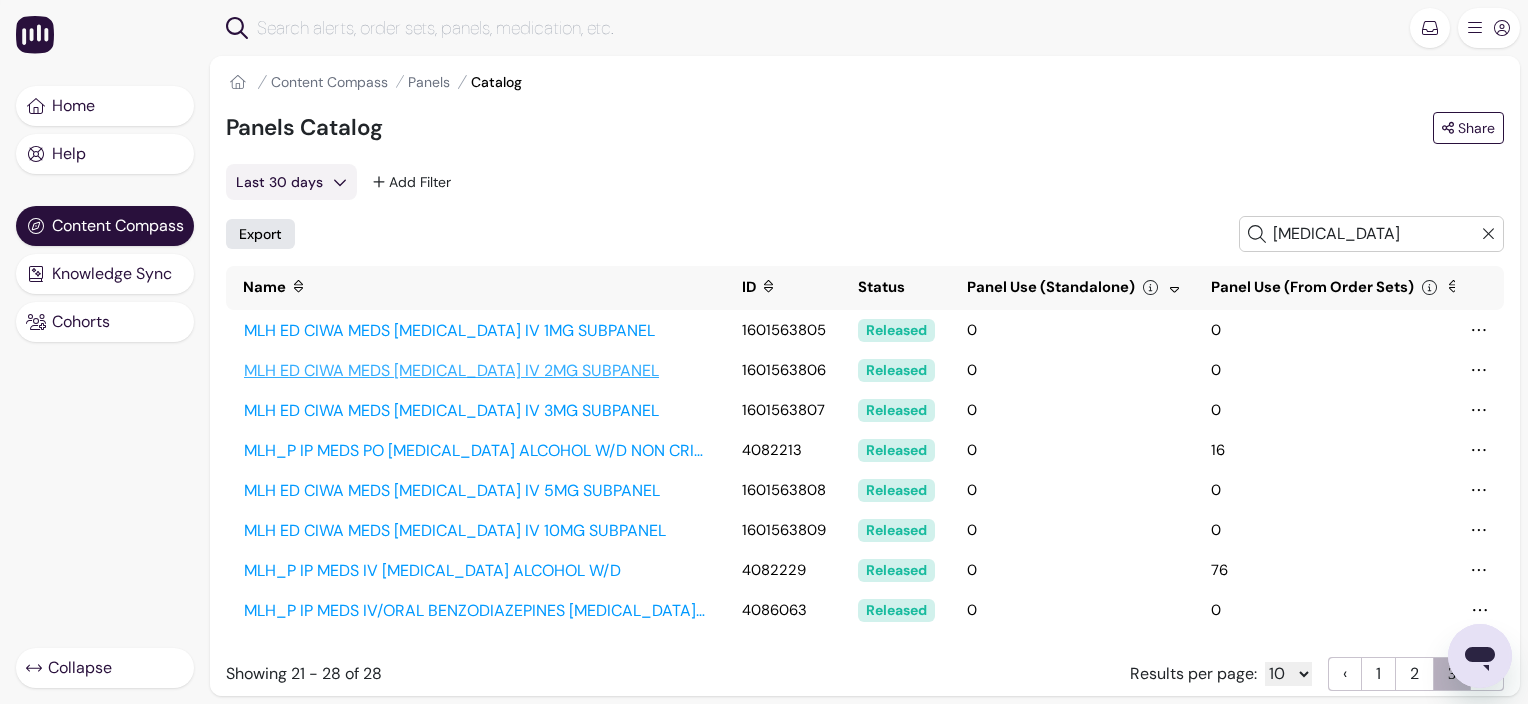 scroll, scrollTop: 0, scrollLeft: 352, axis: horizontal 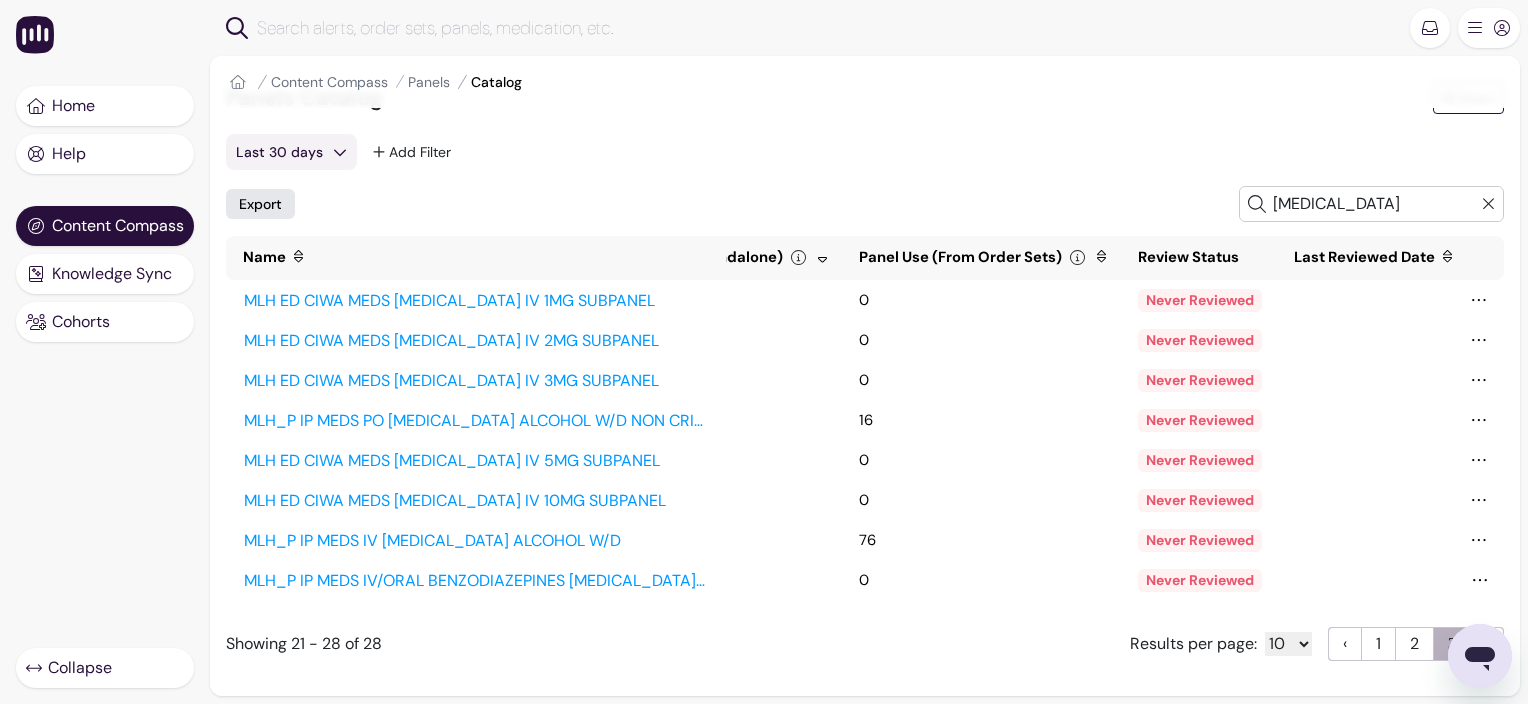 click on "Panels Catalog   Share Last 30 days Add Filter Export [MEDICAL_DATA] Name ID Status Panel Use (Standalone) Panel Use (From Order Sets) Review Status Last Reviewed Date Tags Owners MLH ED CIWA MEDS [MEDICAL_DATA] IV 1MG SUBPANEL 1601563805 Released 0 0 Never Reviewed MLH ED CIWA MEDS [MEDICAL_DATA] IV 2MG SUBPANEL 1601563806 Released 0 0 Never Reviewed MLH ED CIWA MEDS [MEDICAL_DATA] IV 3MG SUBPANEL 1601563807 Released 0 0 Never Reviewed MLH_P IP MEDS PO [MEDICAL_DATA] ALCOHOL W/D NON CRITICAL CARE 4082213 Released 0 16 Never Reviewed MLH ED CIWA MEDS [MEDICAL_DATA] IV 5MG SUBPANEL 1601563808 Released 0 0 Never Reviewed MLH ED CIWA MEDS [MEDICAL_DATA] IV 10MG SUBPANEL 1601563809 Released 0 0 Never Reviewed MLH_P IP MEDS IV [MEDICAL_DATA] ALCOHOL W/D 4082229 Released 0 76 Never Reviewed MLH_P IP MEDS IV/ORAL BENZODIAZEPINES [MEDICAL_DATA] CHLORDIAZE... 4086063 Released 0 0 Never Reviewed Showing 21 - 28 of 28 Results per page: 10 20 50 100 ‹ Previous 1 2 3 (current) › Next" at bounding box center [865, 389] 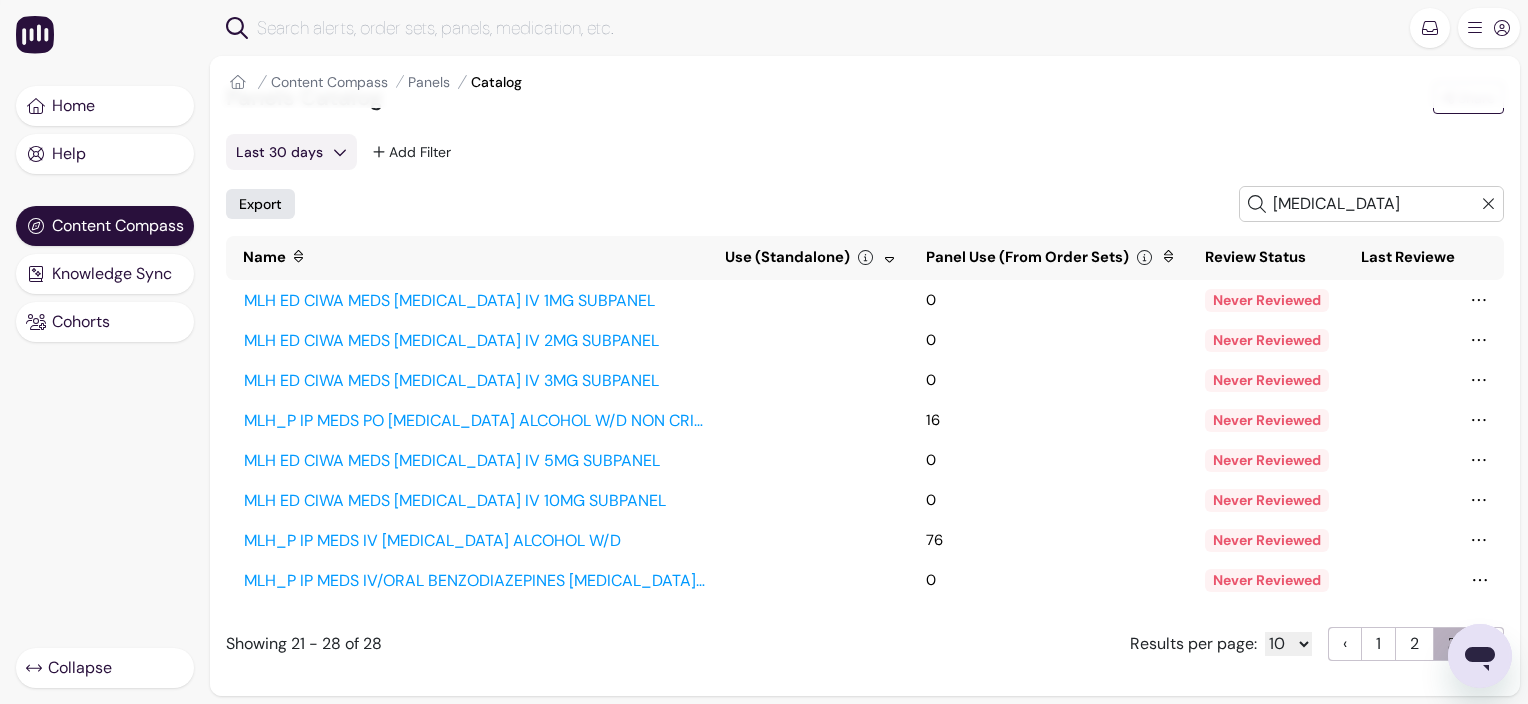 scroll, scrollTop: 0, scrollLeft: 284, axis: horizontal 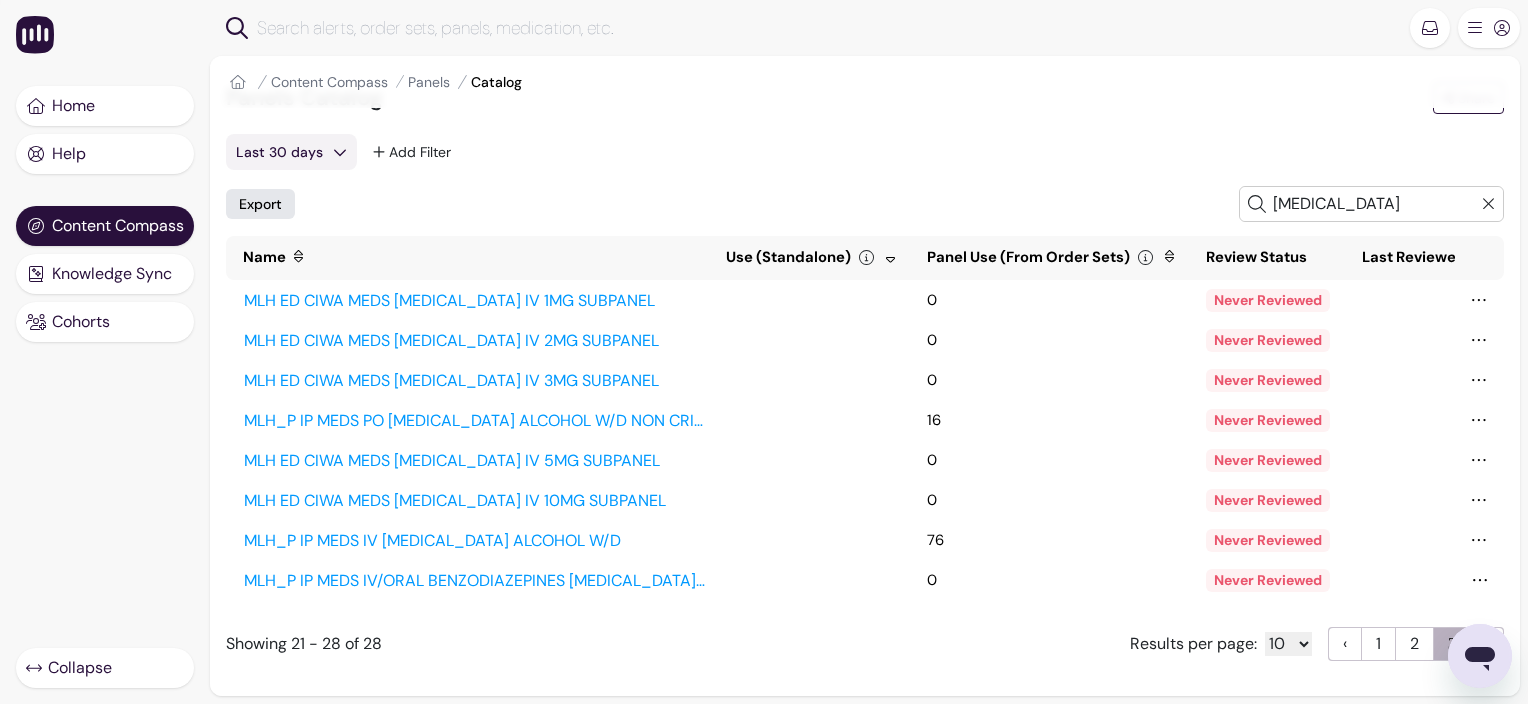click on "Results per page: 10 20 50 100 ‹ Previous 1 2 3 (current) › Next" at bounding box center [1317, 644] 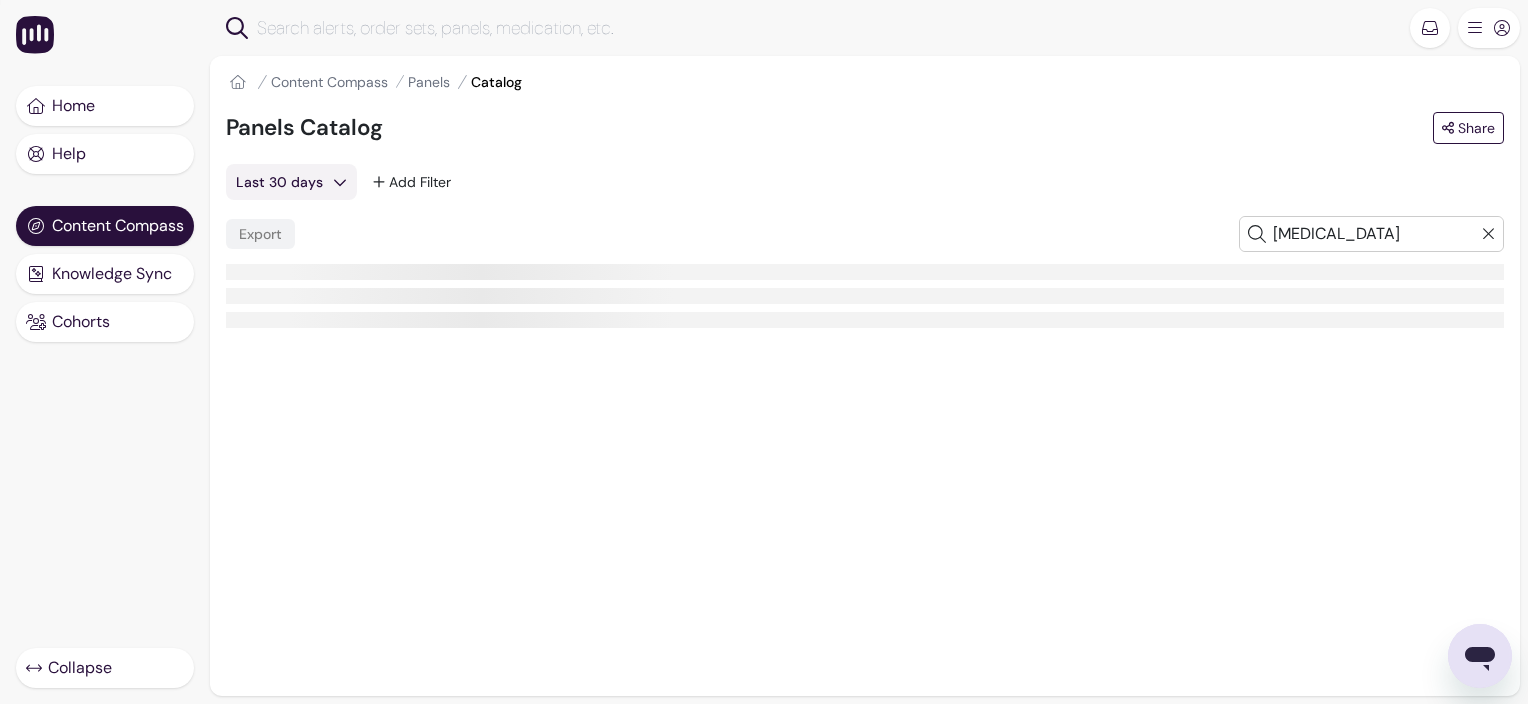 scroll, scrollTop: 0, scrollLeft: 0, axis: both 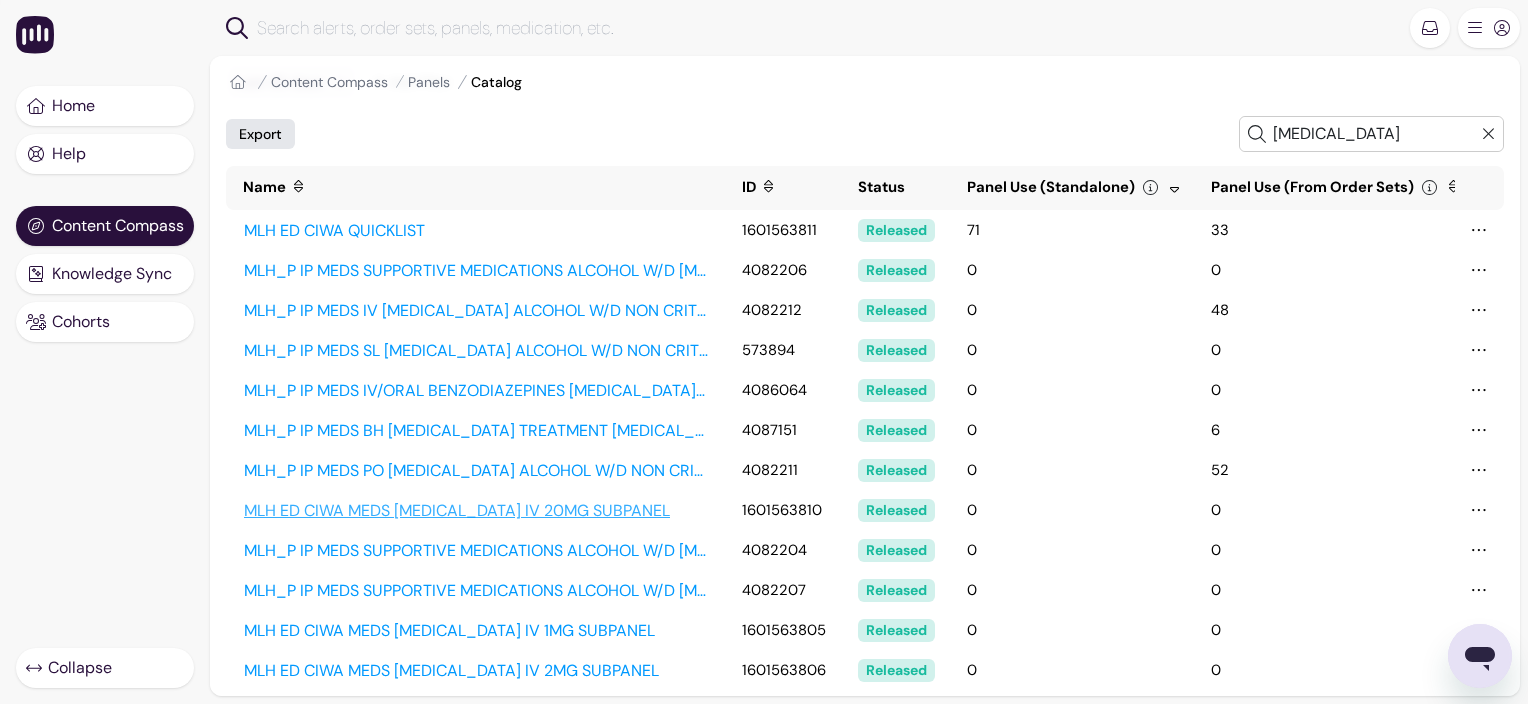click on "MLH ED CIWA MEDS [MEDICAL_DATA] IV 20MG SUBPANEL" at bounding box center (476, 511) 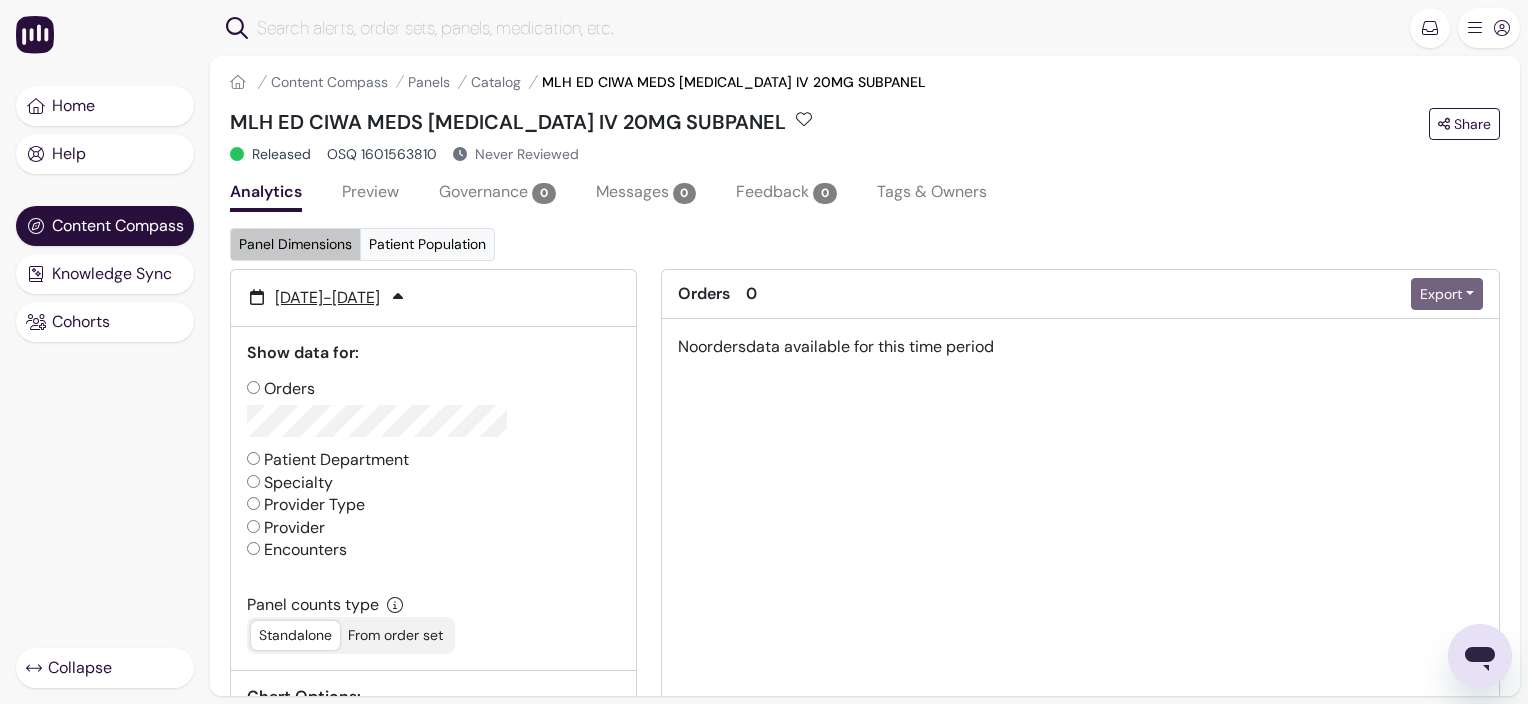 select on "100" 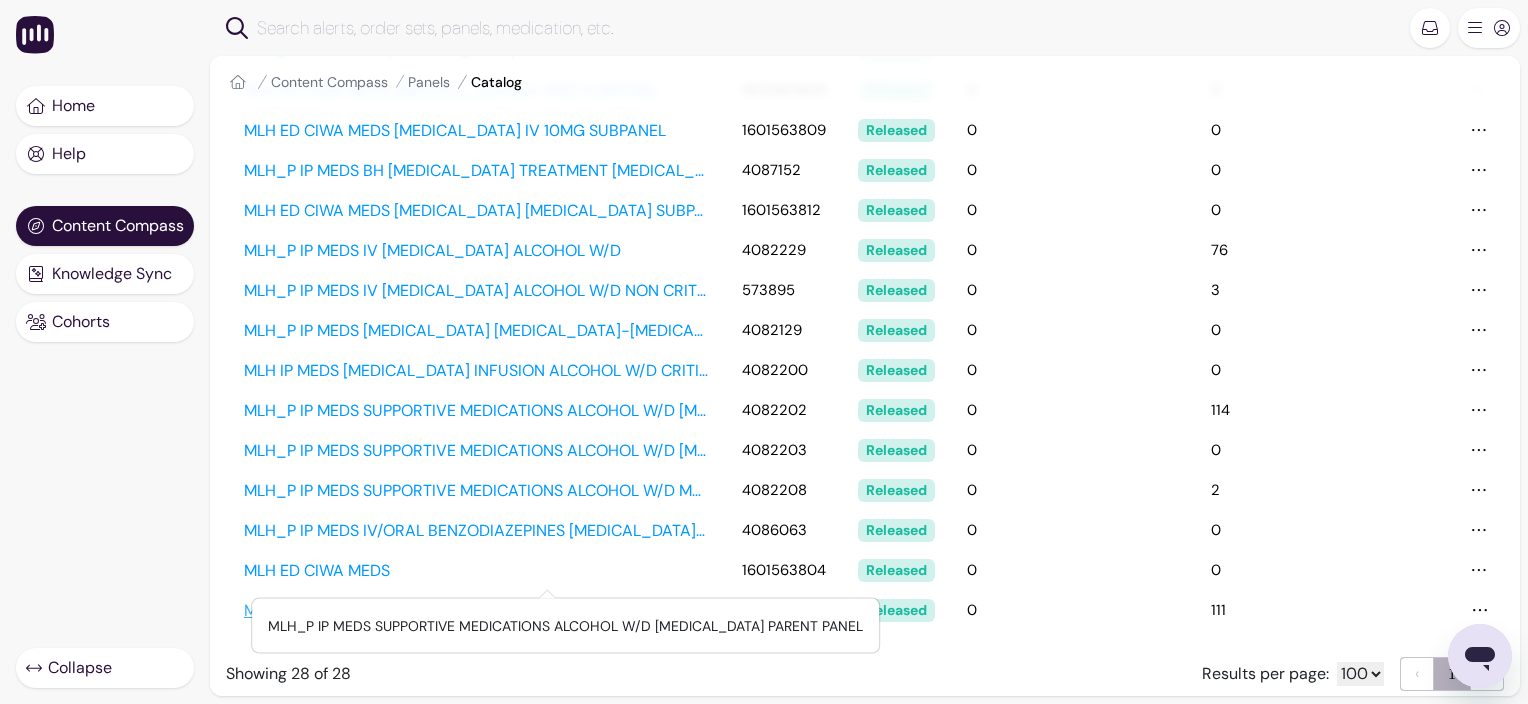 scroll, scrollTop: 814, scrollLeft: 0, axis: vertical 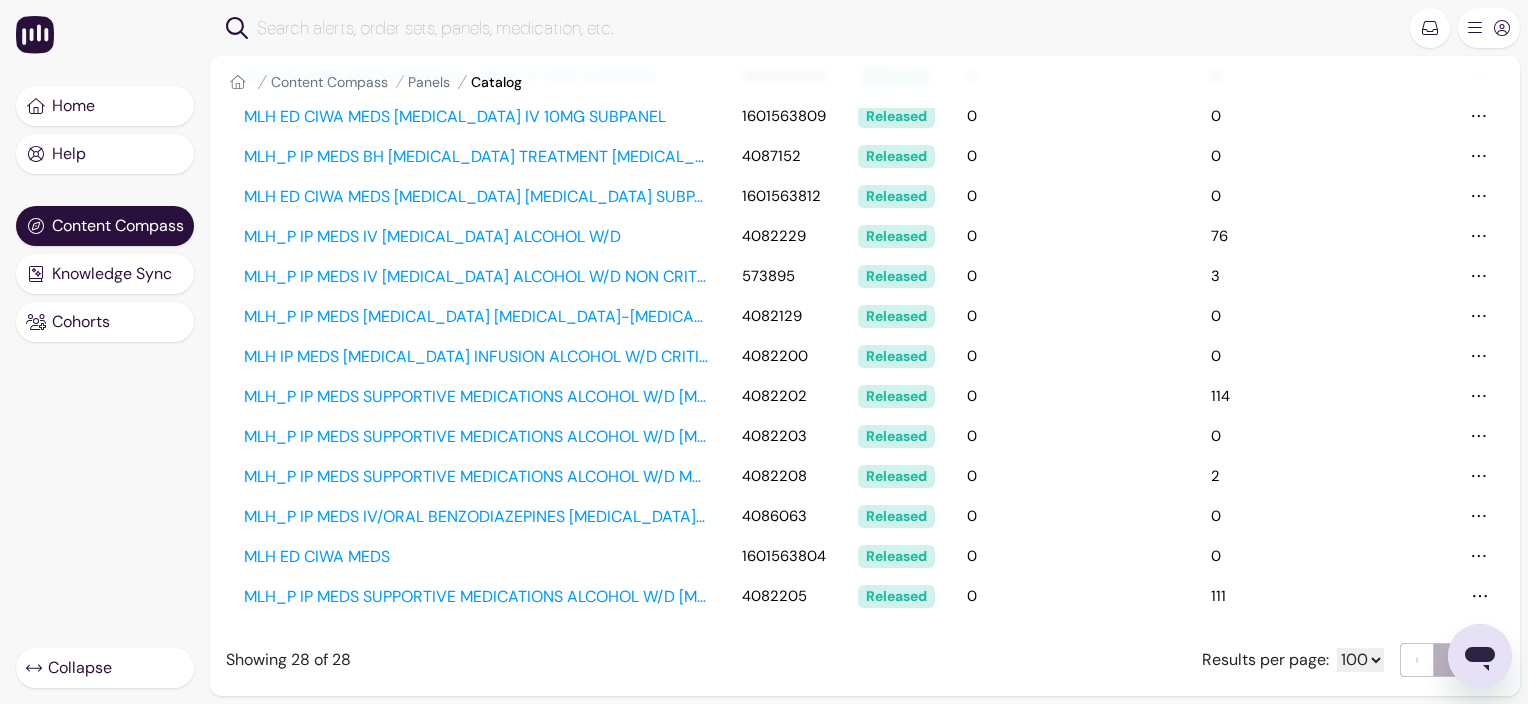 click 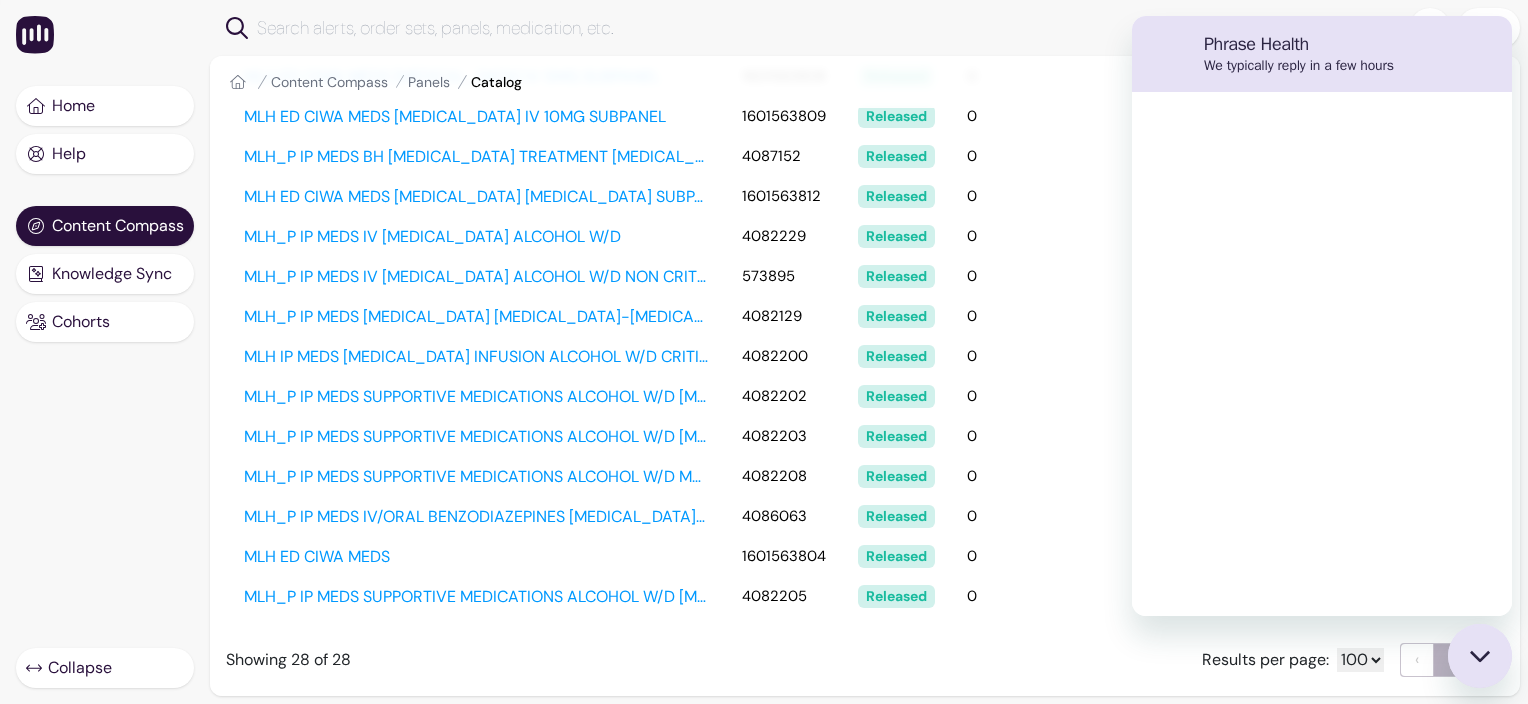 scroll, scrollTop: 0, scrollLeft: 0, axis: both 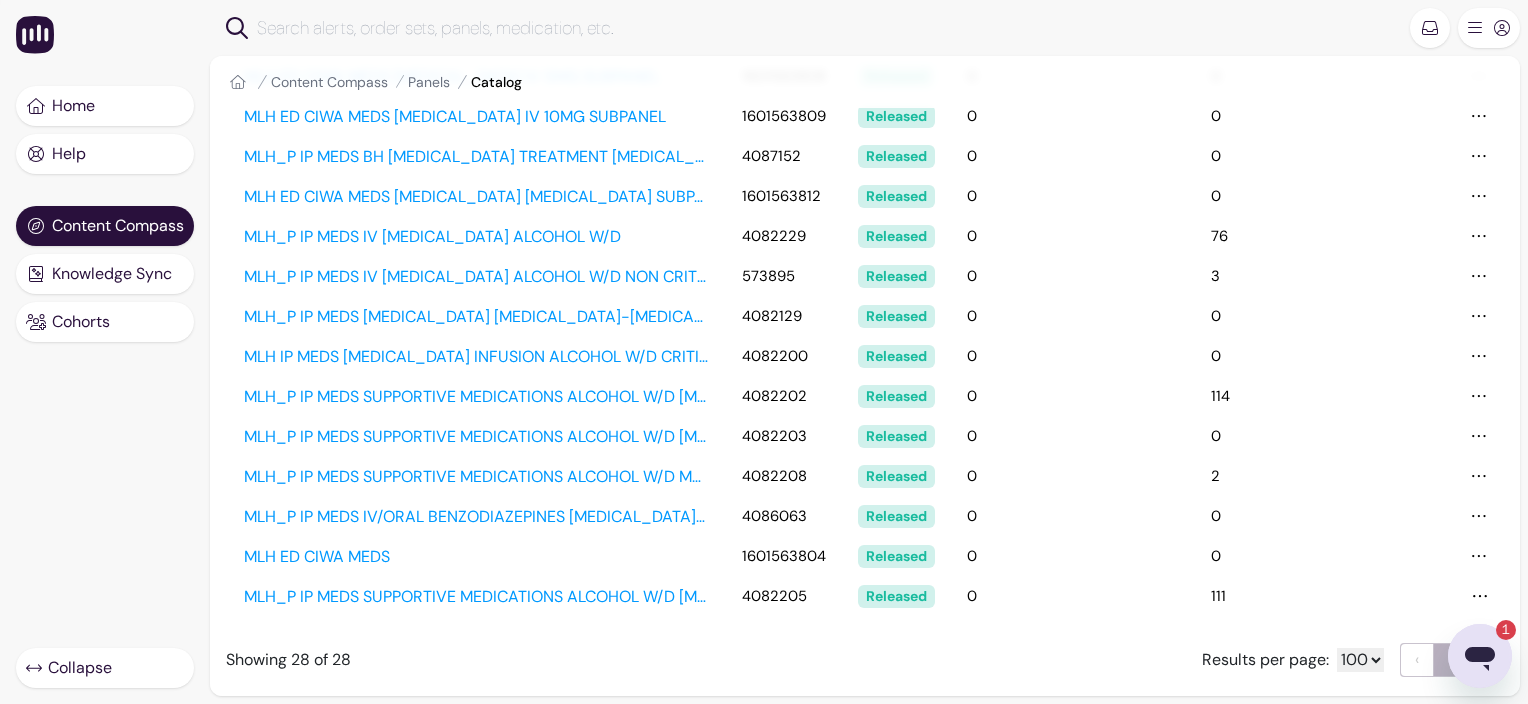 click 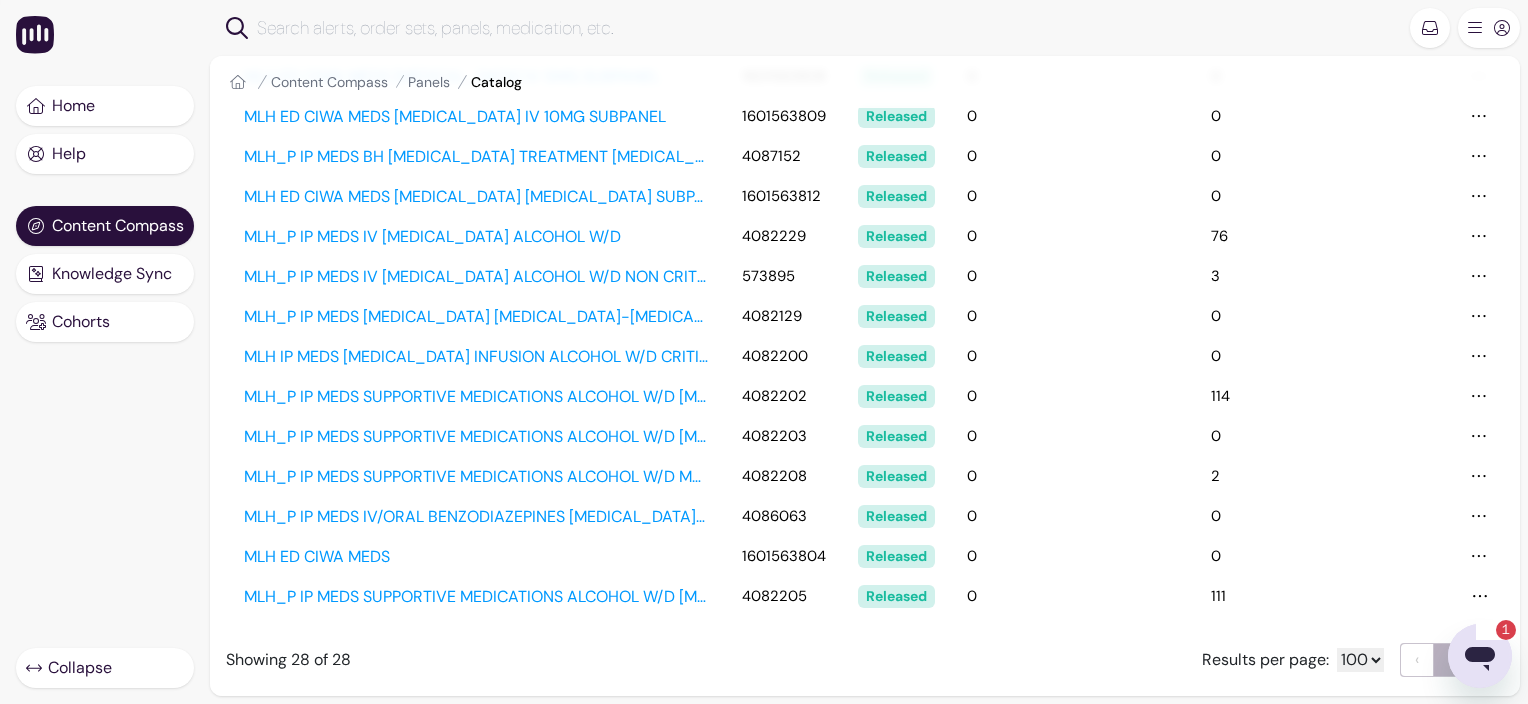 type on "x" 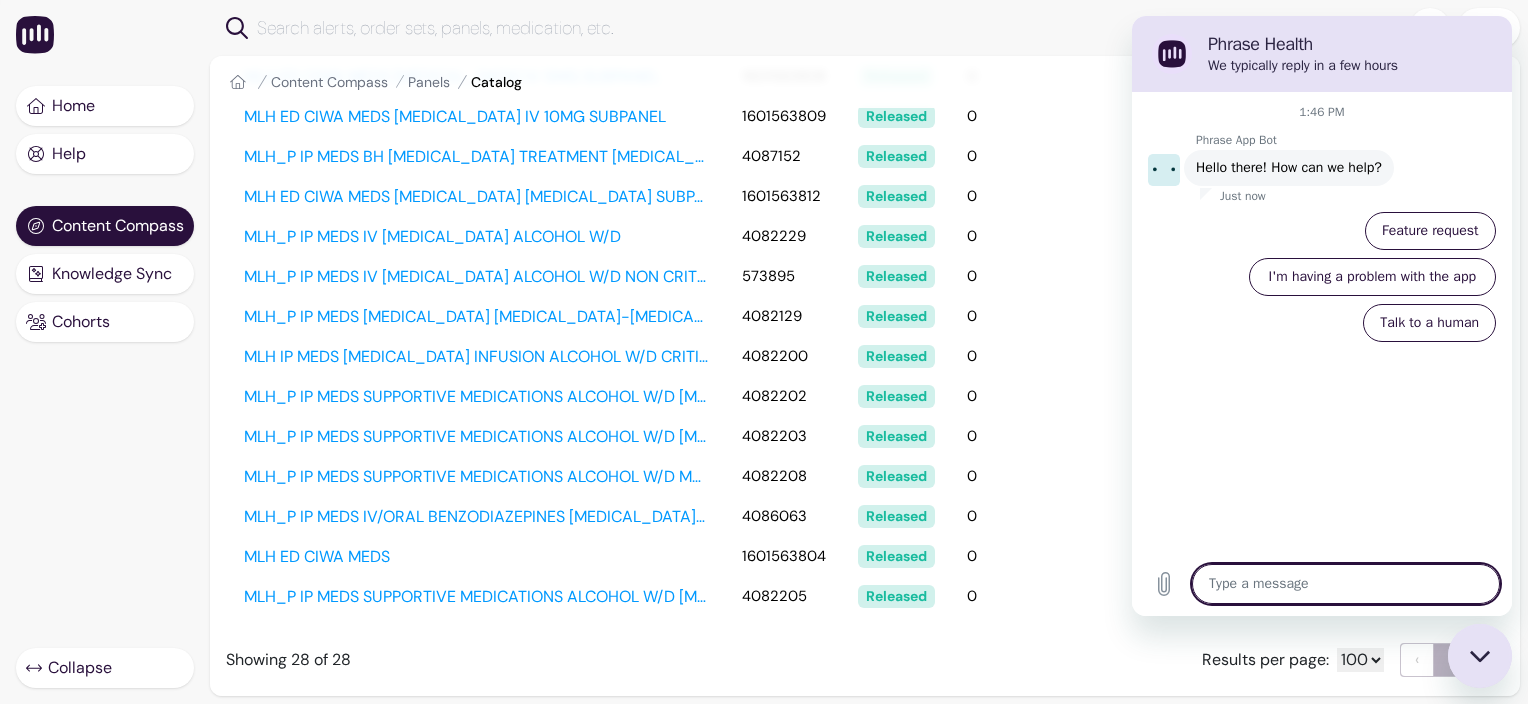 scroll, scrollTop: 0, scrollLeft: 0, axis: both 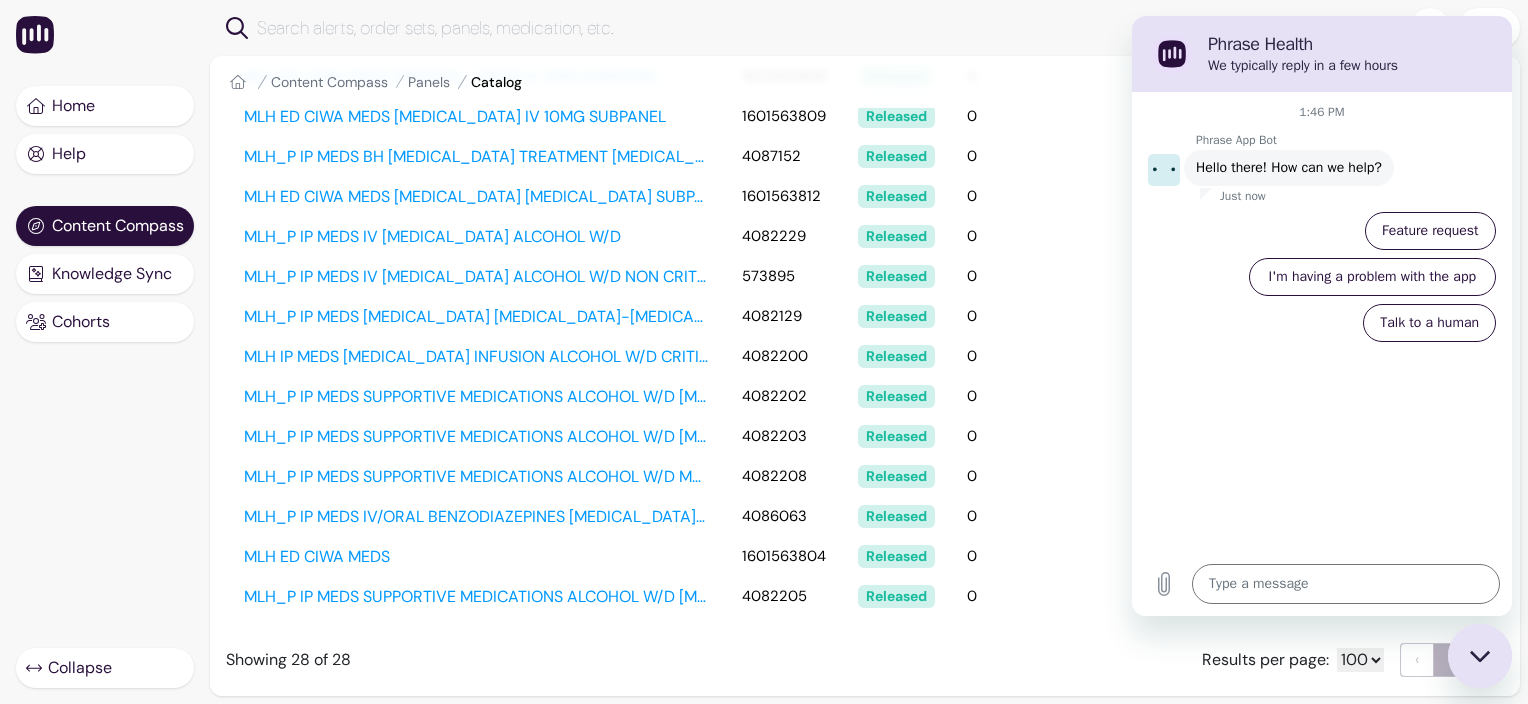 click on "Panels Catalog   Share Last 30 days Add Filter Export [MEDICAL_DATA] Name ID Status Panel Use (Standalone) Panel Use (From Order Sets) Review Status Last Reviewed Date Tags Owners MLH ED CIWA QUICKLIST 1601563811 Released 71 33 Never Reviewed MLH_P IP MEDS SUPPORTIVE MEDICATIONS ALCOHOL W/D [MEDICAL_DATA] IV-PO 4082206 Released 0 0 Never Reviewed MLH_P IP MEDS IV [MEDICAL_DATA] ALCOHOL W/D NON CRITICAL CARE 4082212 Released 0 48 Never Reviewed MLH_P IP MEDS SL [MEDICAL_DATA] ALCOHOL W/D NON CRITICAL CARE 573894 Released 0 0 Never Reviewed MLH_P IP MEDS IV/ORAL BENZODIAZEPINES [MEDICAL_DATA] [MEDICAL_DATA] ... 4086064 Released 0 0 Never Reviewed MLH_P IP MEDS BH [MEDICAL_DATA] TREATMENT [MEDICAL_DATA] TABLET PANEL 4087151 Released 0 6 Never Reviewed MLH_P IP MEDS PO [MEDICAL_DATA] ALCOHOL W/D NON CRITICAL CARE 4082211 Released 0 52 Never Reviewed MLH ED CIWA MEDS [MEDICAL_DATA] IV 20MG SUBPANEL 1601563810 Released 0 0 Never Reviewed MLH_P IP MEDS SUPPORTIVE MEDICATIONS ALCOHOL W/D [MEDICAL_DATA] LOW RISK 4082204 Released 0 0 4082207 0 0 0" at bounding box center [865, 5] 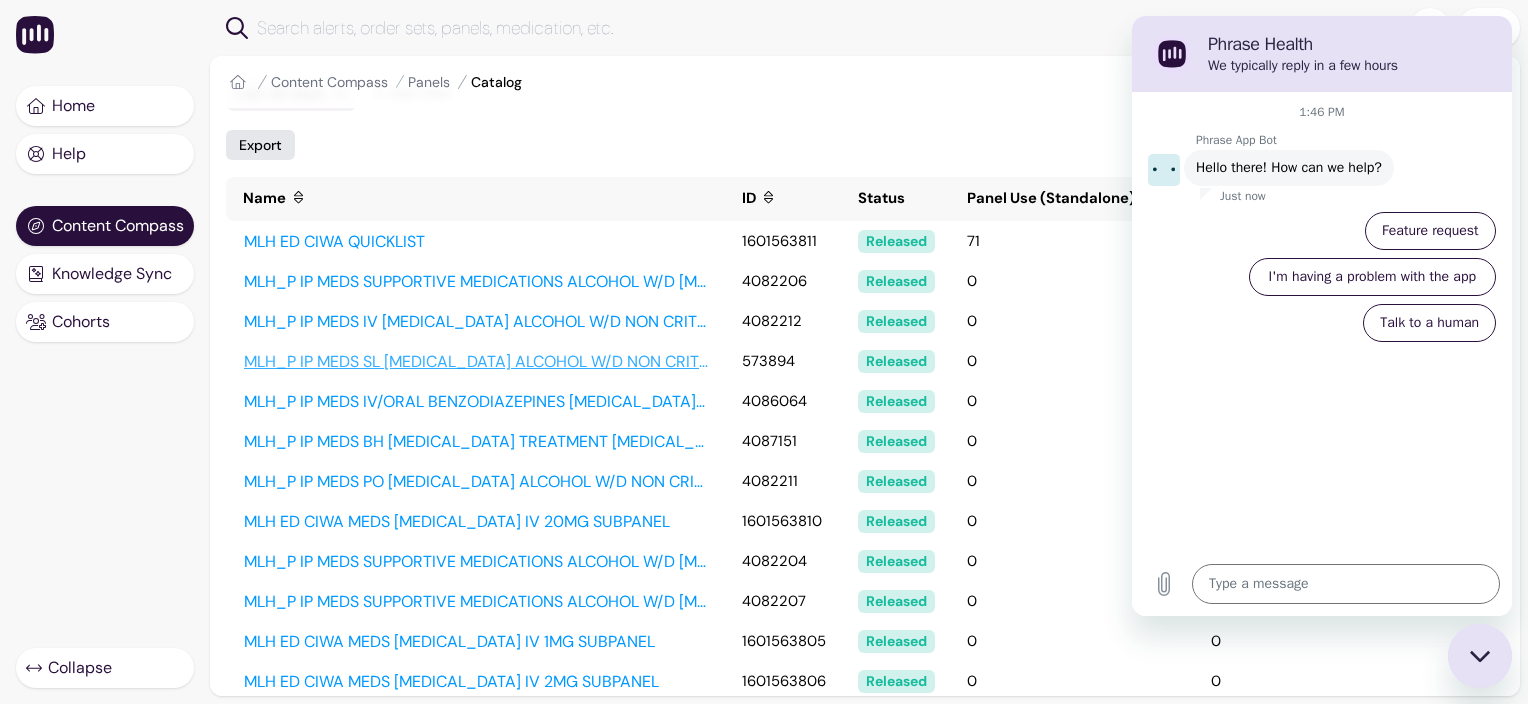 scroll, scrollTop: 0, scrollLeft: 0, axis: both 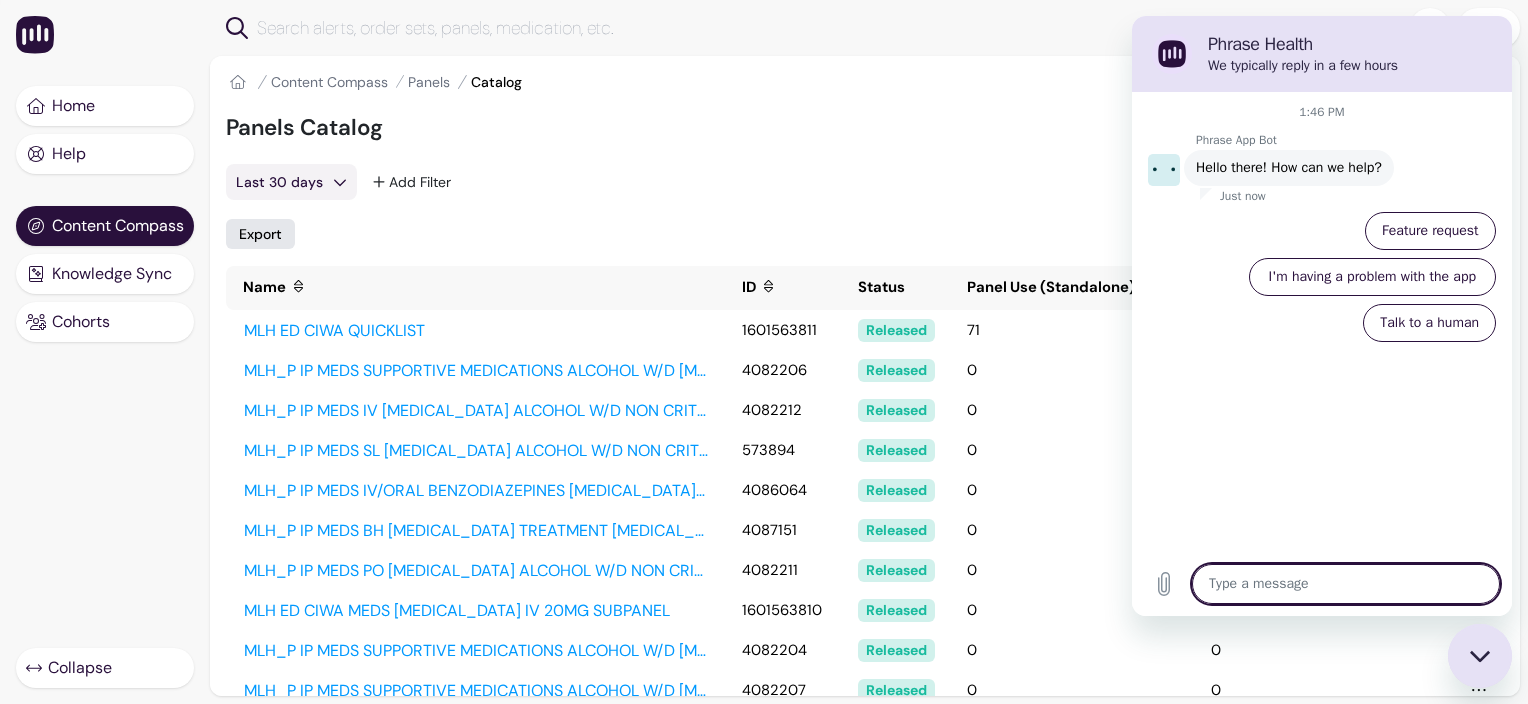 drag, startPoint x: 1203, startPoint y: 588, endPoint x: 1152, endPoint y: 581, distance: 51.47815 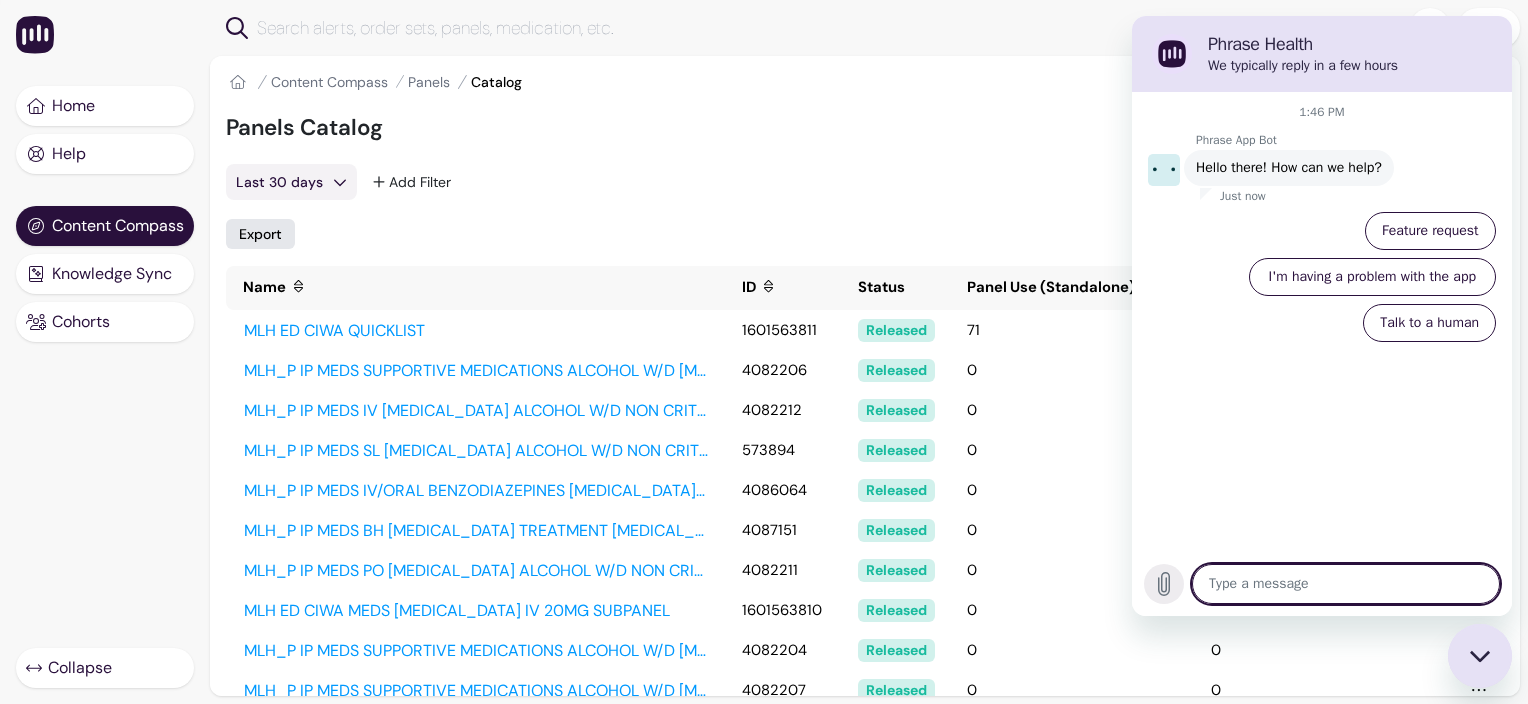 click at bounding box center [1346, 584] 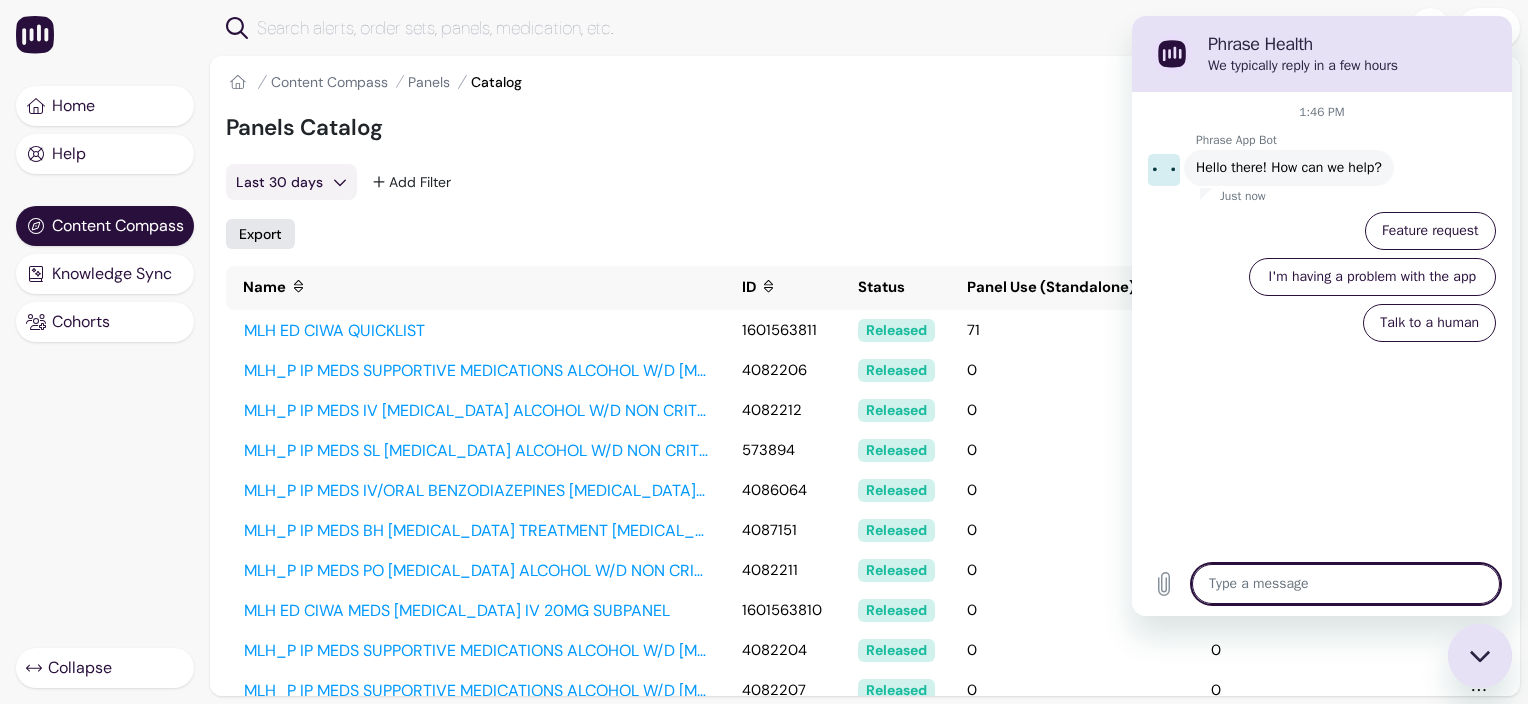 type on "W" 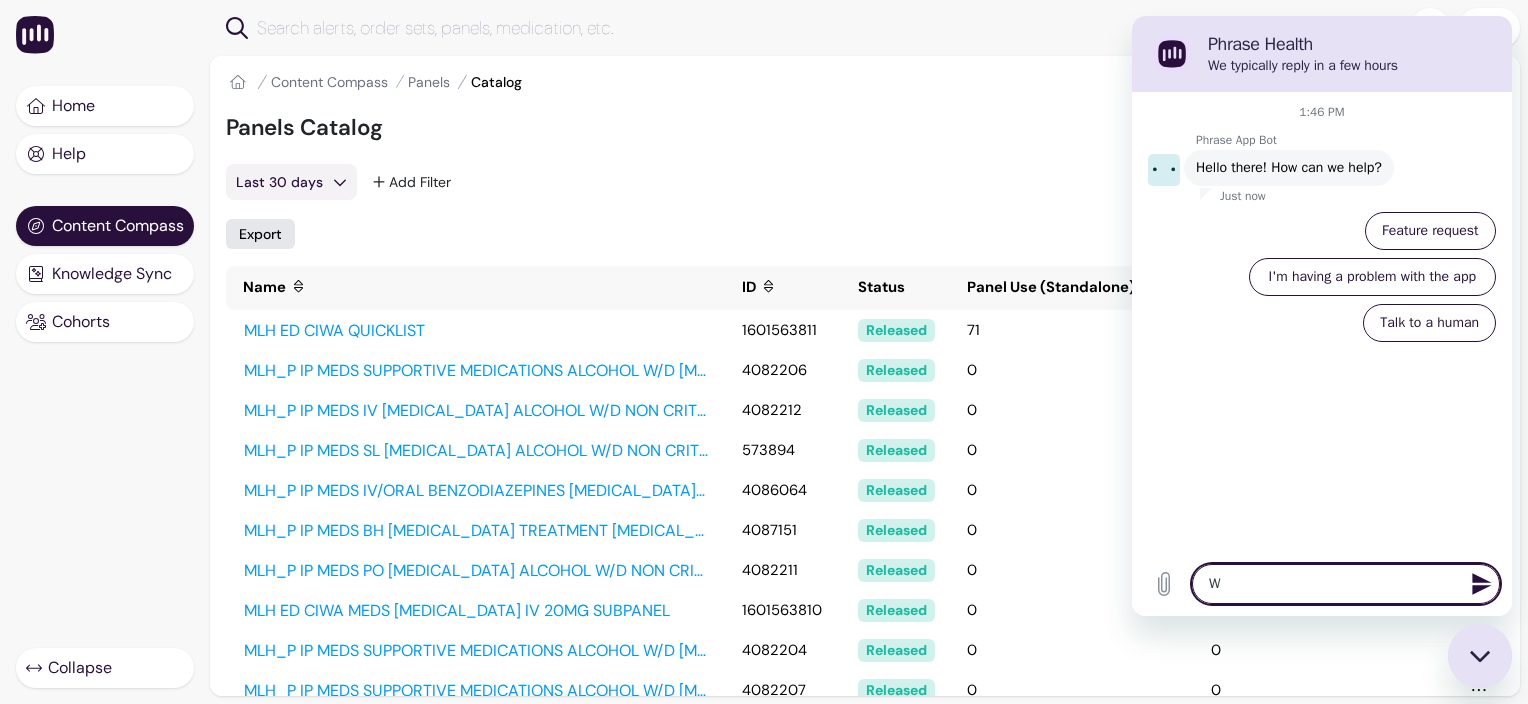 type on "Wh" 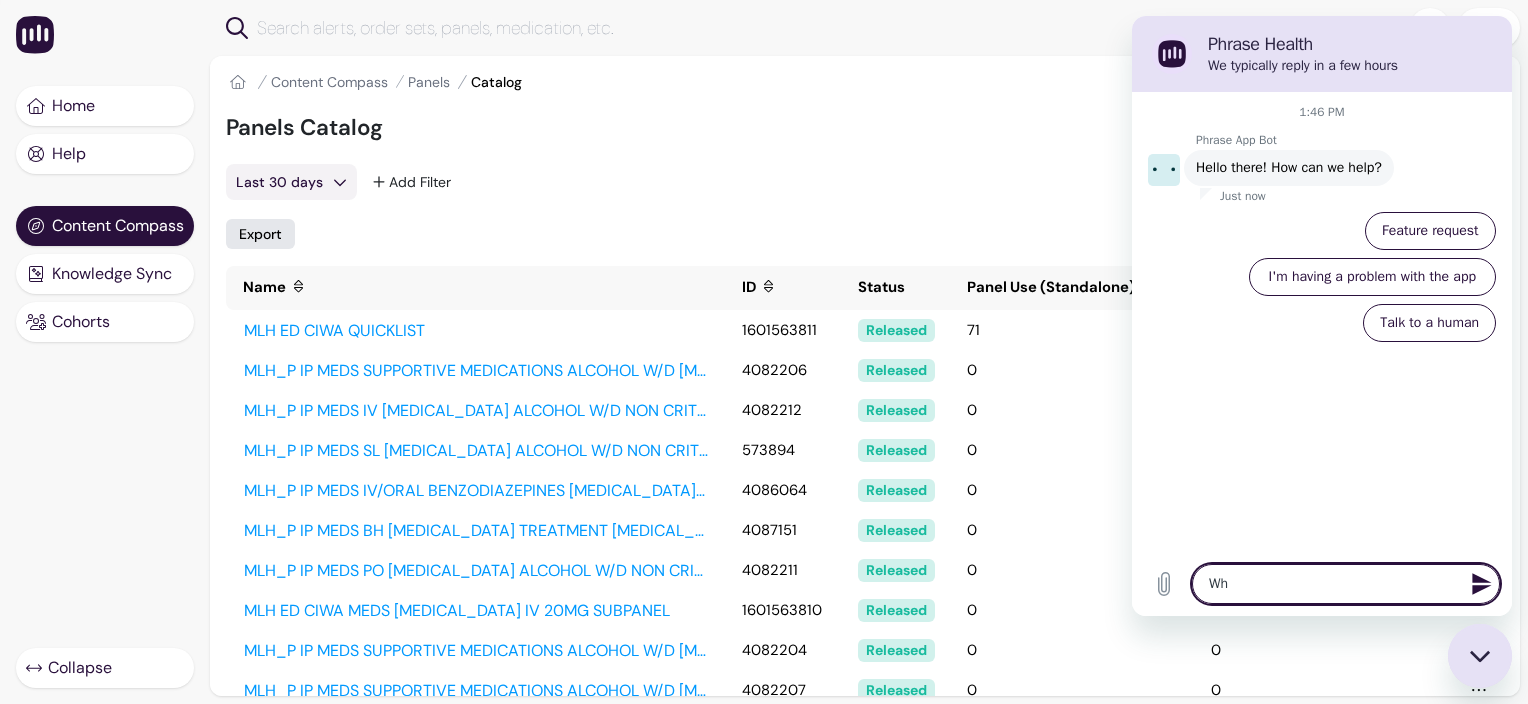 type on "Why" 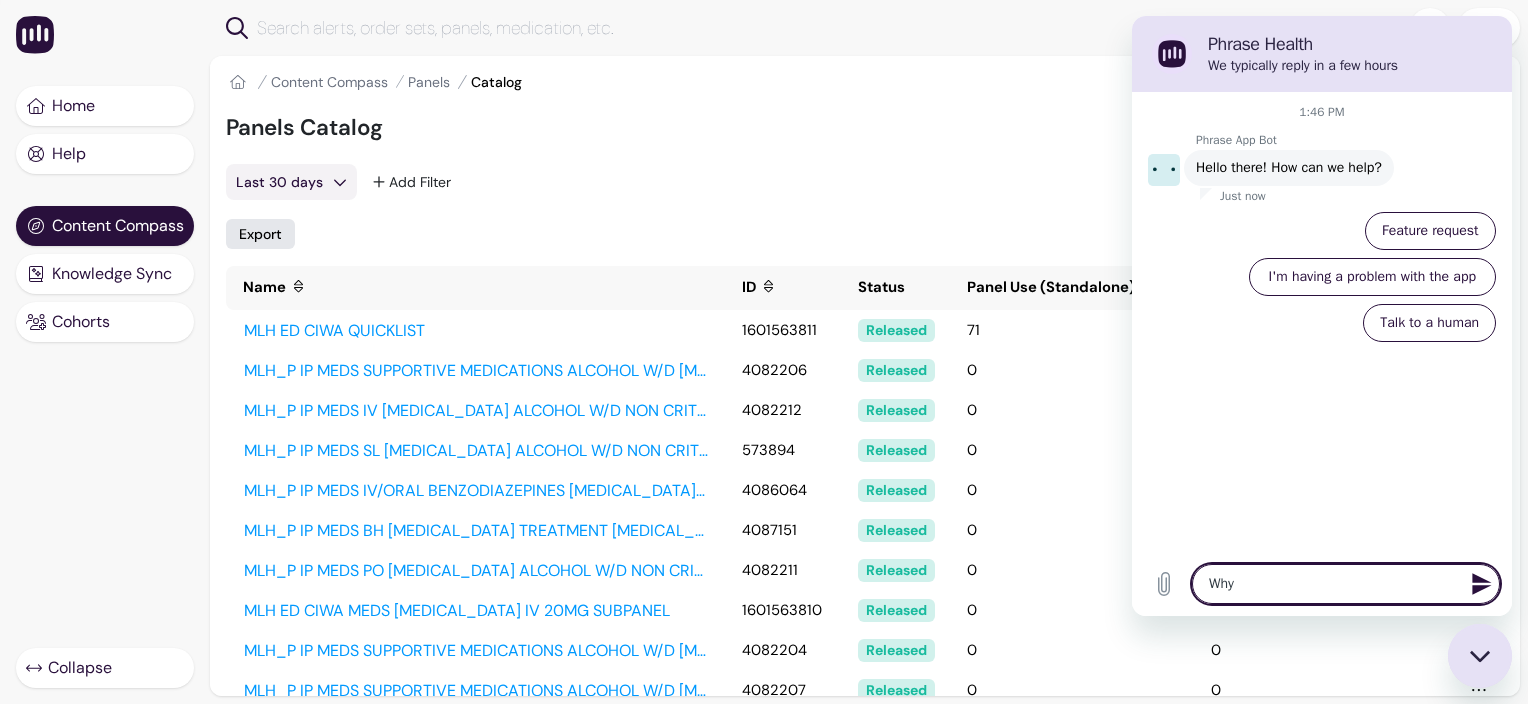type on "Why" 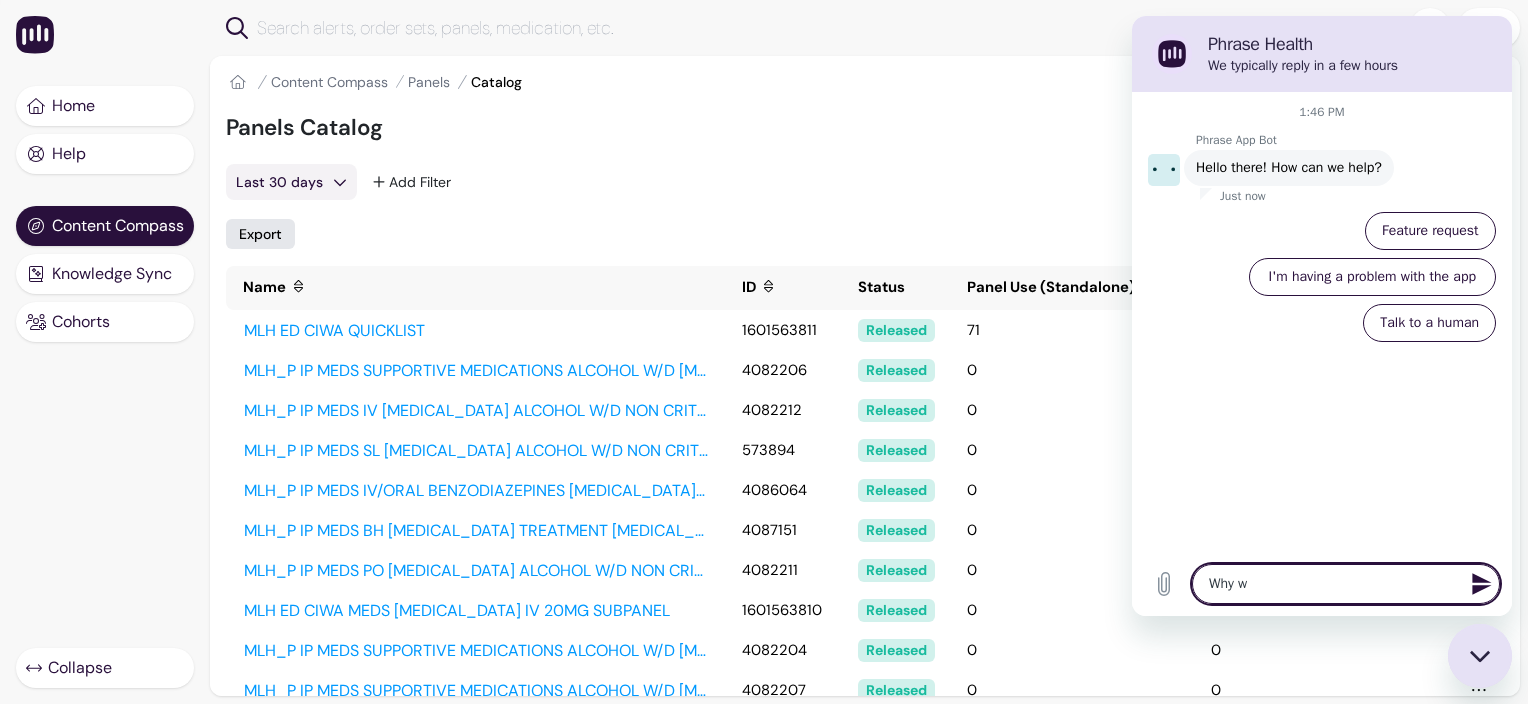 type on "Why wh" 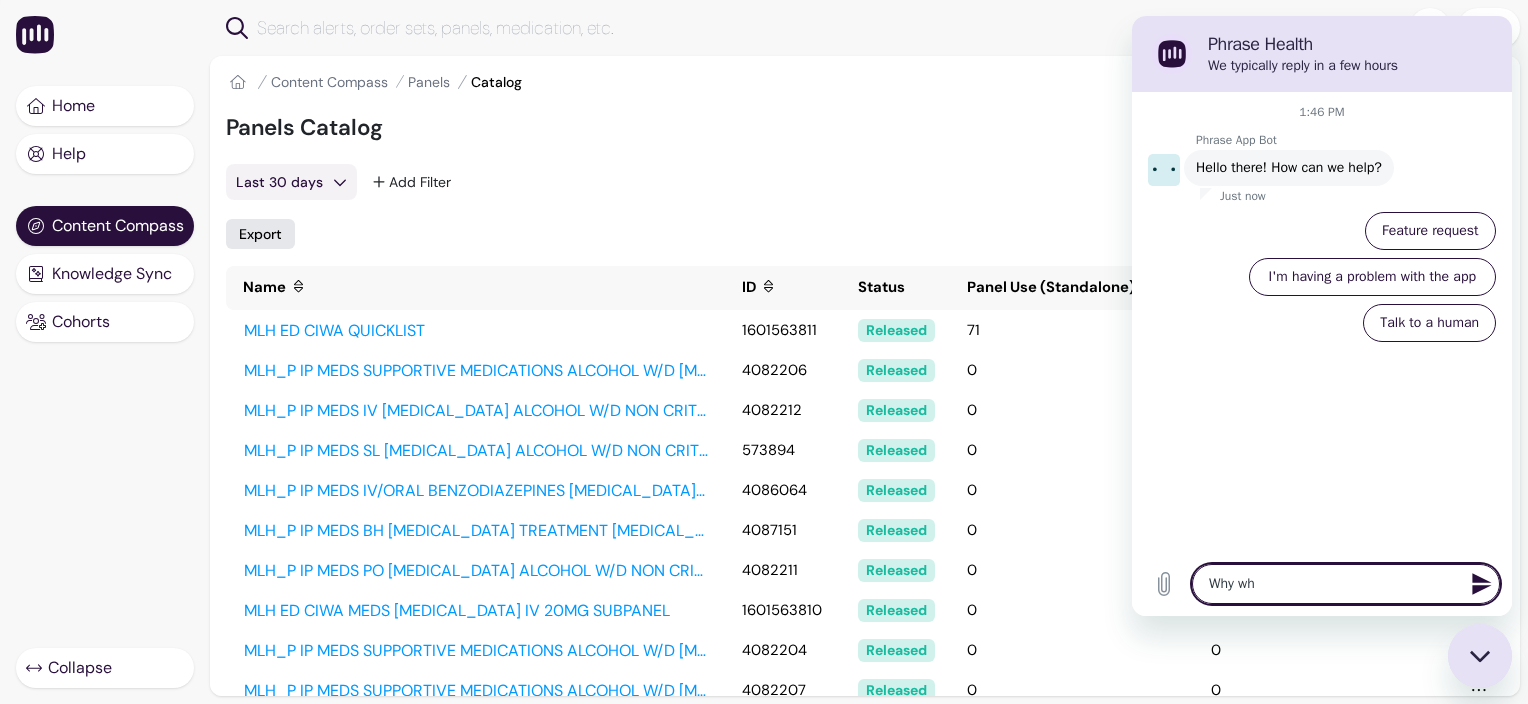 type on "Why whe" 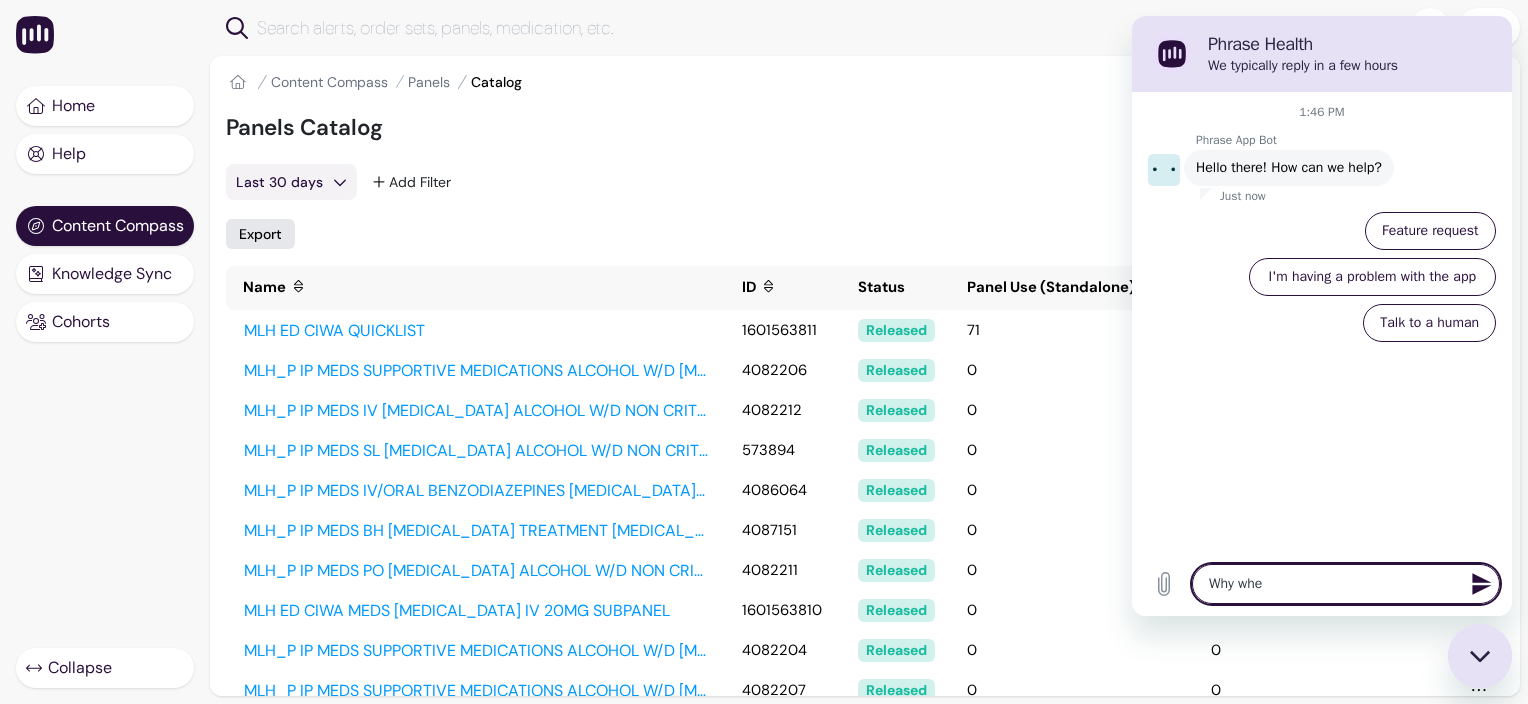 type on "Why when" 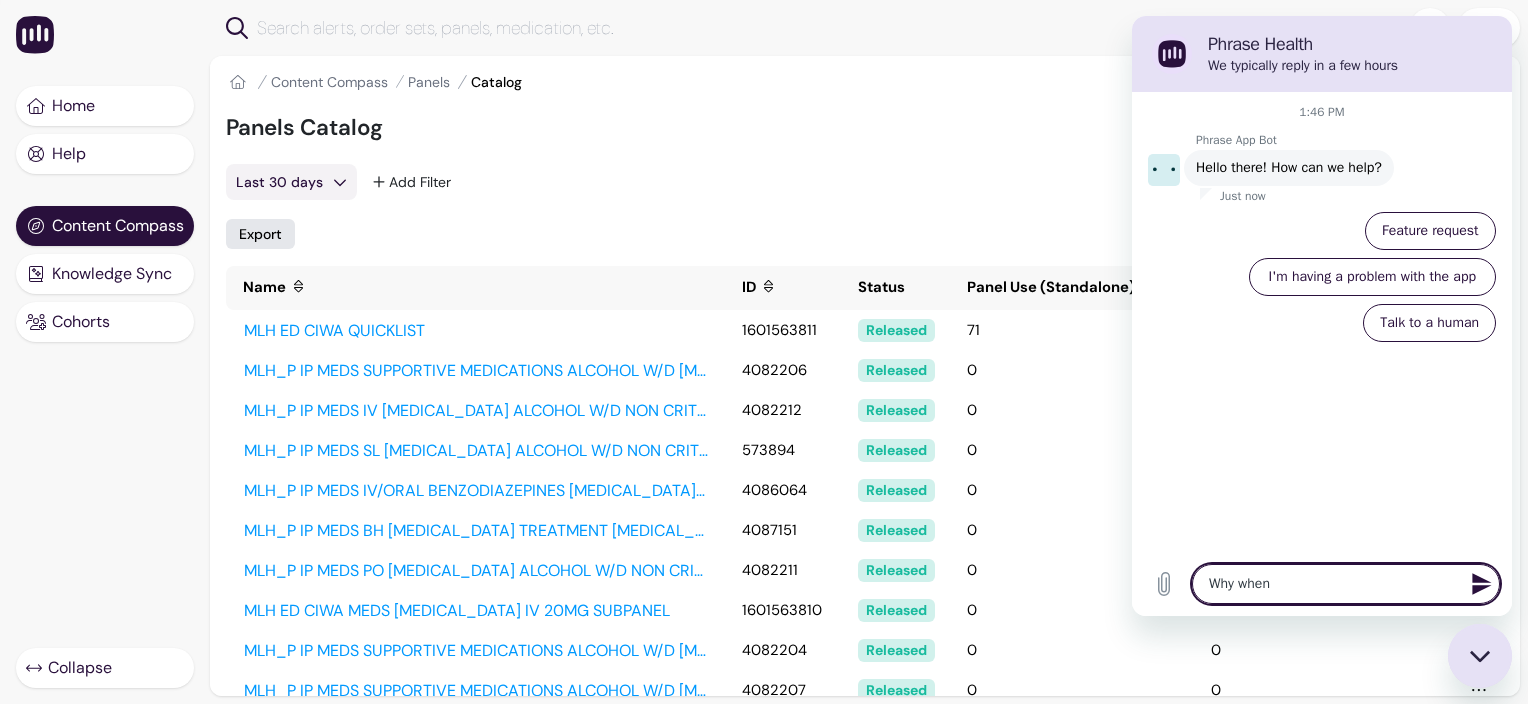 type on "Why when" 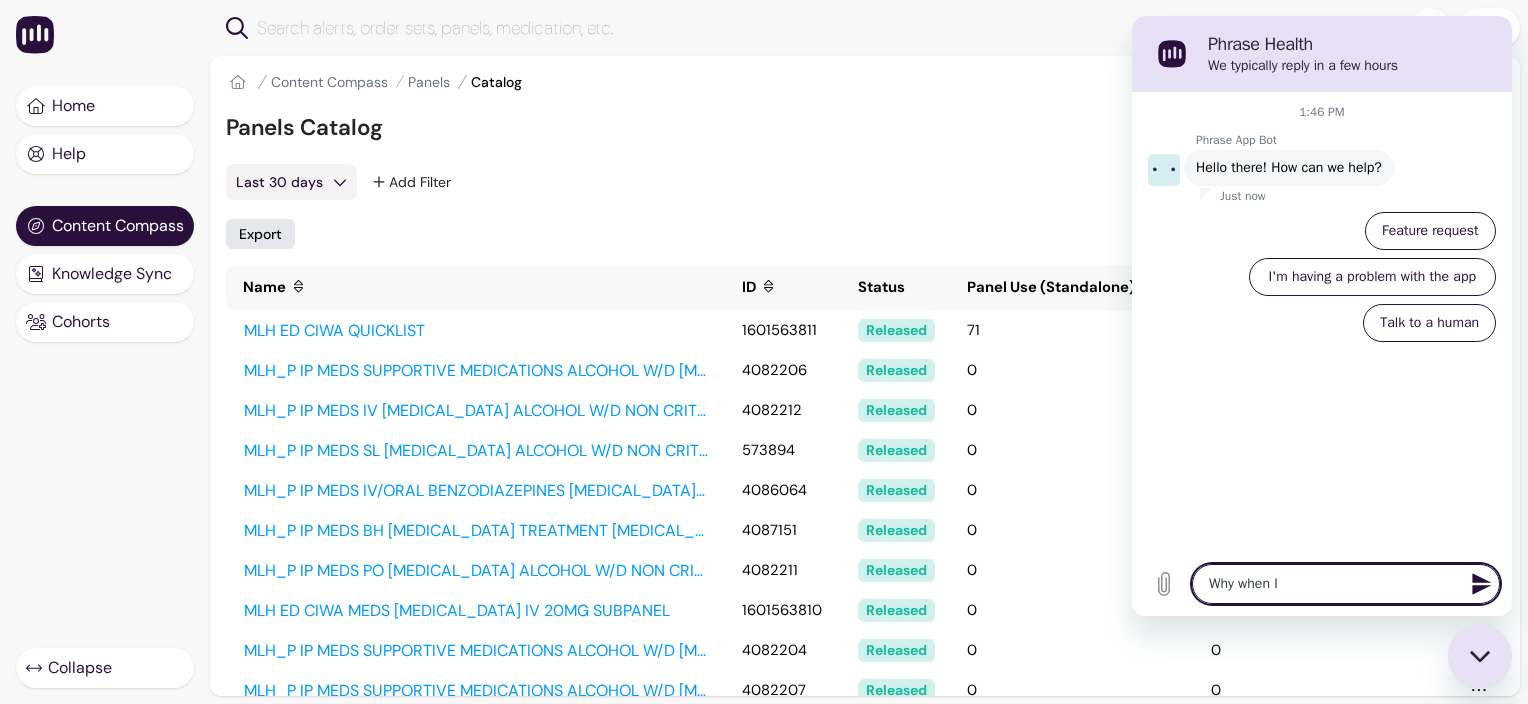 type on "Why when I" 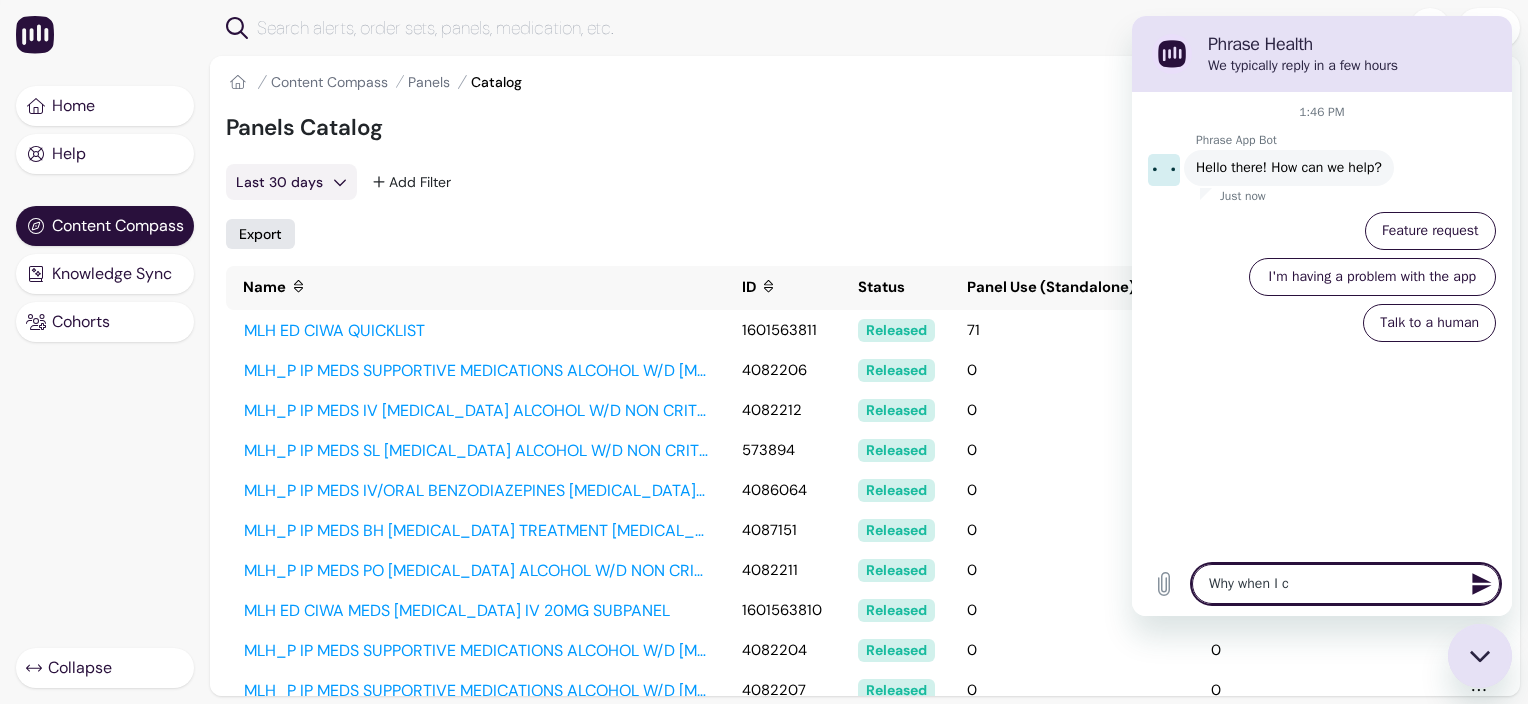 type on "Why when I ch" 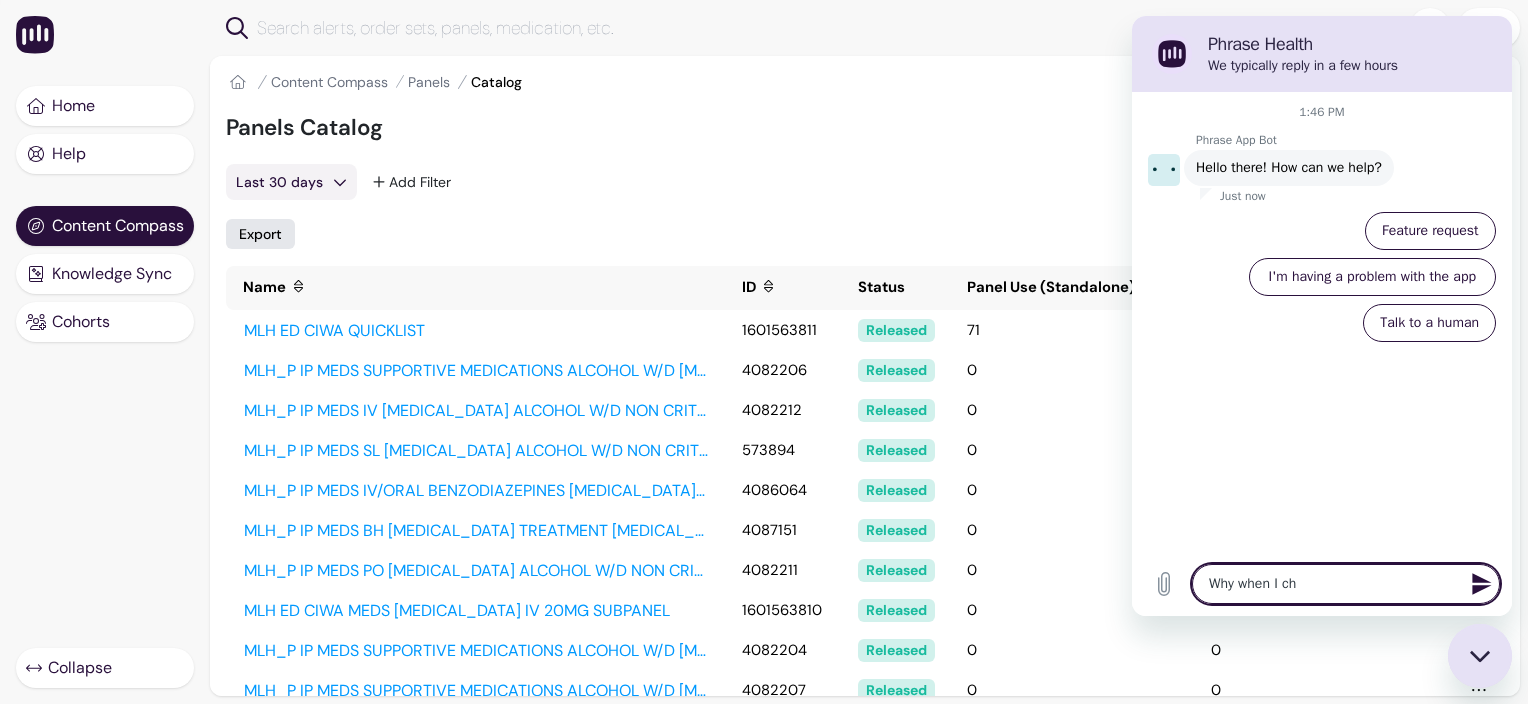 type on "Why when I cho" 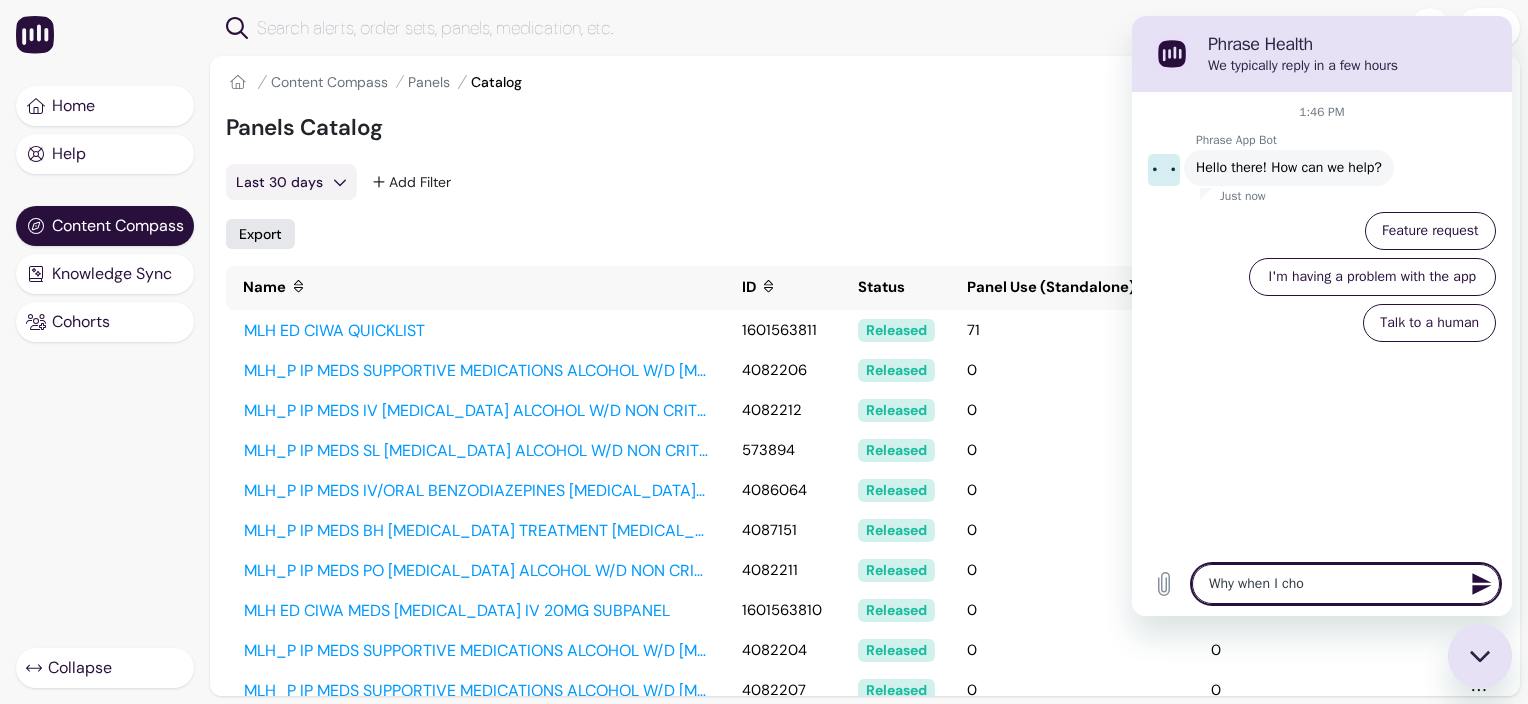type on "Why when I choo" 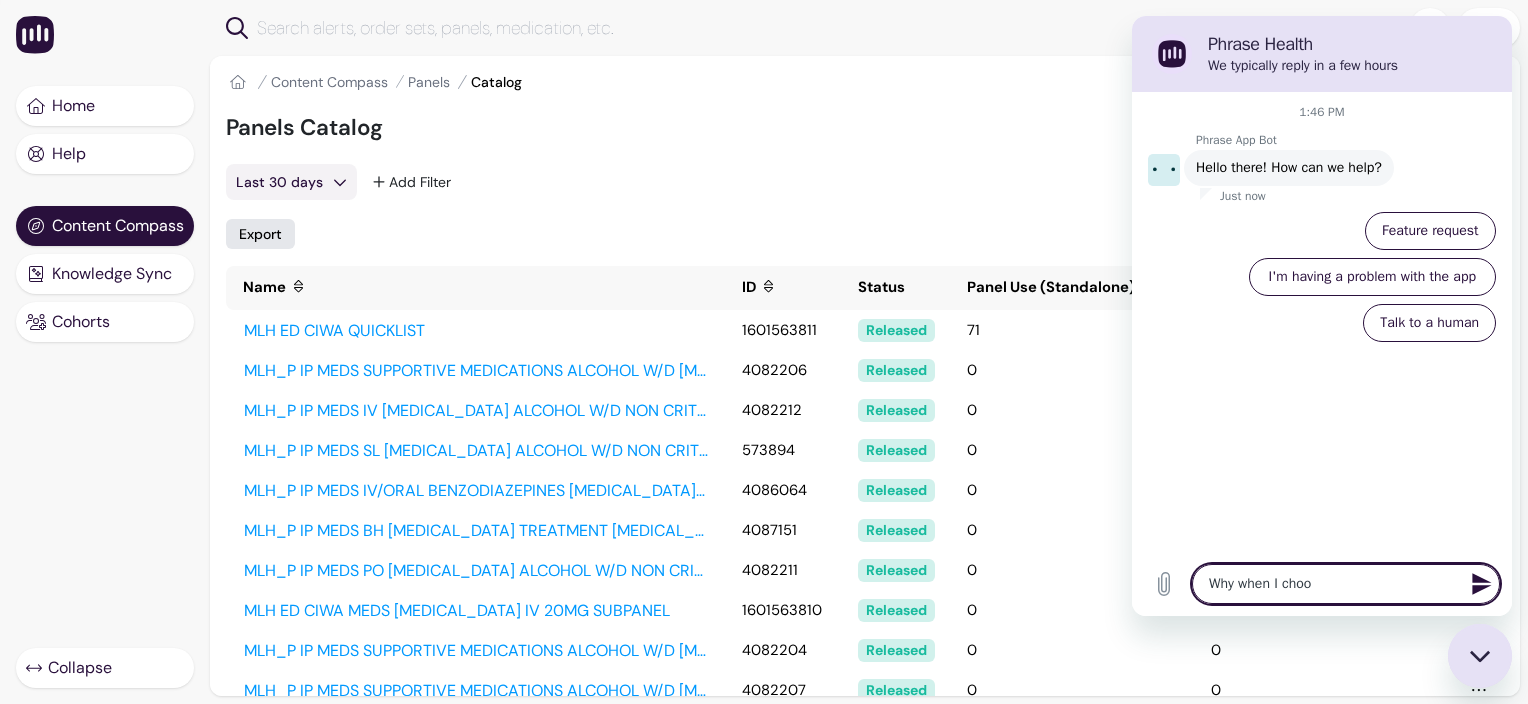 type on "Why when I choos" 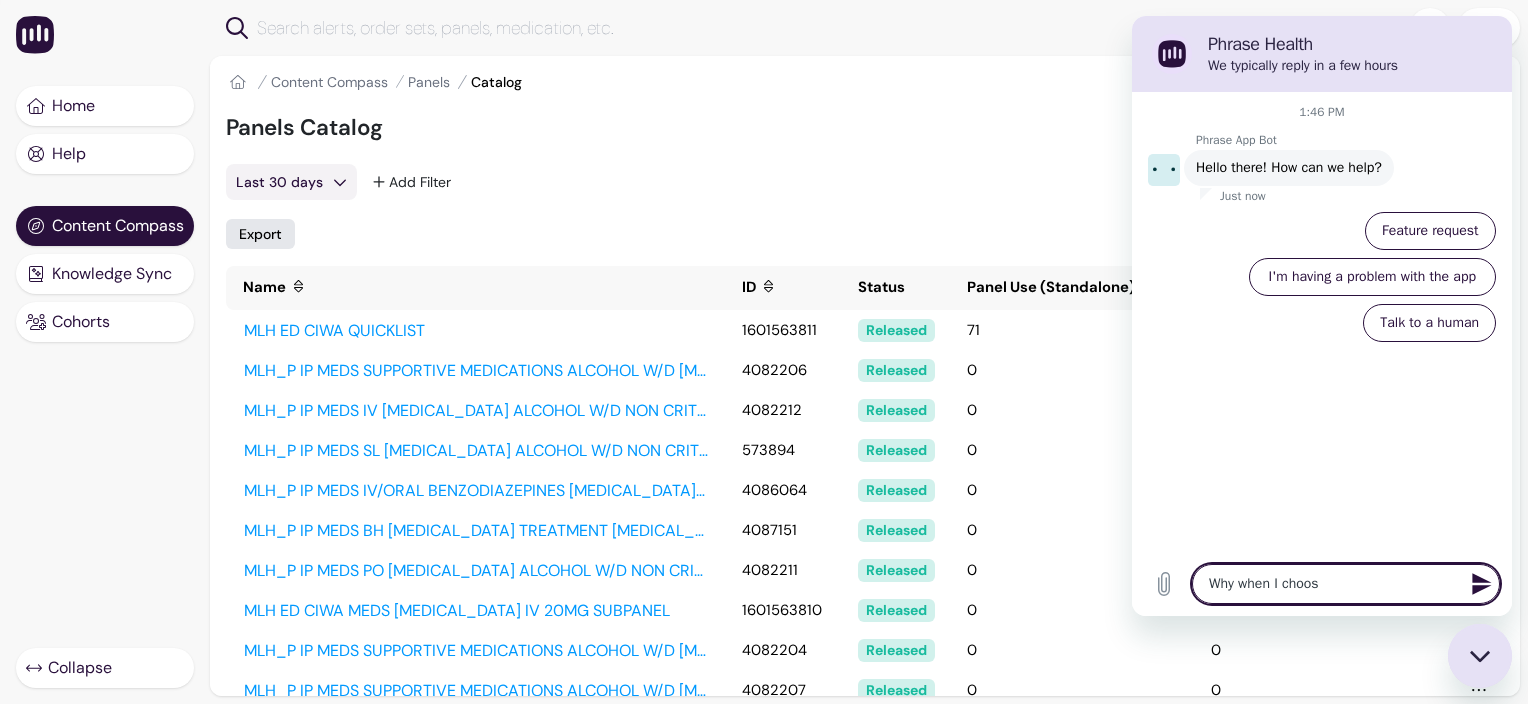 type on "Why when I choose" 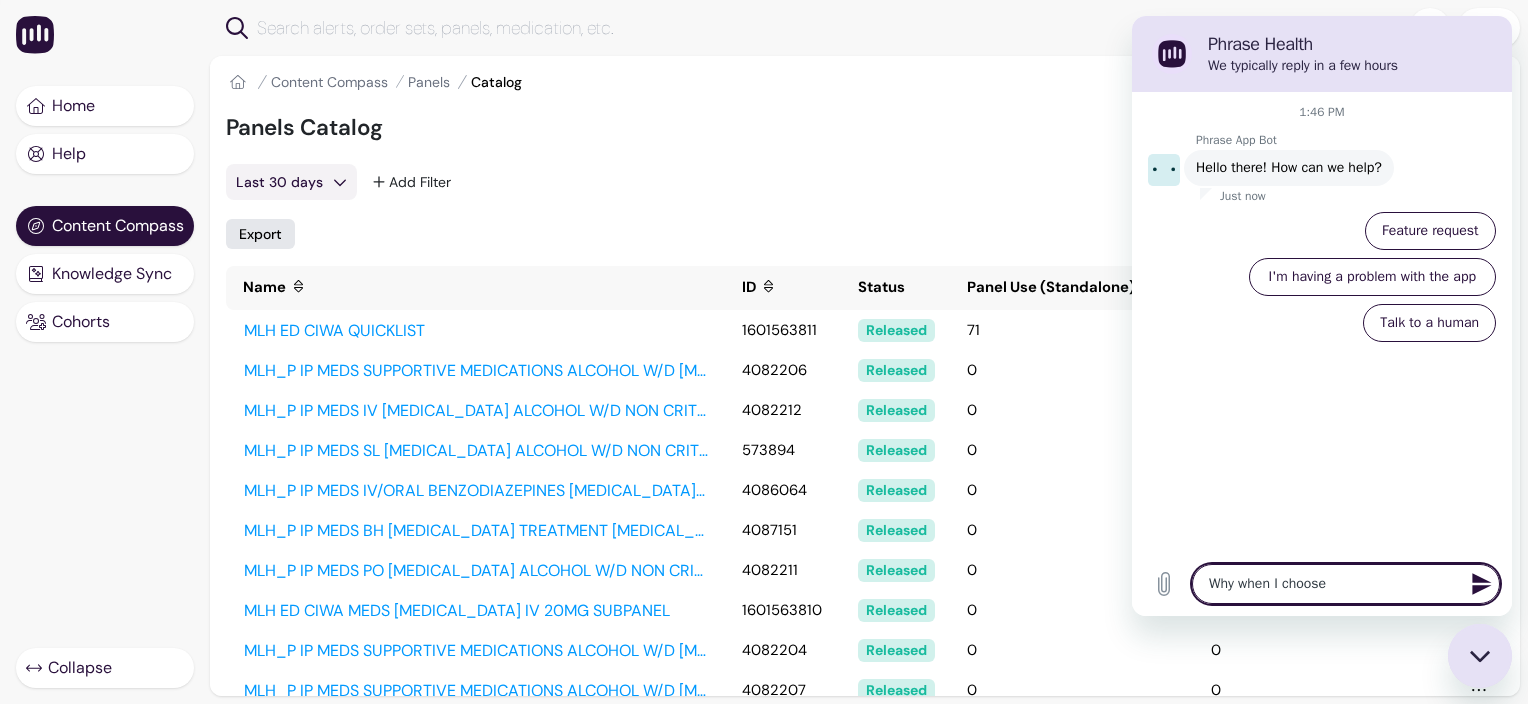 type on "Why when I choose" 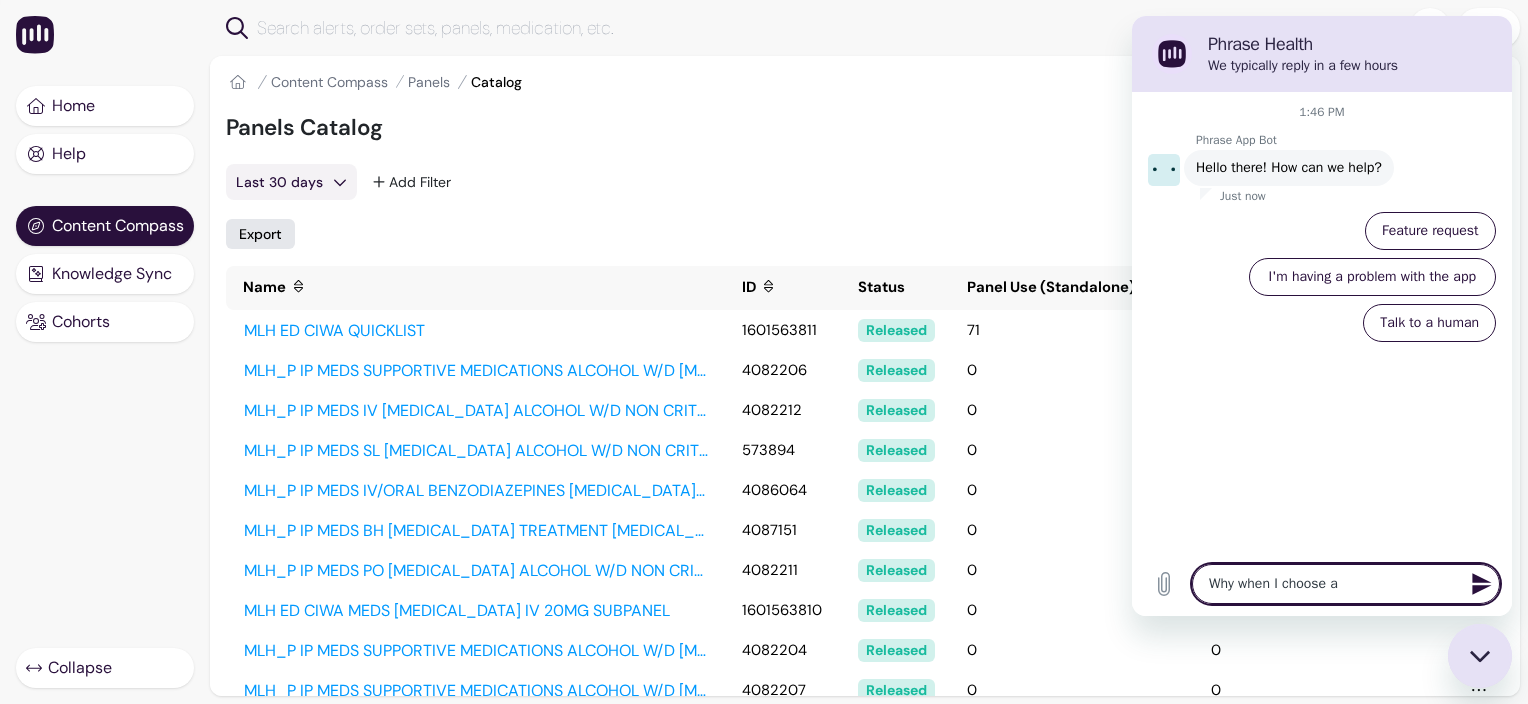 type on "Why when I choose a" 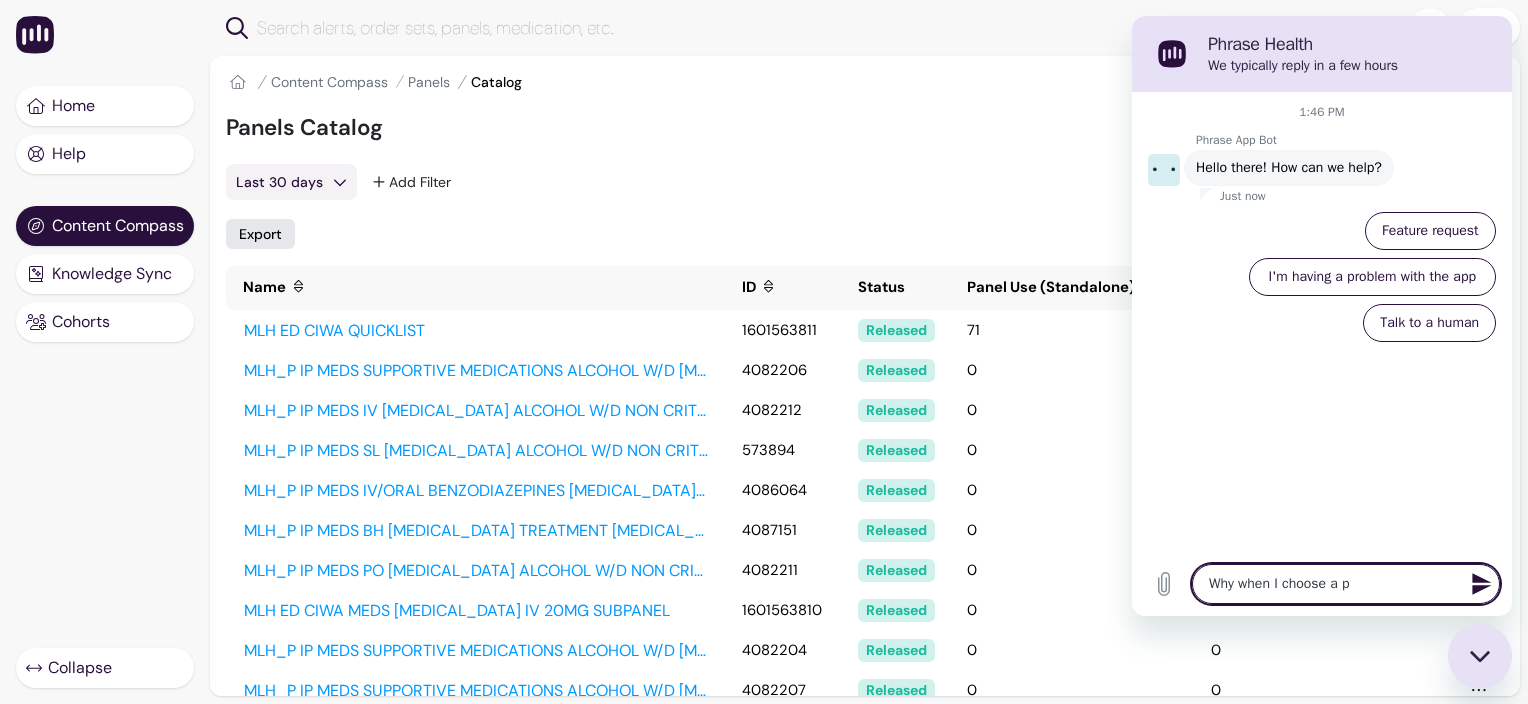 type on "Why when I choose a pa" 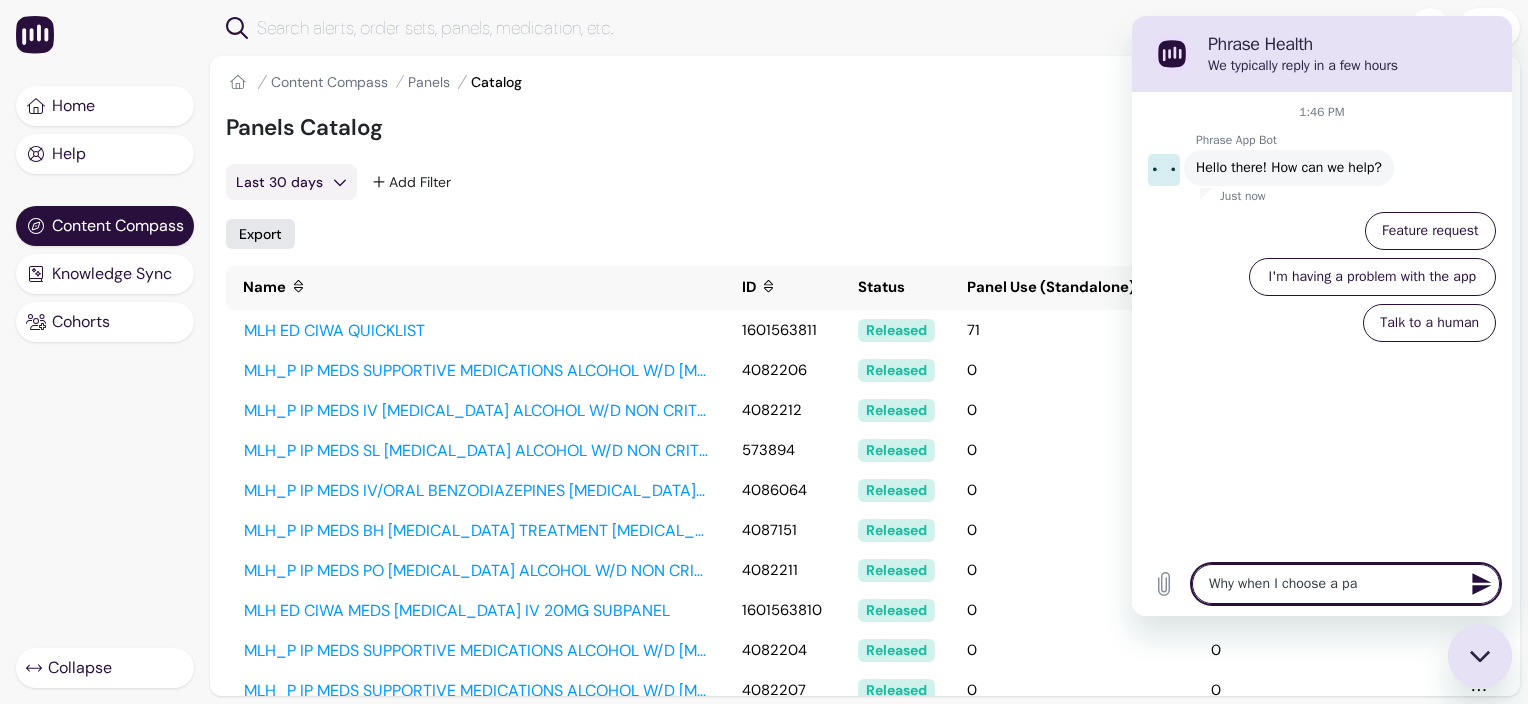 type on "Why when I choose a pan" 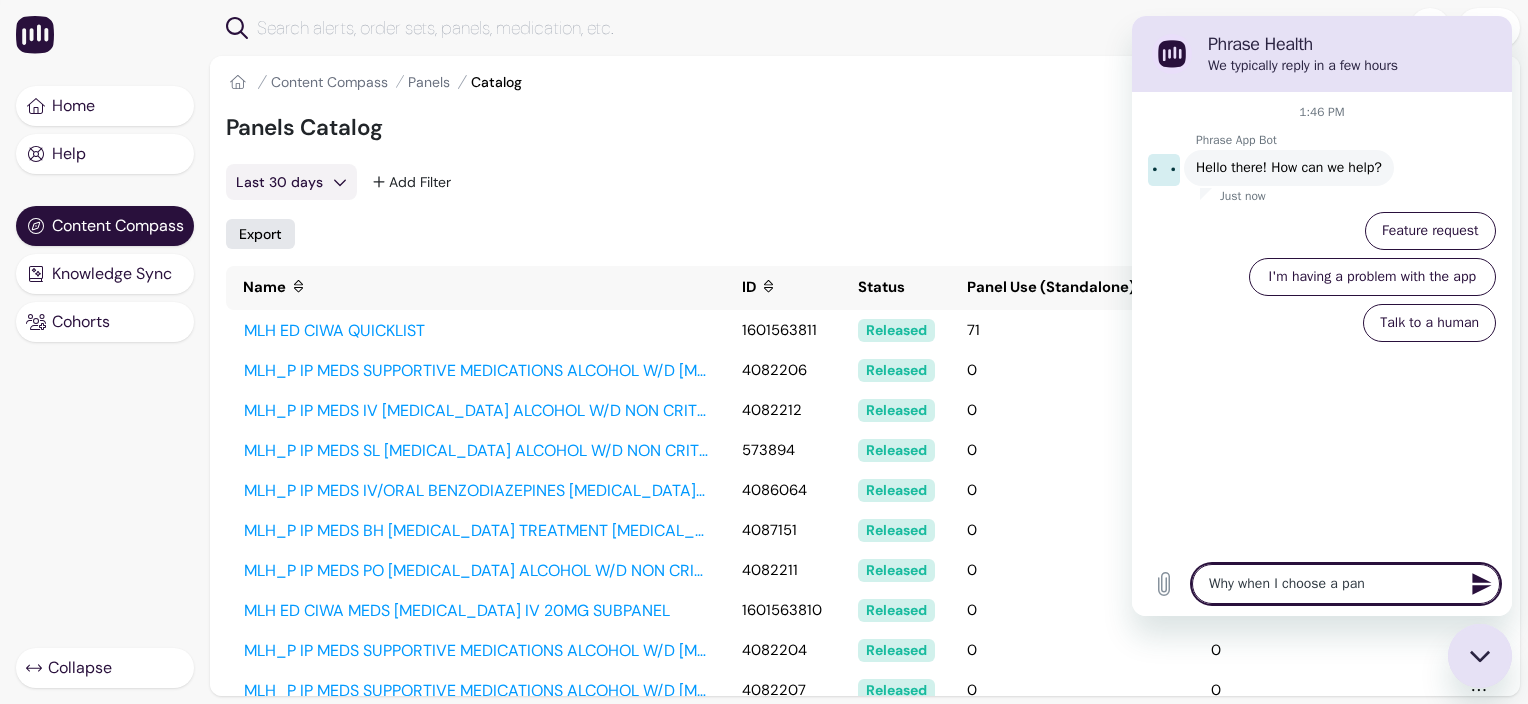 type on "Why when I choose a pane" 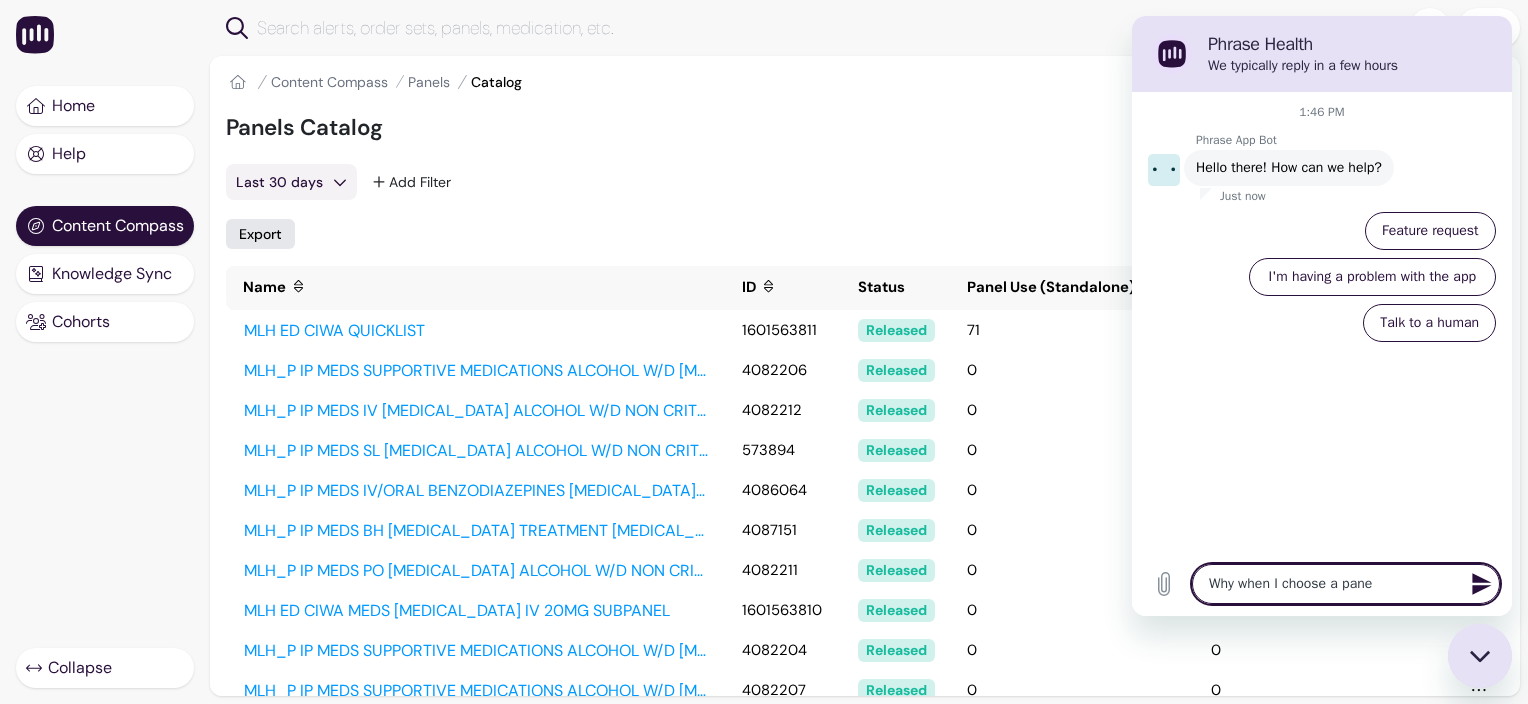 type on "Why when I choose a panel" 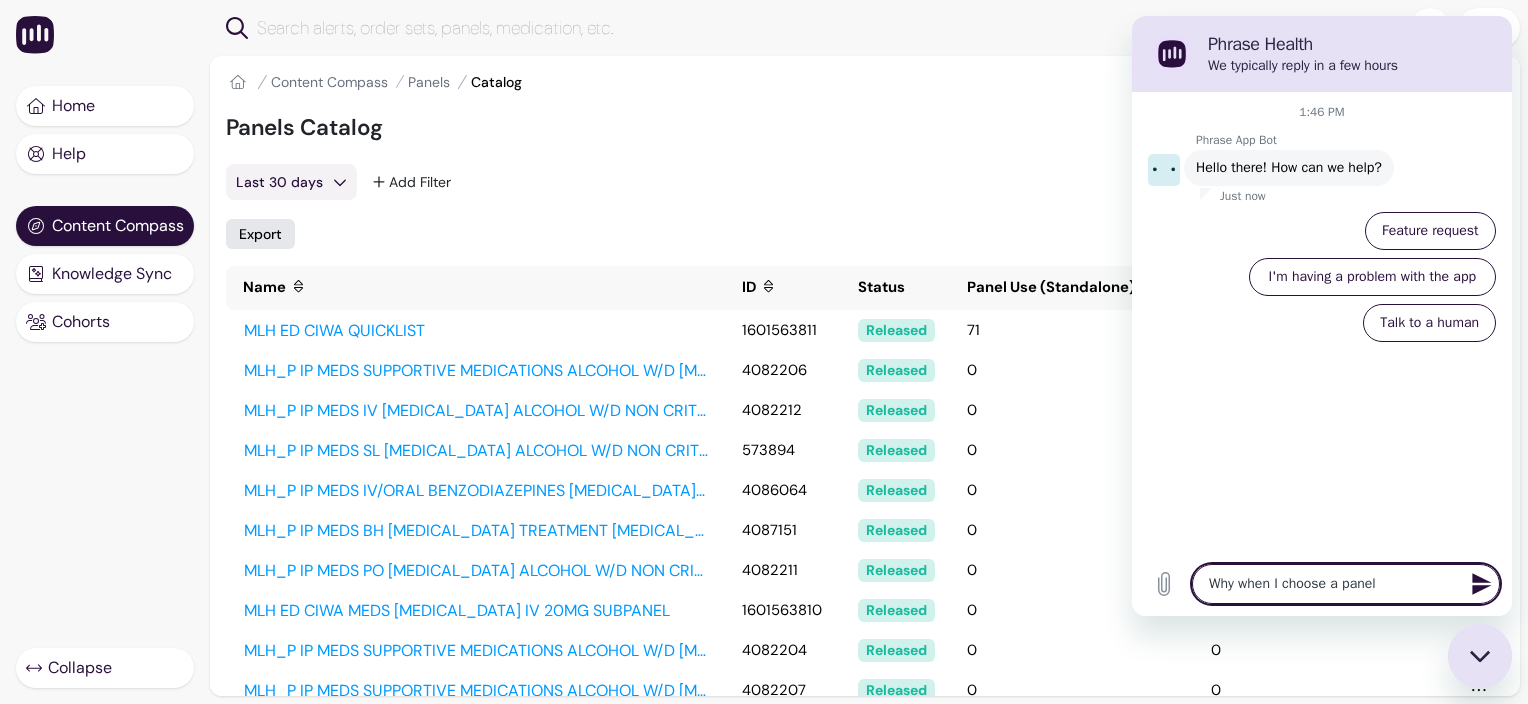 type on "Why when I choose a panel" 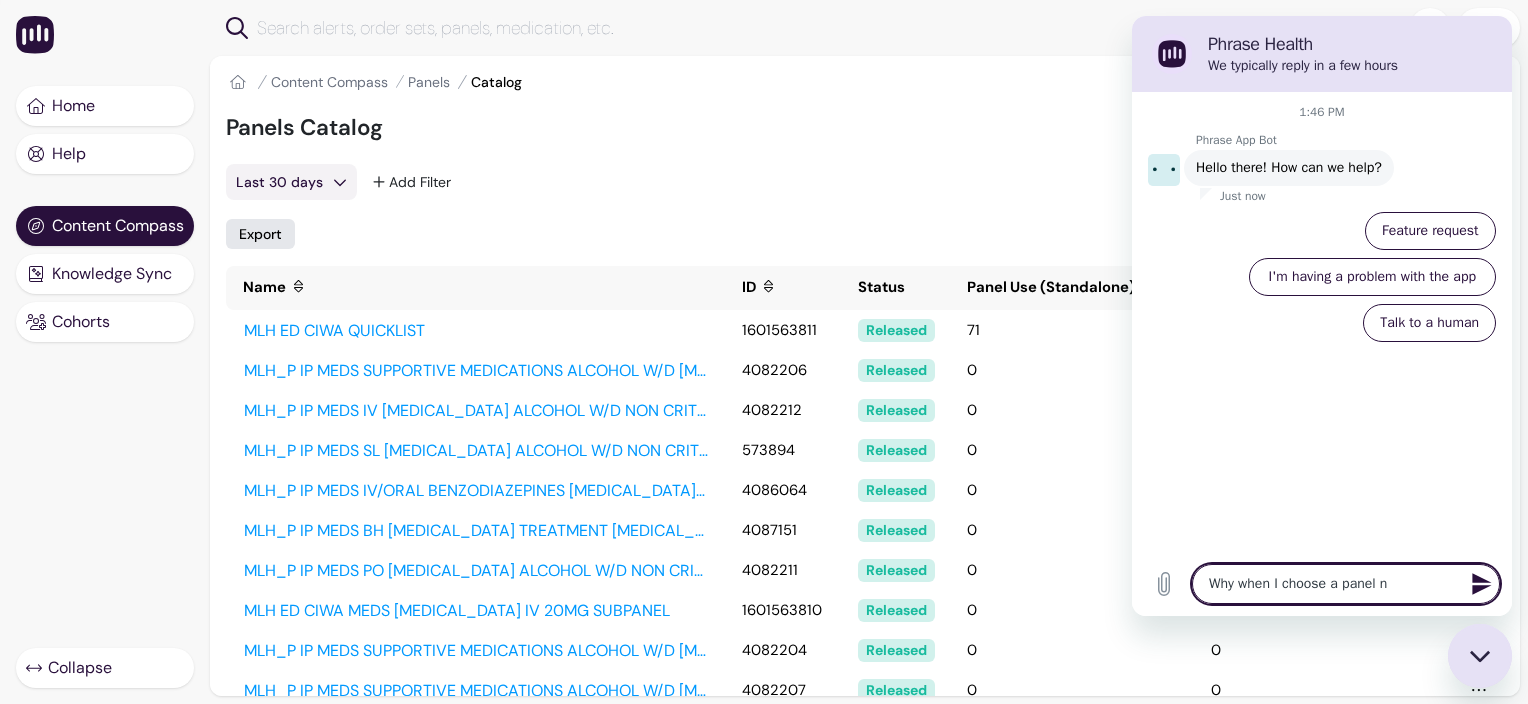 type on "Why when I choose a panel na" 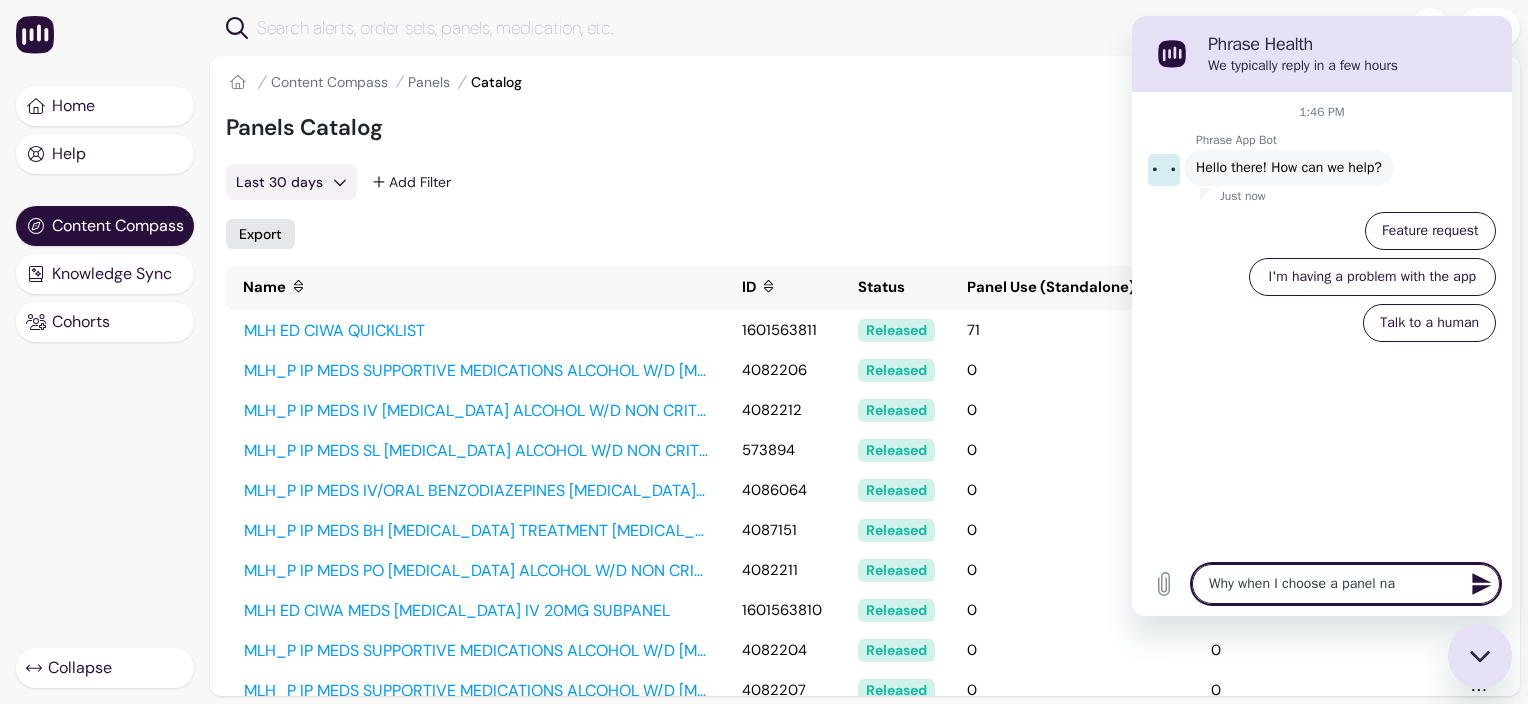 type on "Why when I choose a panel nam" 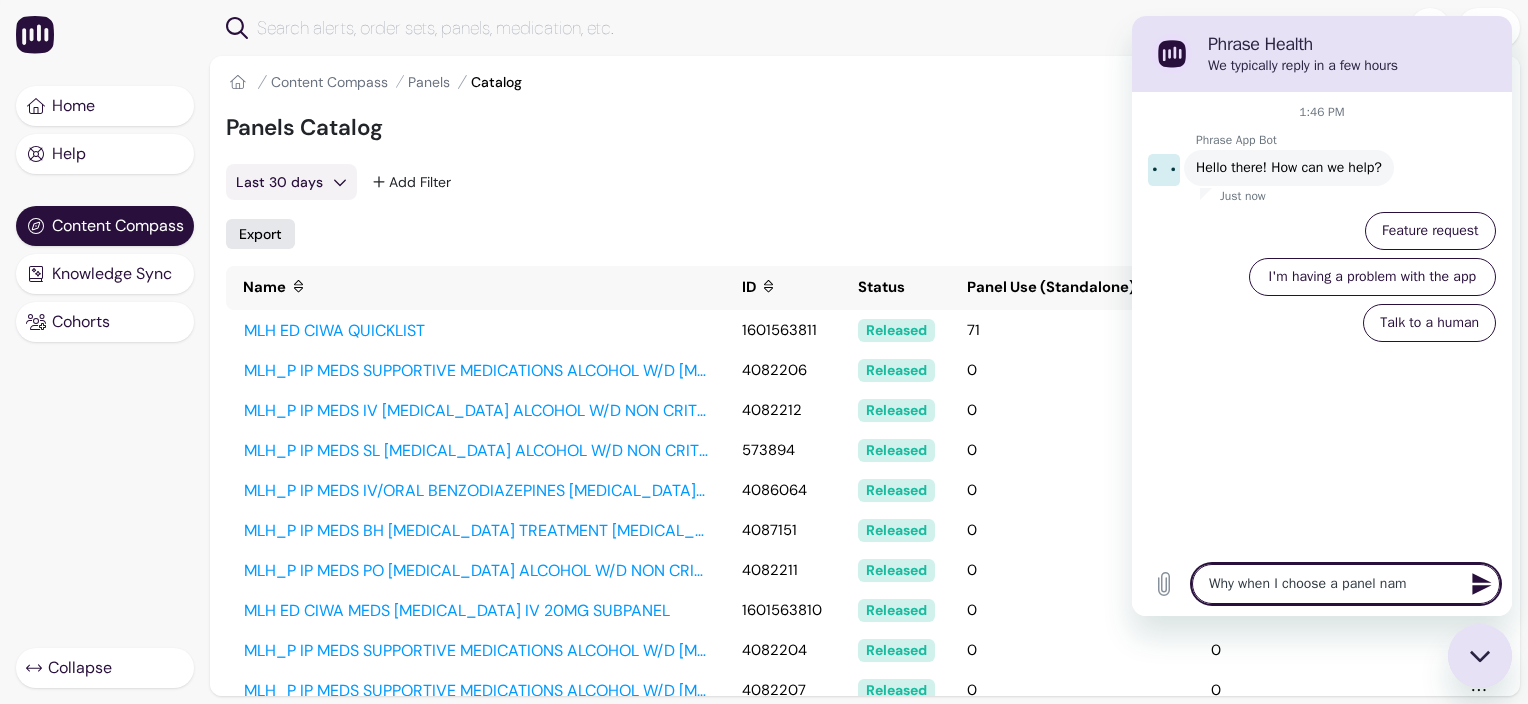 type on "Why when I choose a panel name" 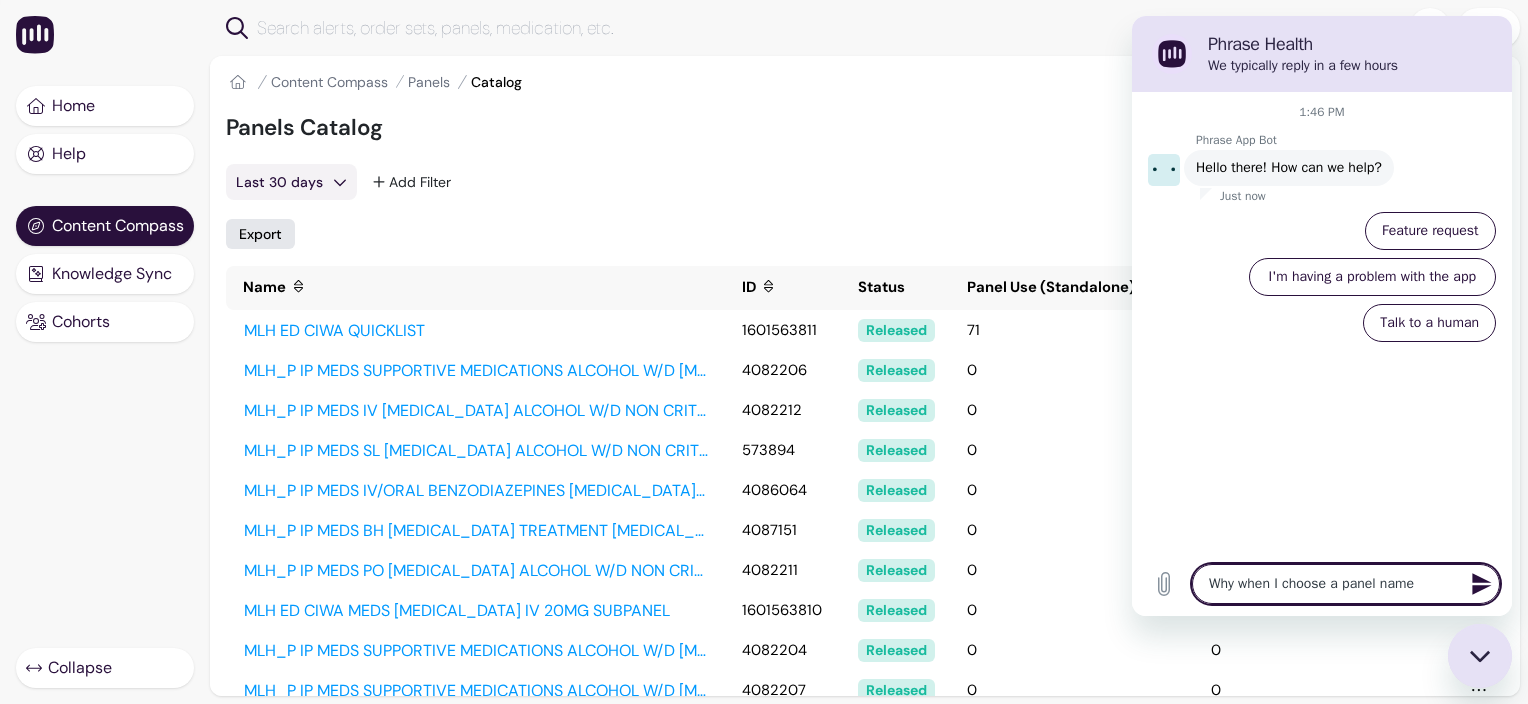 type on "Why when I choose a panel name" 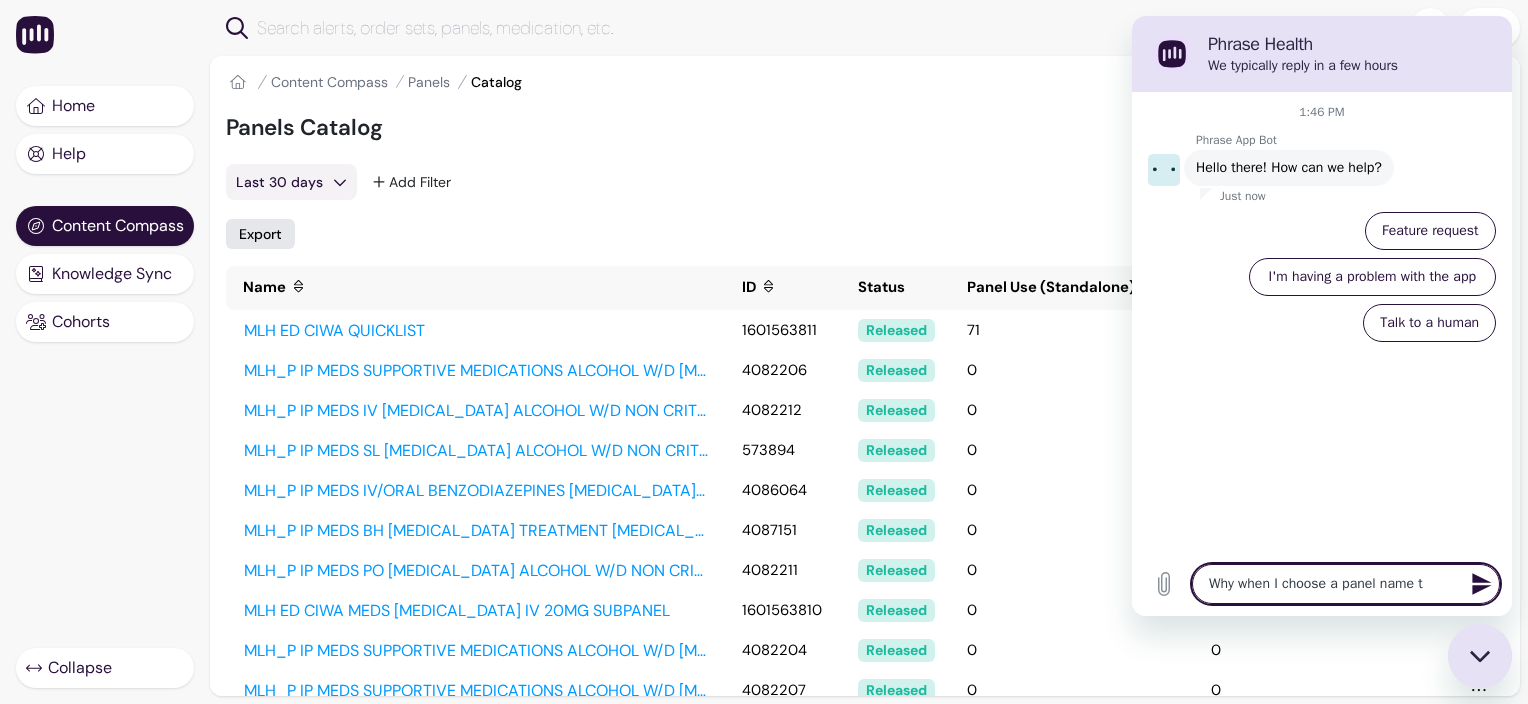 type on "Why when I choose a panel name th" 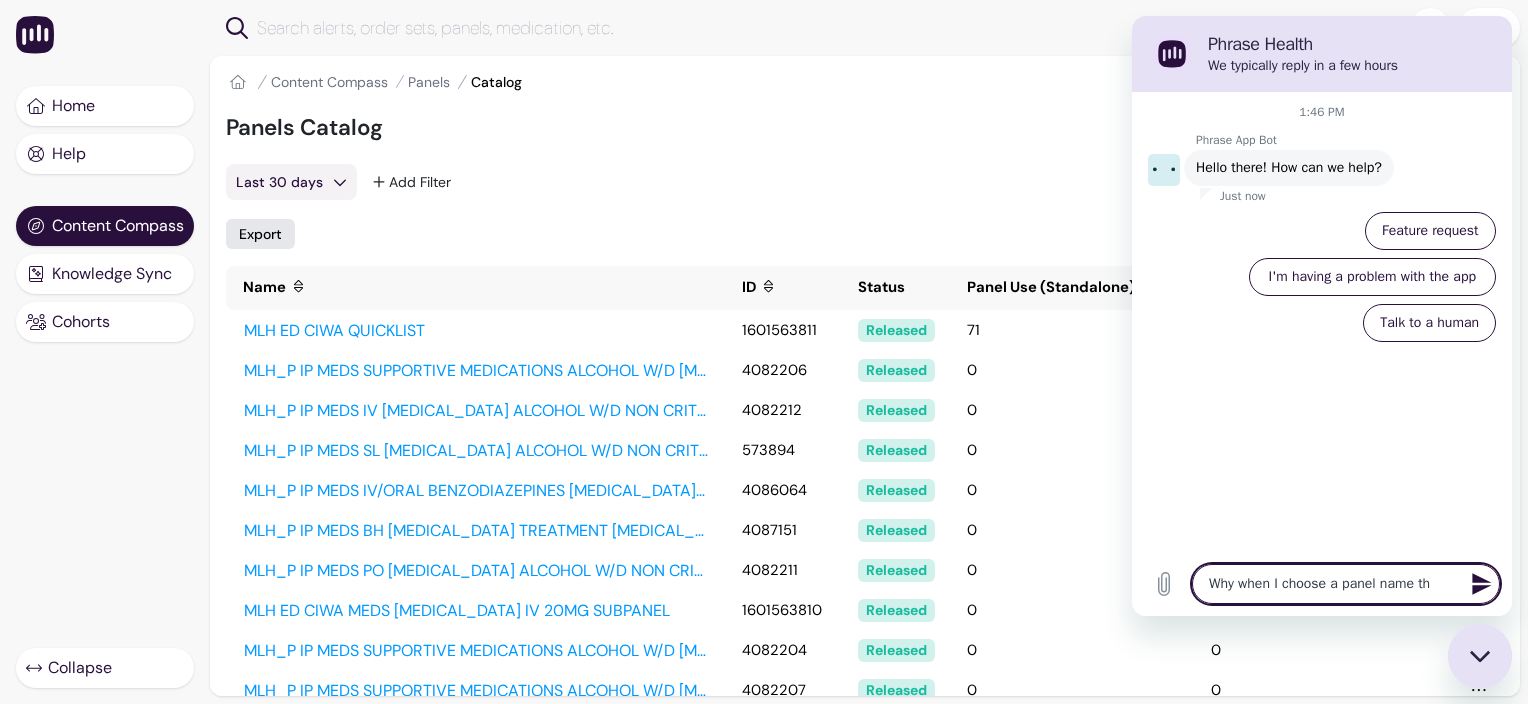 type on "Why when I choose a panel name tha" 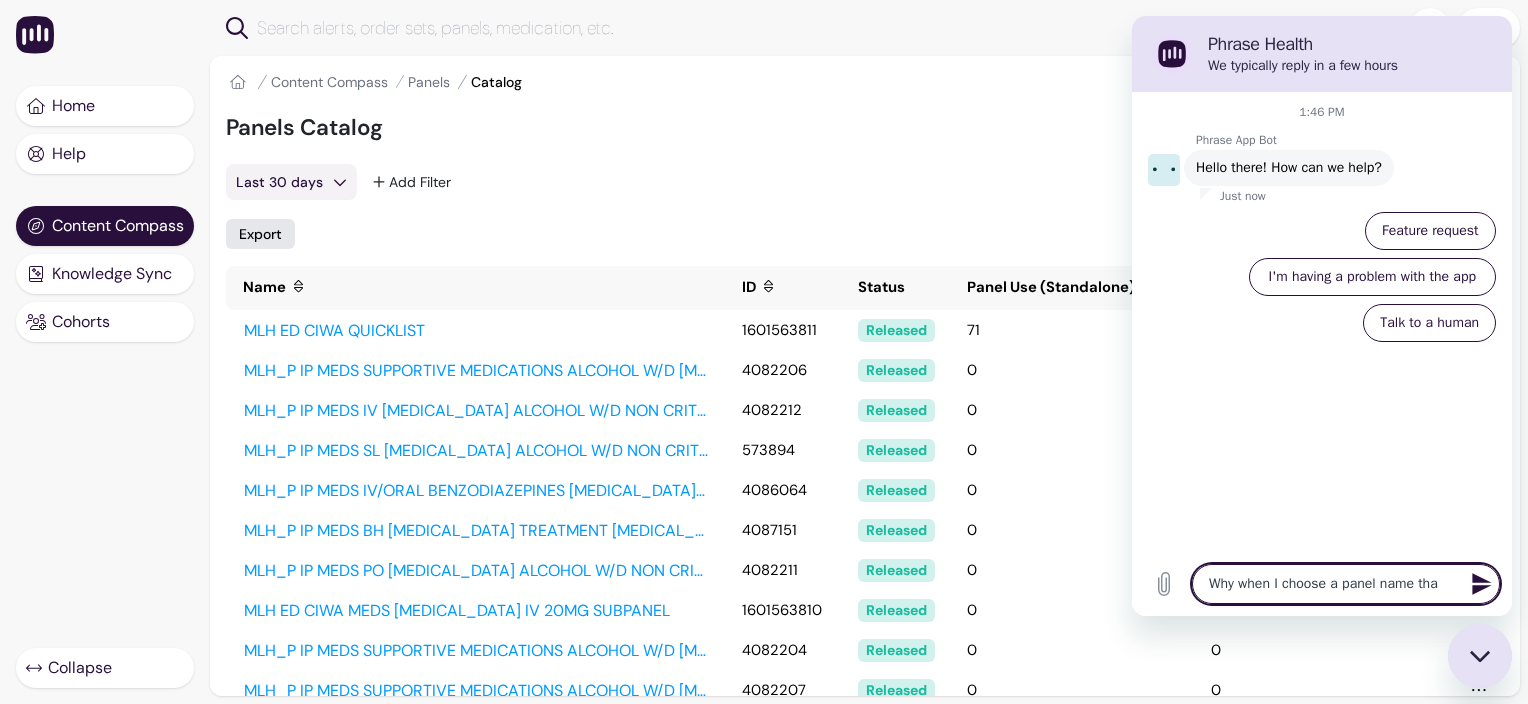 type on "Why when I choose a panel name that" 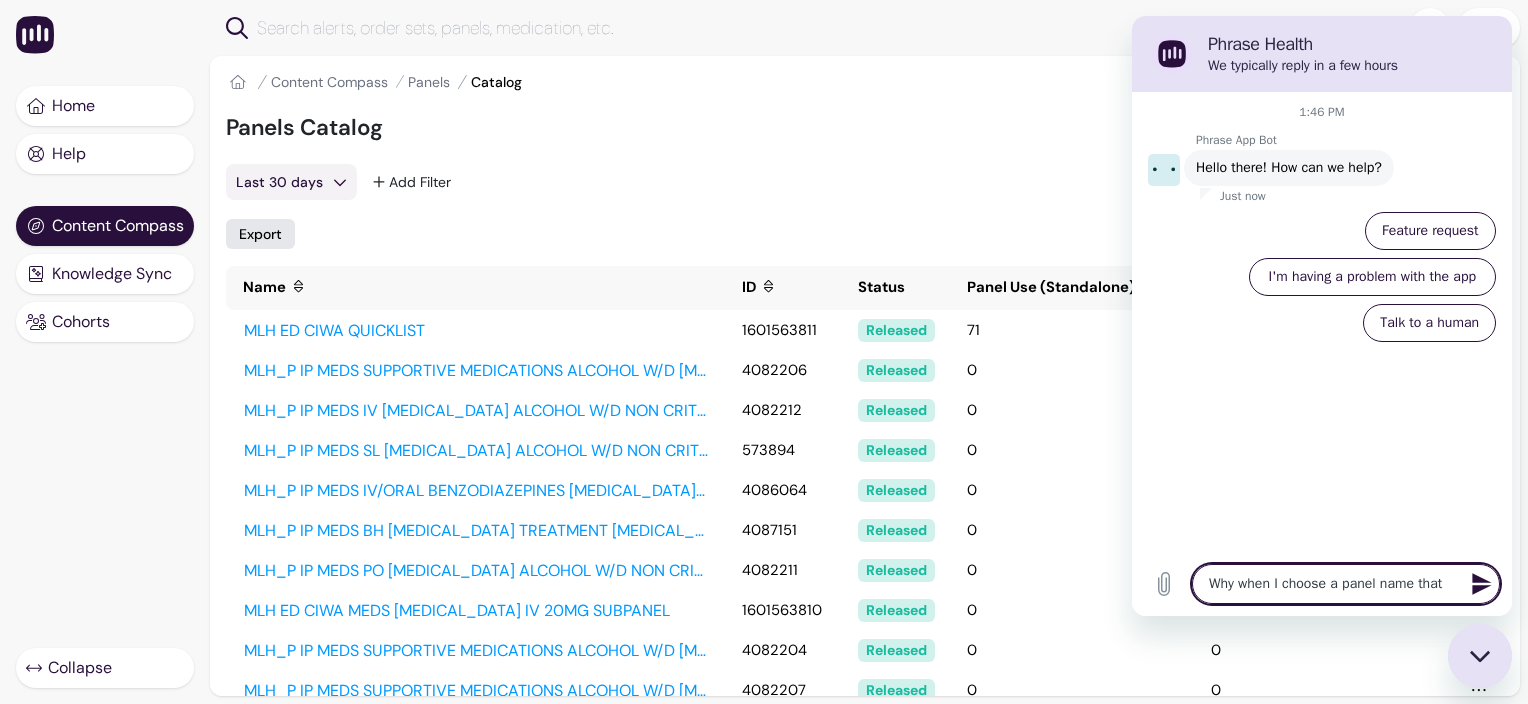 type on "Why when I choose a panel name that" 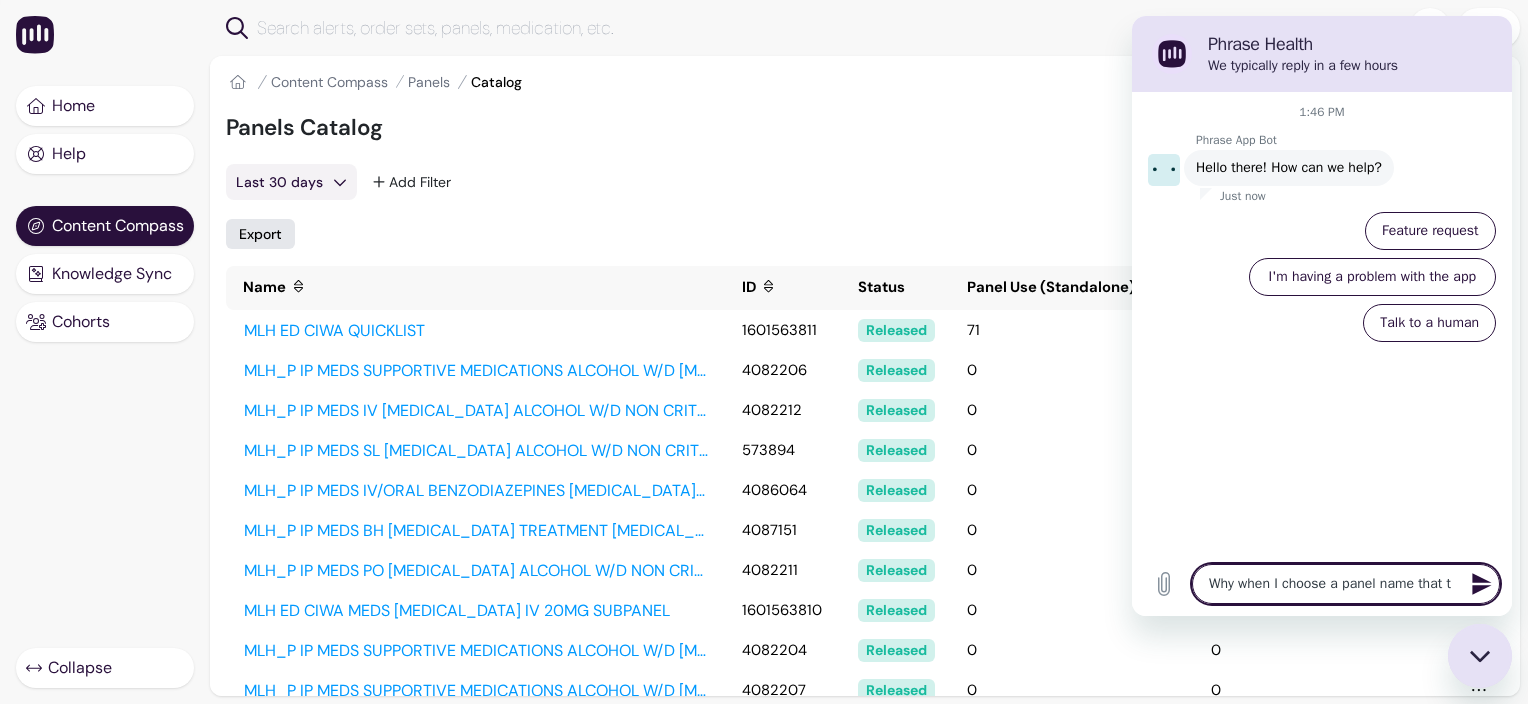 type on "Why when I choose a panel name that th" 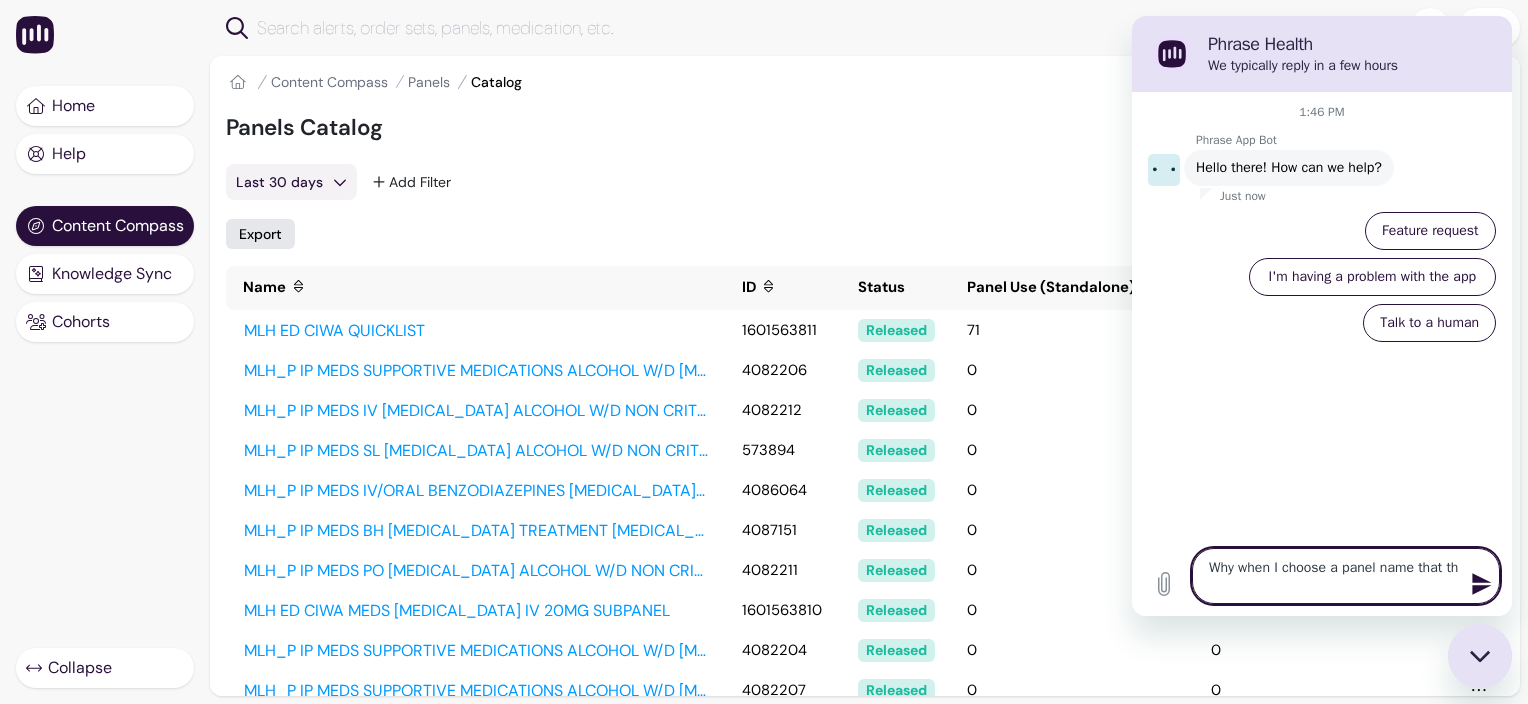 type on "Why when I choose a panel name that the" 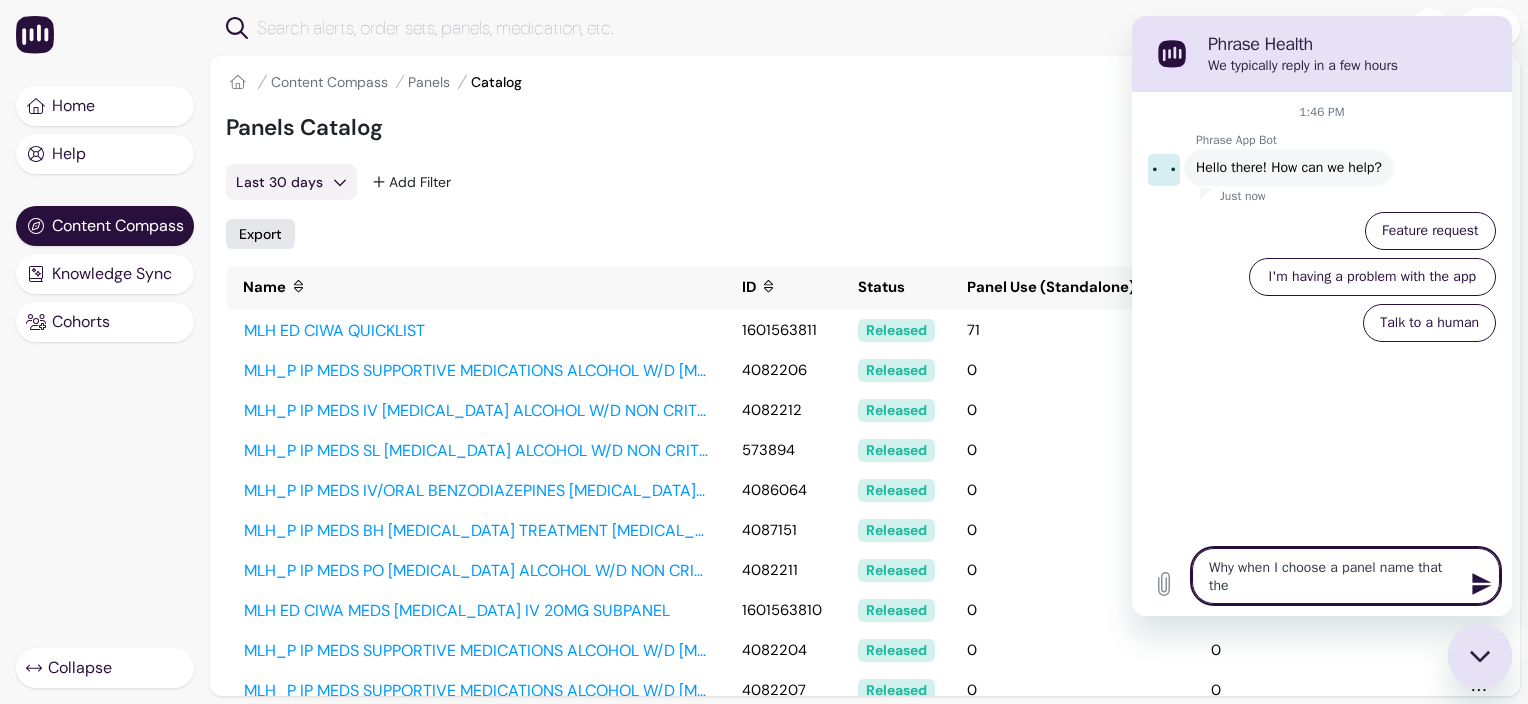 type on "Why when I choose a panel name that the" 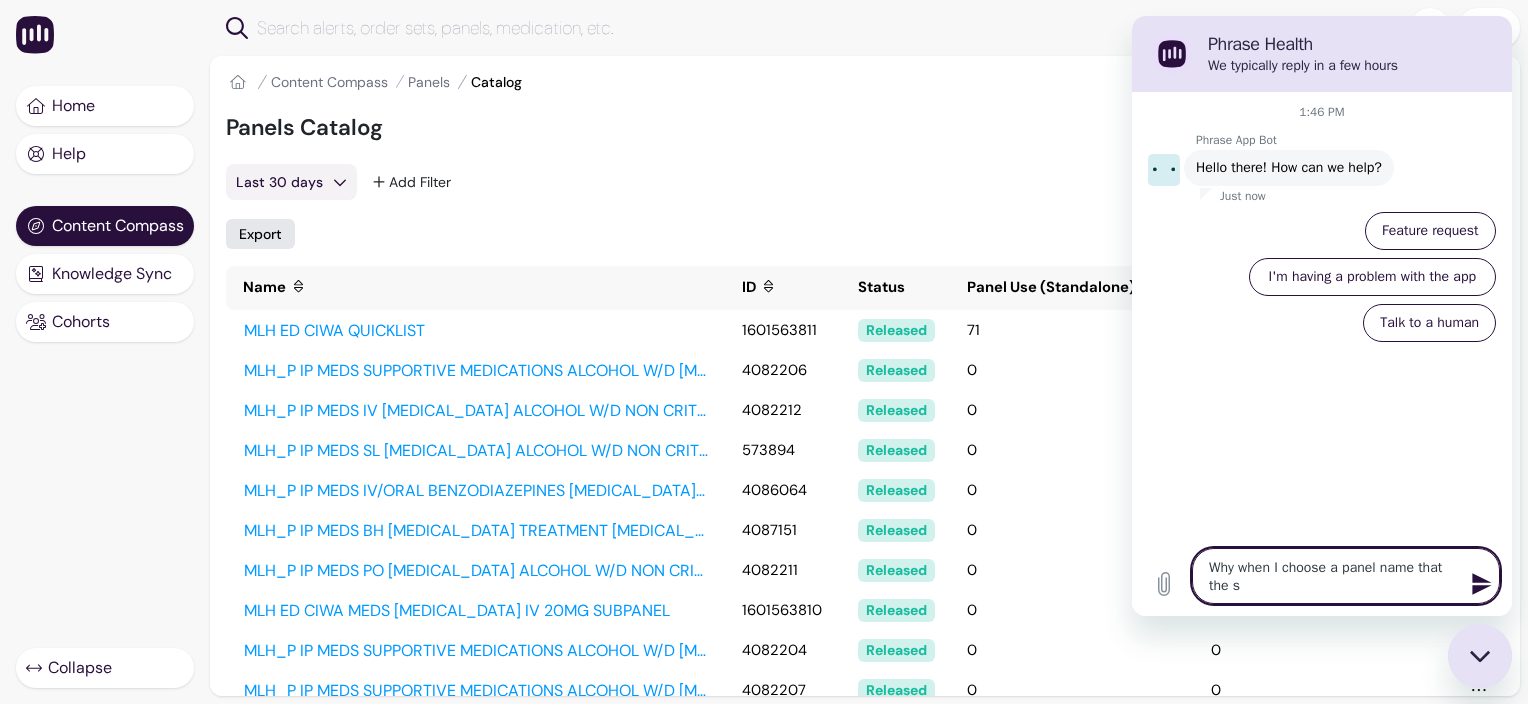 type on "Why when I choose a panel name that the st" 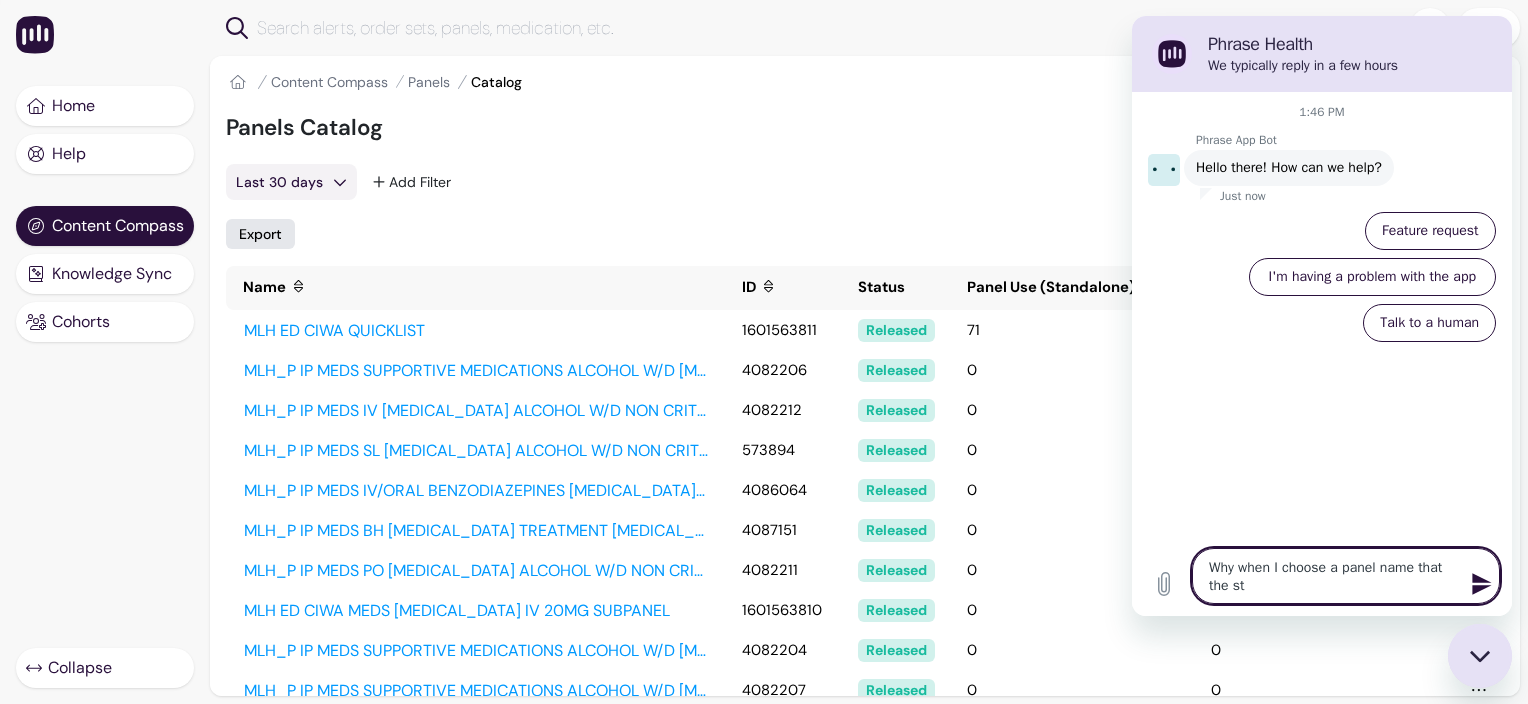 type on "x" 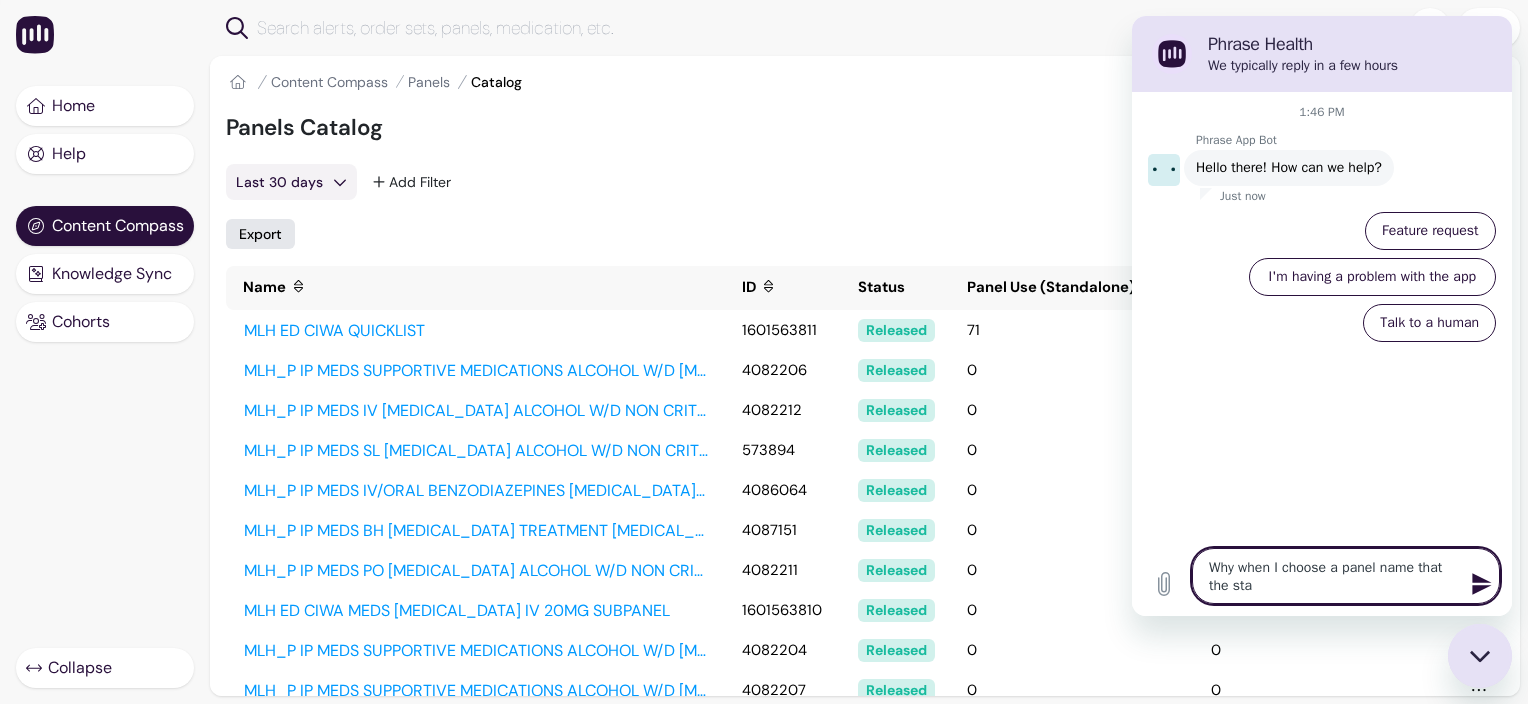type on "Why when I choose a panel name that the stat" 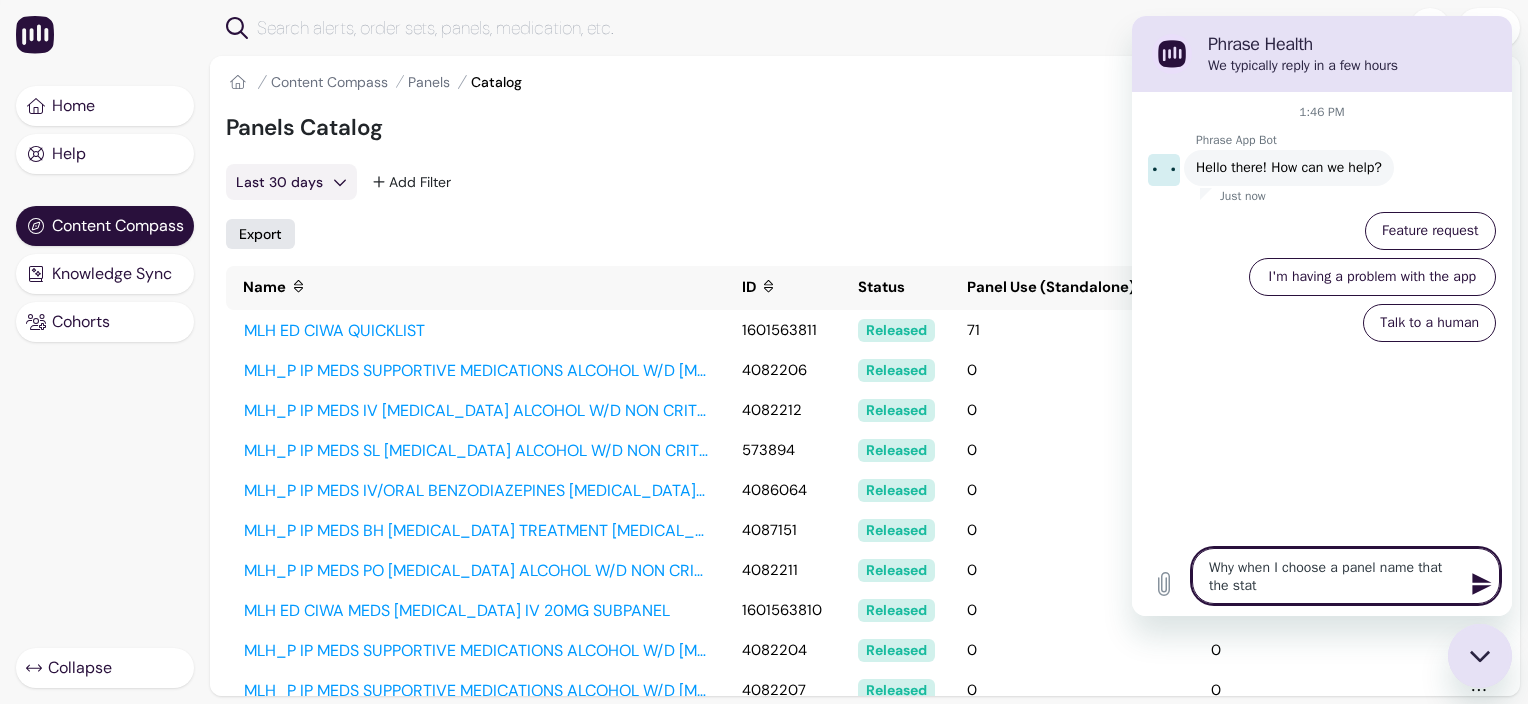 type on "Why when I choose a panel name that the statu" 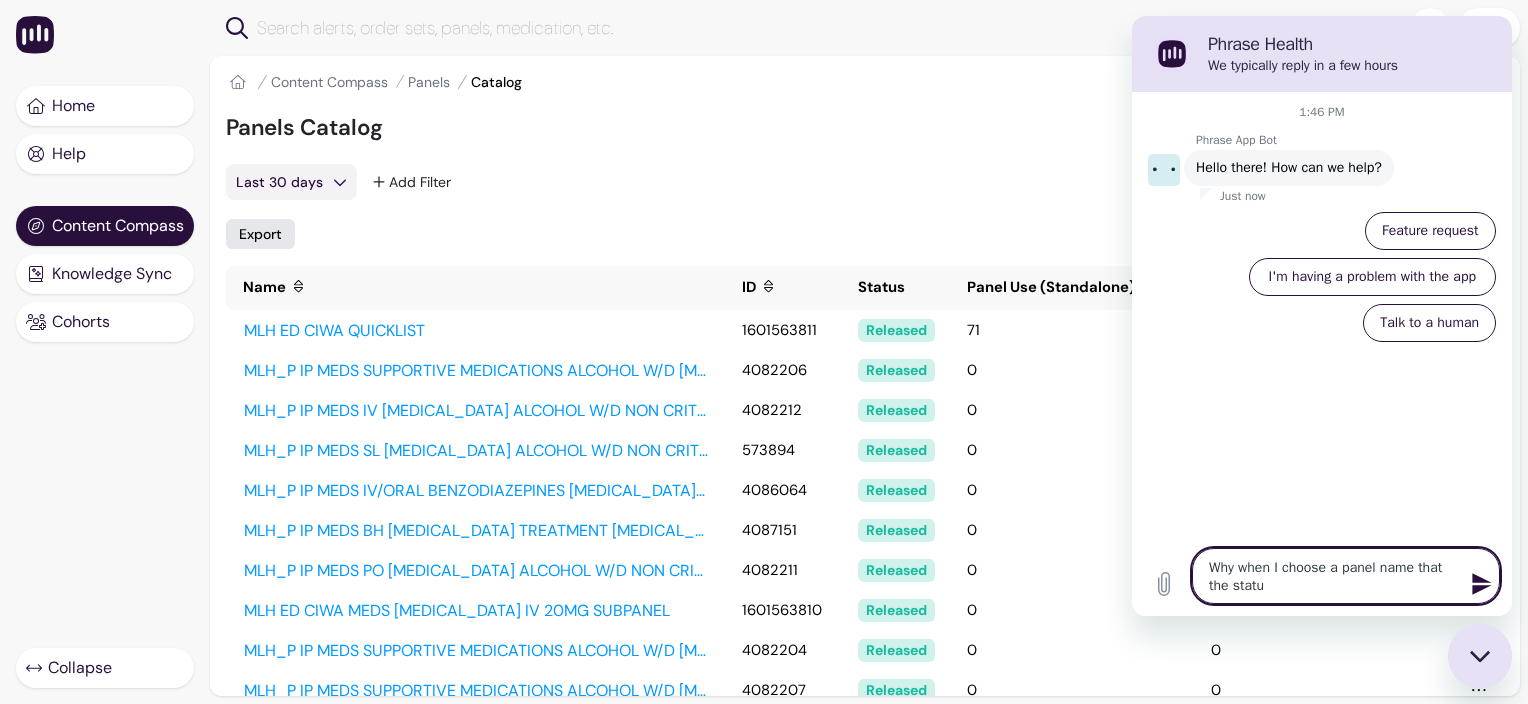 type on "Why when I choose a panel name that the status" 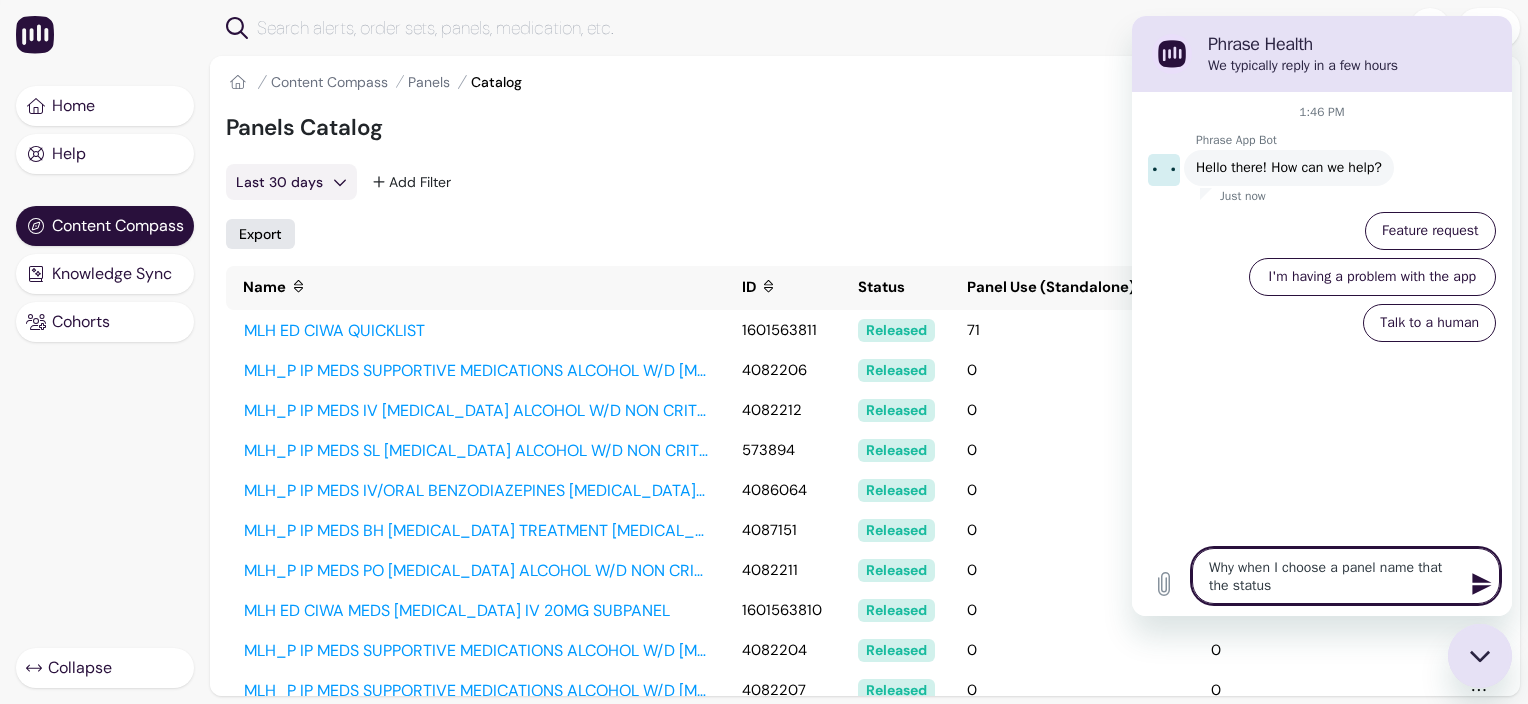 type on "x" 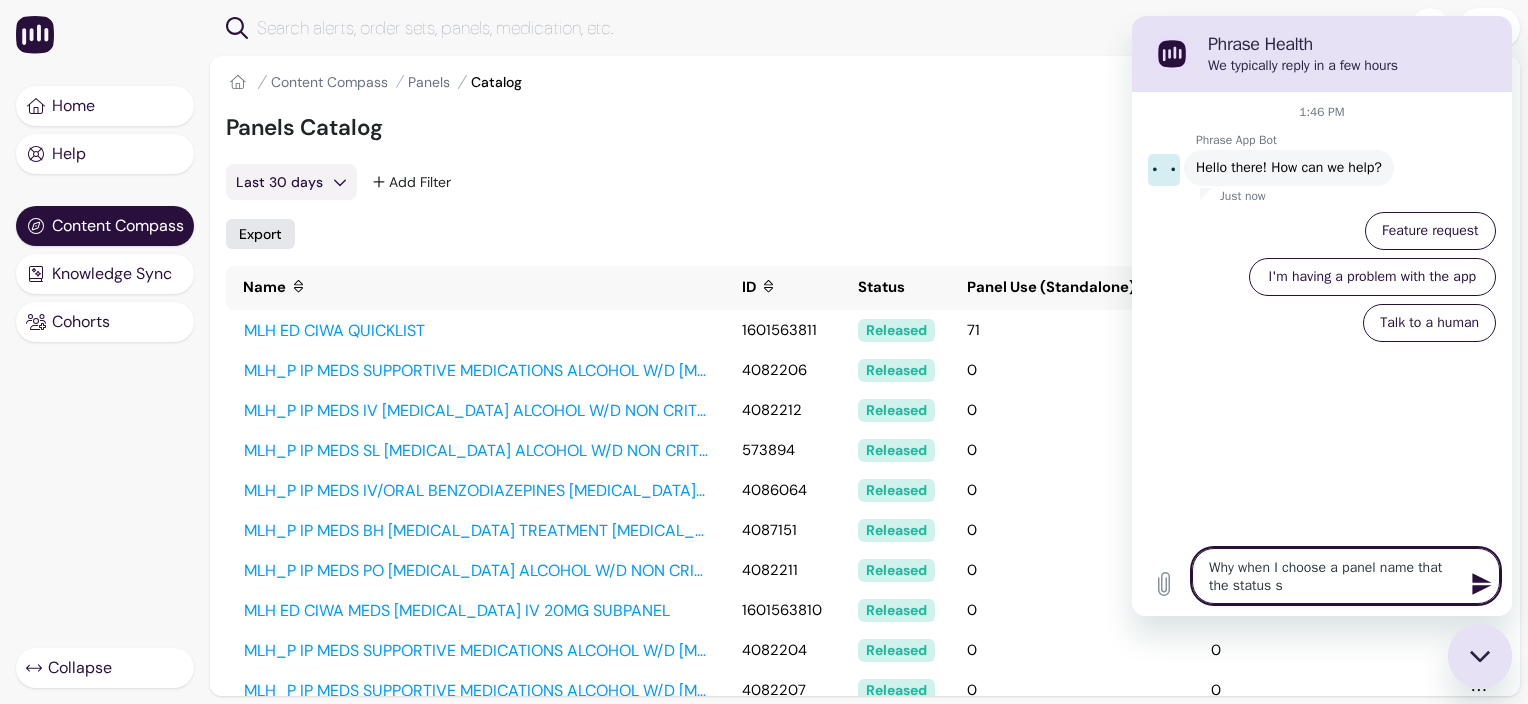 type on "Why when I choose a panel name that the status sa" 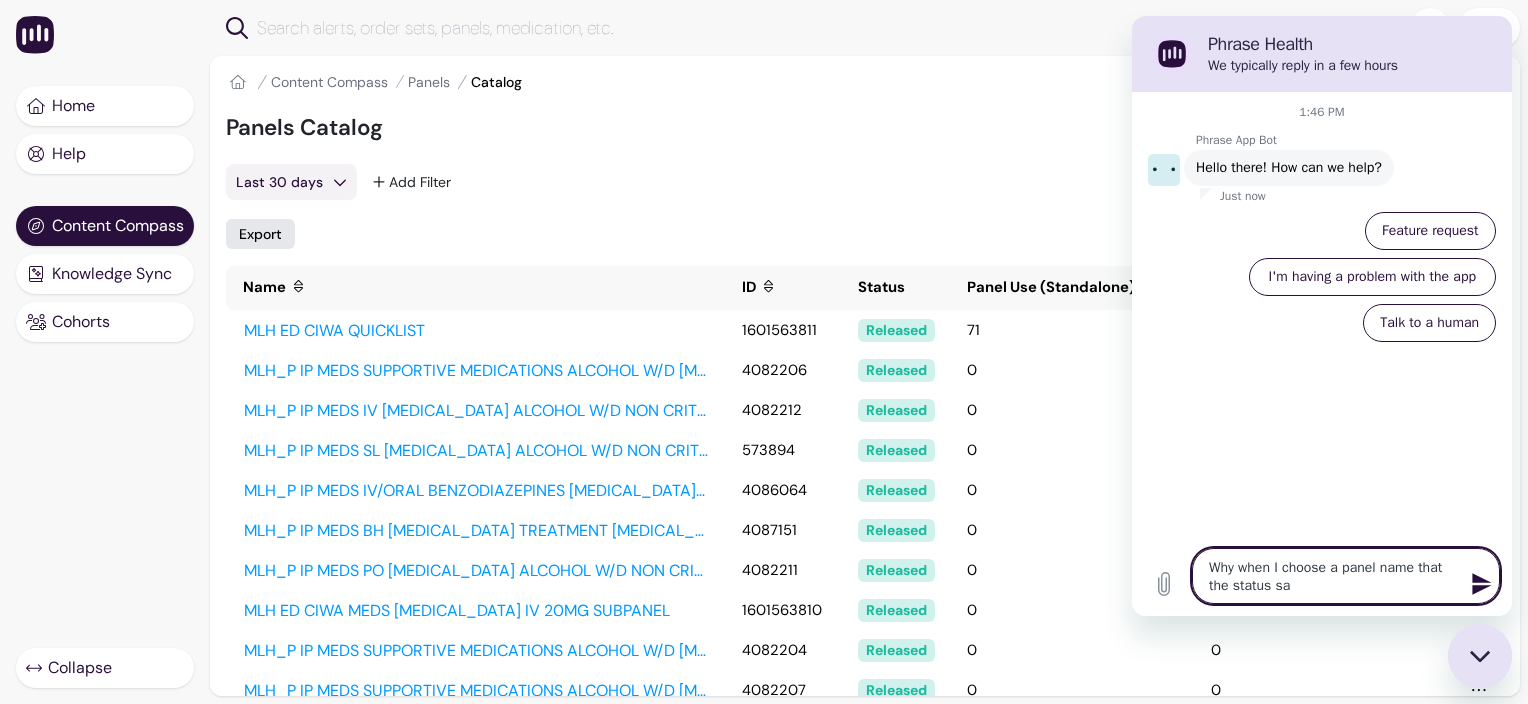 type on "Why when I choose a panel name that the status say" 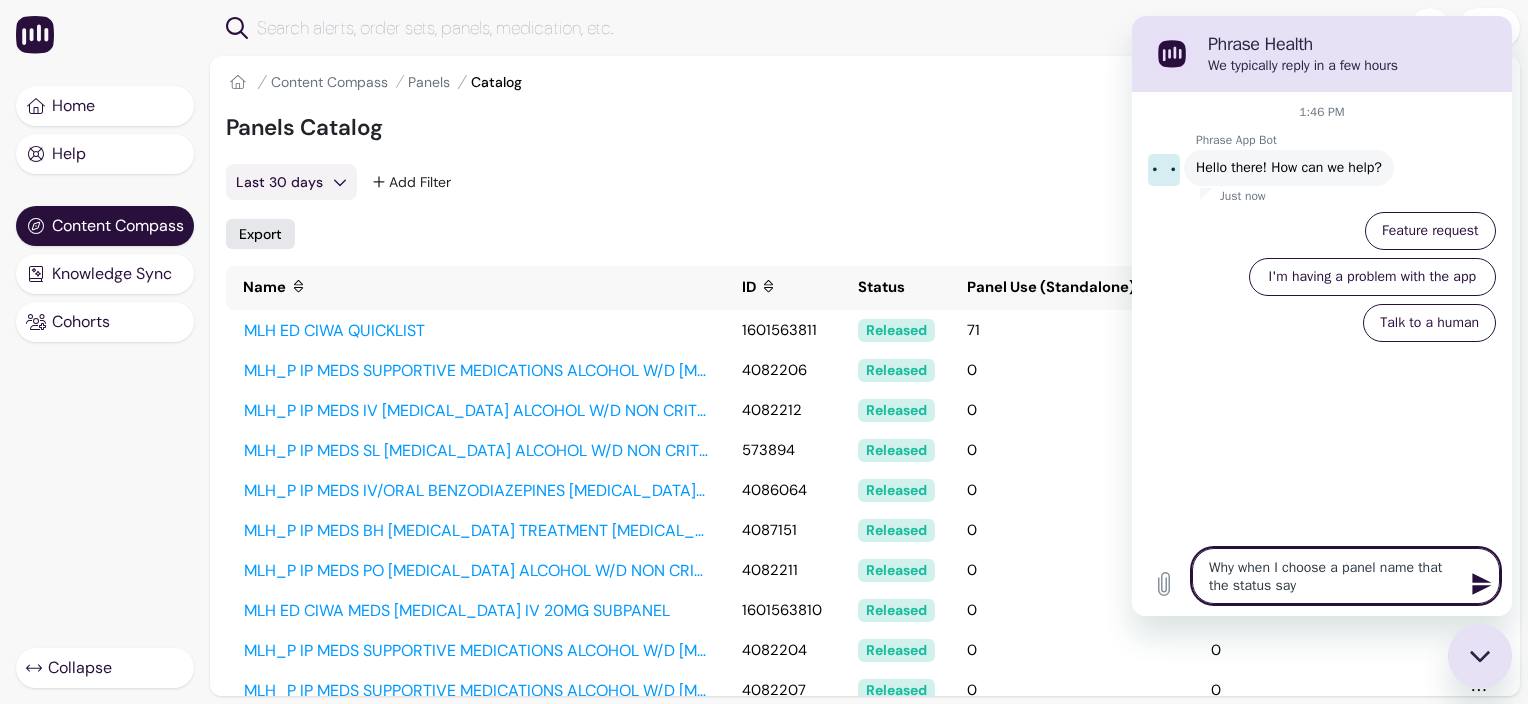 type on "Why when I choose a panel name that the status says" 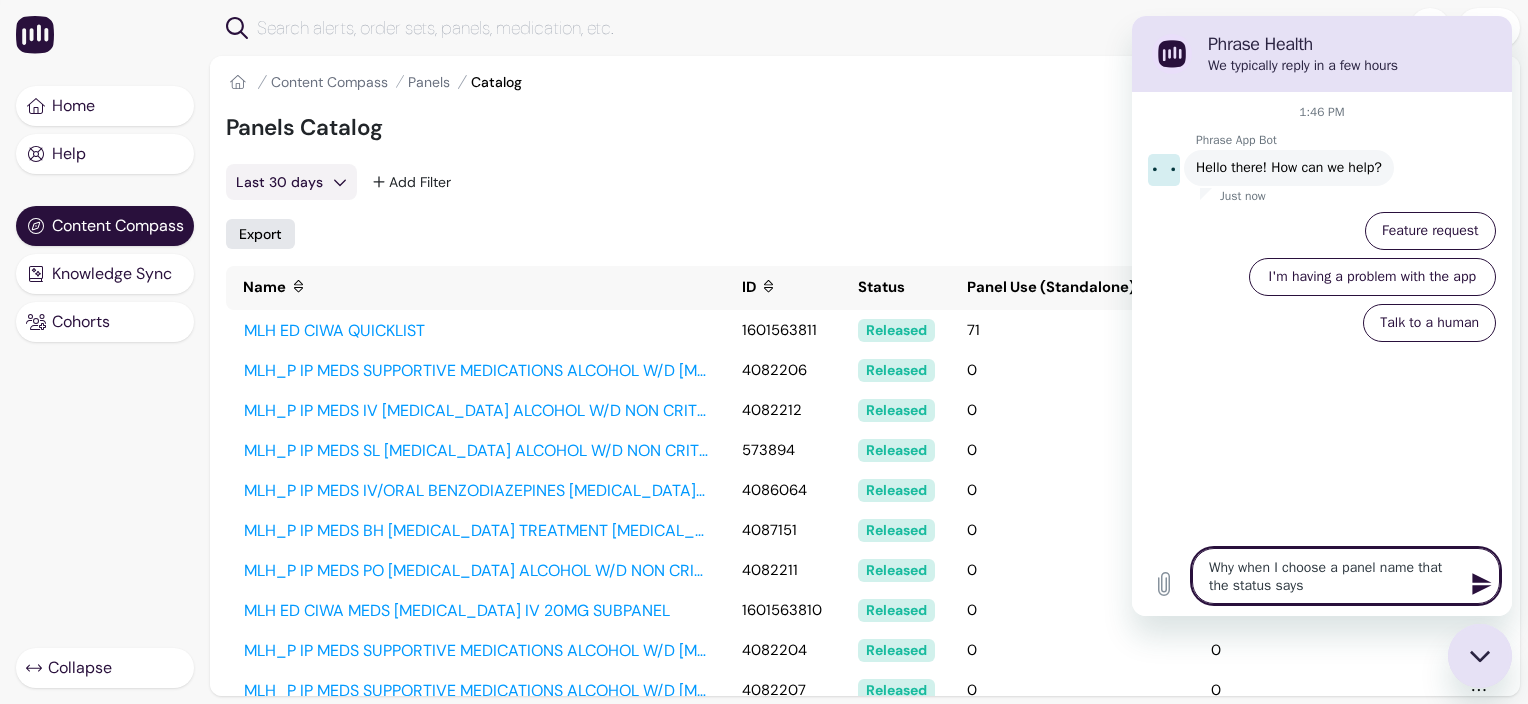 type on "Why when I choose a panel name that the status says" 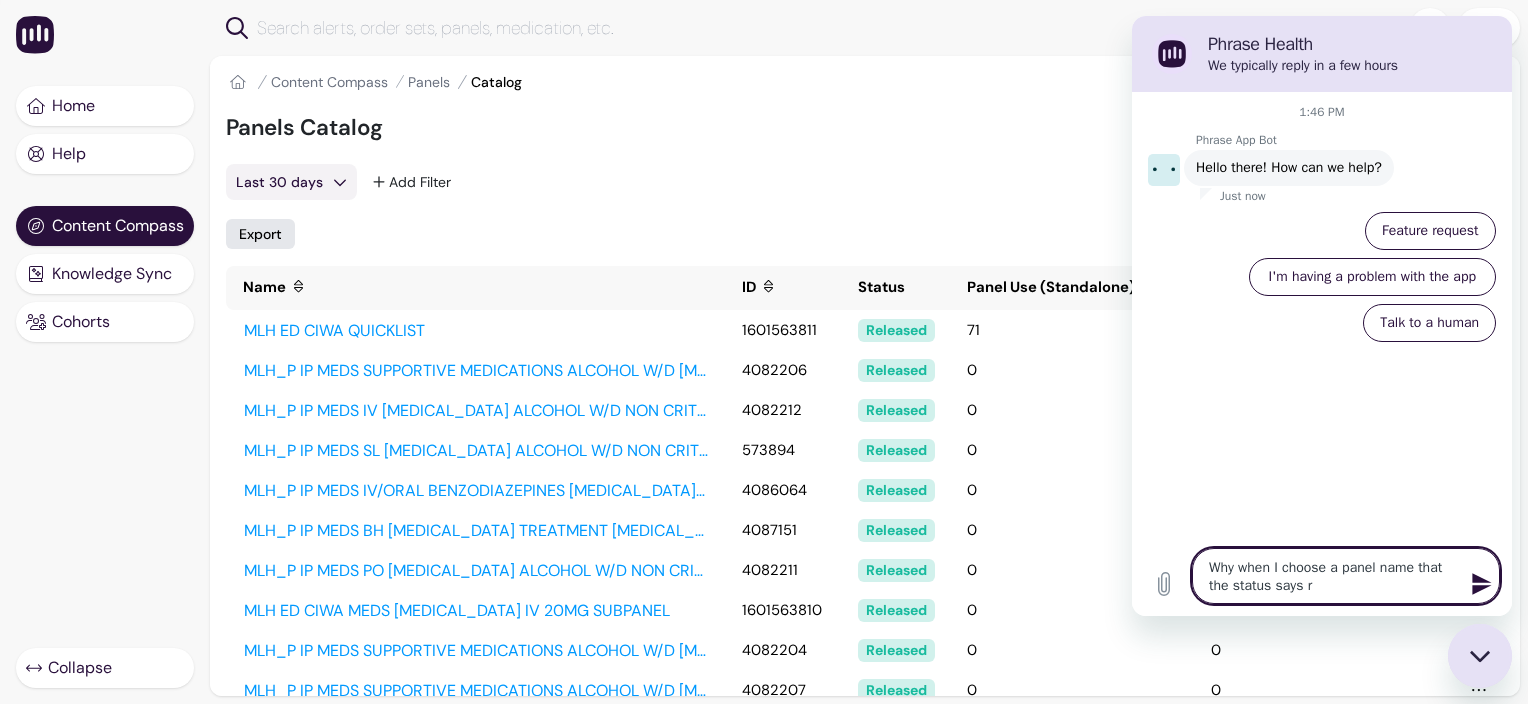 type on "Why when I choose a panel name that the status says re" 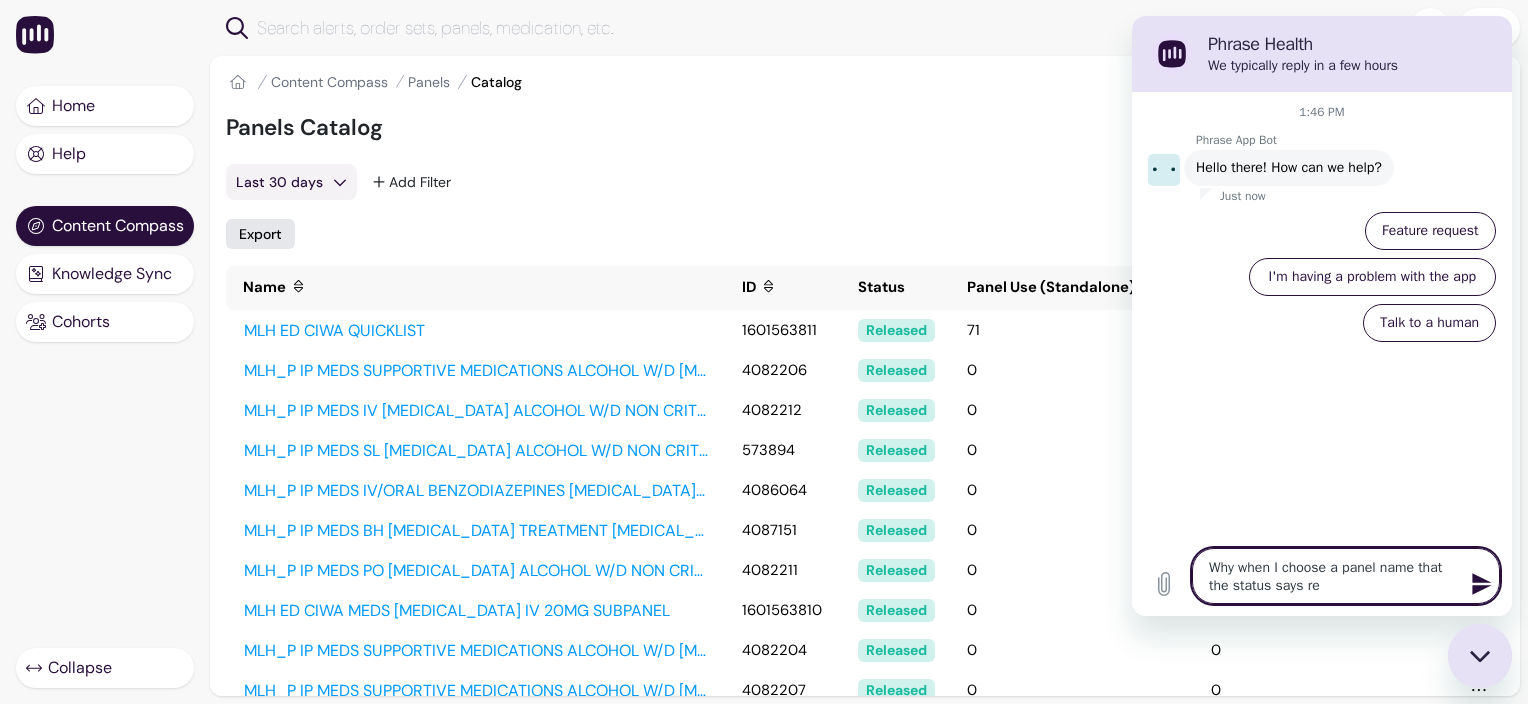type on "Why when I choose a panel name that the status says rel" 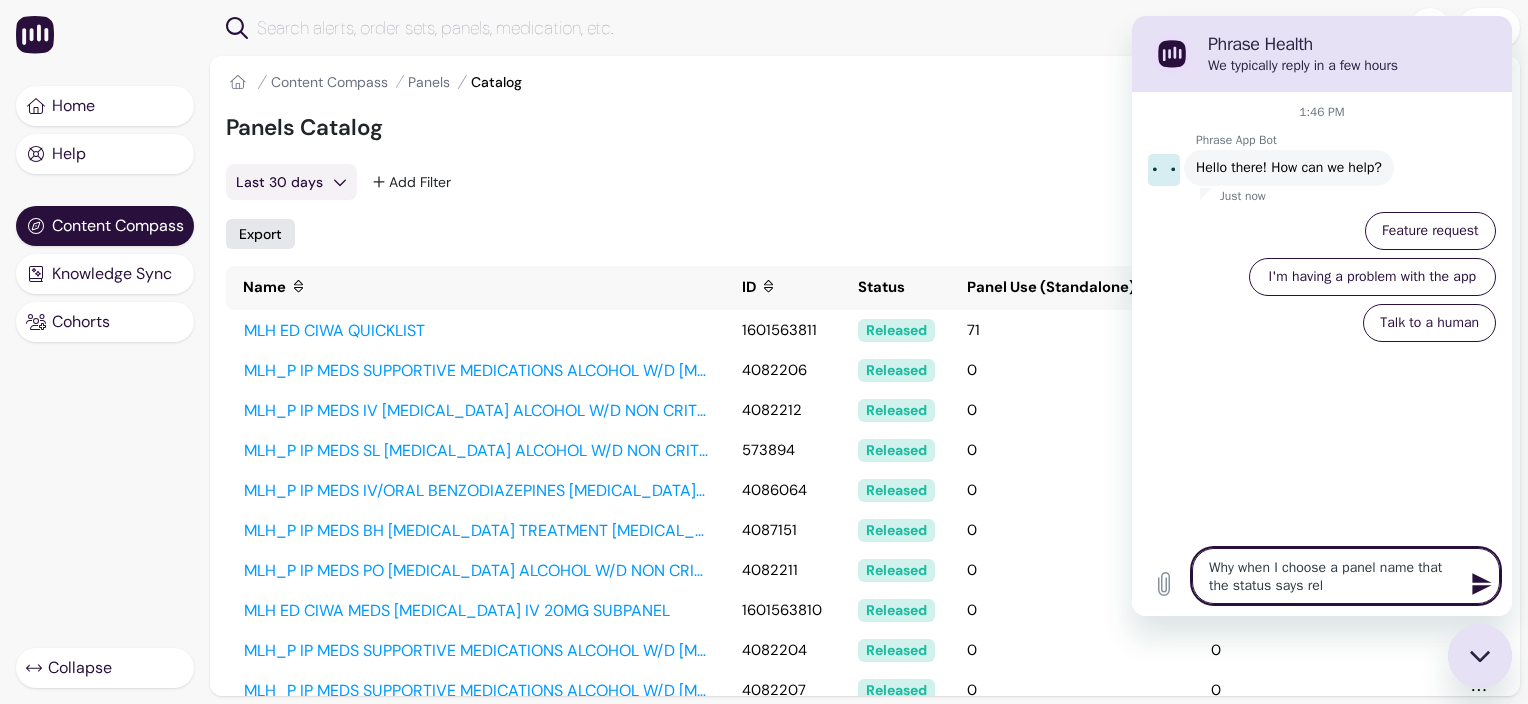 type on "Why when I choose a panel name that the status says rele" 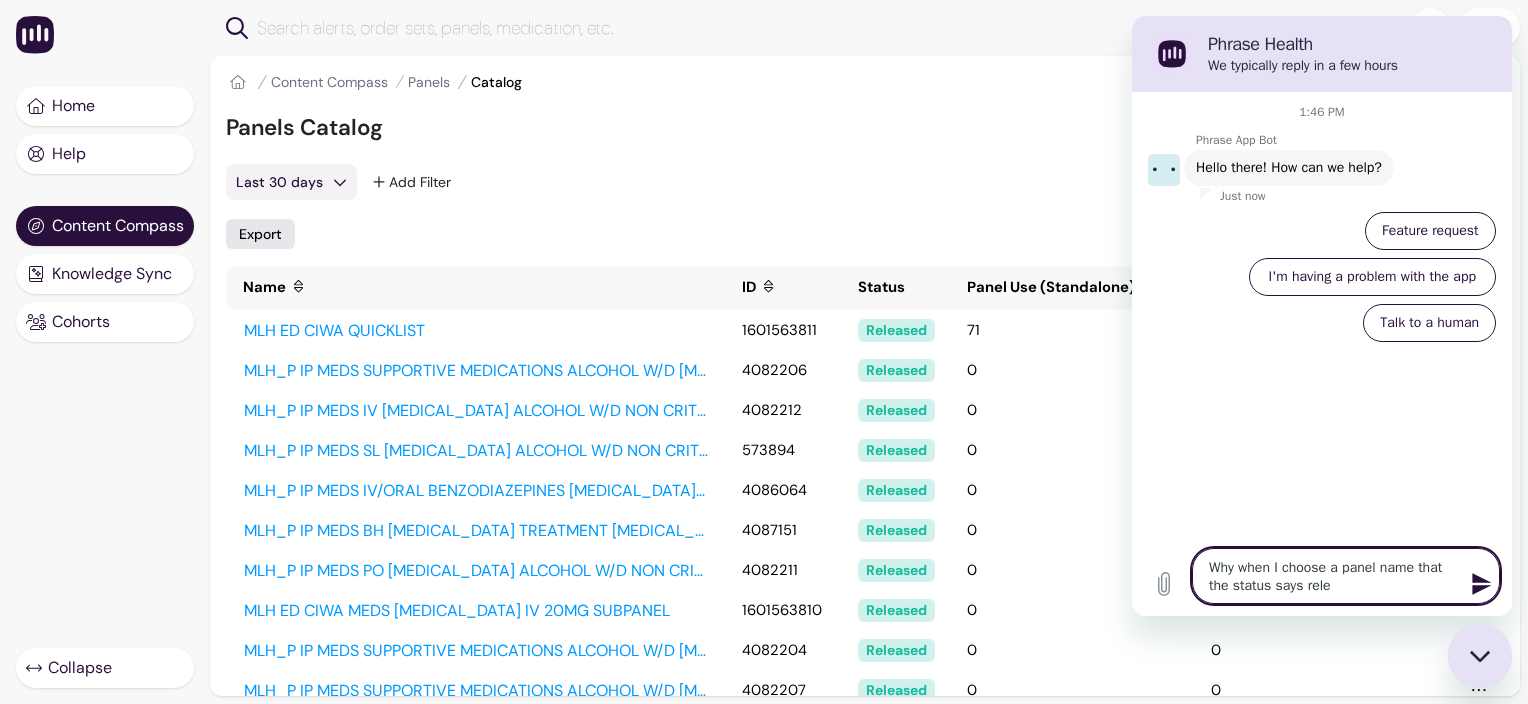 type on "Why when I choose a panel name that the status says relea" 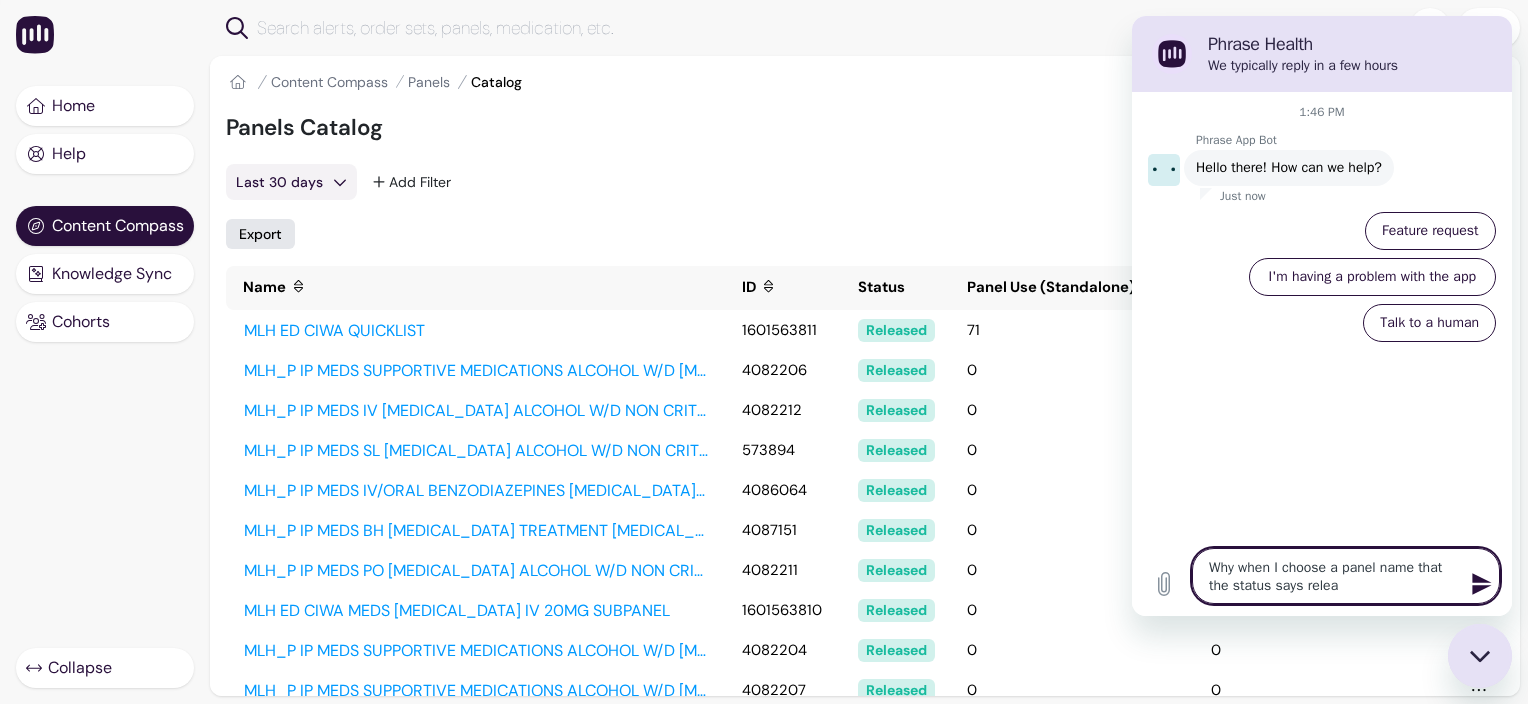 type on "Why when I choose a panel name that the status says releas" 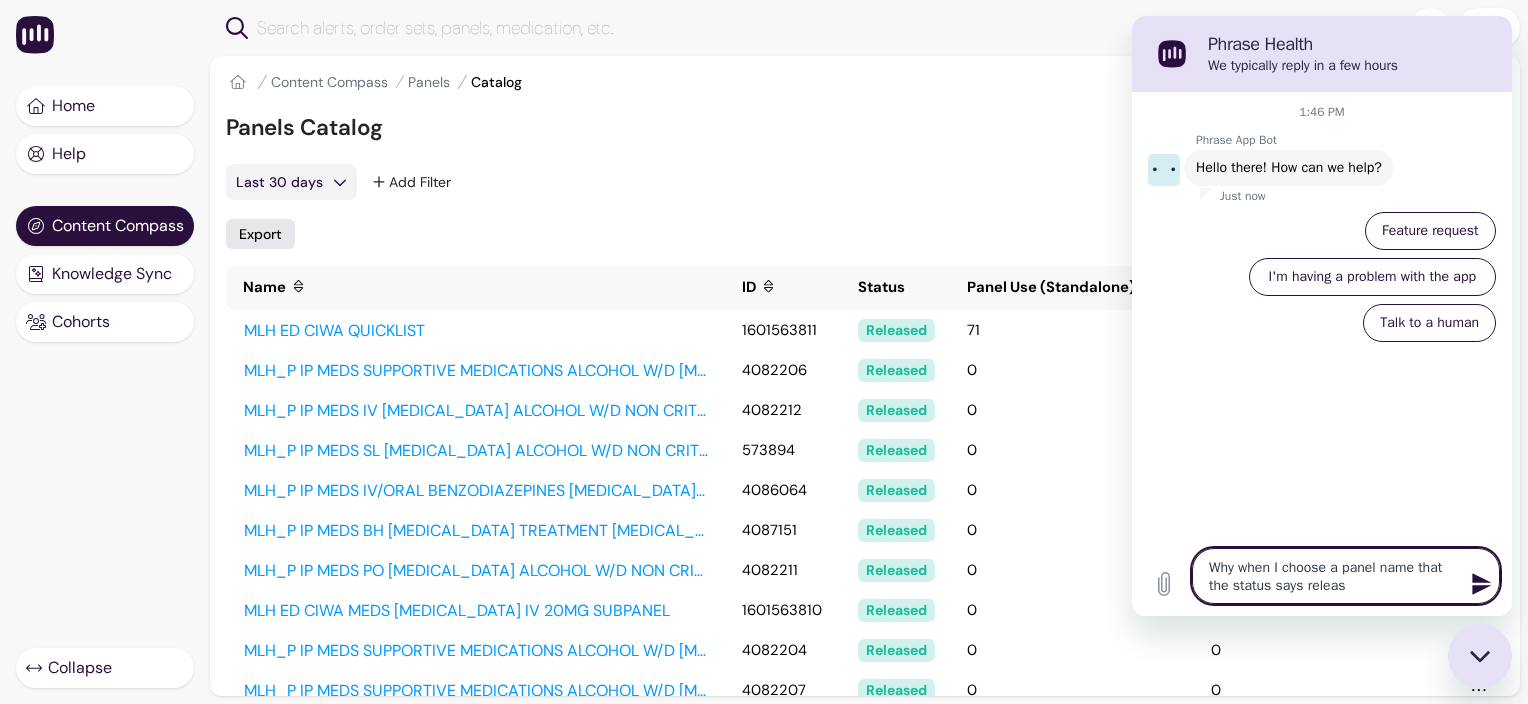 type on "Why when I choose a panel name that the status says release" 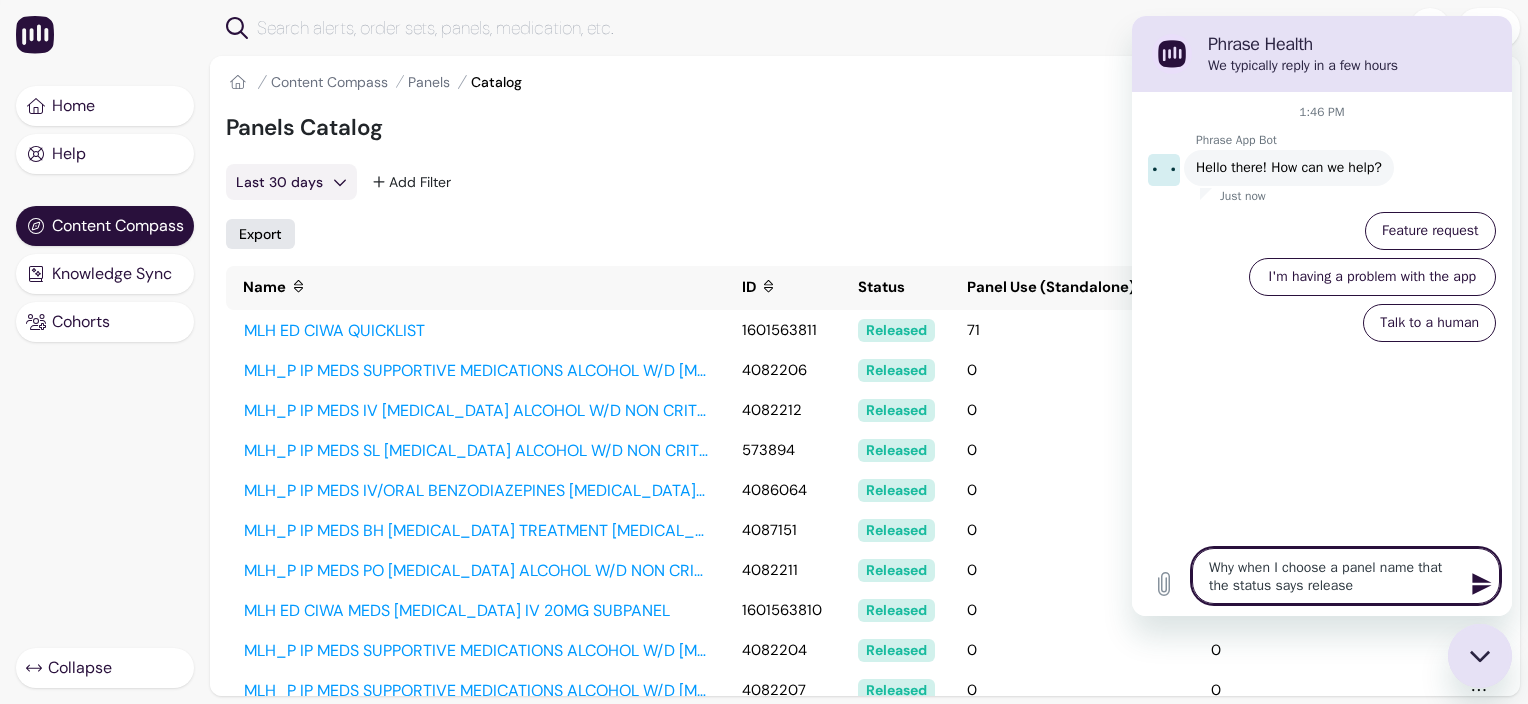 type on "Why when I choose a panel name that the status says released" 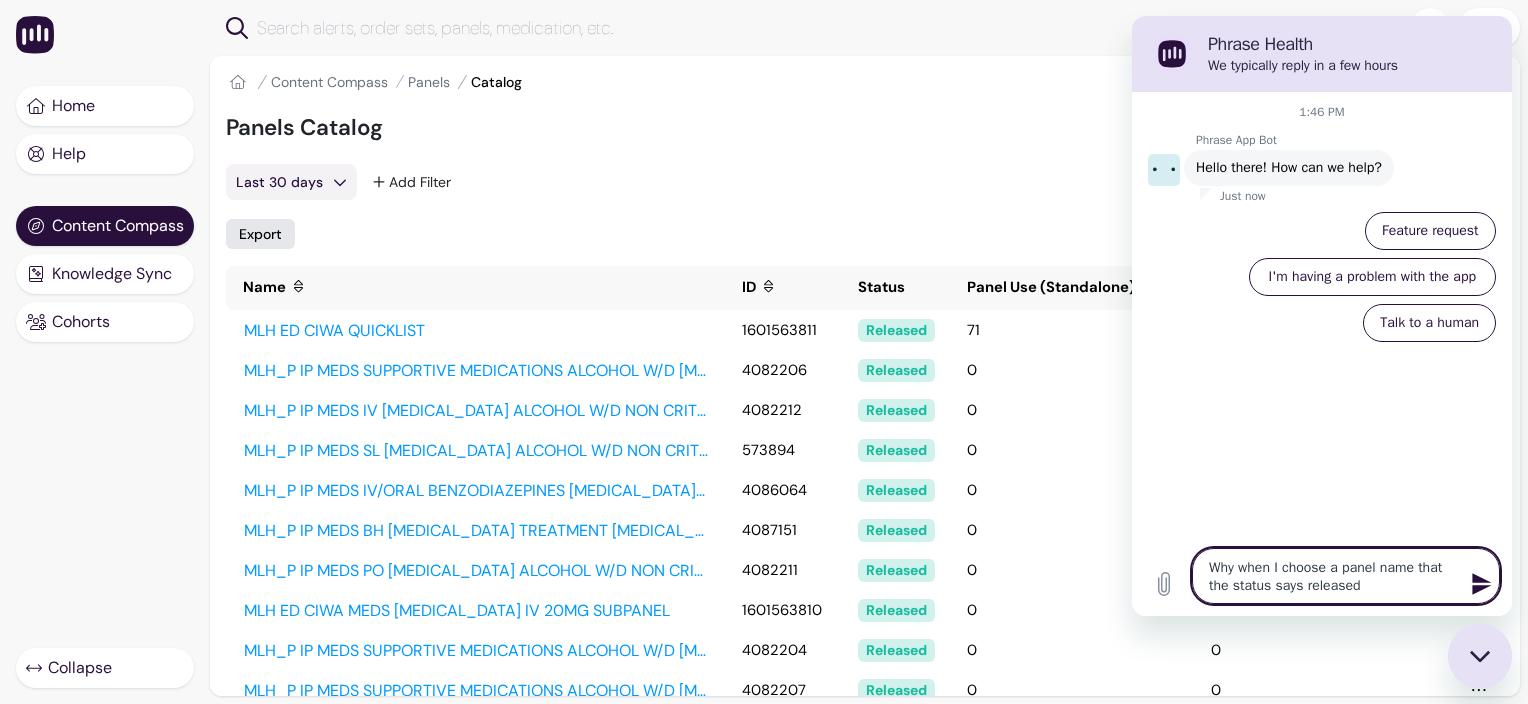 type on "Why when I choose a panel name that the status says released" 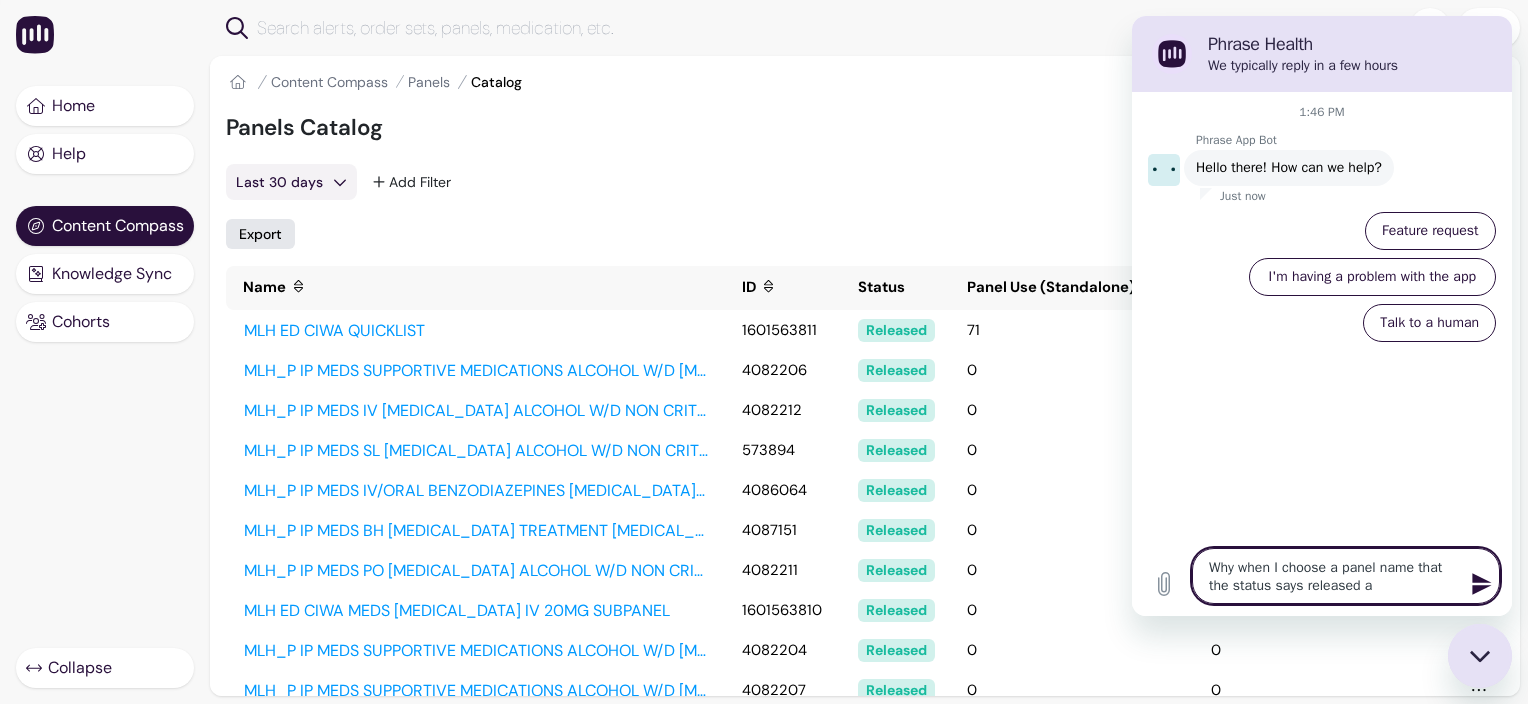 type on "Why when I choose a panel name that the status says released an" 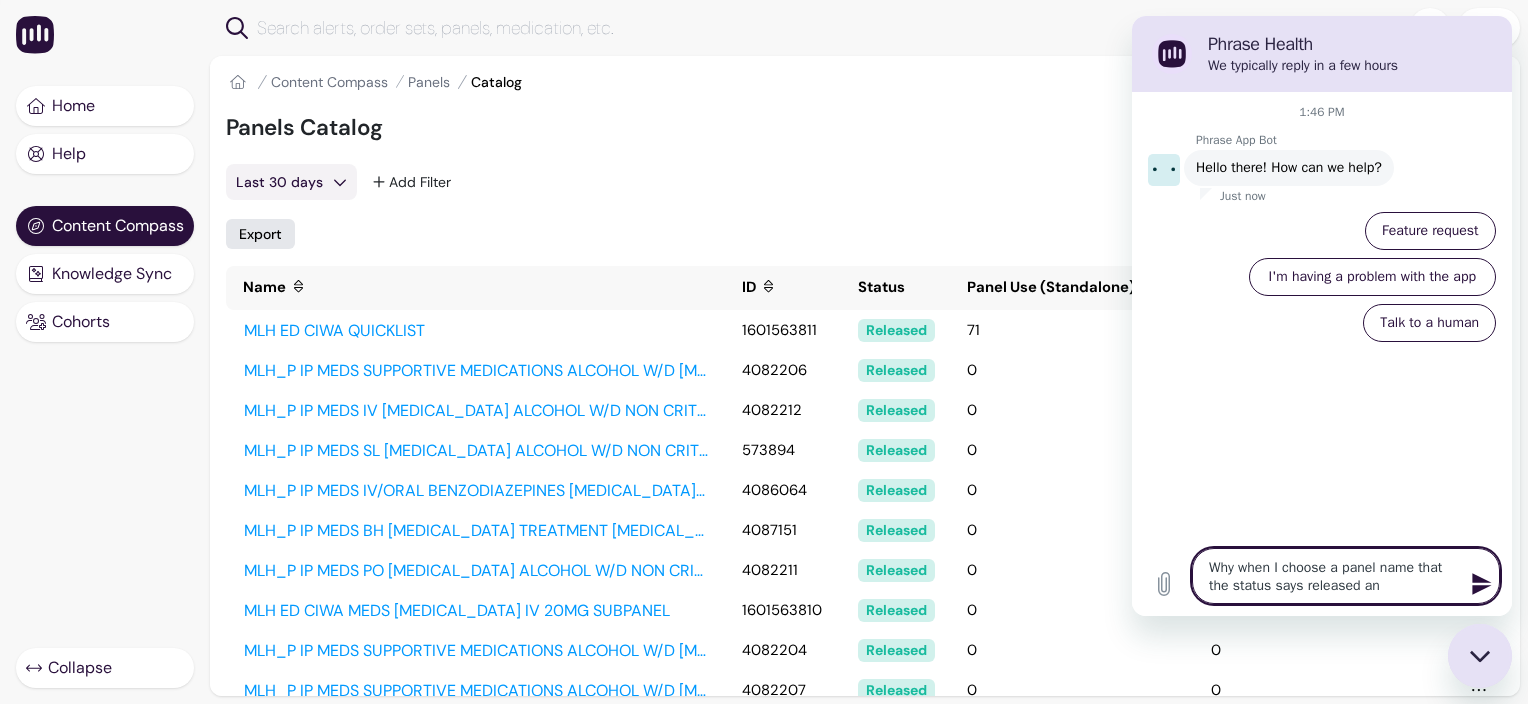 type on "Why when I choose a panel name that the status says released and" 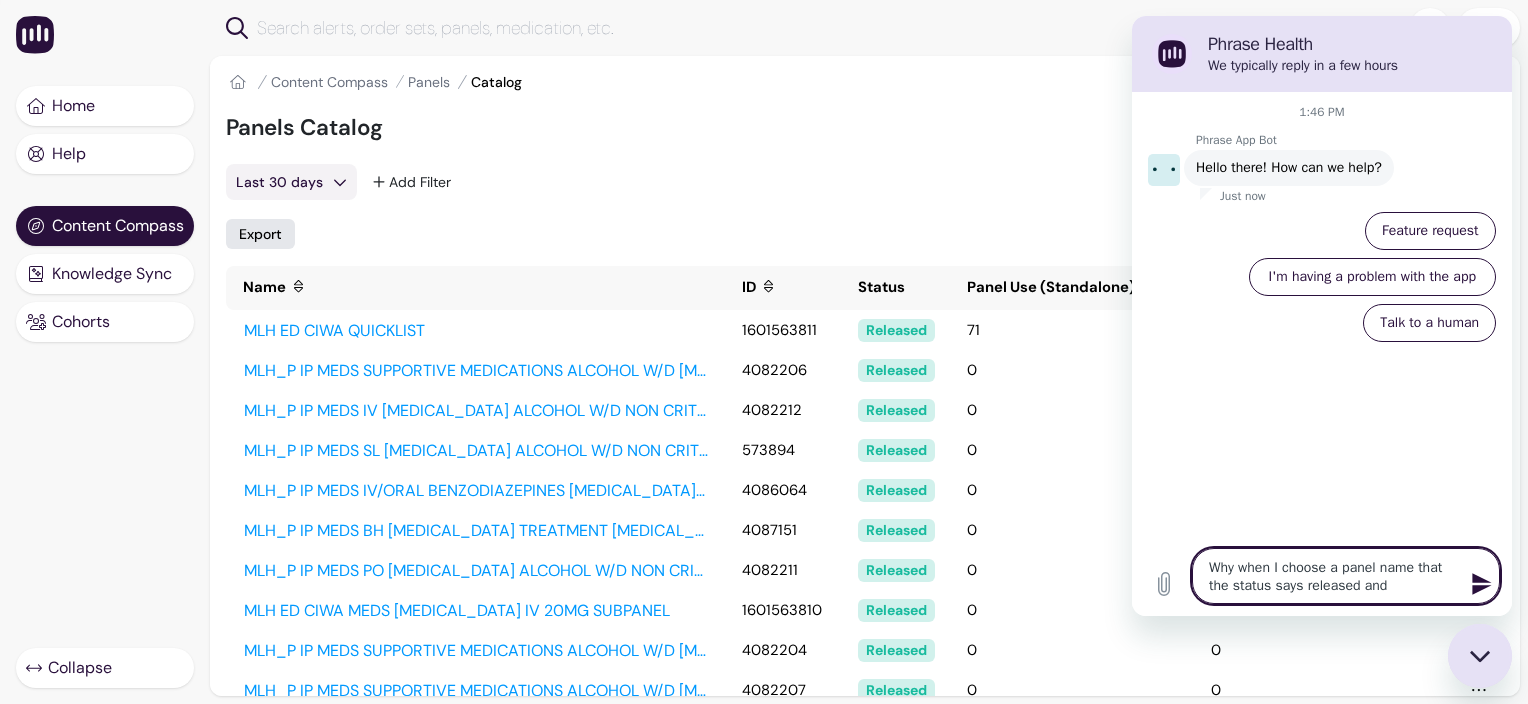 type on "Why when I choose a panel name that the status says released and" 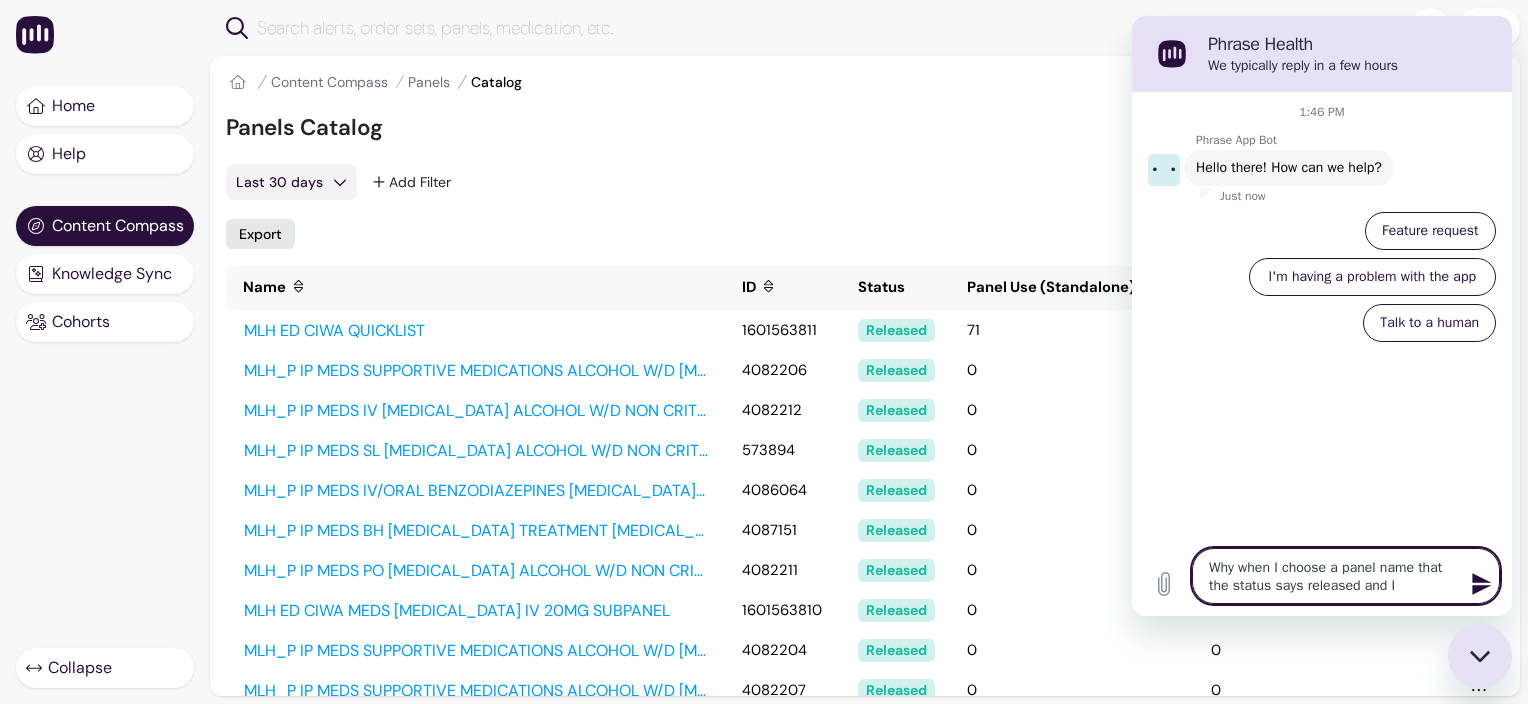type on "Why when I choose a panel name that the status says released and I" 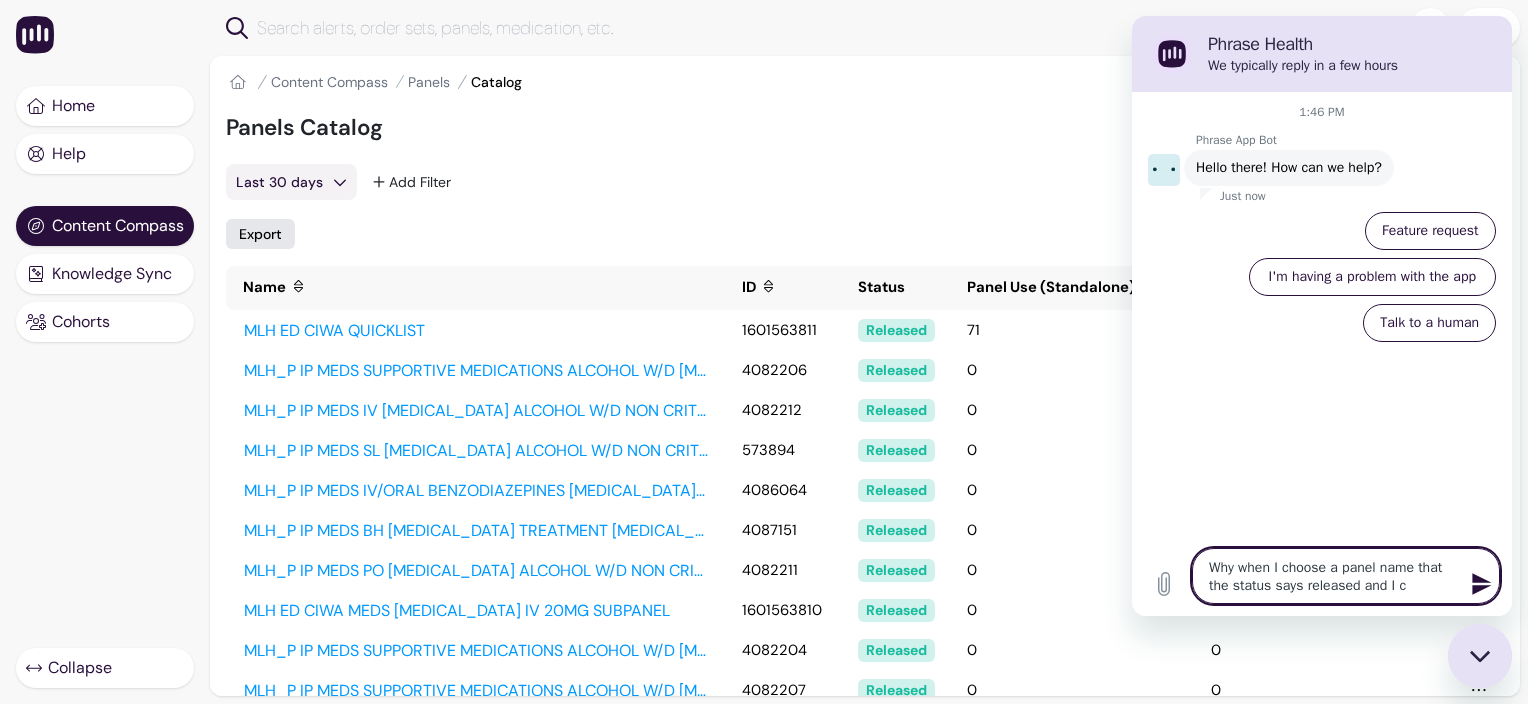 type on "Why when I choose a panel name that the status says released and I cl" 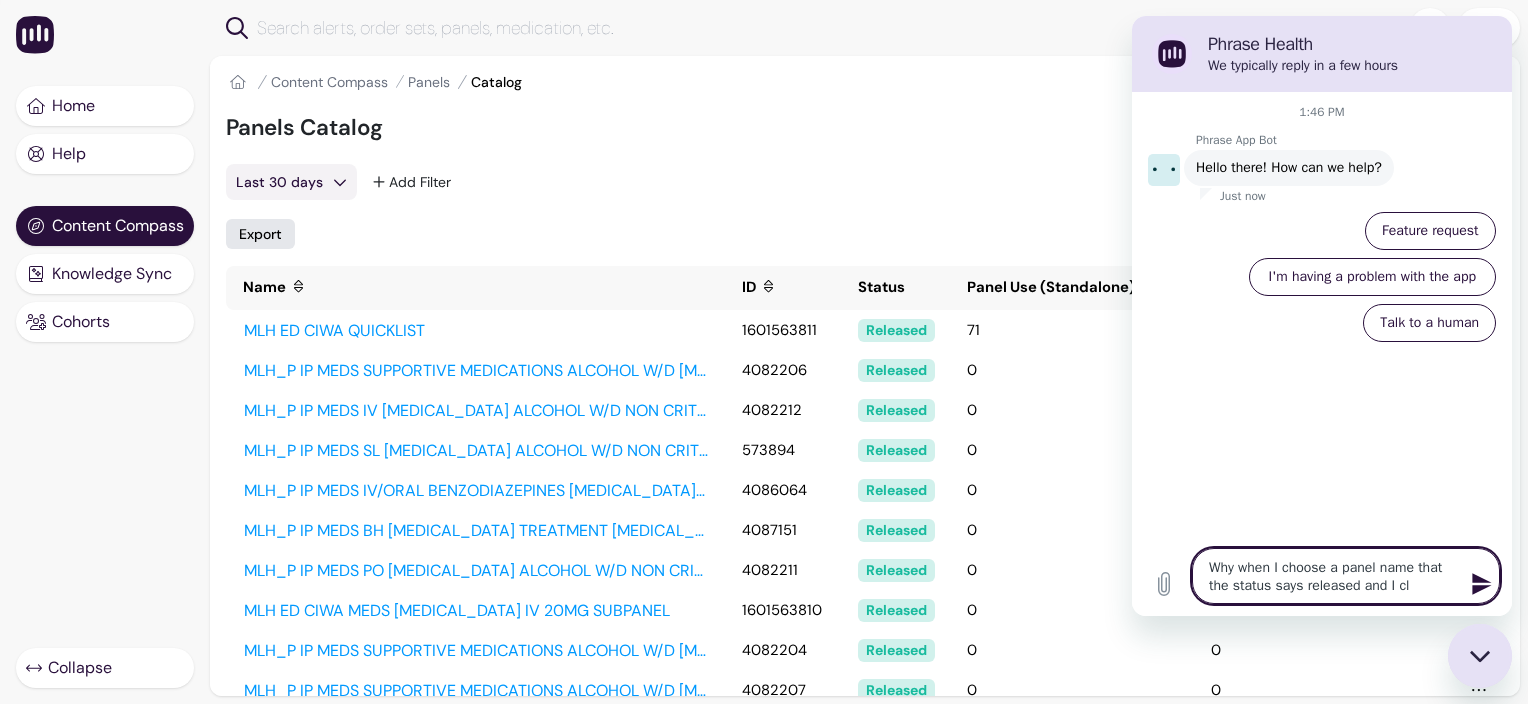 type on "Why when I choose a panel name that the status says released and I cli" 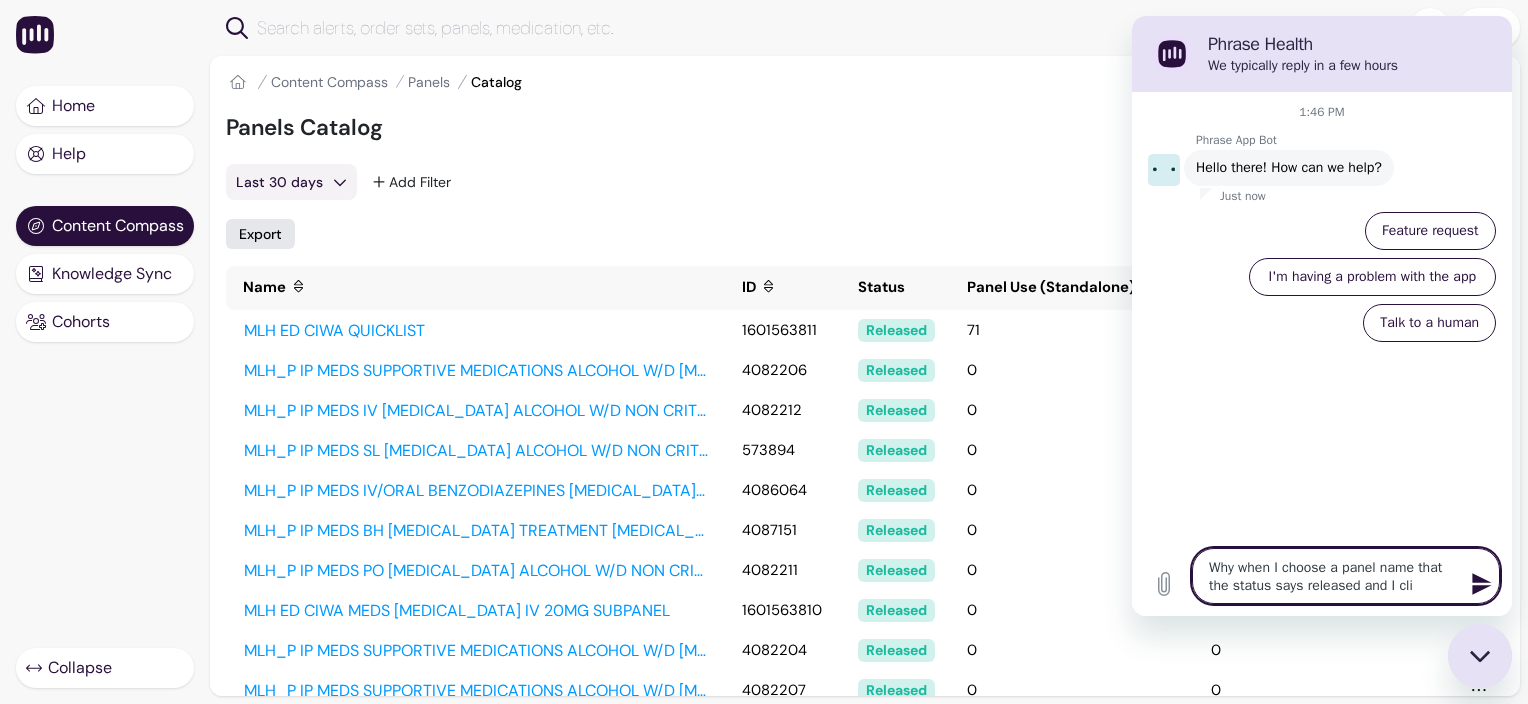 type on "Why when I choose a panel name that the status says released and I clic" 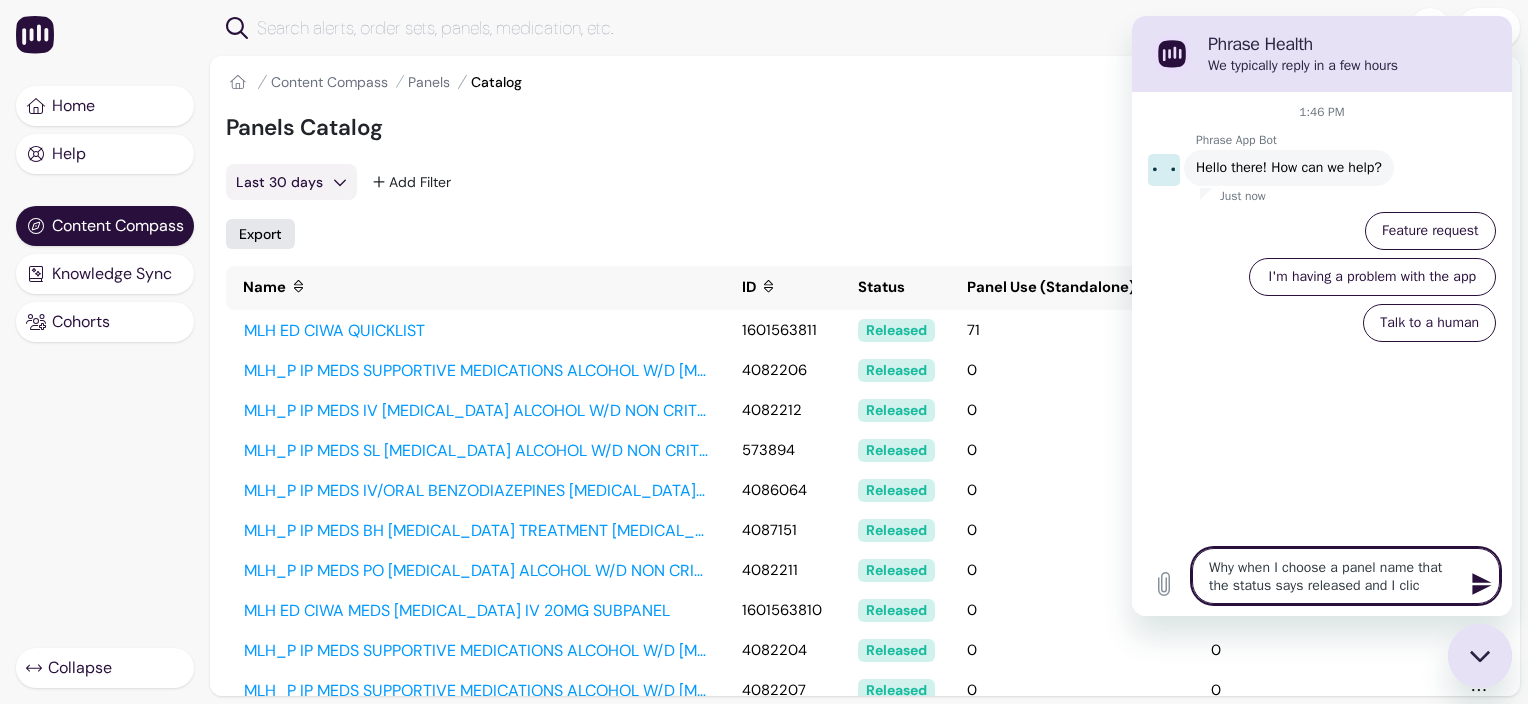 type on "Why when I choose a panel name that the status says released and I click" 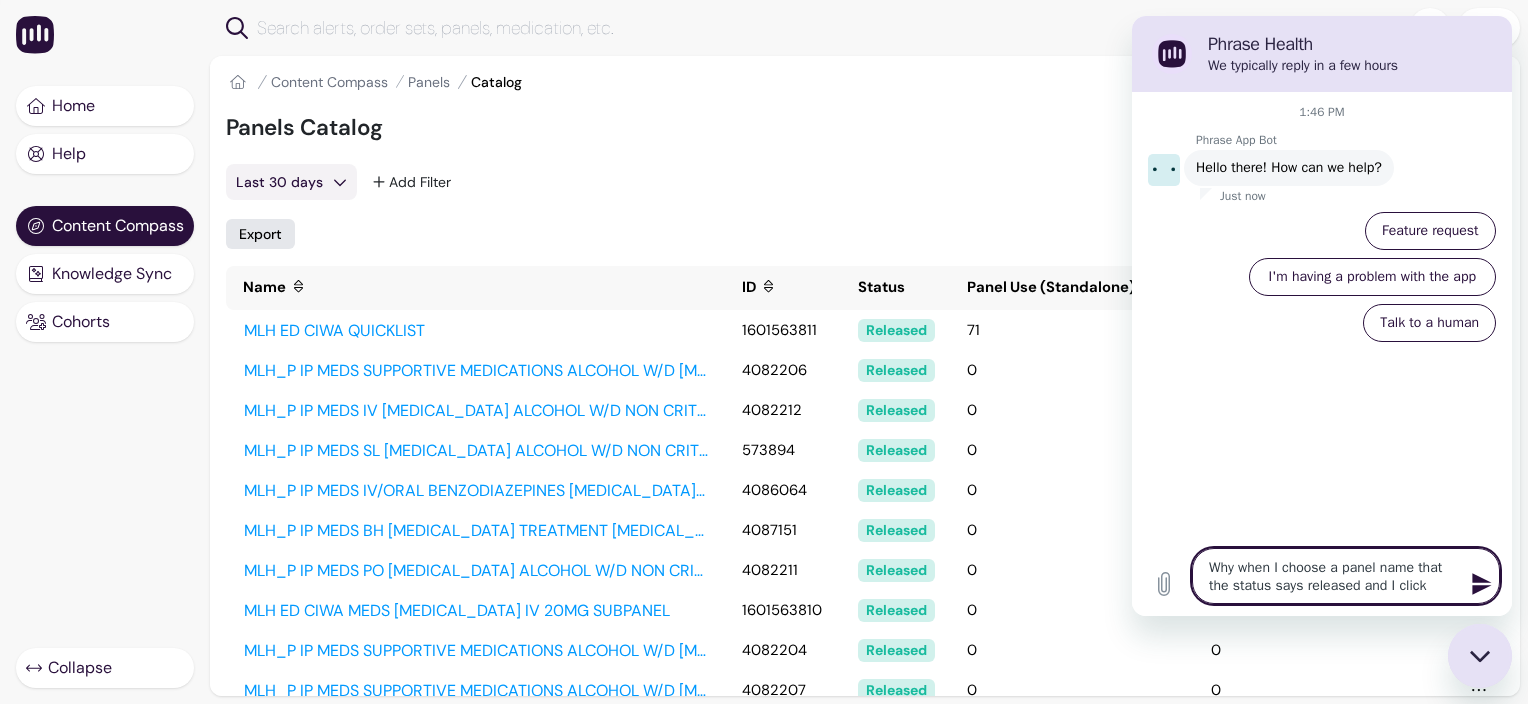 type on "Why when I choose a panel name that the status says released and I click" 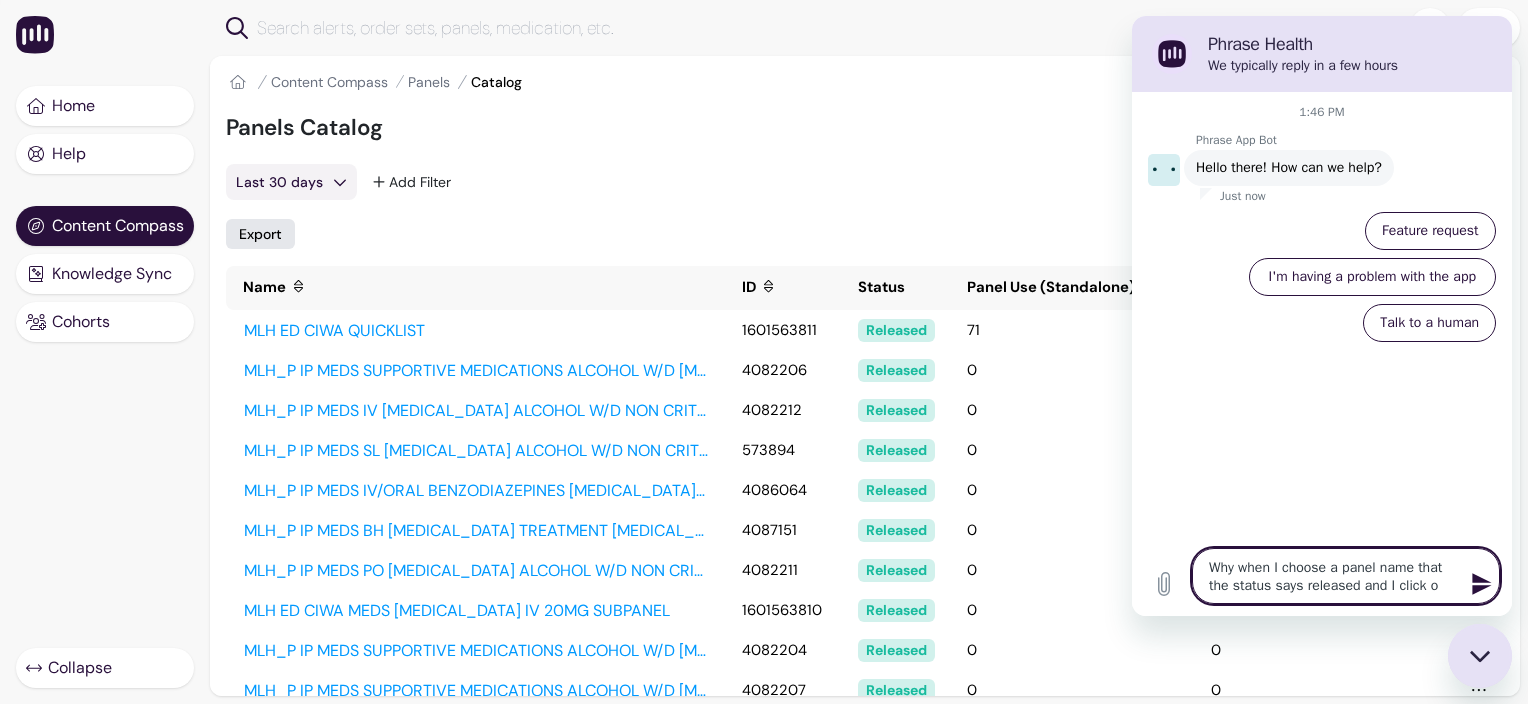 type on "Why when I choose a panel name that the status says released and I click on" 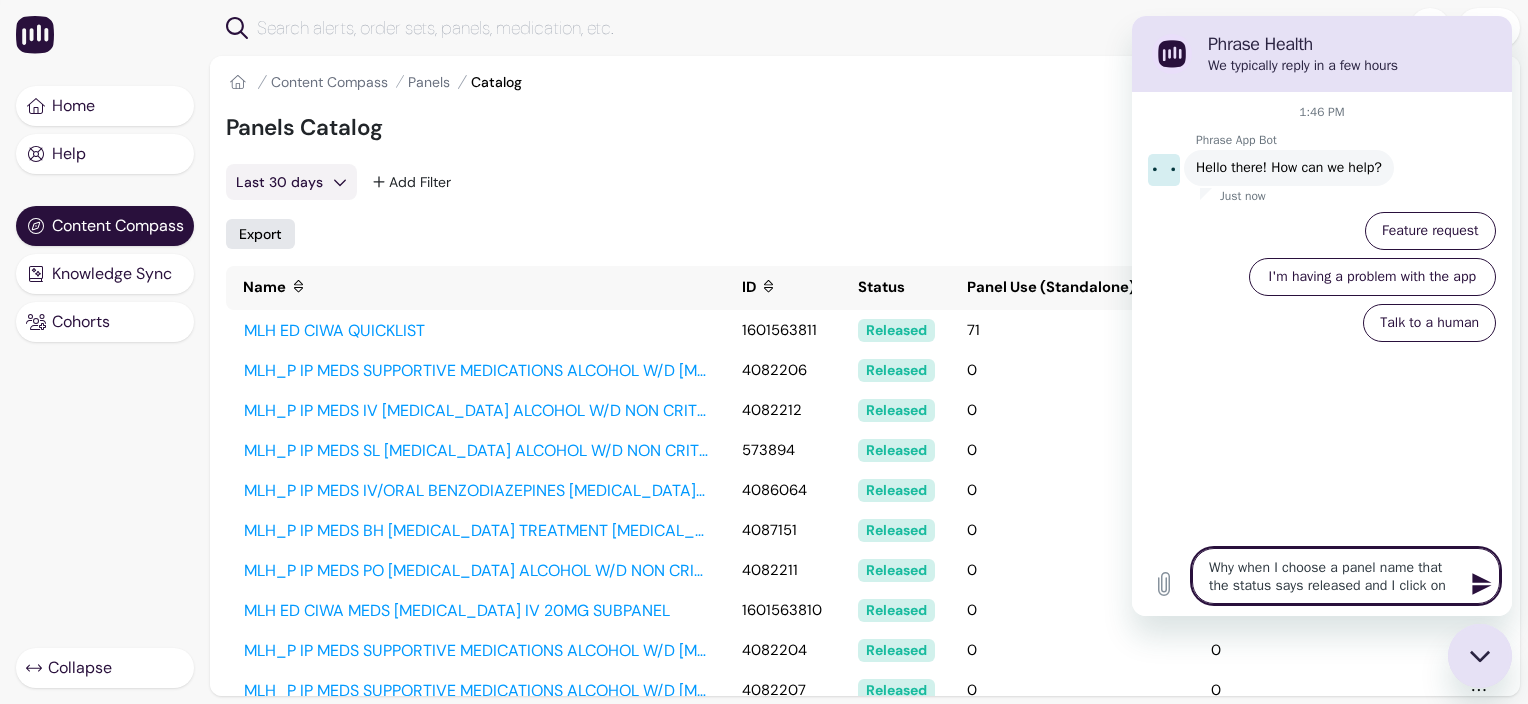 type on "Why when I choose a panel name that the status says released and I click on" 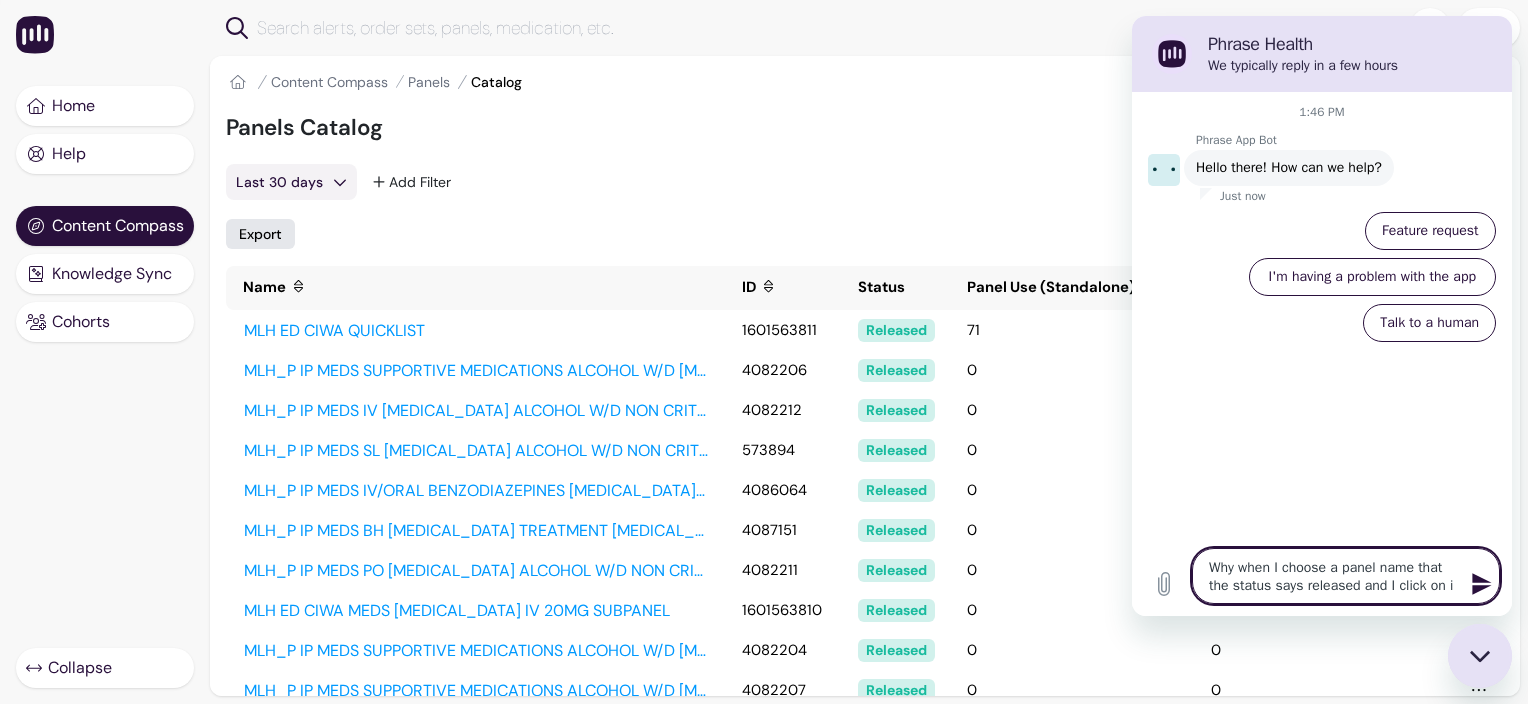 type on "Why when I choose a panel name that the status says released and I click on it" 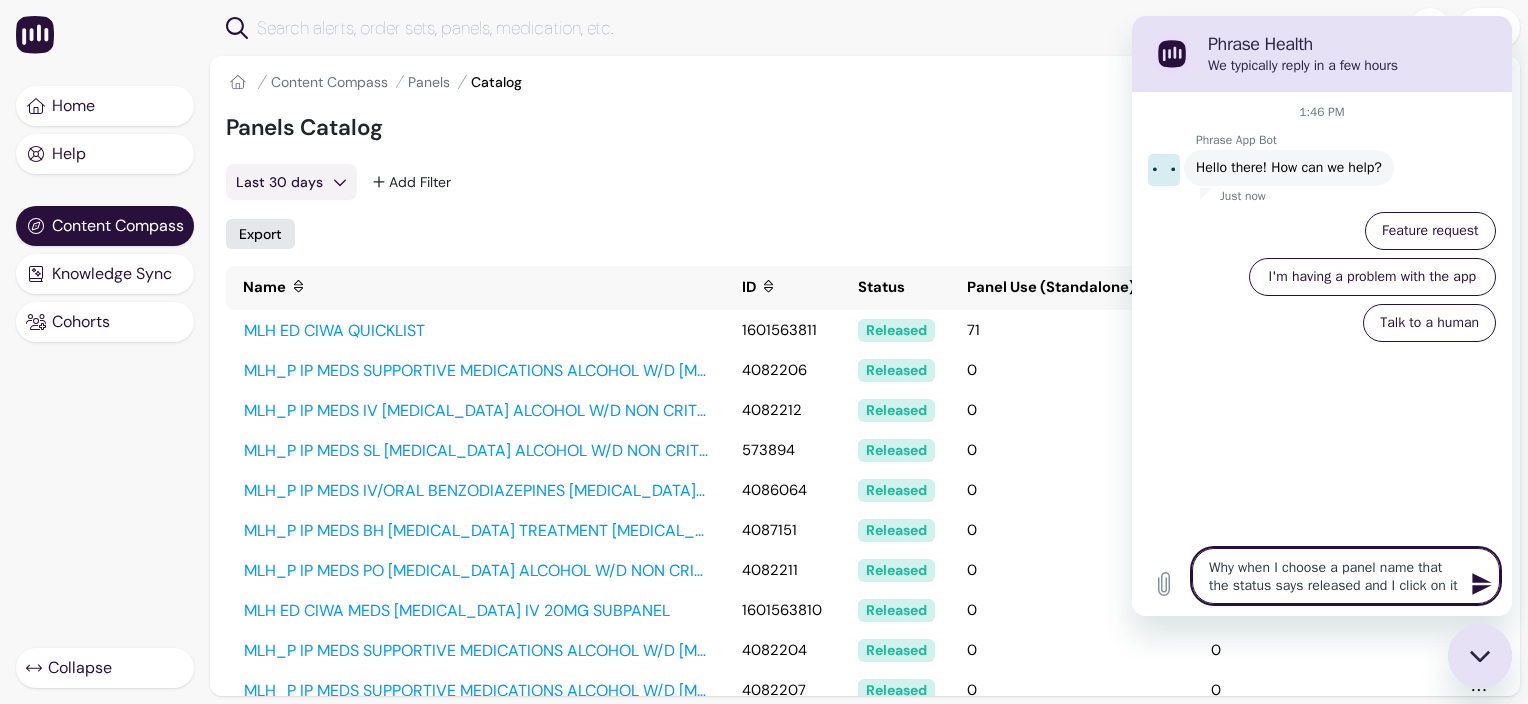 type on "Why when I choose a panel name that the status says released and I click on it" 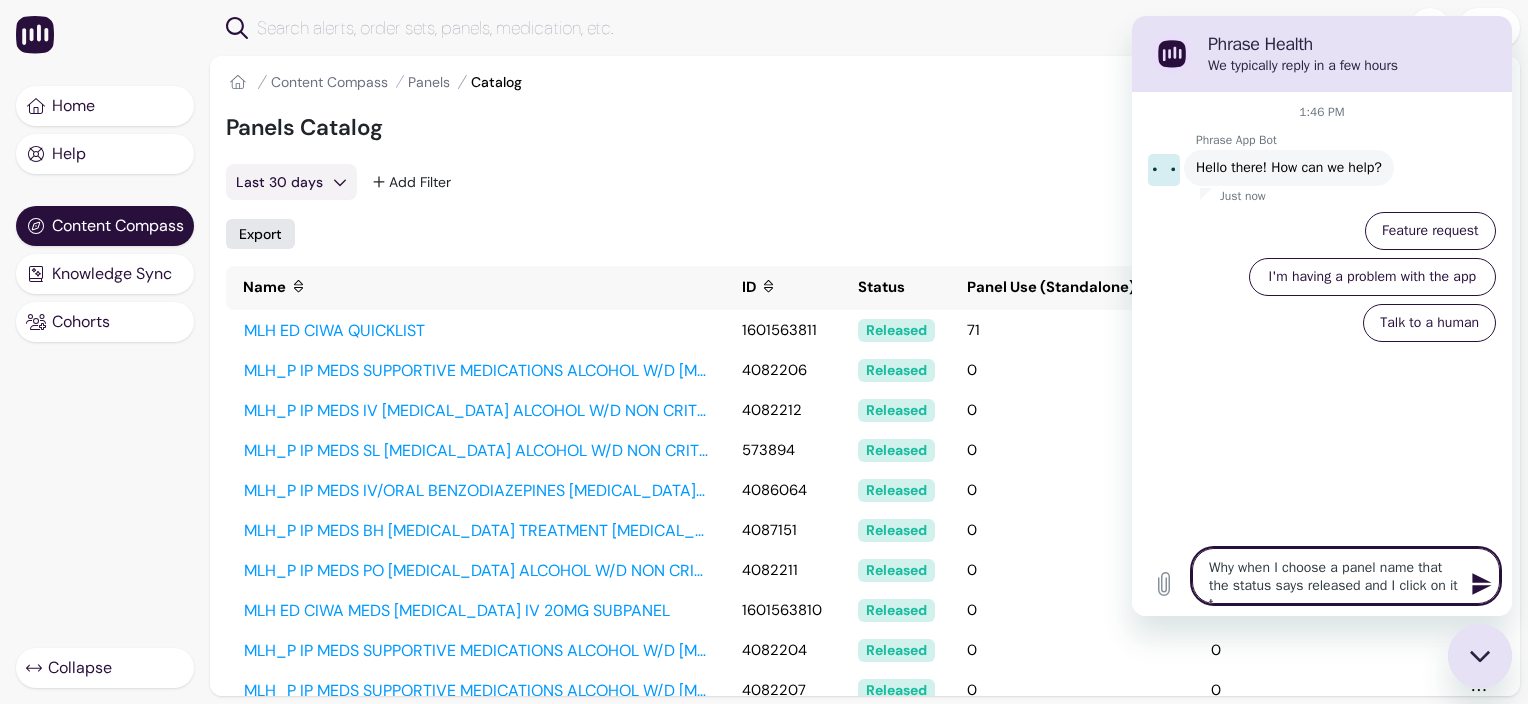 type on "Why when I choose a panel name that the status says released and I click on it th" 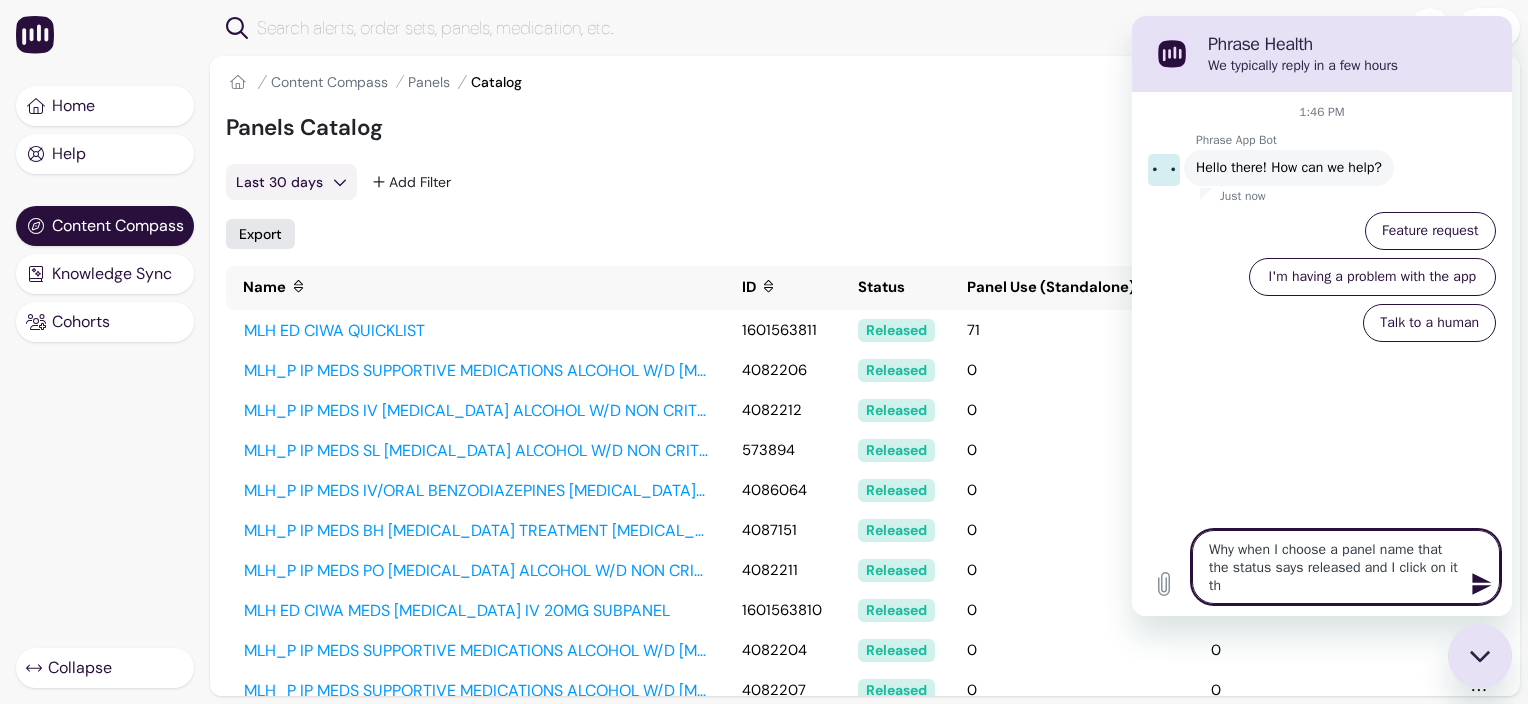 type on "Why when I choose a panel name that the status says released and I click on it the" 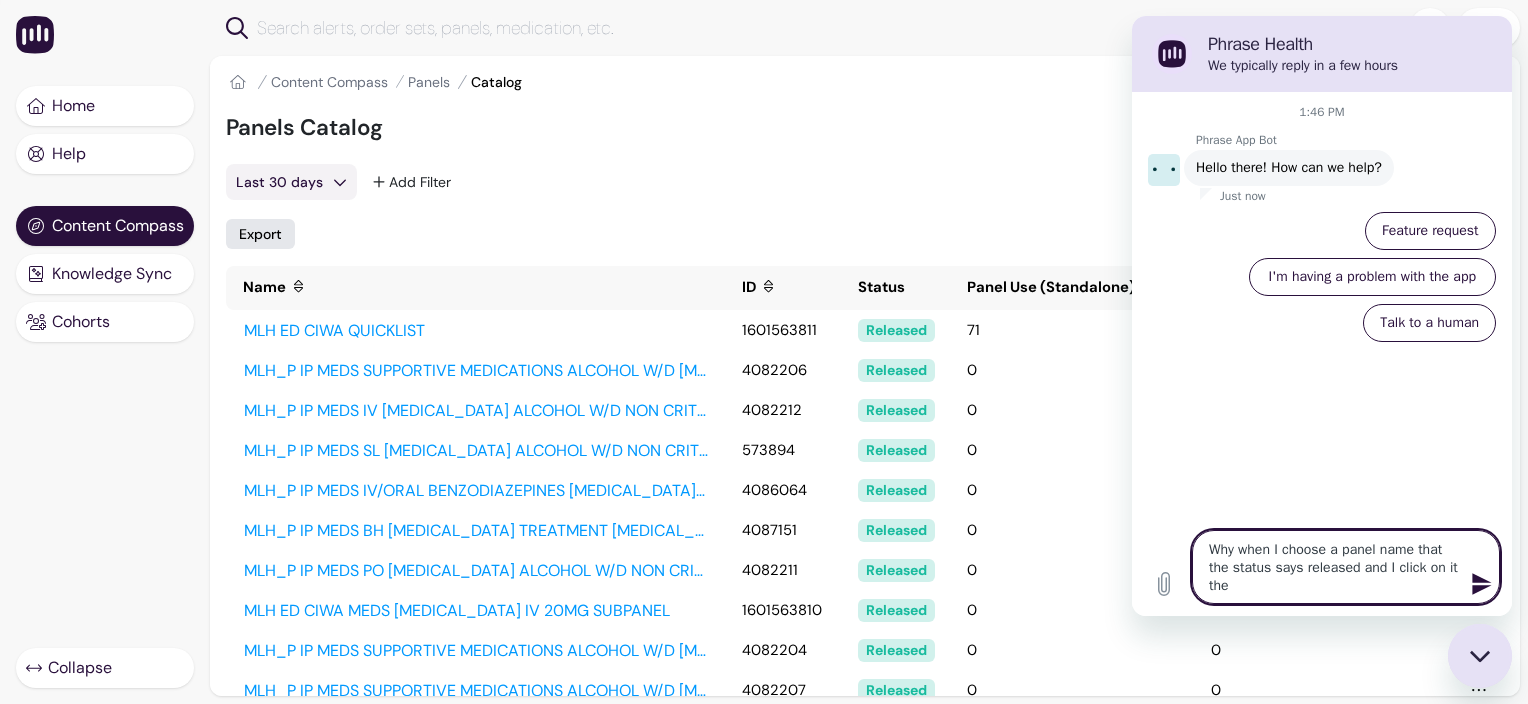 type 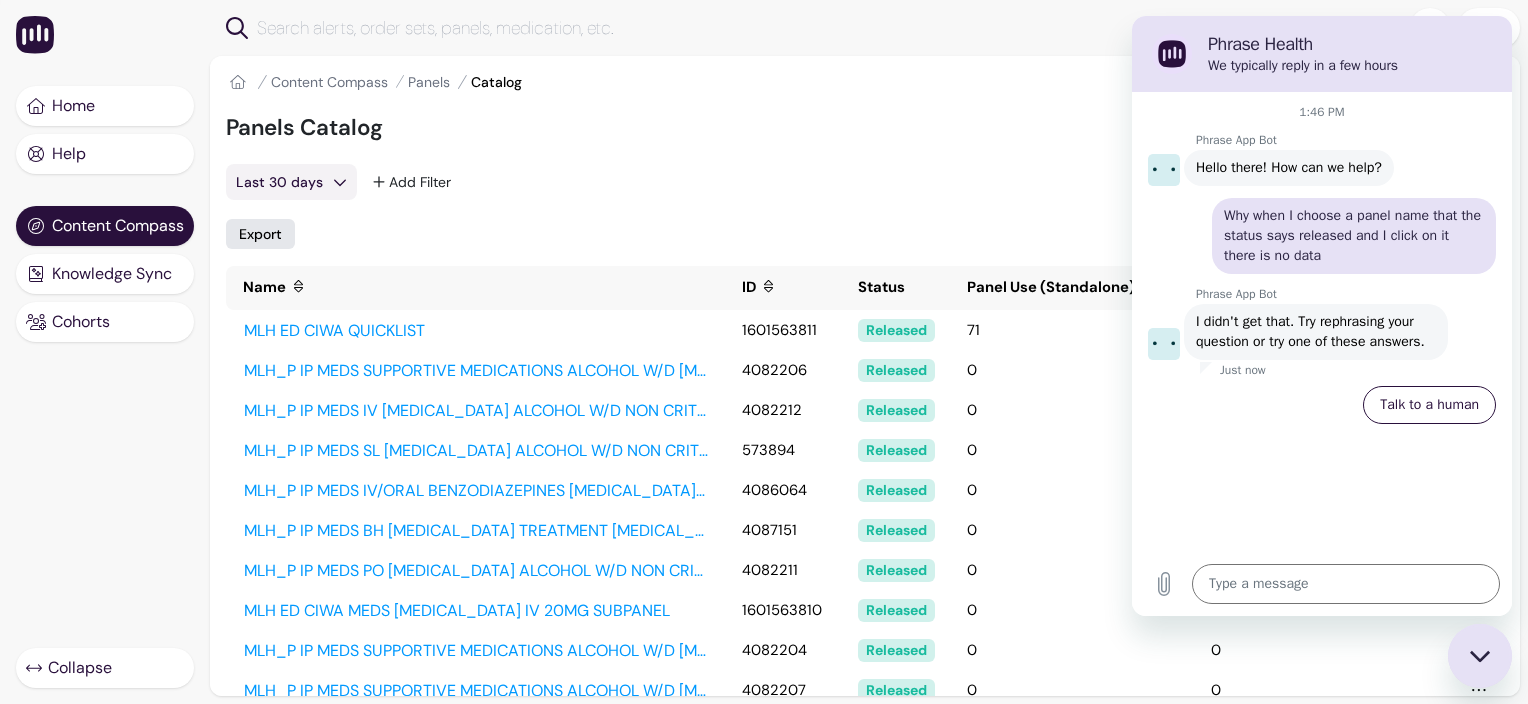click on "Panels Catalog   Share" at bounding box center (865, 128) 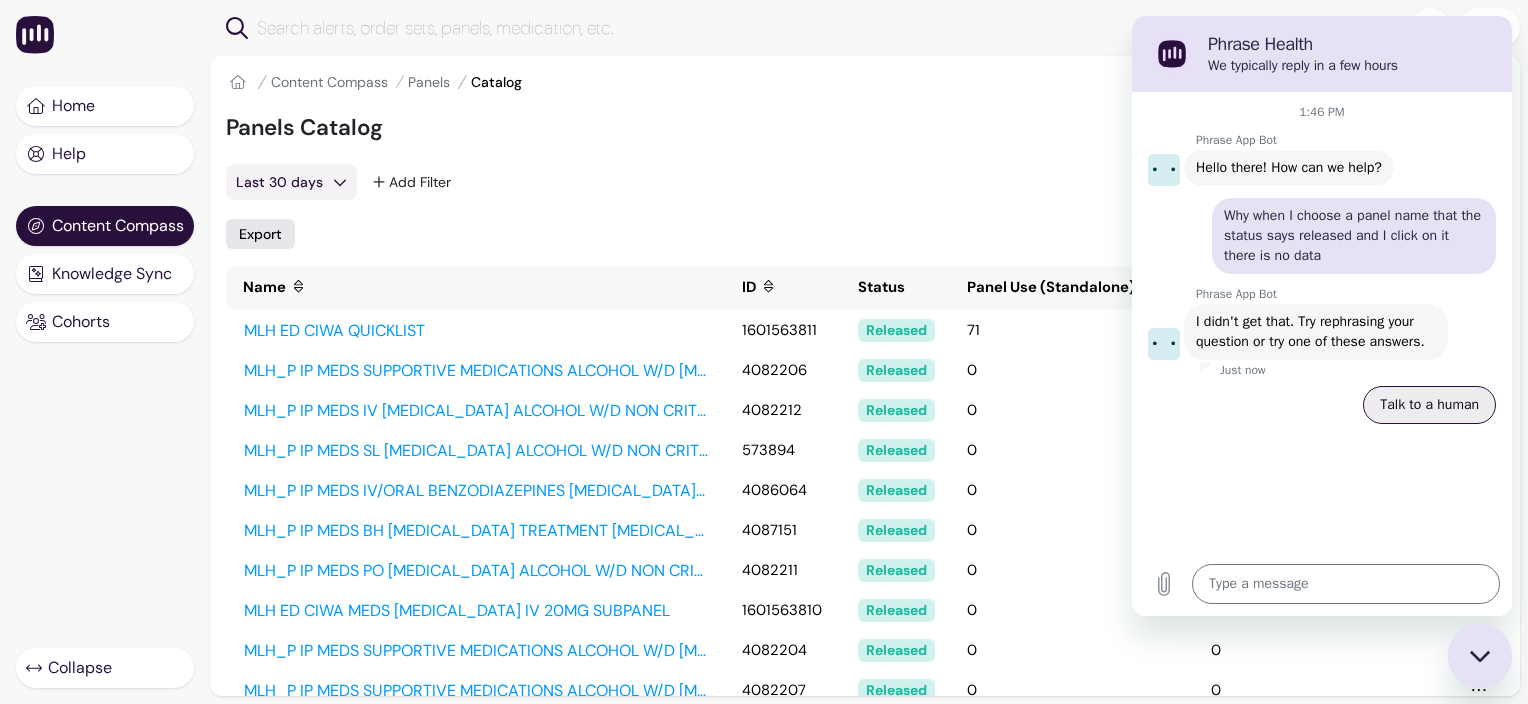click on "Talk to a human" at bounding box center (1429, 405) 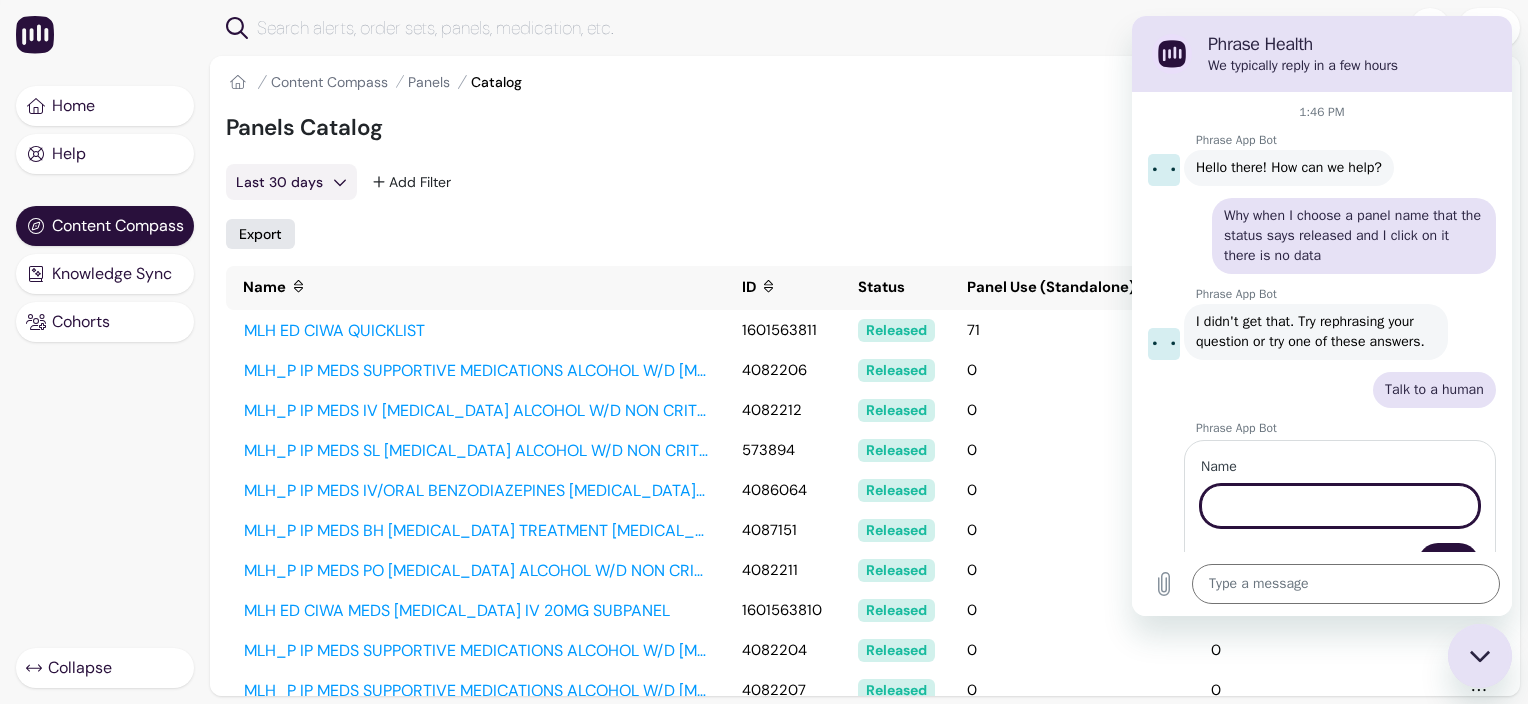 scroll, scrollTop: 68, scrollLeft: 0, axis: vertical 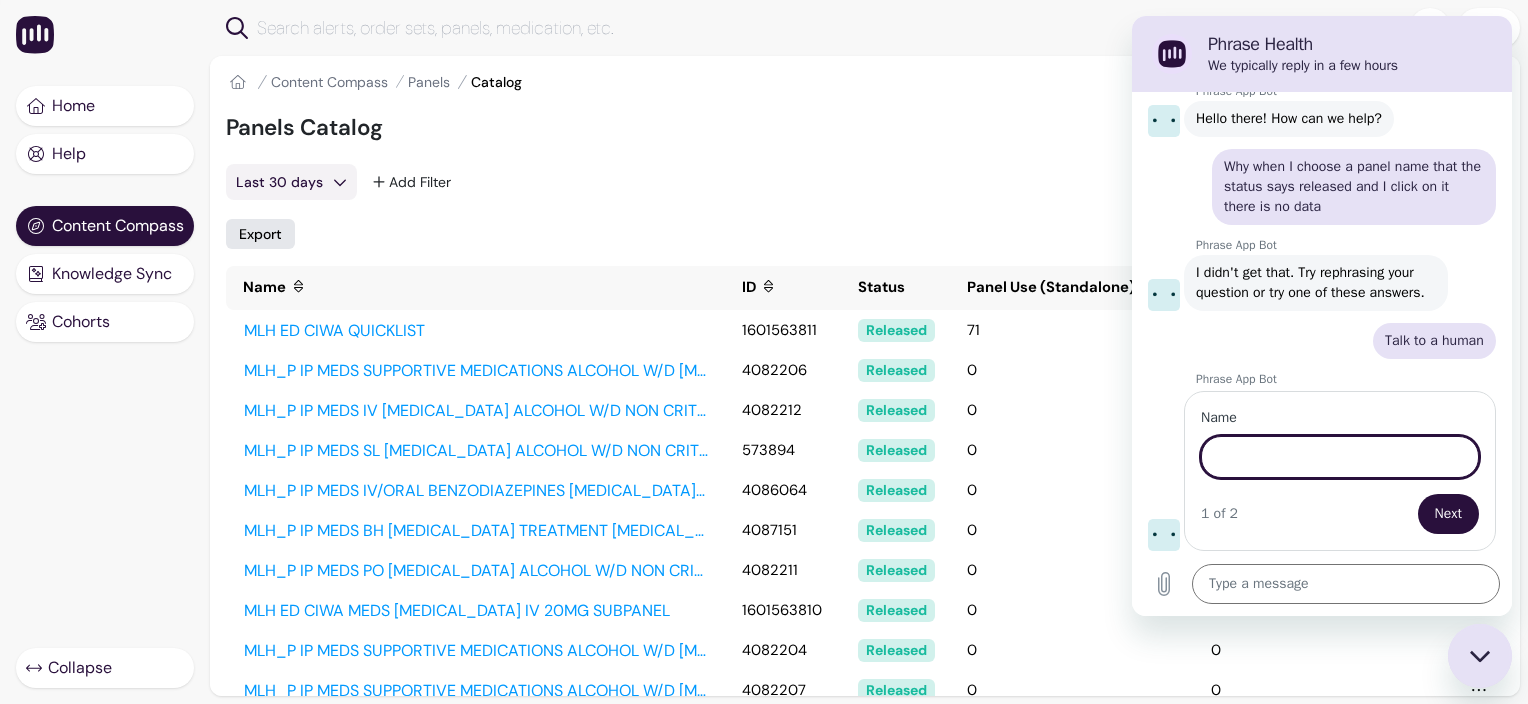 click on "Panels Catalog   Share Last 30 days Add Filter Export [MEDICAL_DATA] Name ID Status Panel Use (Standalone) Panel Use (From Order Sets) Review Status Last Reviewed Date Tags Owners MLH ED CIWA QUICKLIST 1601563811 Released 71 33 Never Reviewed MLH_P IP MEDS SUPPORTIVE MEDICATIONS ALCOHOL W/D [MEDICAL_DATA] IV-PO 4082206 Released 0 0 Never Reviewed MLH_P IP MEDS IV [MEDICAL_DATA] ALCOHOL W/D NON CRITICAL CARE 4082212 Released 0 48 Never Reviewed MLH_P IP MEDS SL [MEDICAL_DATA] ALCOHOL W/D NON CRITICAL CARE 573894 Released 0 0 Never Reviewed MLH_P IP MEDS IV/ORAL BENZODIAZEPINES [MEDICAL_DATA] [MEDICAL_DATA] ... 4086064 Released 0 0 Never Reviewed MLH_P IP MEDS BH [MEDICAL_DATA] TREATMENT [MEDICAL_DATA] TABLET PANEL 4087151 Released 0 6 Never Reviewed MLH_P IP MEDS PO [MEDICAL_DATA] ALCOHOL W/D NON CRITICAL CARE 4082211 Released 0 52 Never Reviewed MLH ED CIWA MEDS [MEDICAL_DATA] IV 20MG SUBPANEL 1601563810 Released 0 0 Never Reviewed MLH_P IP MEDS SUPPORTIVE MEDICATIONS ALCOHOL W/D [MEDICAL_DATA] LOW RISK 4082204 Released 0 0 4082207 0 0 0" at bounding box center [865, 819] 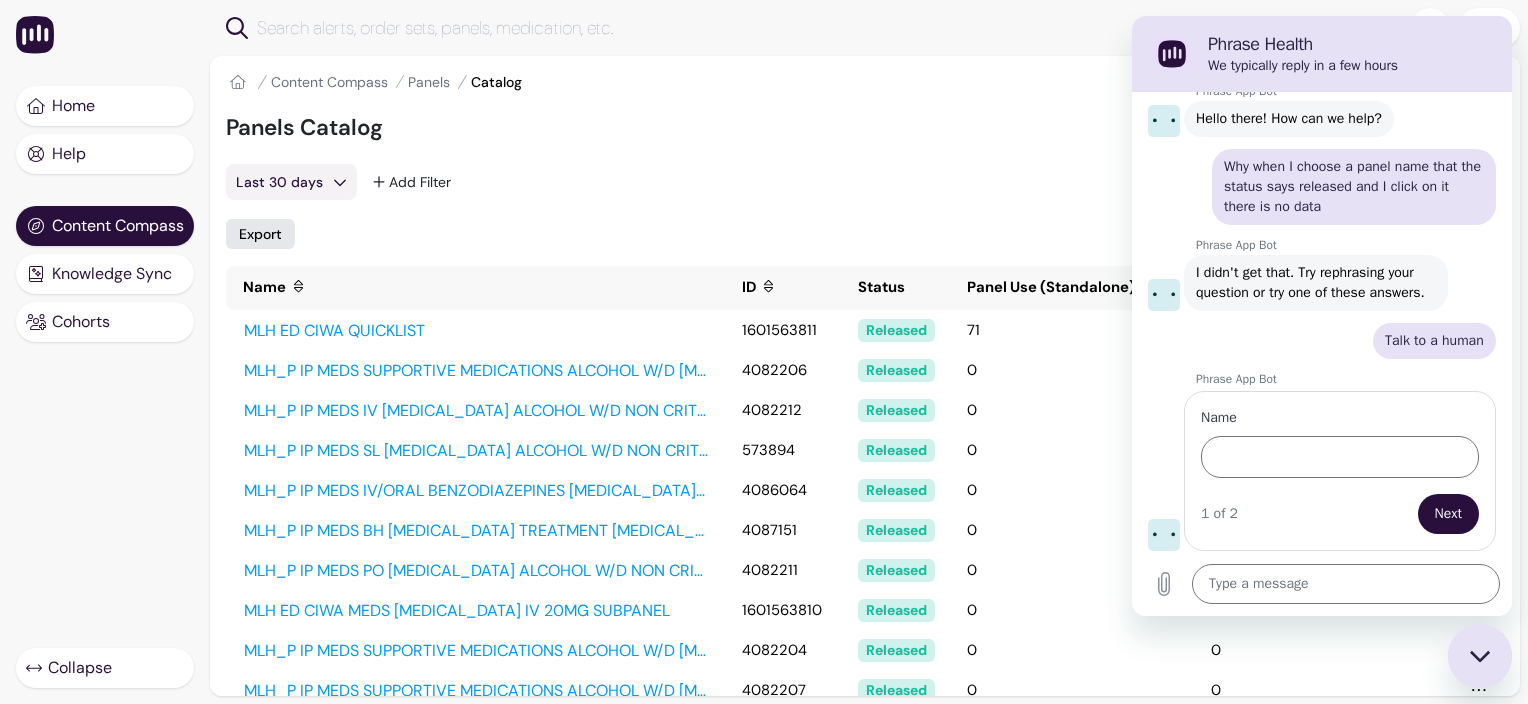 click 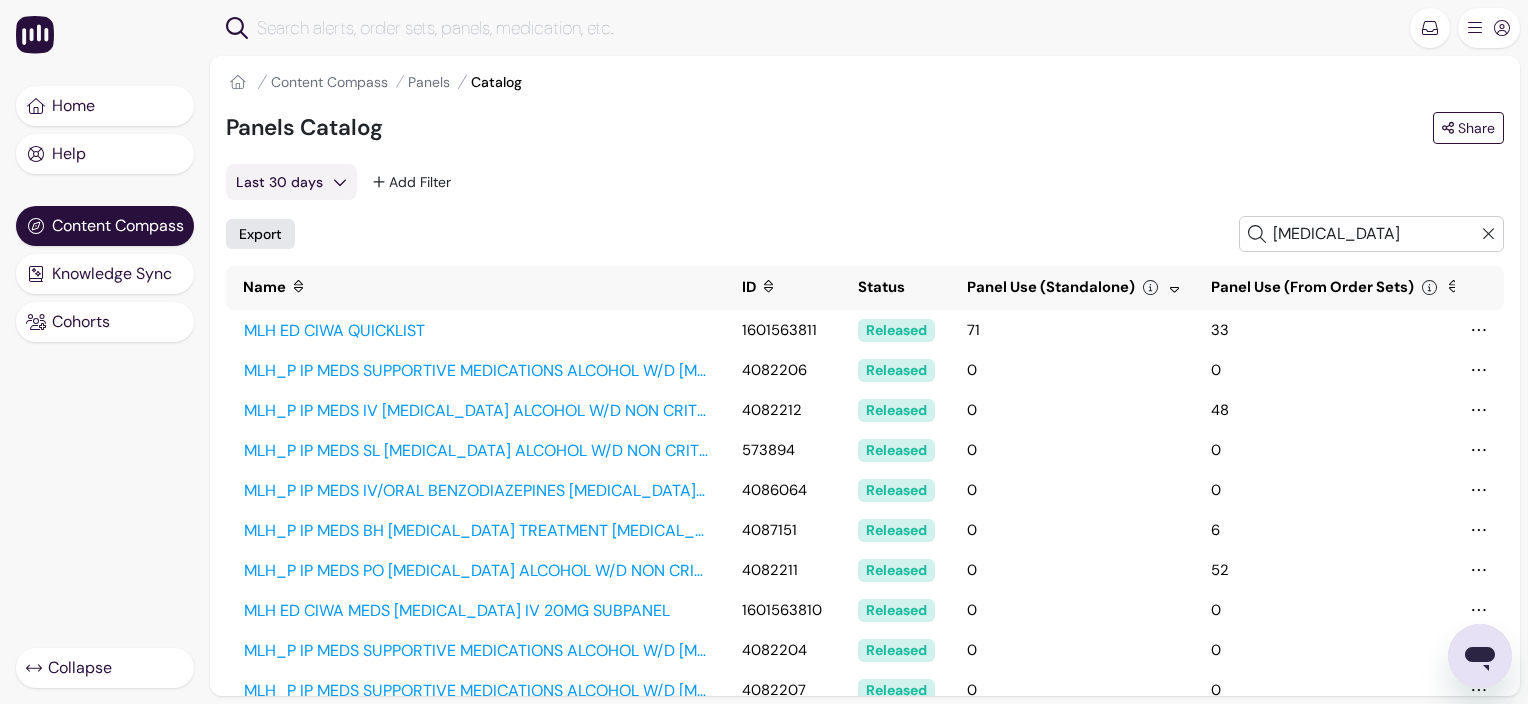 click 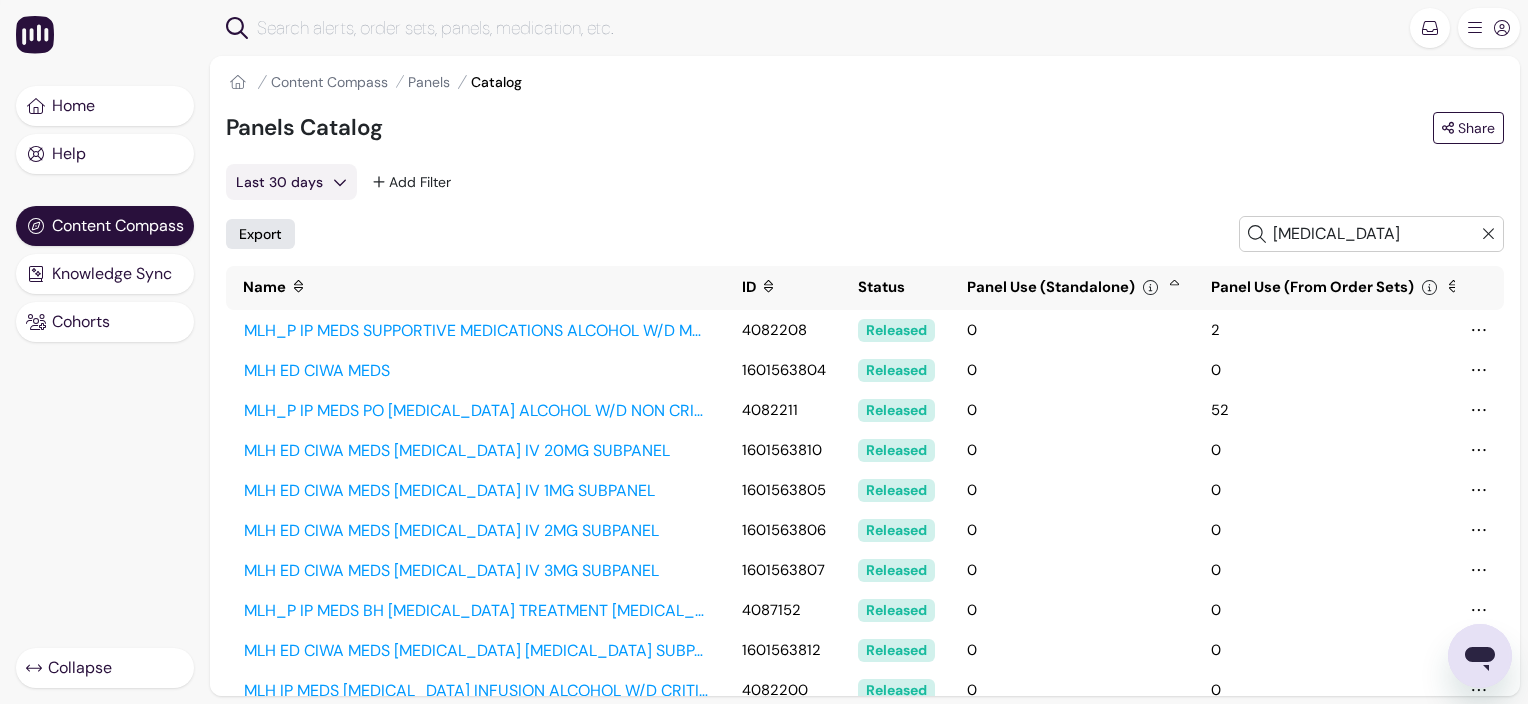 click 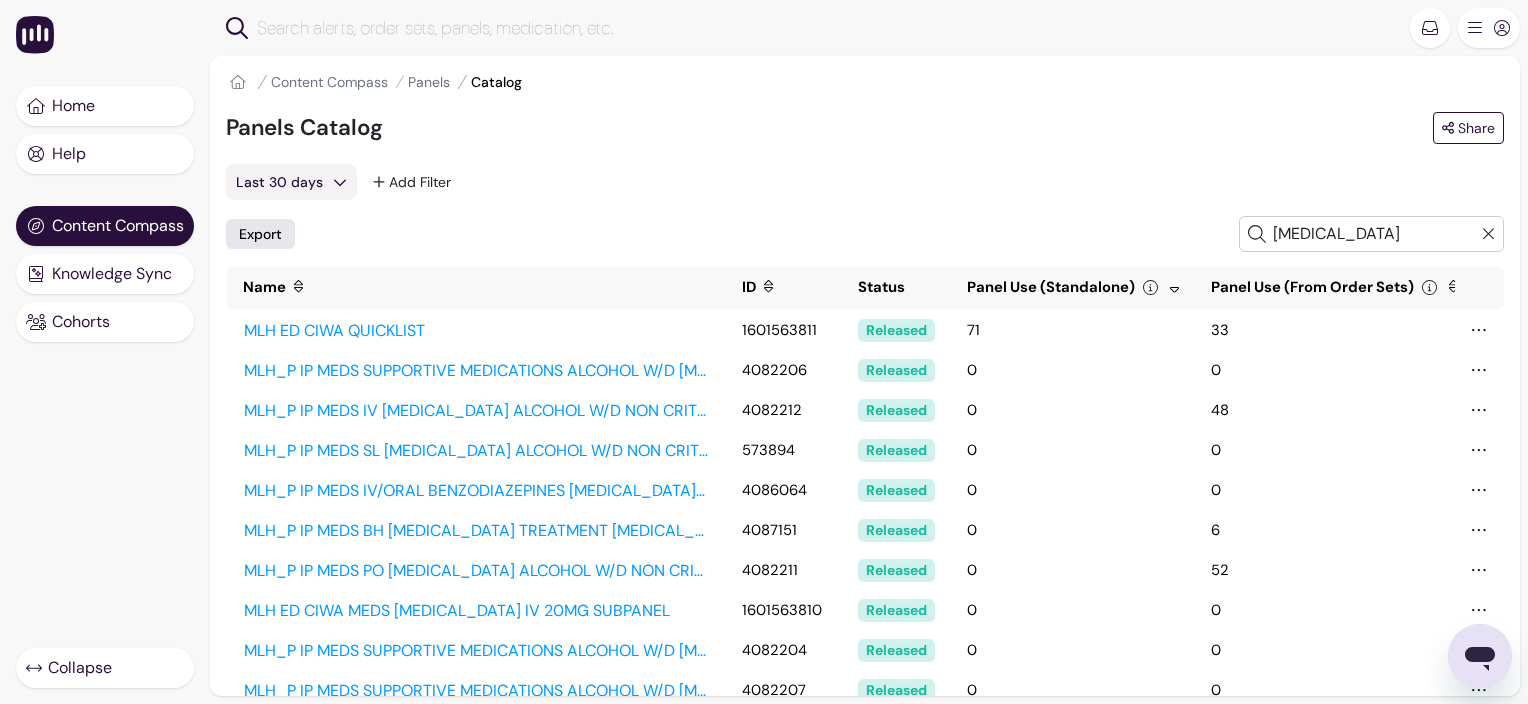 click 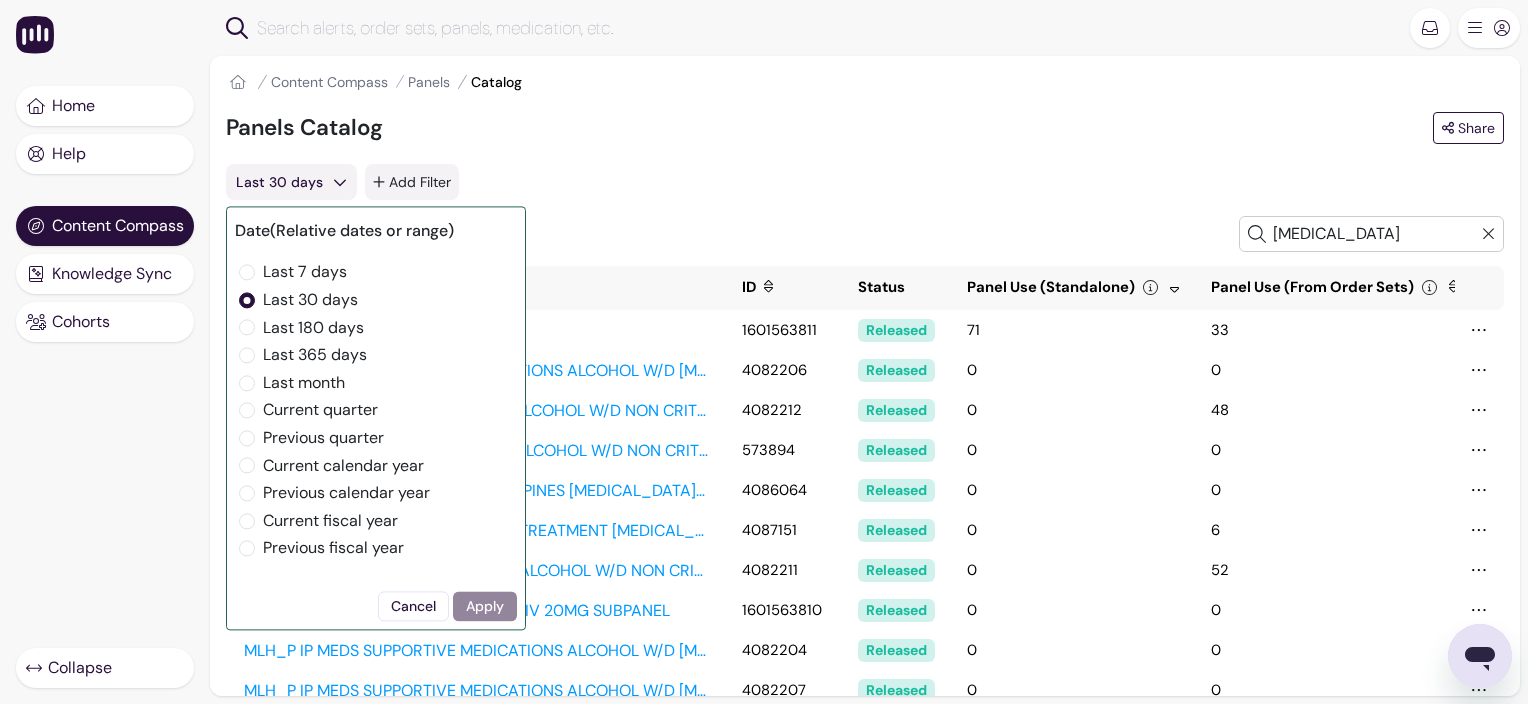 click on "Add Filter" at bounding box center (412, 182) 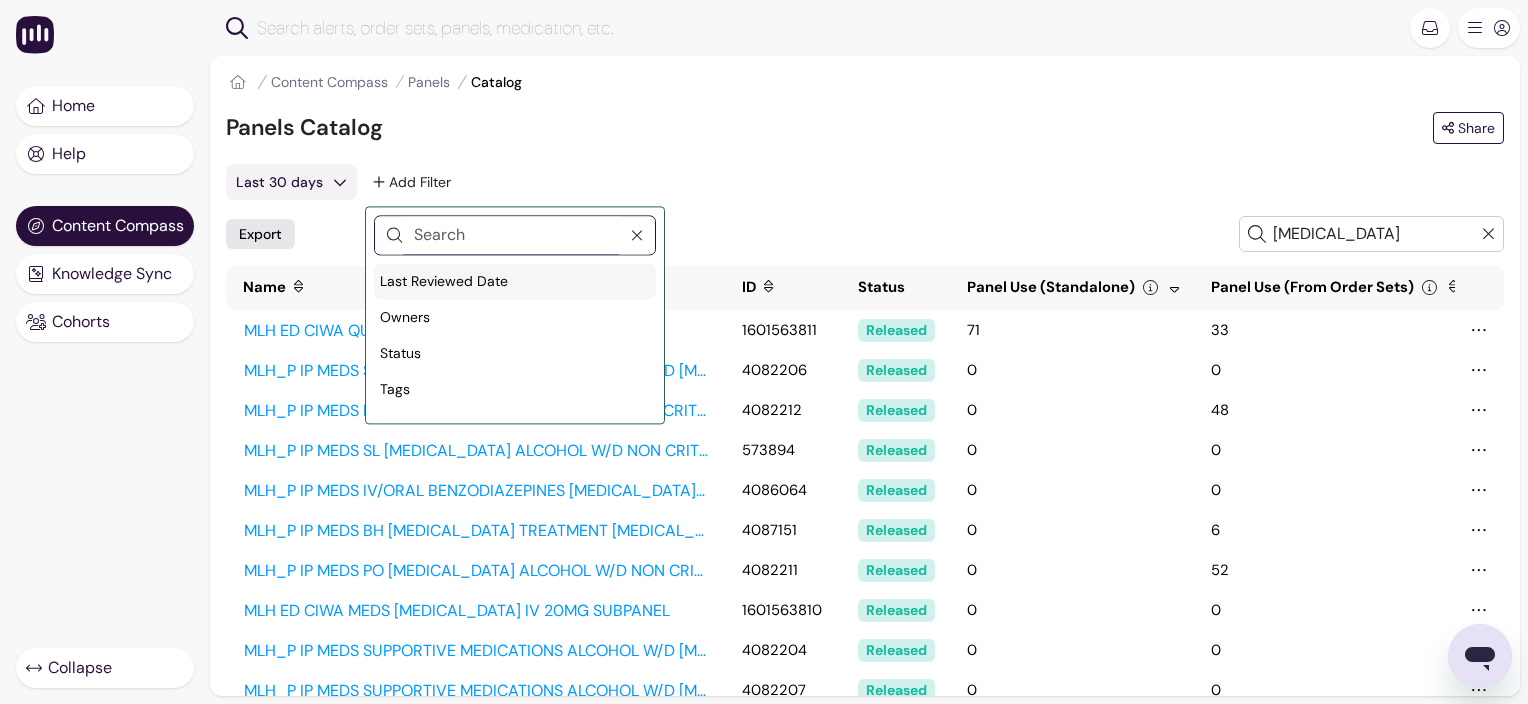 click on "Last Reviewed Date" at bounding box center (444, 281) 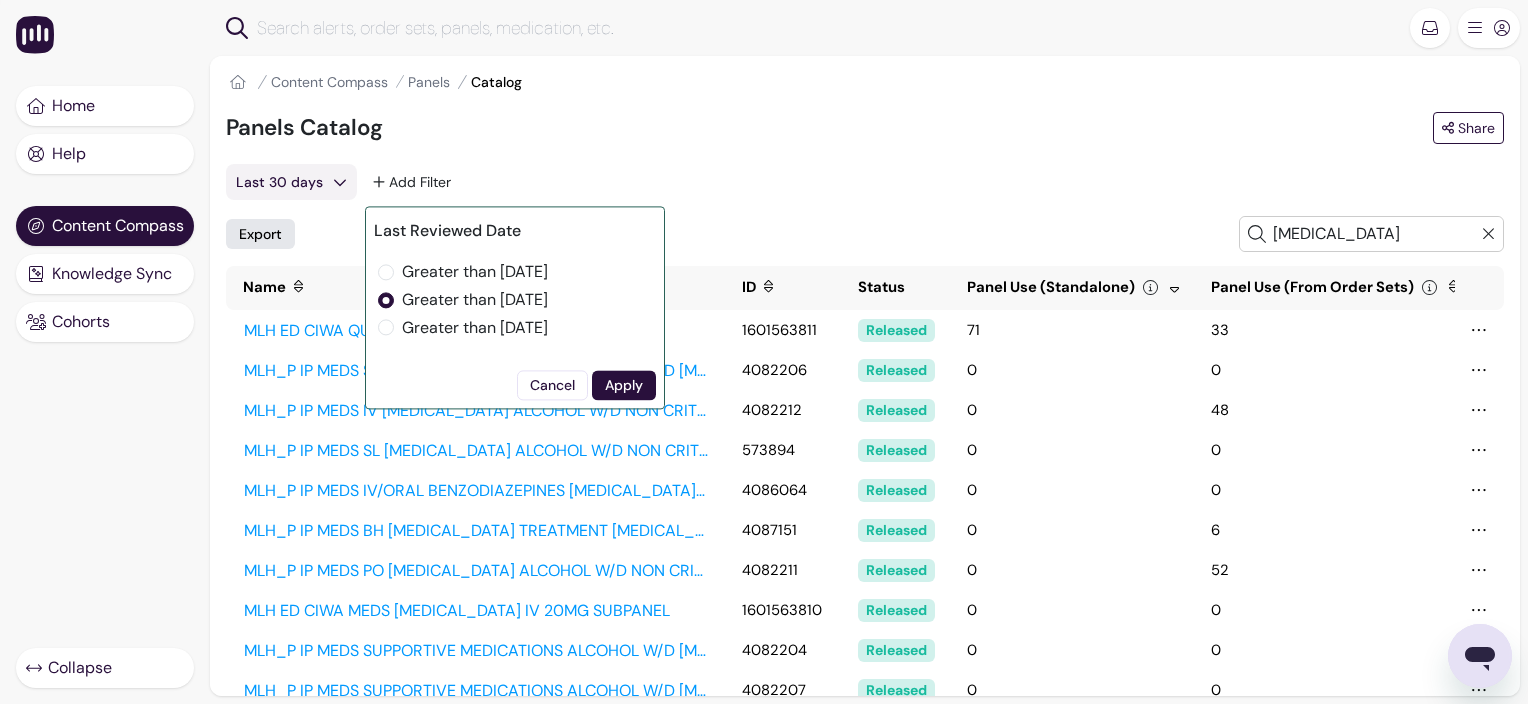 click on "Greater than [DATE]" at bounding box center (475, 273) 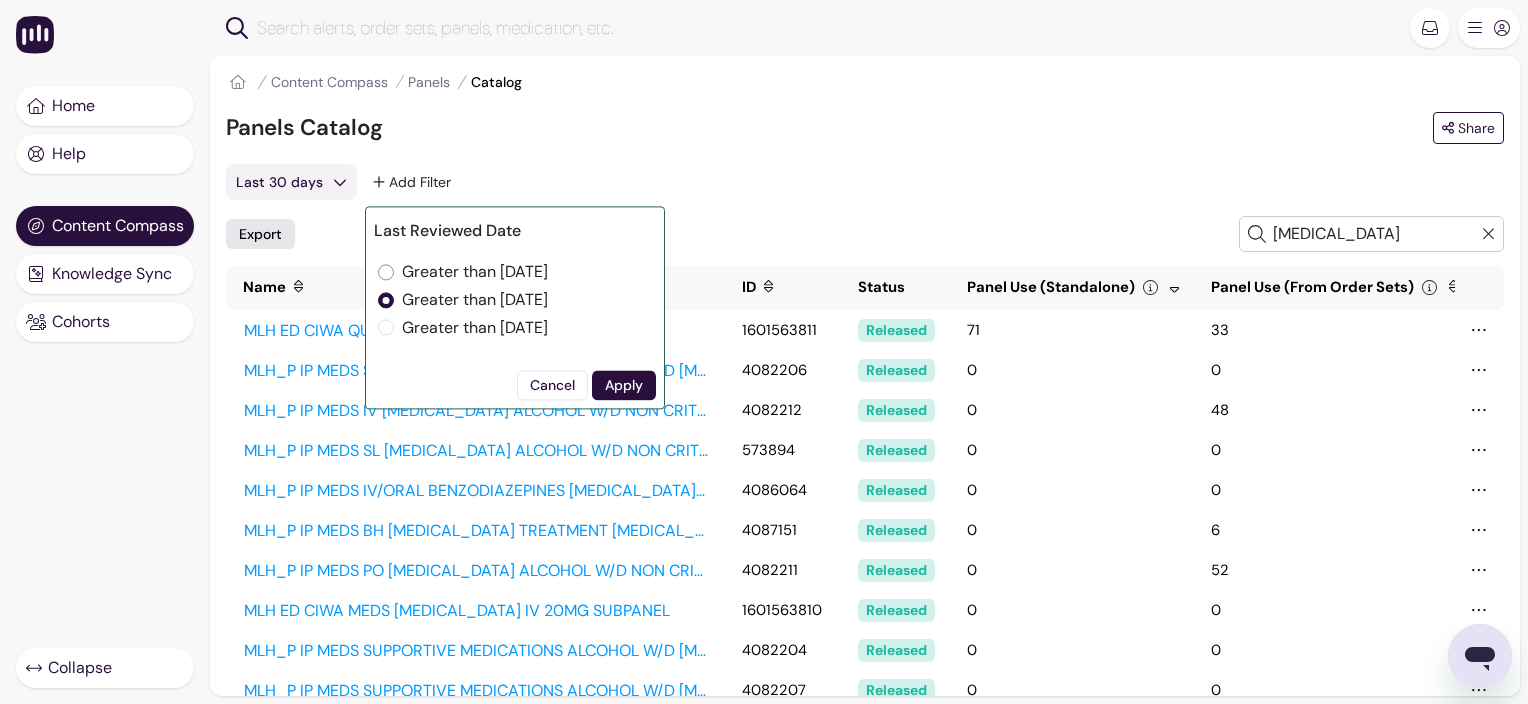click on "Greater than [DATE]" at bounding box center (386, 273) 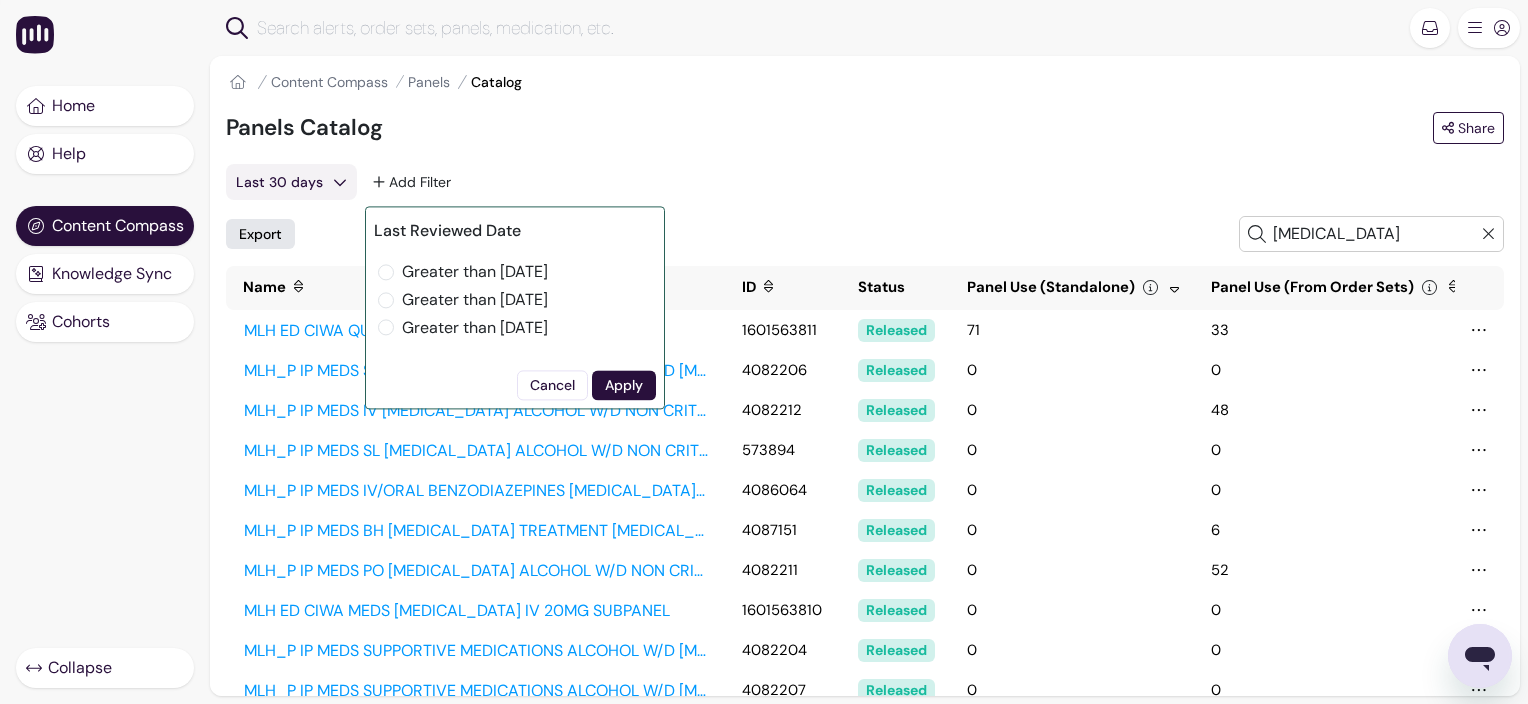 click on "Last 30 days Date  (Relative dates or range) Cancel Apply Add Filter Last Reviewed Date Greater than [DATE] Greater than [DATE] Greater than [DATE] Cancel Apply" at bounding box center (865, 182) 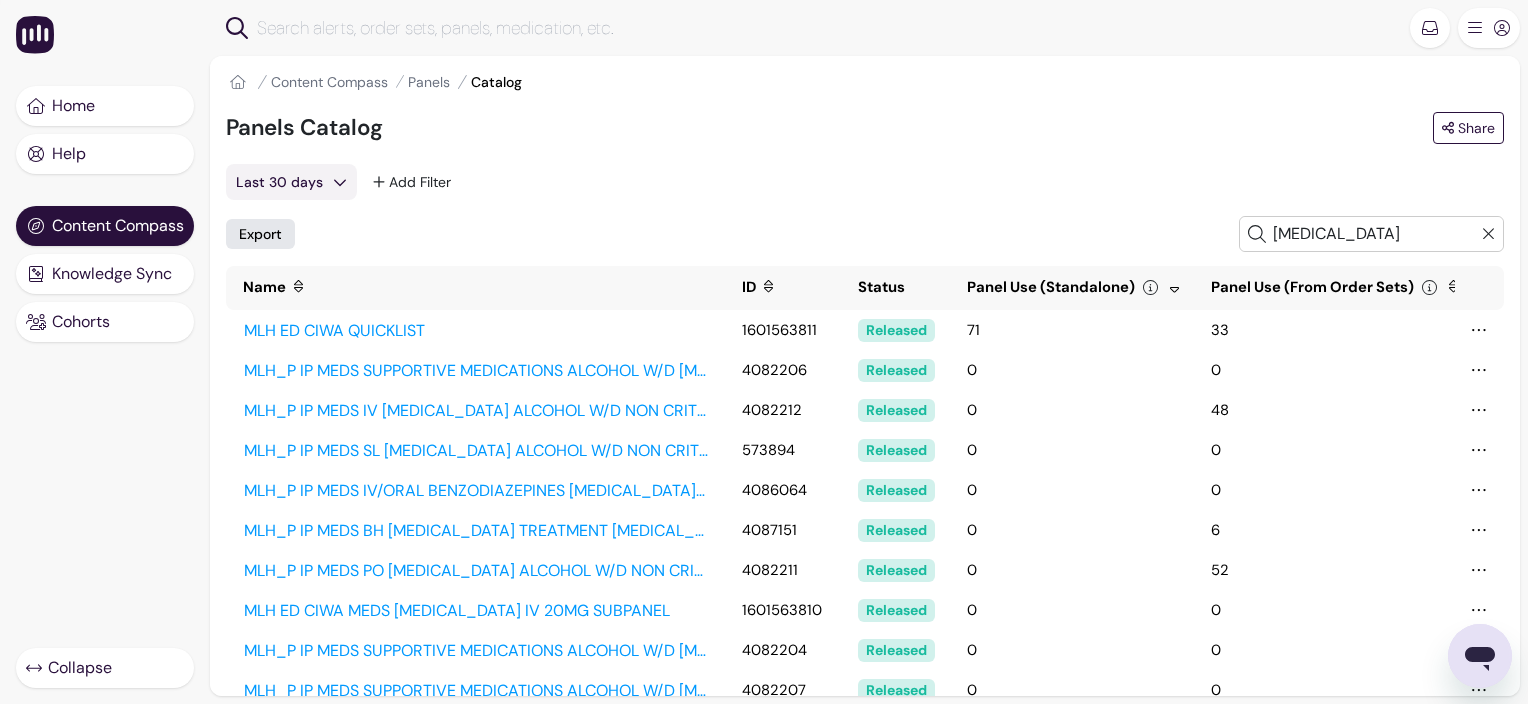 click 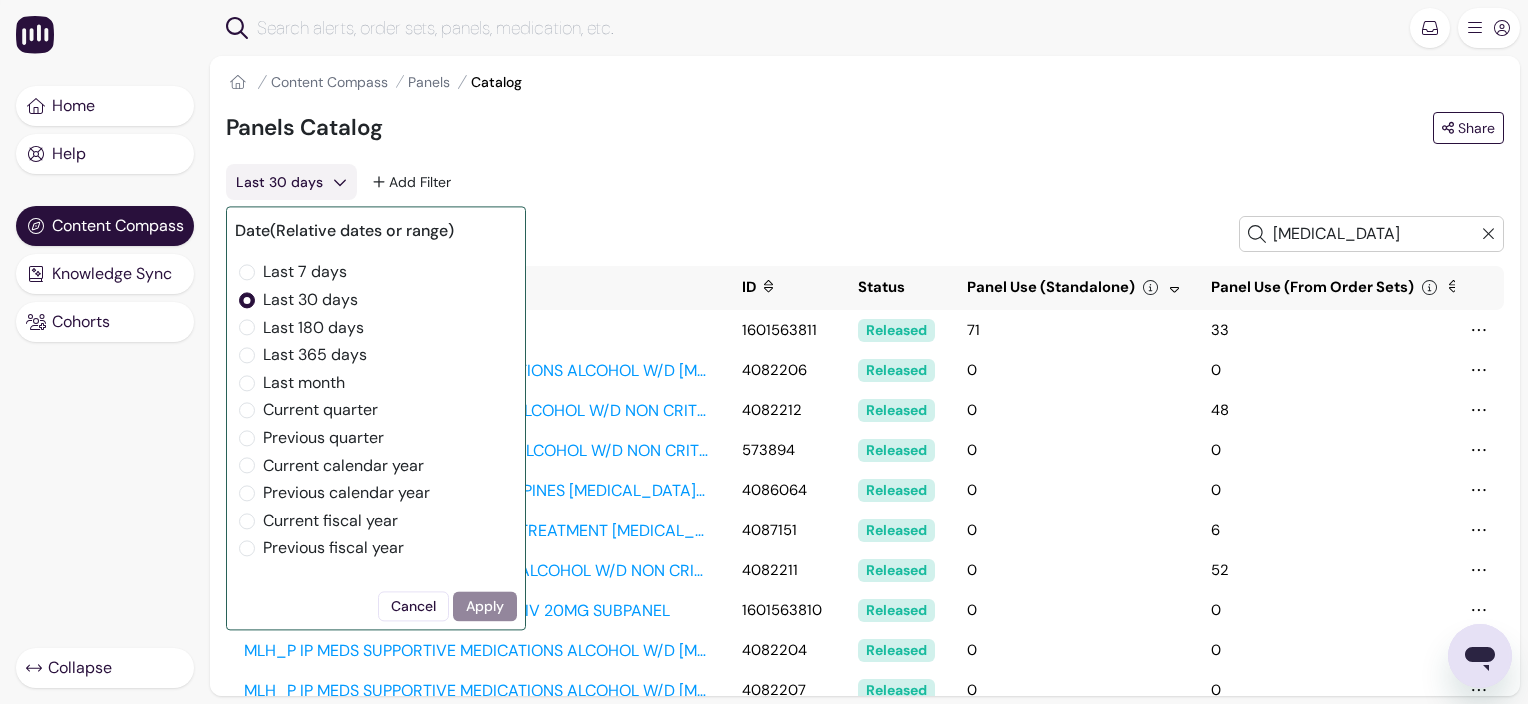 click on "Last 180 days" at bounding box center (313, 328) 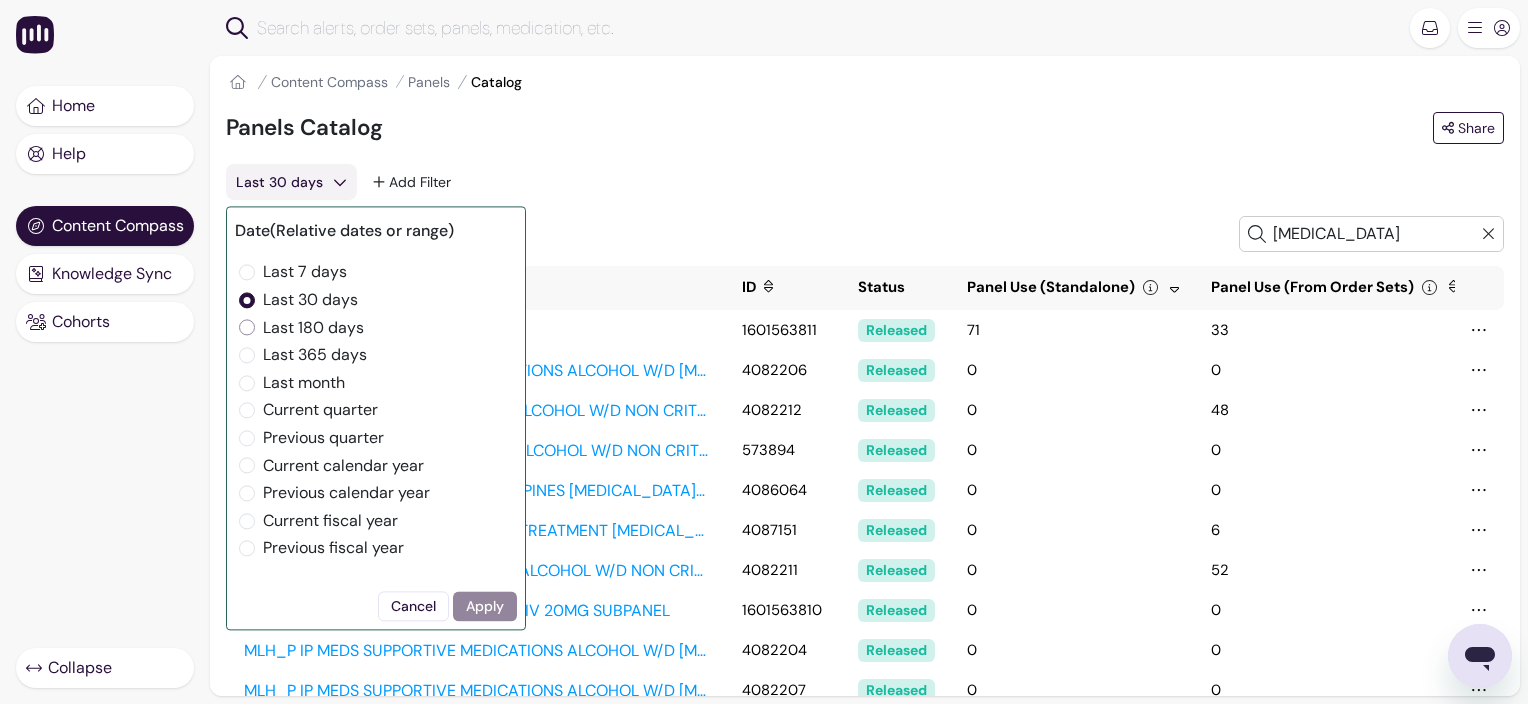 click on "Last 180 days" at bounding box center [247, 328] 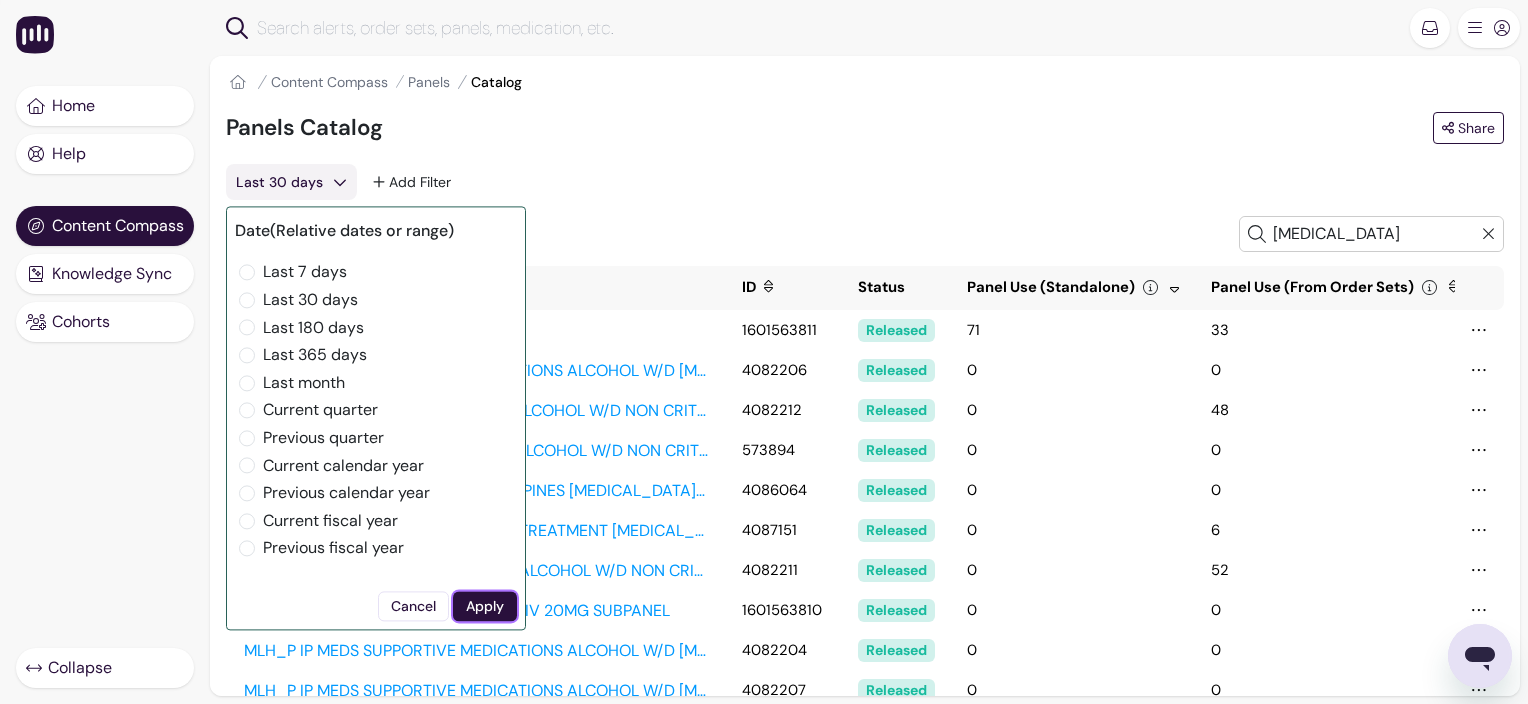 drag, startPoint x: 491, startPoint y: 608, endPoint x: 494, endPoint y: 579, distance: 29.15476 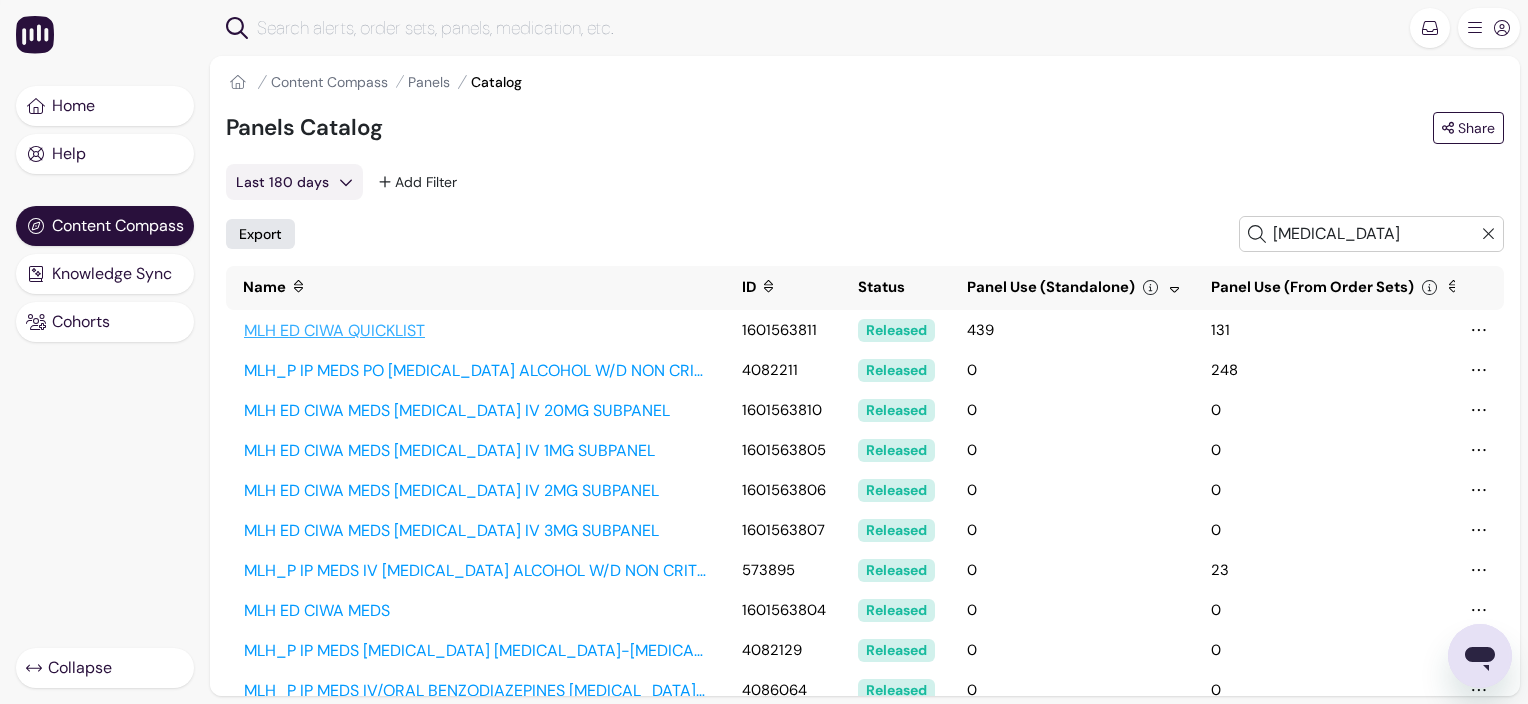 click on "MLH ED CIWA QUICKLIST" at bounding box center [476, 331] 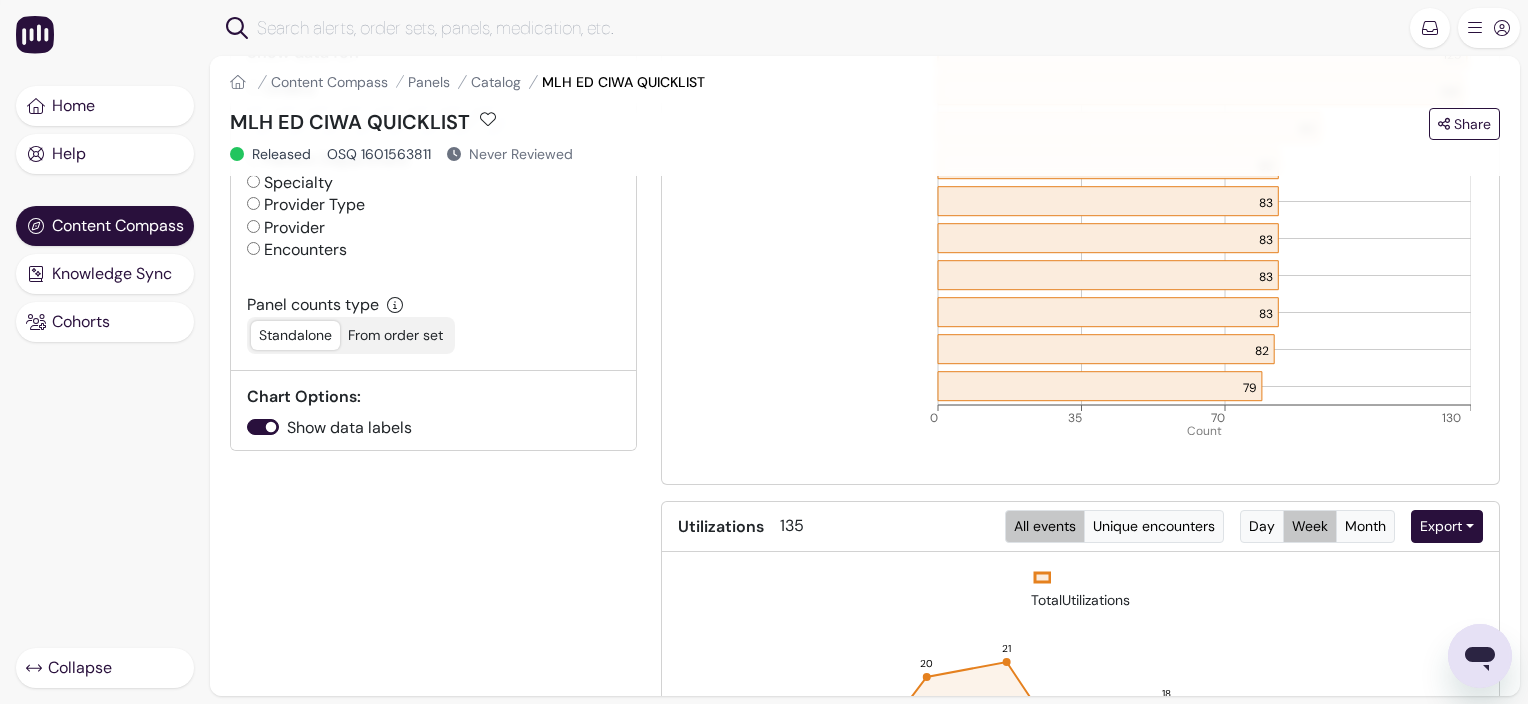 scroll, scrollTop: 400, scrollLeft: 0, axis: vertical 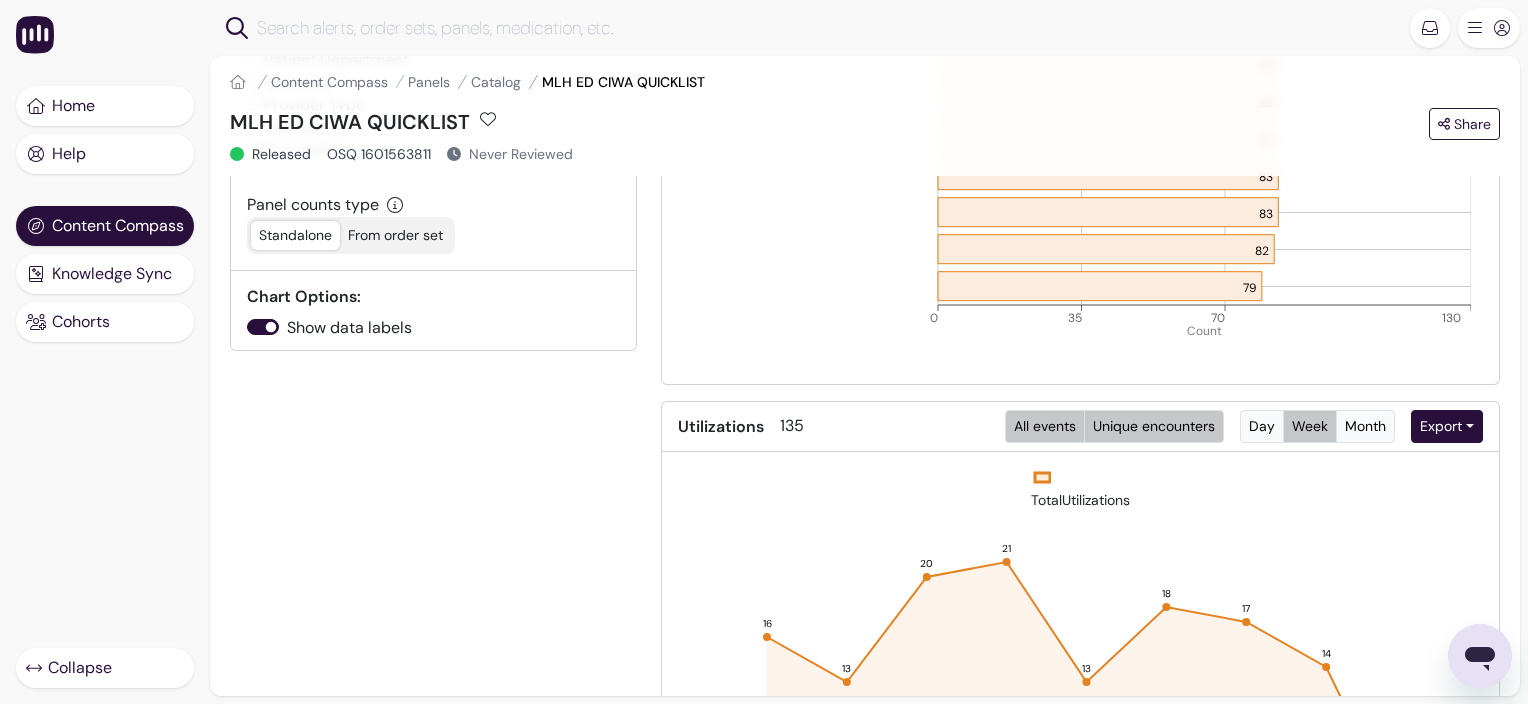 click on "Unique encounters" at bounding box center [1154, 426] 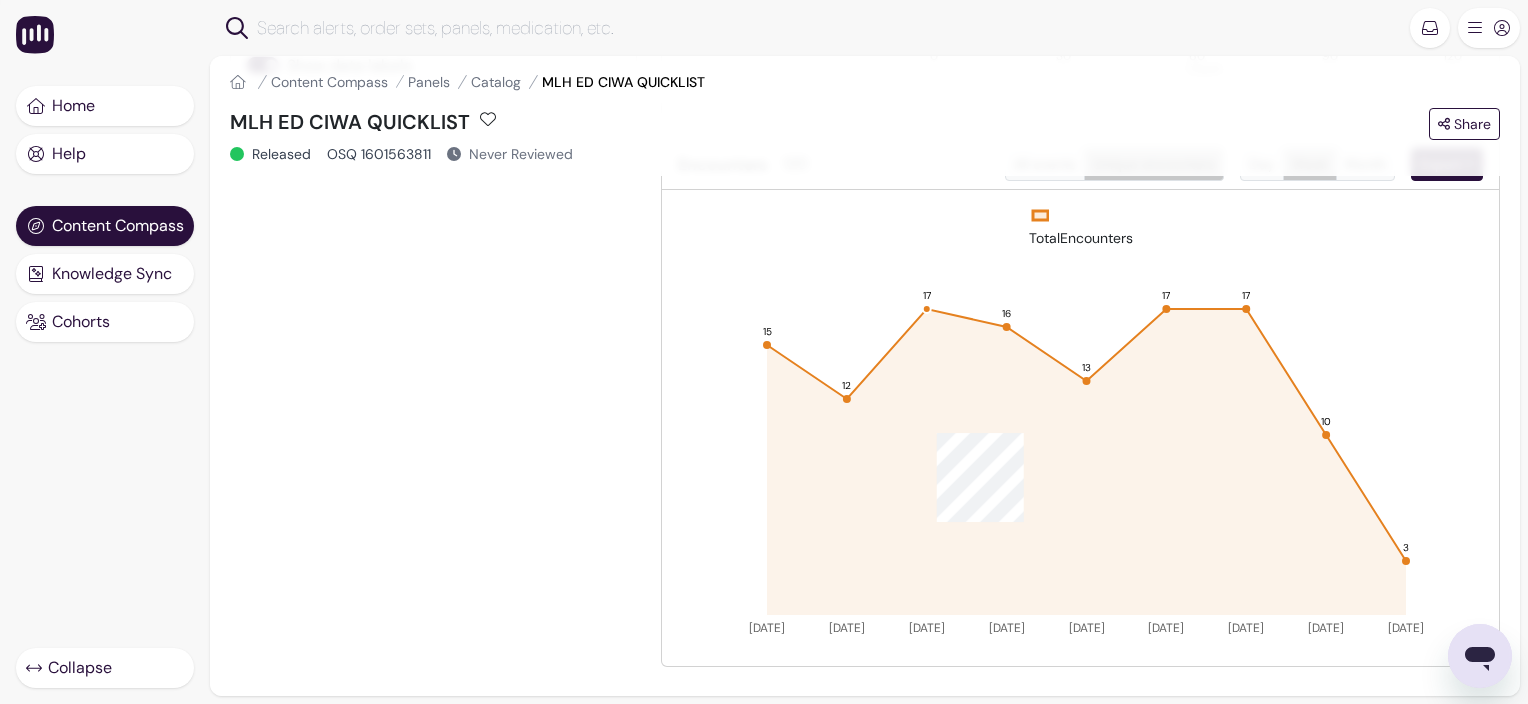 scroll, scrollTop: 694, scrollLeft: 0, axis: vertical 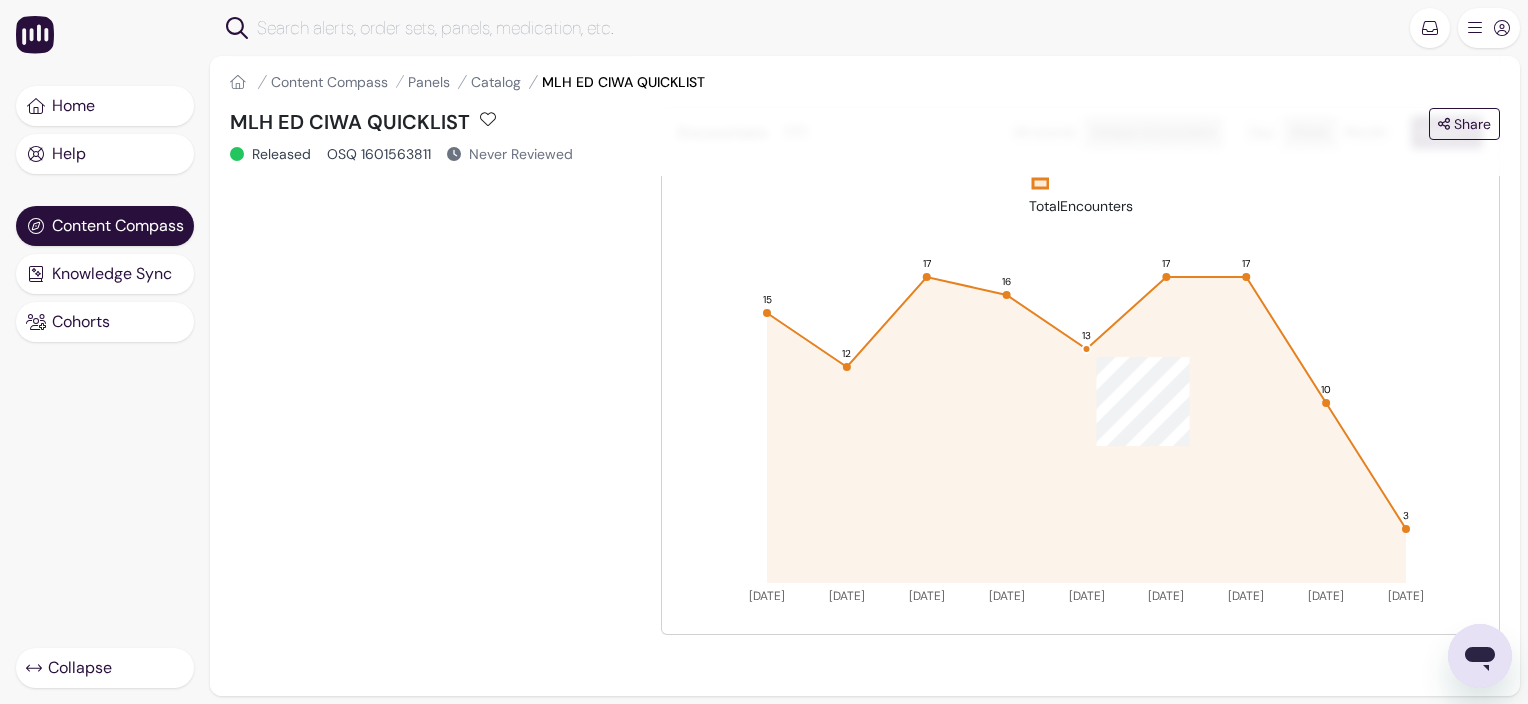 click 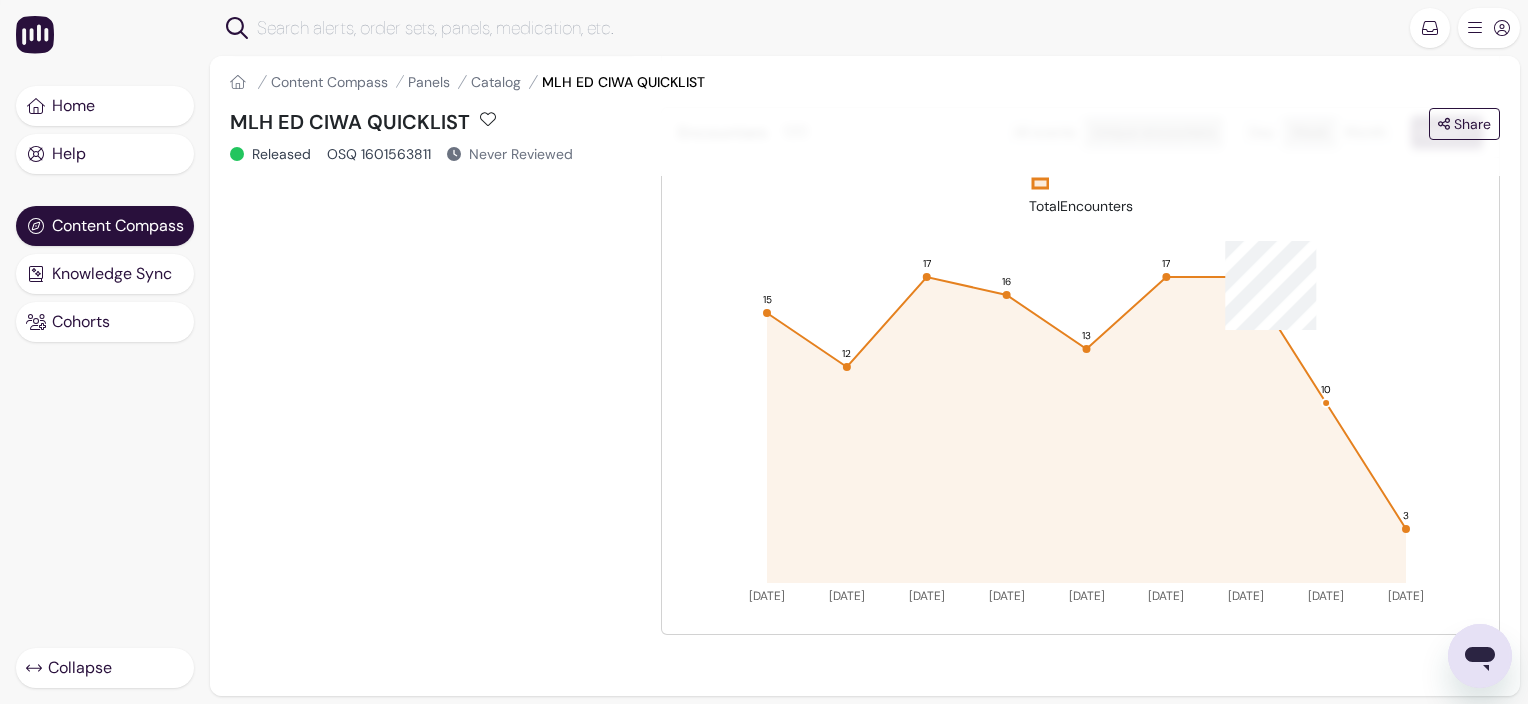 click on "15 12 17 16 13 17 17 10 [DATE] 3, [DATE], [DATE], [DATE], [DATE], [DATE], [DATE], [DATE], [DATE], 2025" 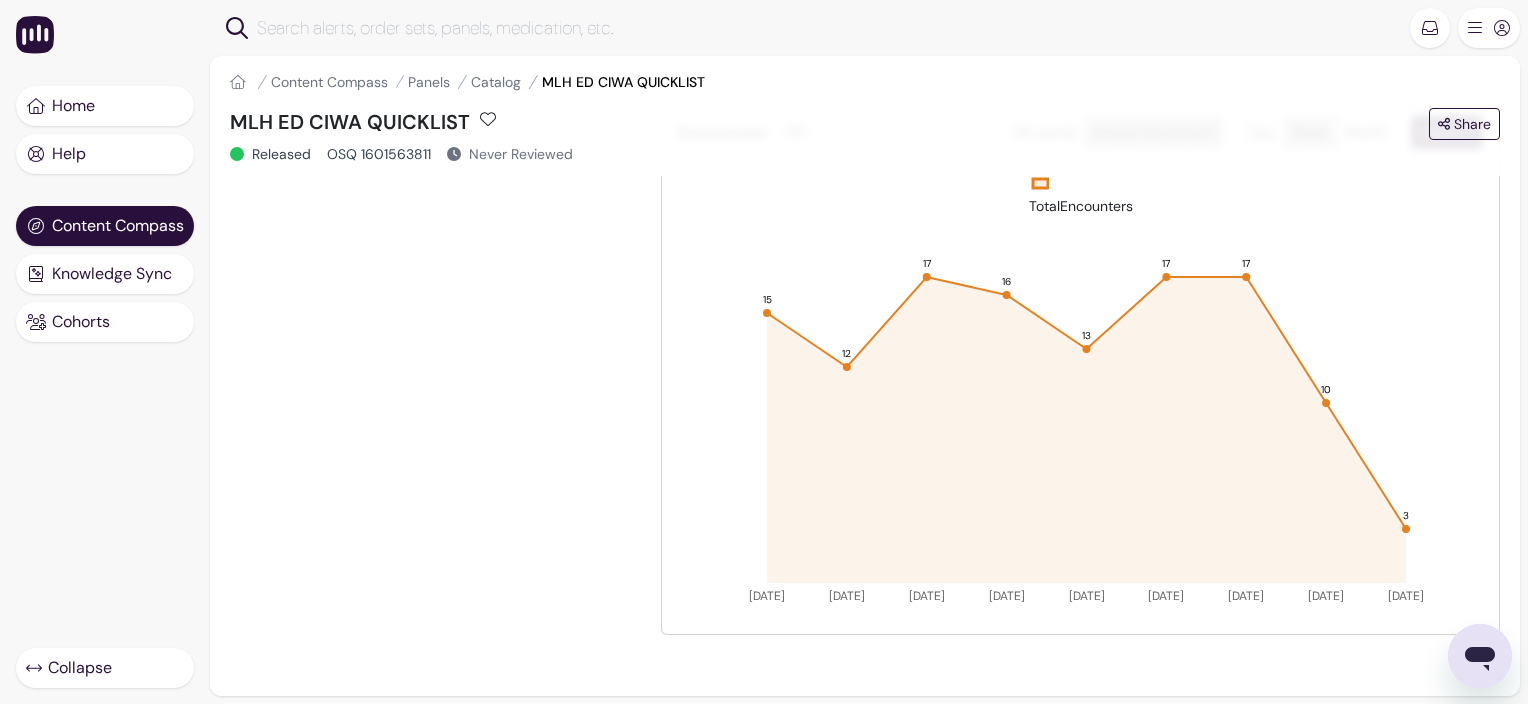 click on "[DATE]  -  [DATE] Show data for:   Orders   Patient Department   Specialty   Provider Type   Provider   Encounters Panel counts type Standalone From order set Chart Options: Show data labels" at bounding box center [433, 105] 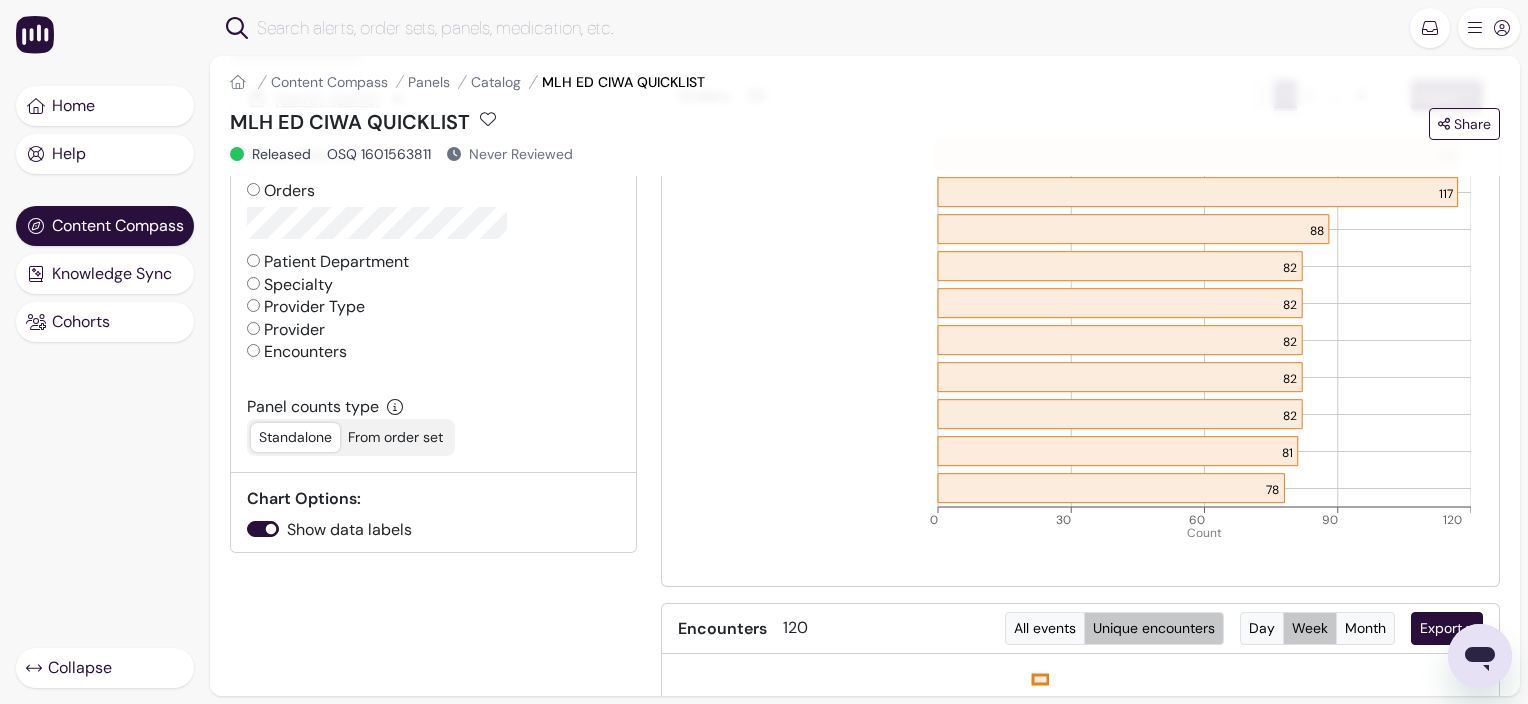scroll, scrollTop: 94, scrollLeft: 0, axis: vertical 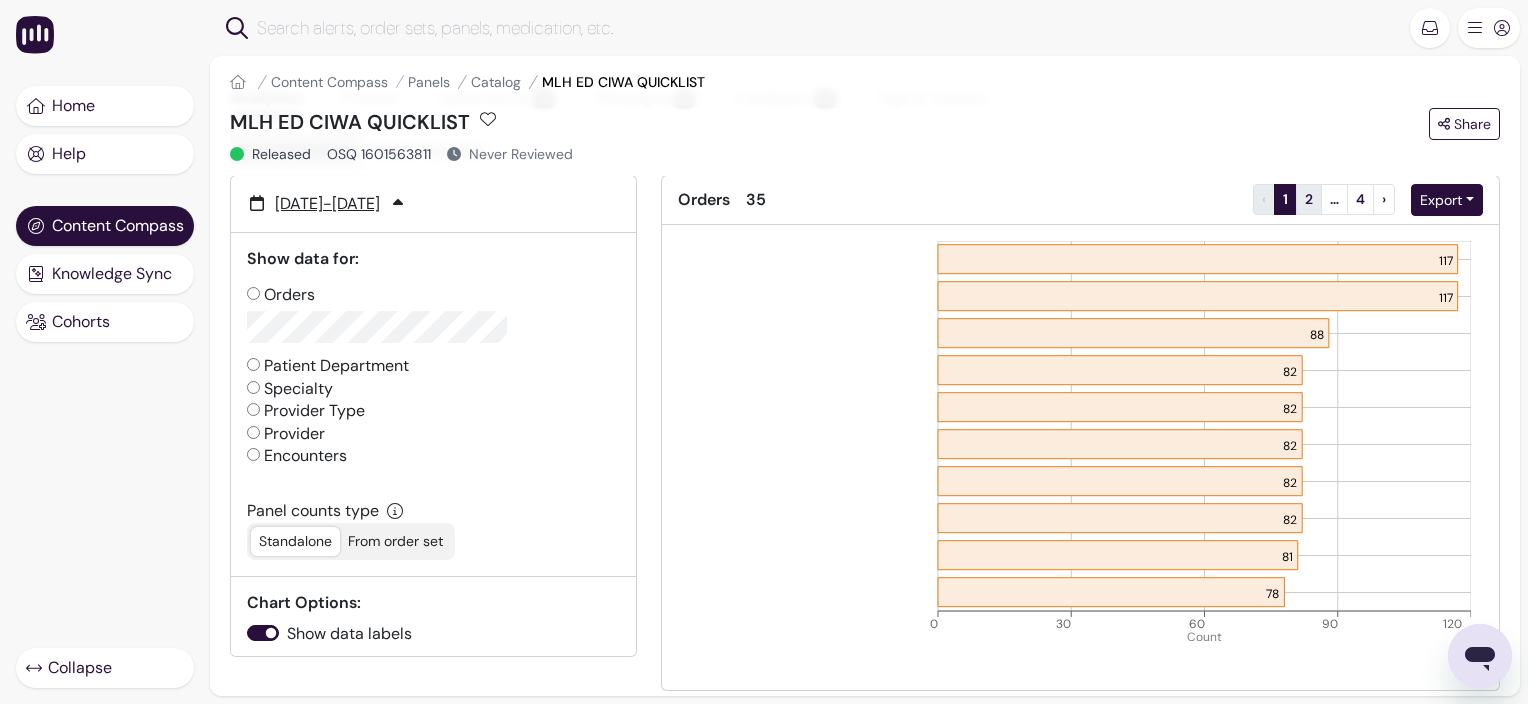 click on "2" at bounding box center [1309, 199] 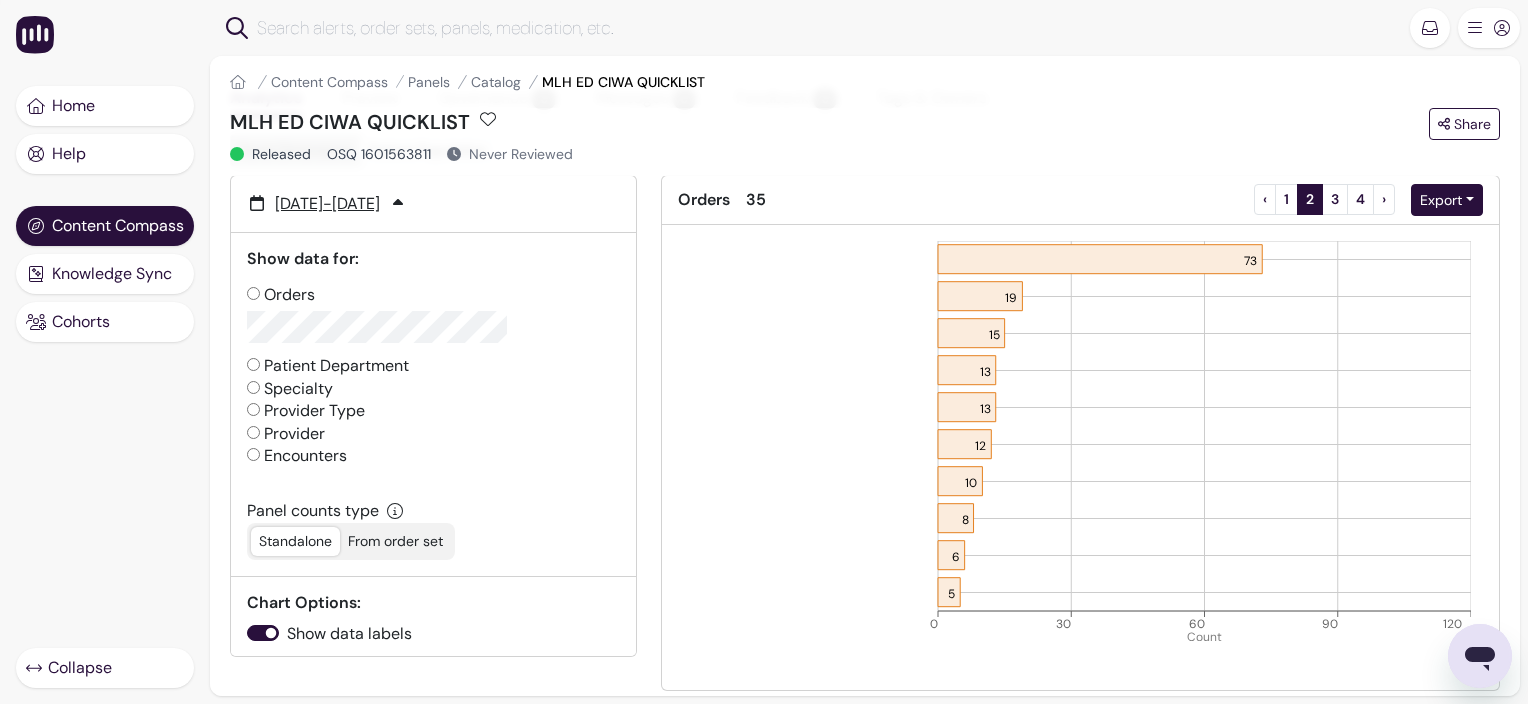 click on "Released OSQ   1601563811 Never Reviewed" at bounding box center (865, 154) 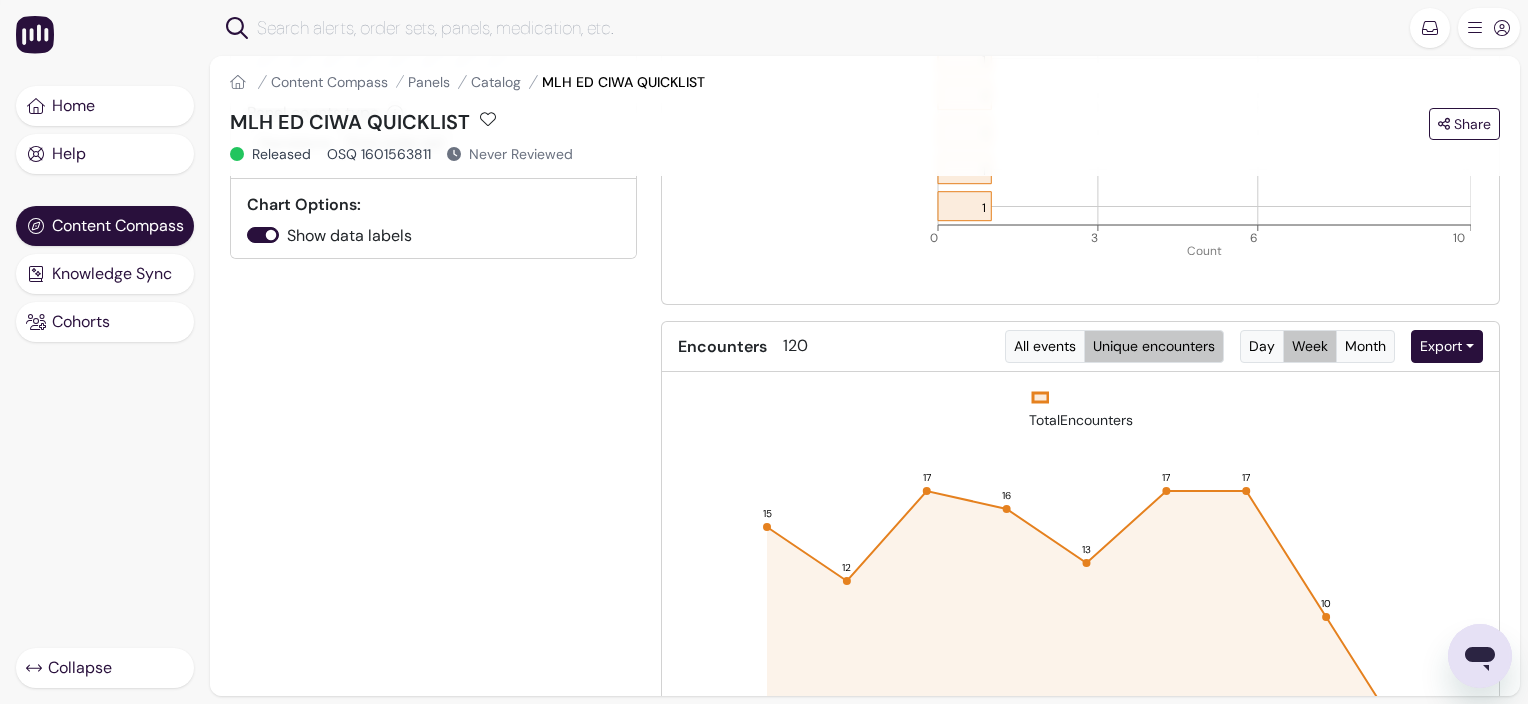 scroll, scrollTop: 500, scrollLeft: 0, axis: vertical 